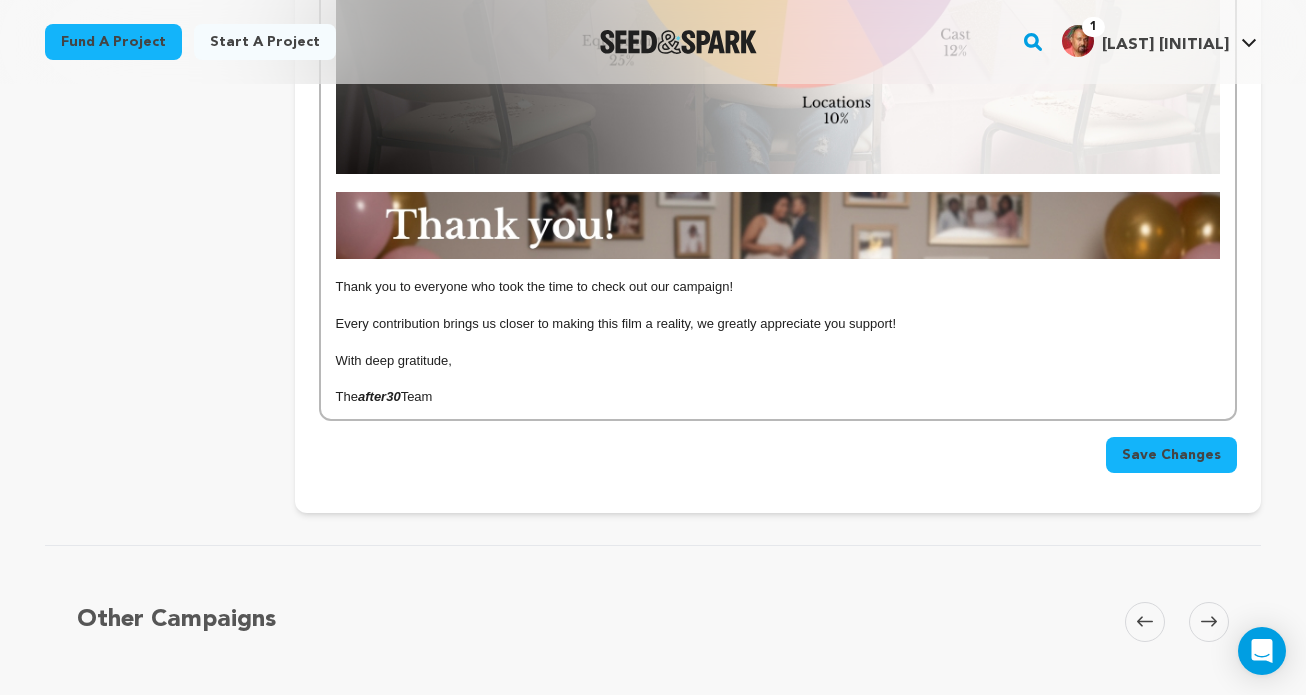 scroll, scrollTop: 2285, scrollLeft: 0, axis: vertical 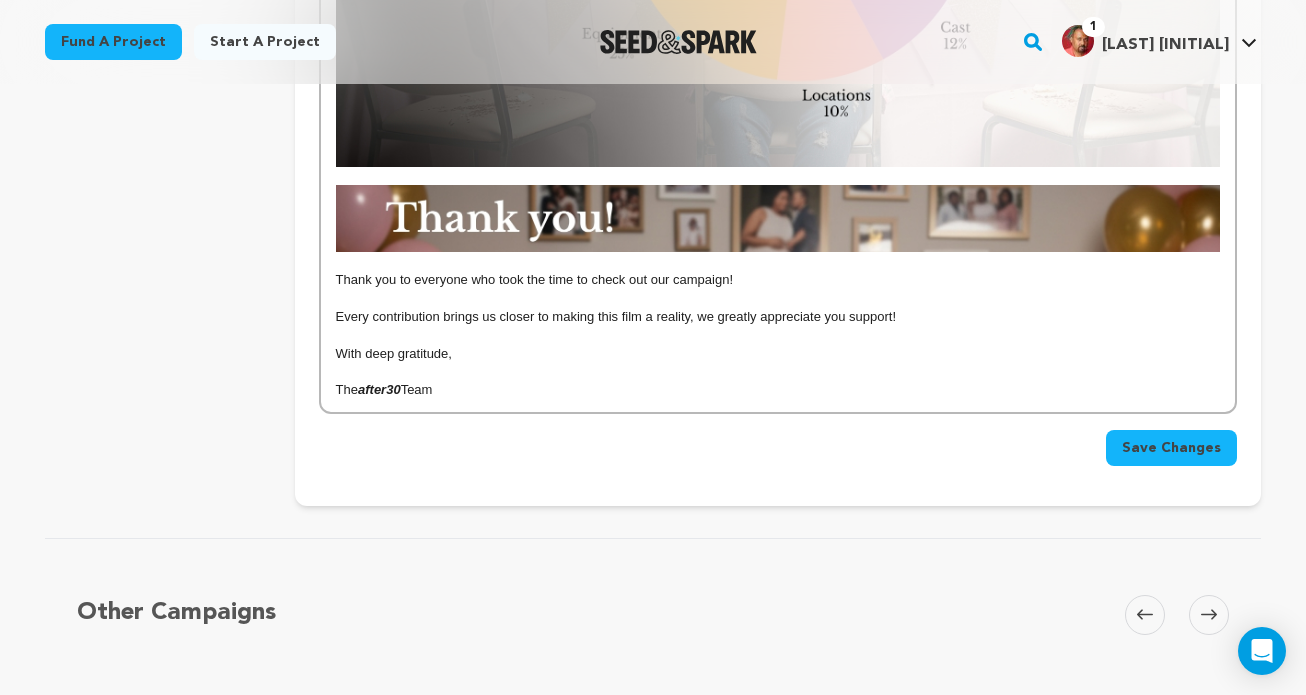 click on "Save Changes" at bounding box center [1171, 448] 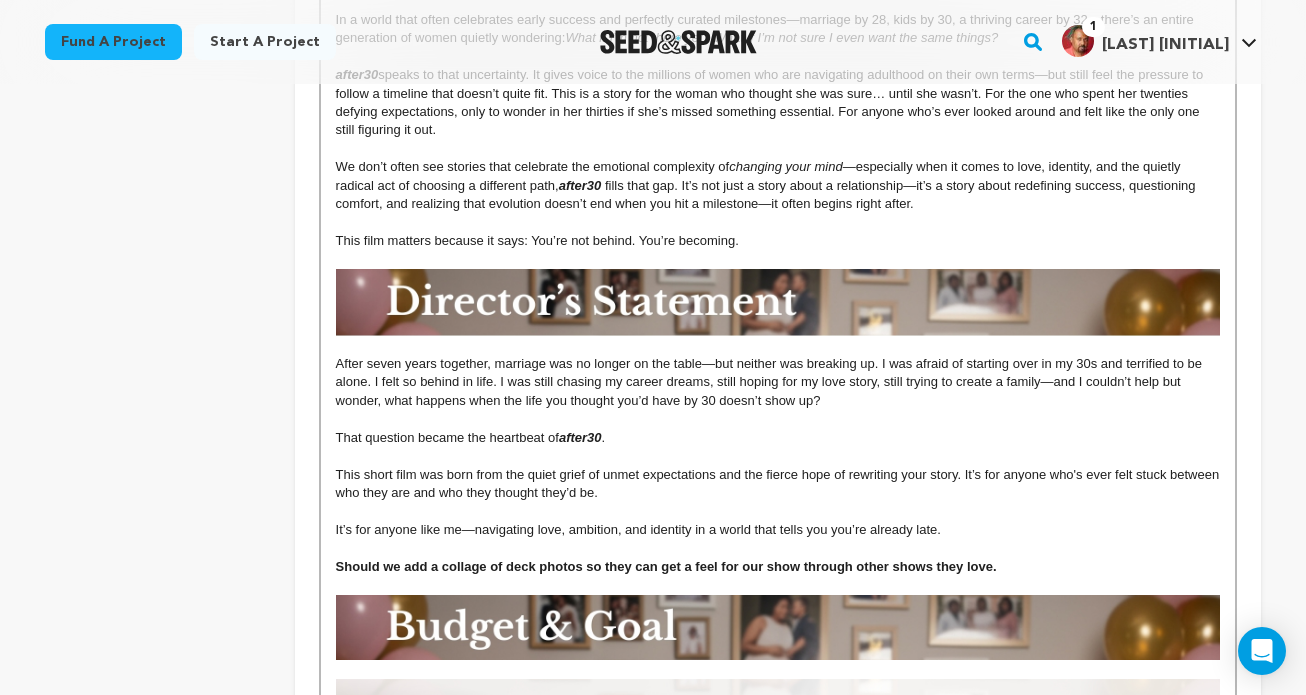 scroll, scrollTop: 1295, scrollLeft: 0, axis: vertical 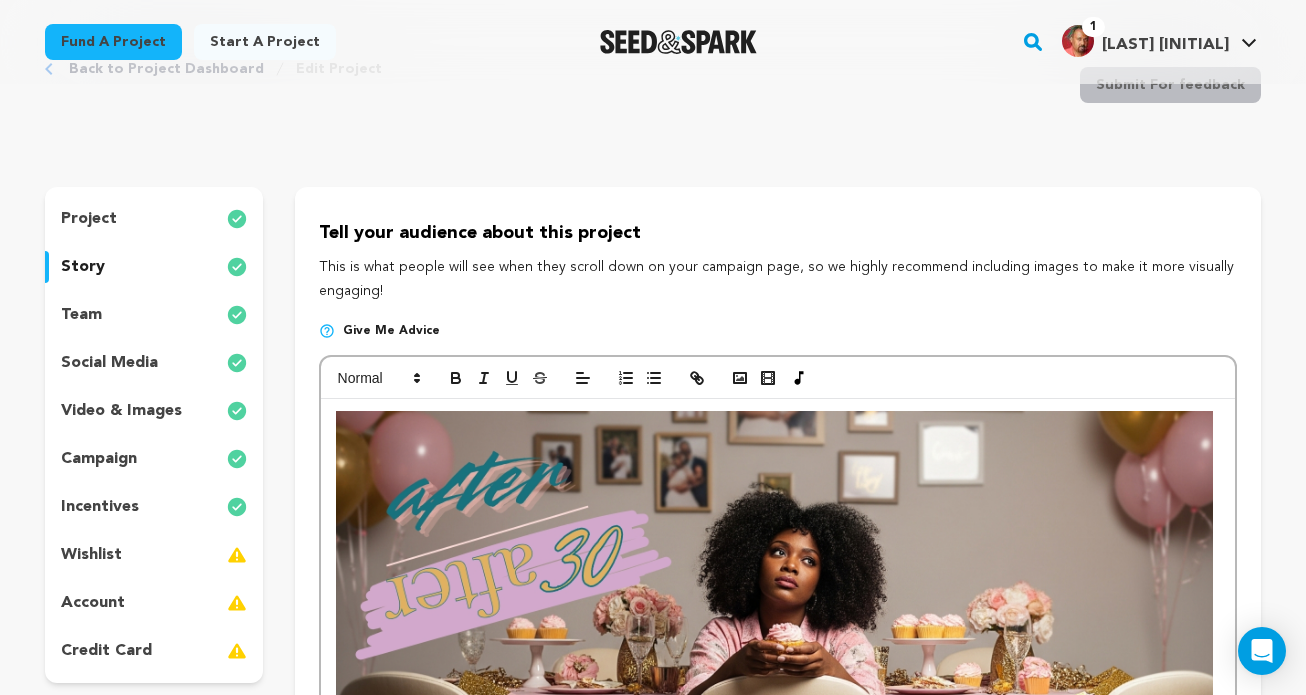 click on "team" at bounding box center (154, 315) 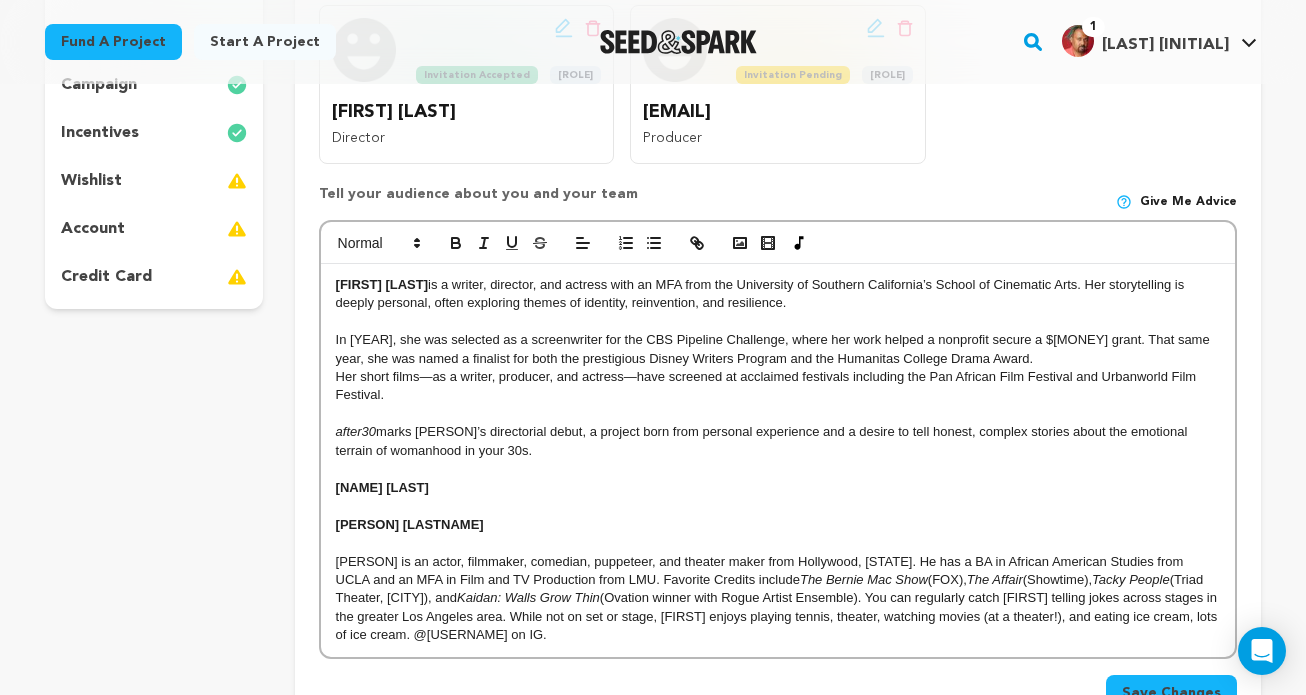 scroll, scrollTop: 463, scrollLeft: 0, axis: vertical 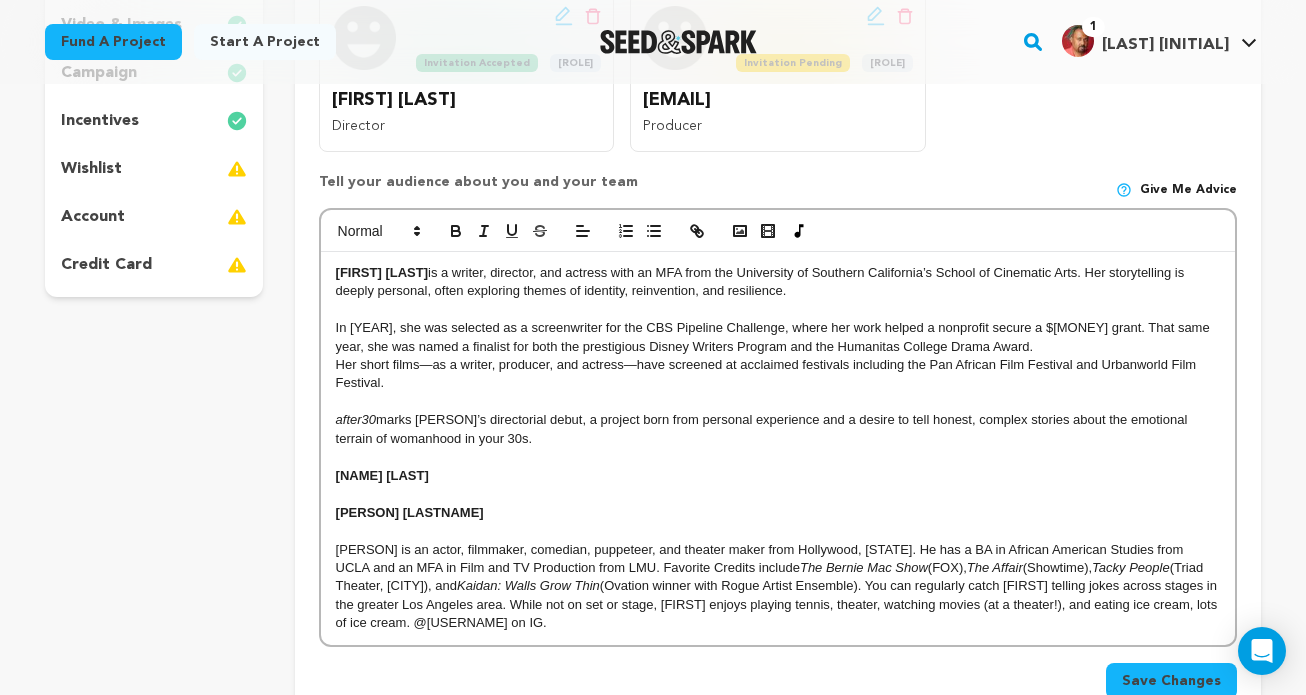 click on "[FIRST] [LAST]" at bounding box center [778, 476] 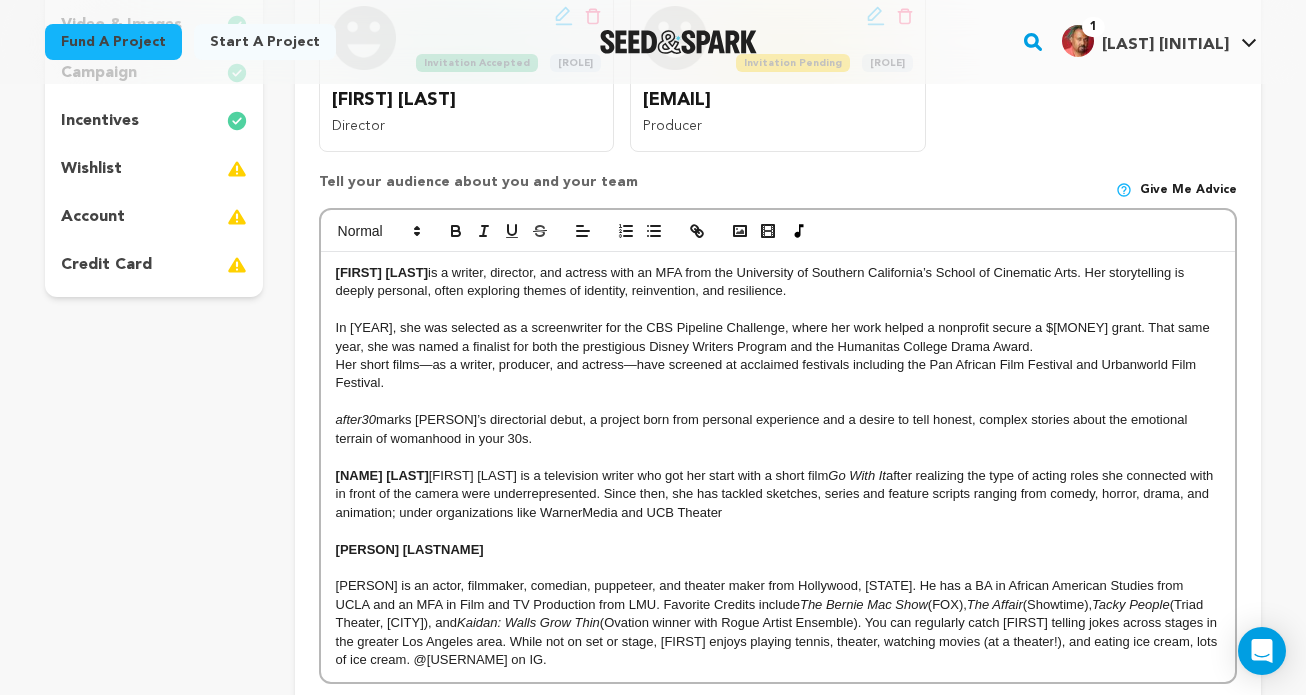 scroll, scrollTop: 0, scrollLeft: 0, axis: both 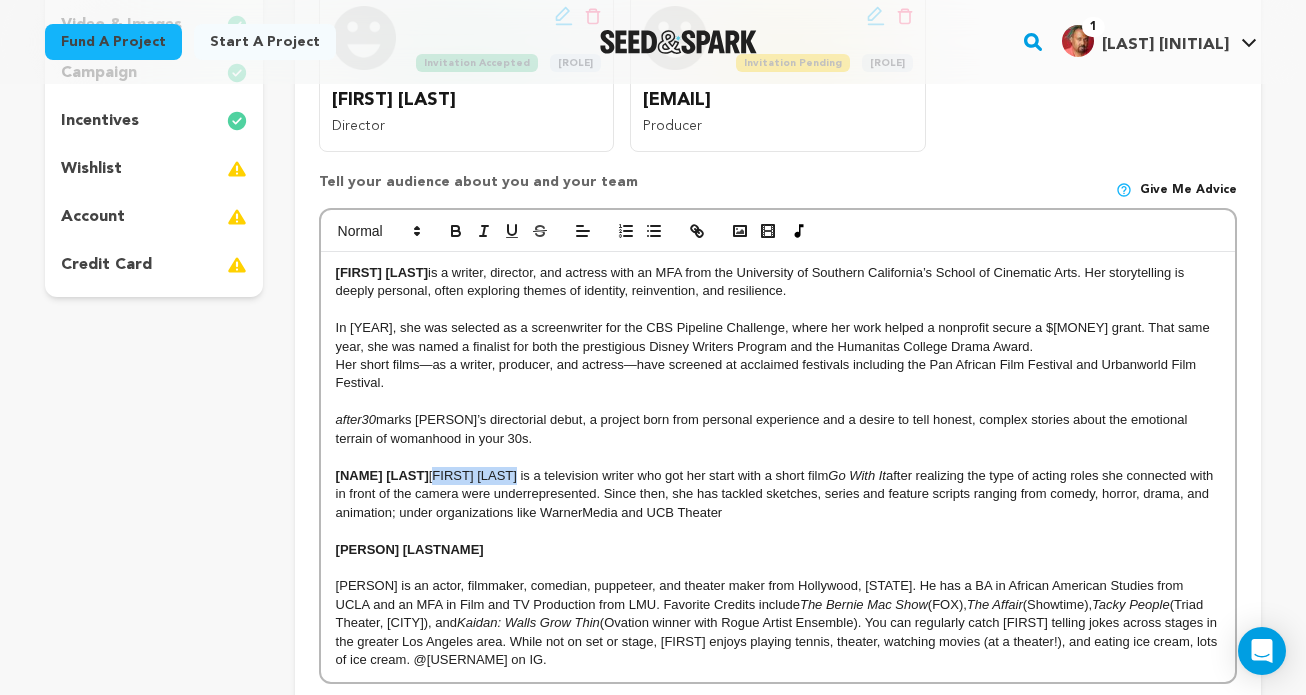 drag, startPoint x: 520, startPoint y: 477, endPoint x: 437, endPoint y: 476, distance: 83.00603 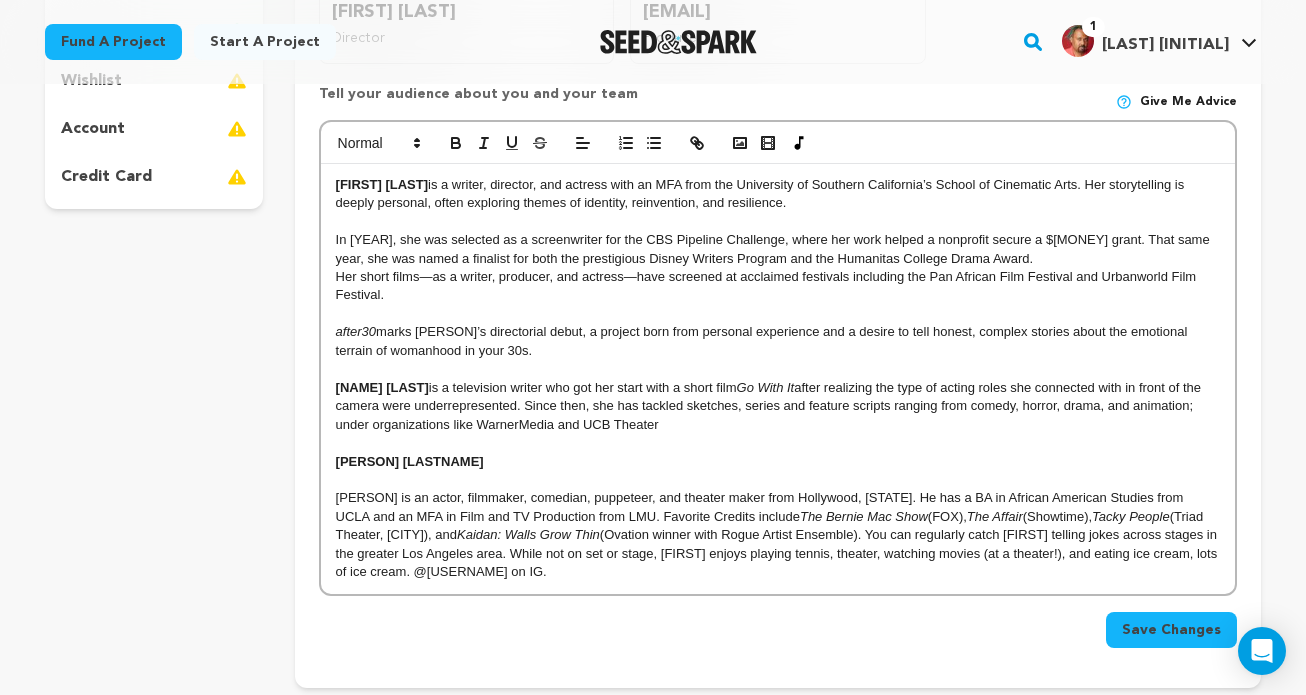scroll, scrollTop: 552, scrollLeft: 0, axis: vertical 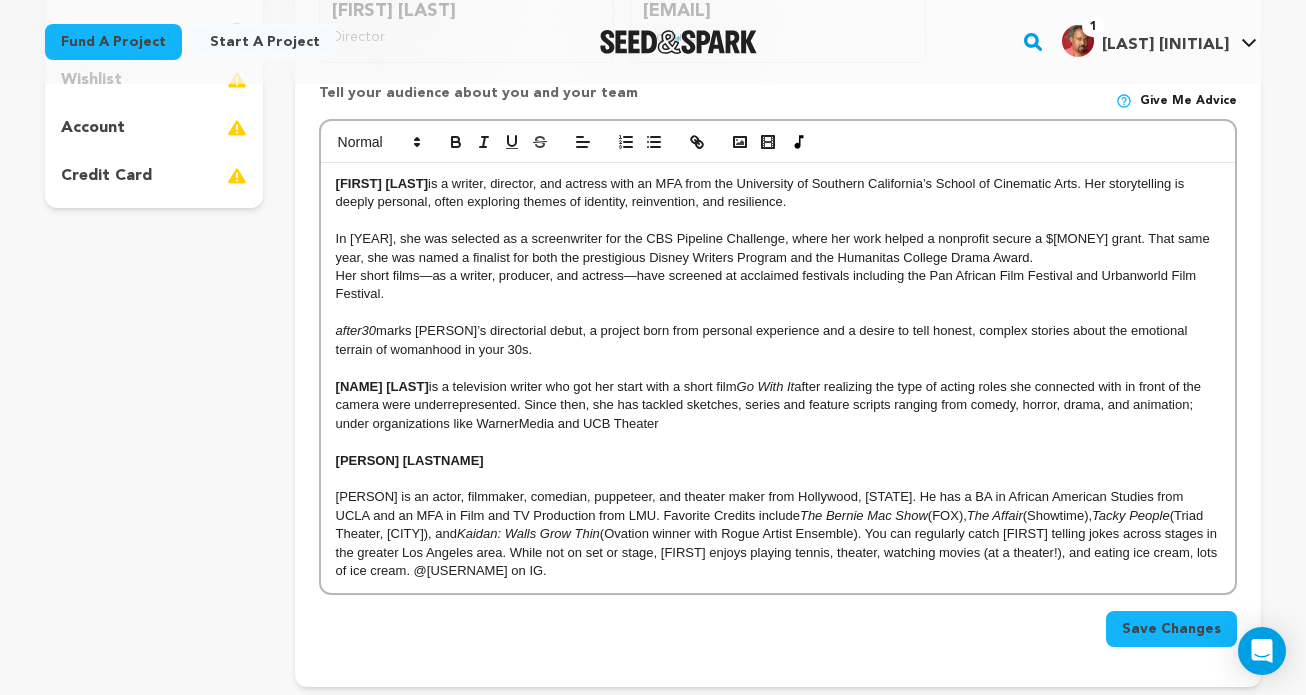 click on "after realizing the type of acting roles she connected with in front of the camera were underrepresented. Since then, she has tackled sketches, series and feature scripts ranging from comedy, horror, drama, and animation; under organizations like WarnerMedia and UCB Theater" at bounding box center [770, 405] 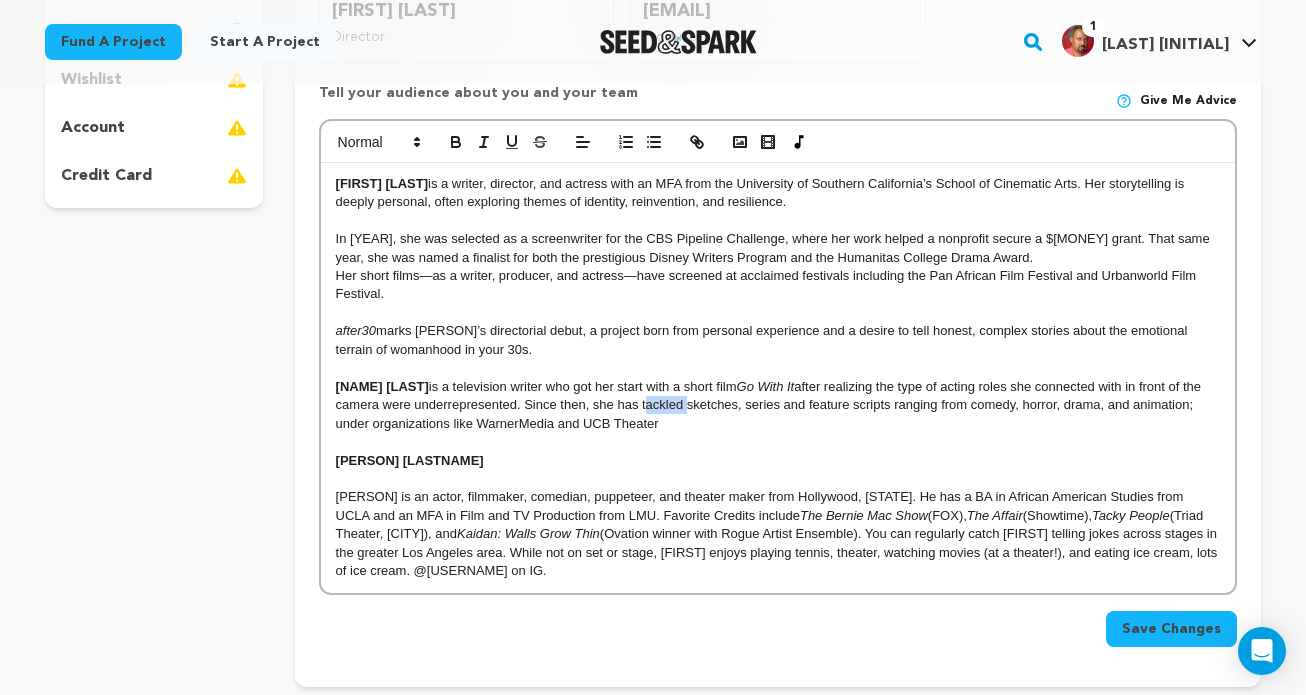 click on "after realizing the type of acting roles she connected with in front of the camera were underrepresented. Since then, she has tackled sketches, series and feature scripts ranging from comedy, horror, drama, and animation; under organizations like WarnerMedia and UCB Theater" at bounding box center (770, 405) 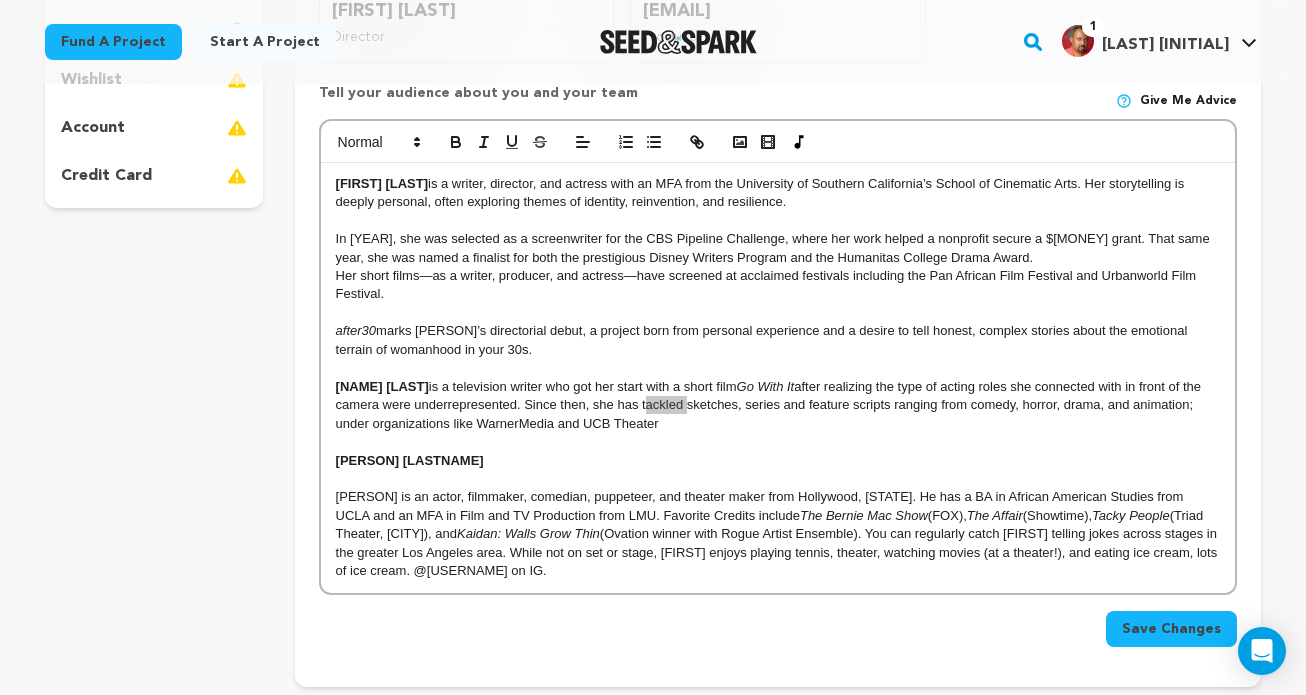 click on "after realizing the type of acting roles she connected with in front of the camera were underrepresented. Since then, she has tackled sketches, series and feature scripts ranging from comedy, horror, drama, and animation; under organizations like WarnerMedia and UCB Theater" at bounding box center (770, 405) 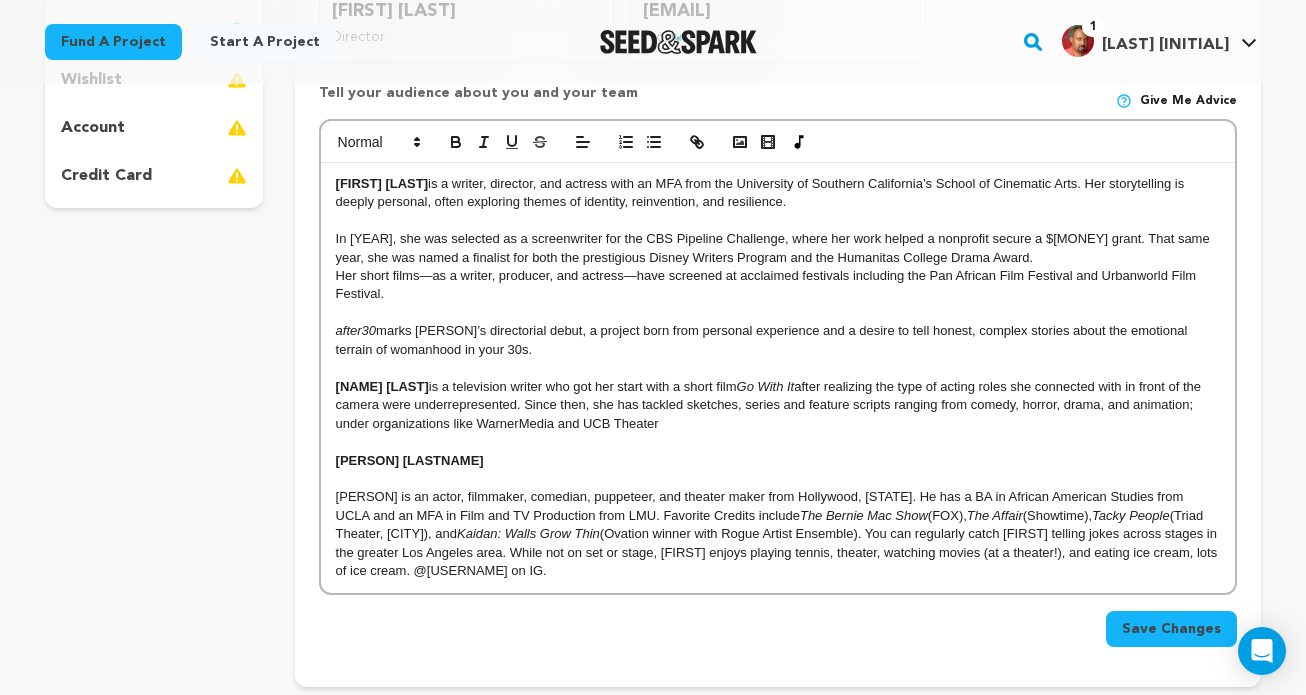click on "Danielle Banks  is a television writer who got her start with a short film  Go With It  after realizing the type of acting roles she connected with in front of the camera were underrepresented. Since then, she has tackled sketches, series and feature scripts ranging from comedy, horror, drama, and animation; under organizations like WarnerMedia and UCB Theater" at bounding box center [778, 405] 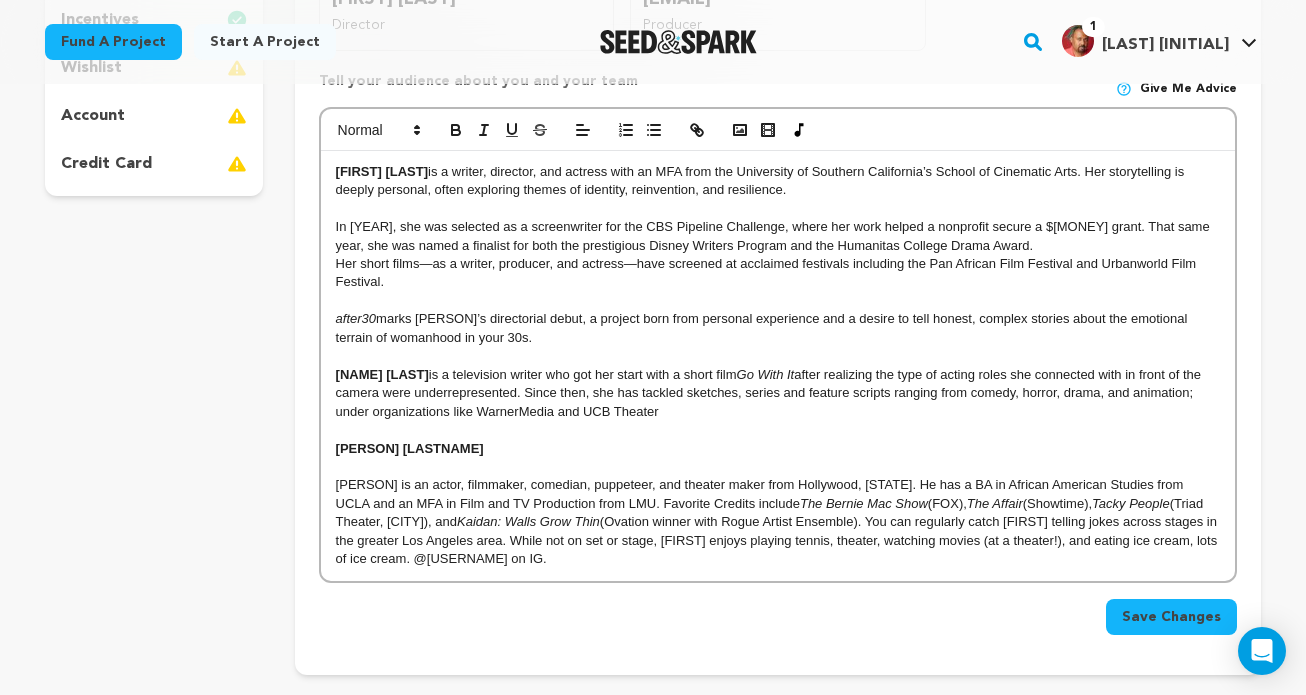 scroll, scrollTop: 567, scrollLeft: 0, axis: vertical 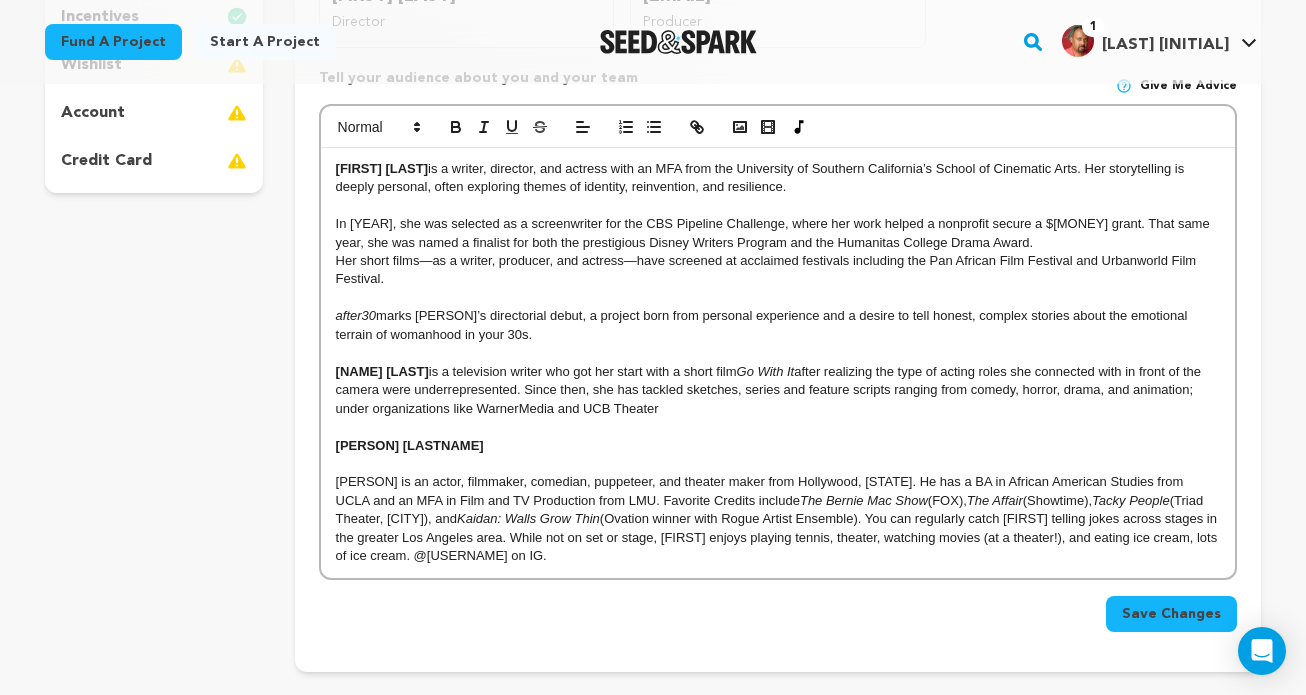 drag, startPoint x: 523, startPoint y: 390, endPoint x: 662, endPoint y: 410, distance: 140.43147 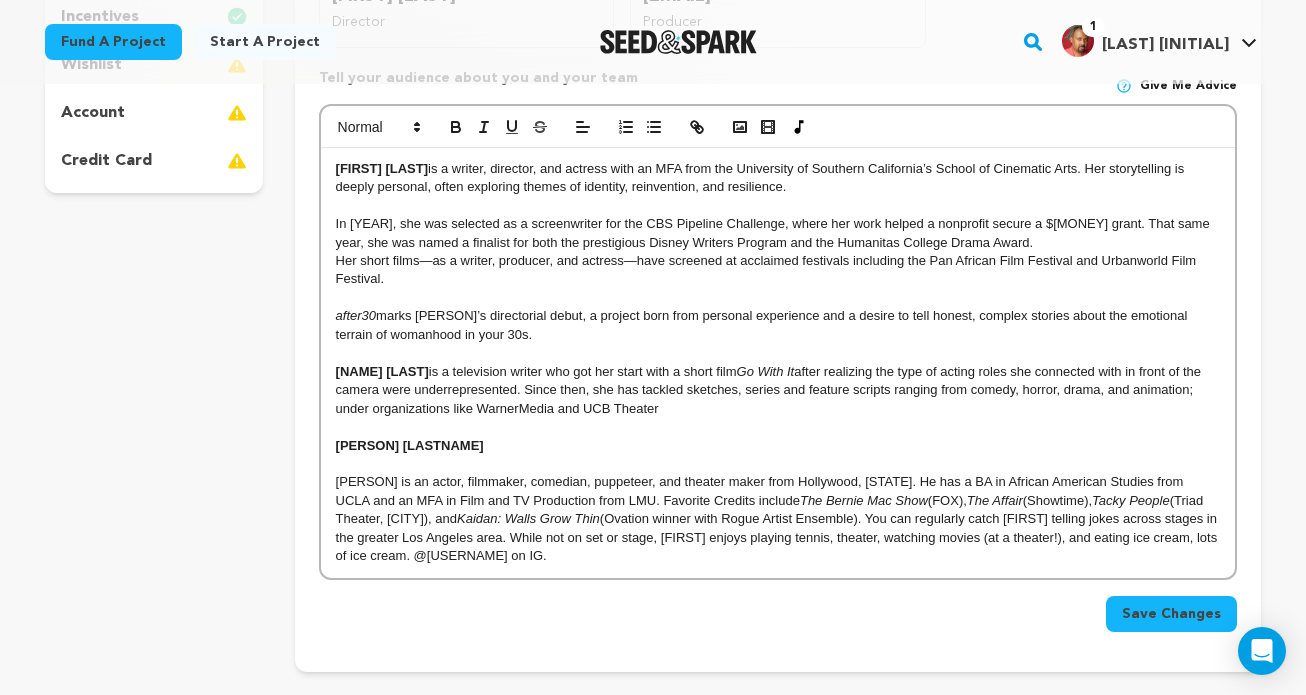 click on "Danielle Banks  is a television writer who got her start with a short film  Go With It  after realizing the type of acting roles she connected with in front of the camera were underrepresented. Since then, she has tackled sketches, series and feature scripts ranging from comedy, horror, drama, and animation; under organizations like WarnerMedia and UCB Theater" at bounding box center [778, 390] 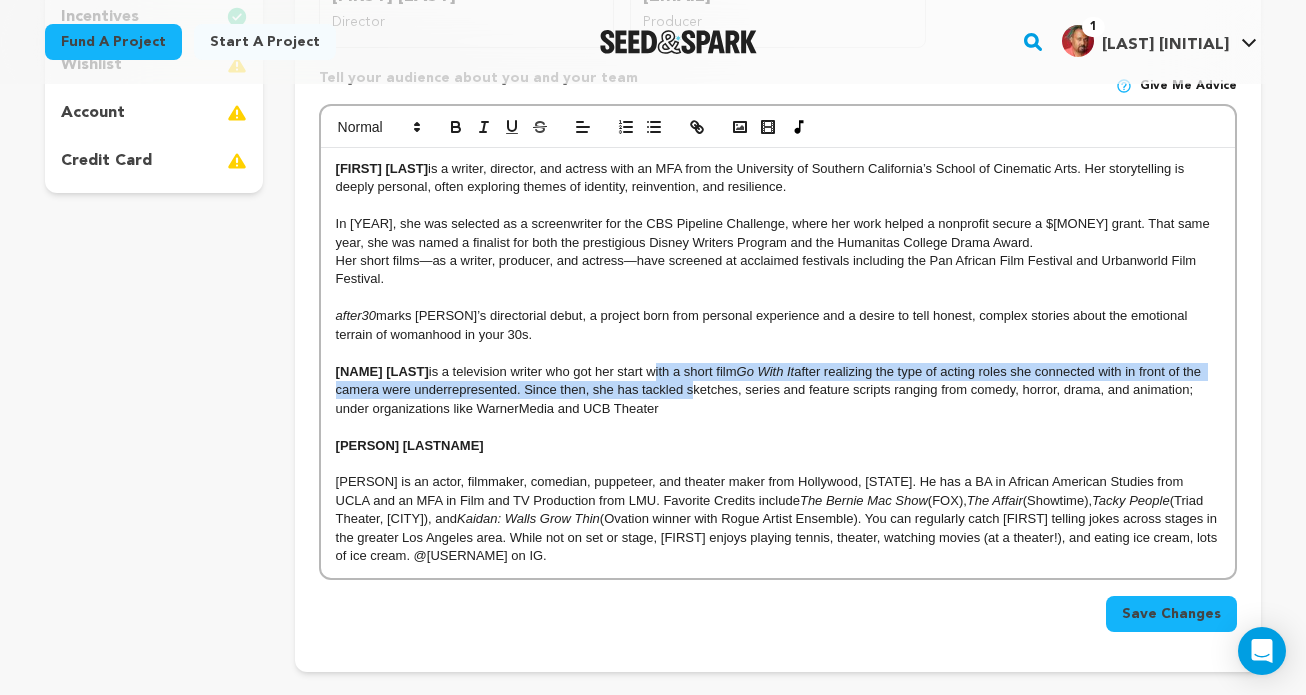drag, startPoint x: 648, startPoint y: 373, endPoint x: 685, endPoint y: 393, distance: 42.059483 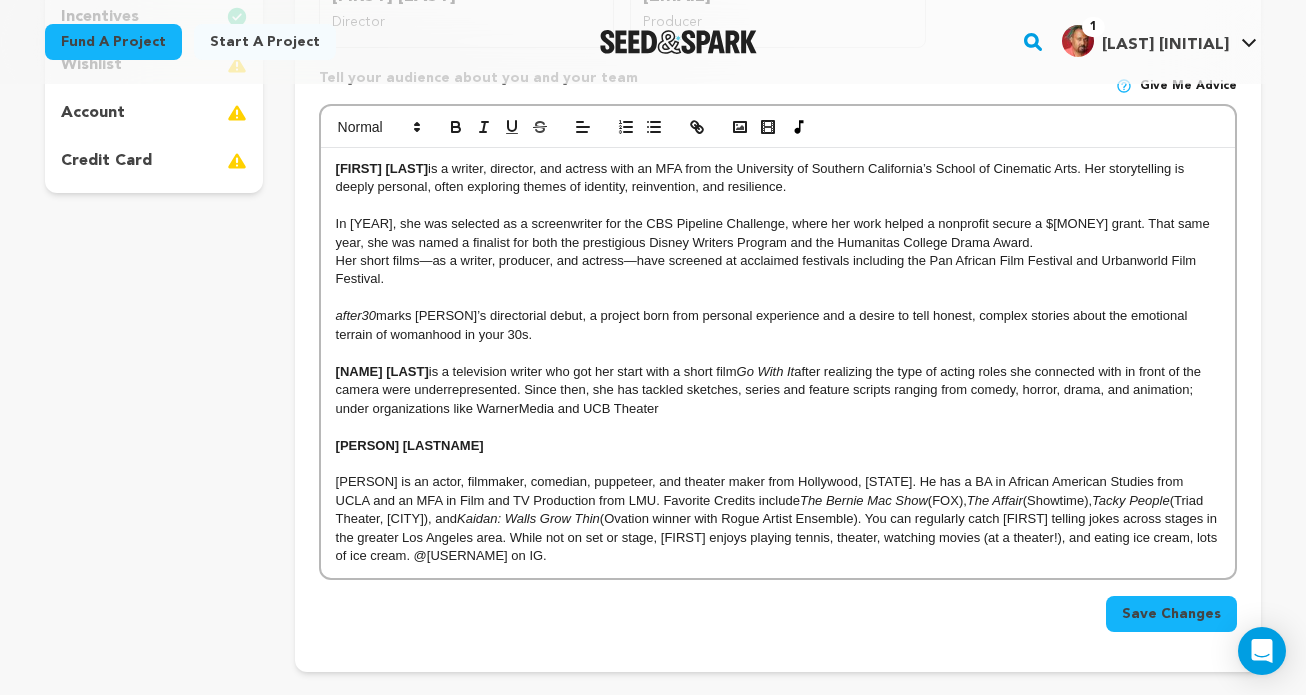 click on "is a television writer who got her start with a short film" at bounding box center [583, 371] 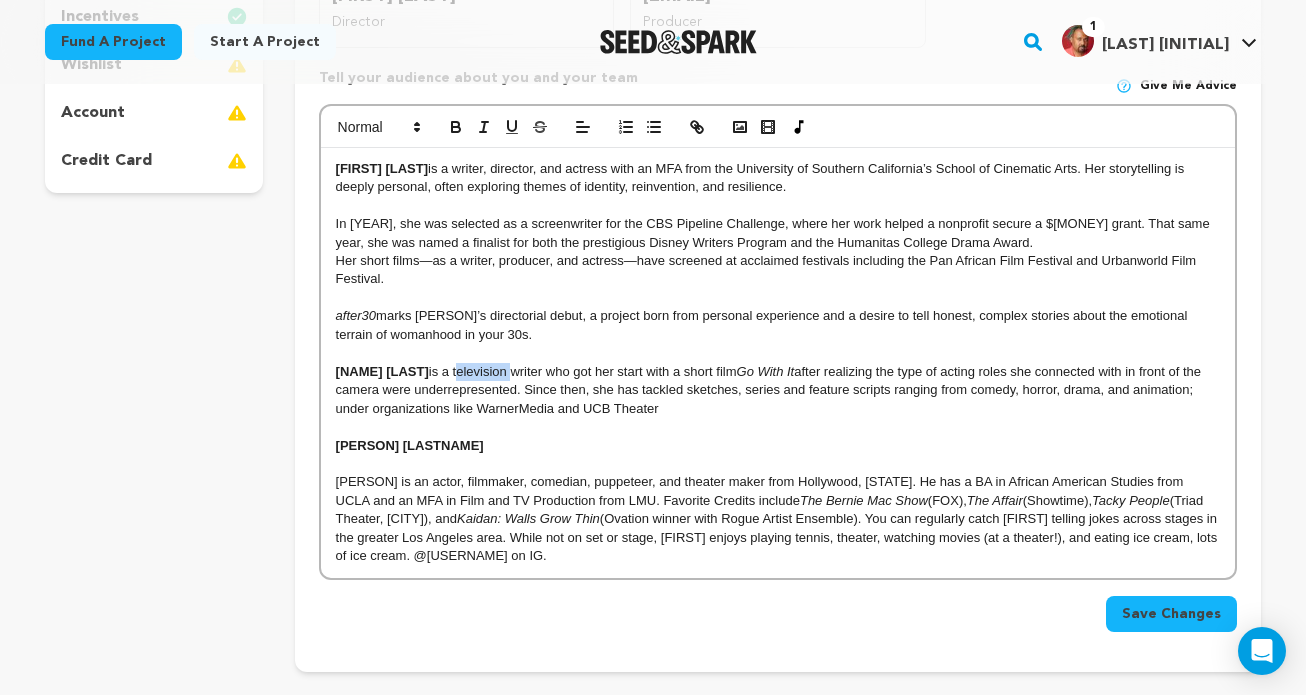 click on "is a television writer who got her start with a short film" at bounding box center [583, 371] 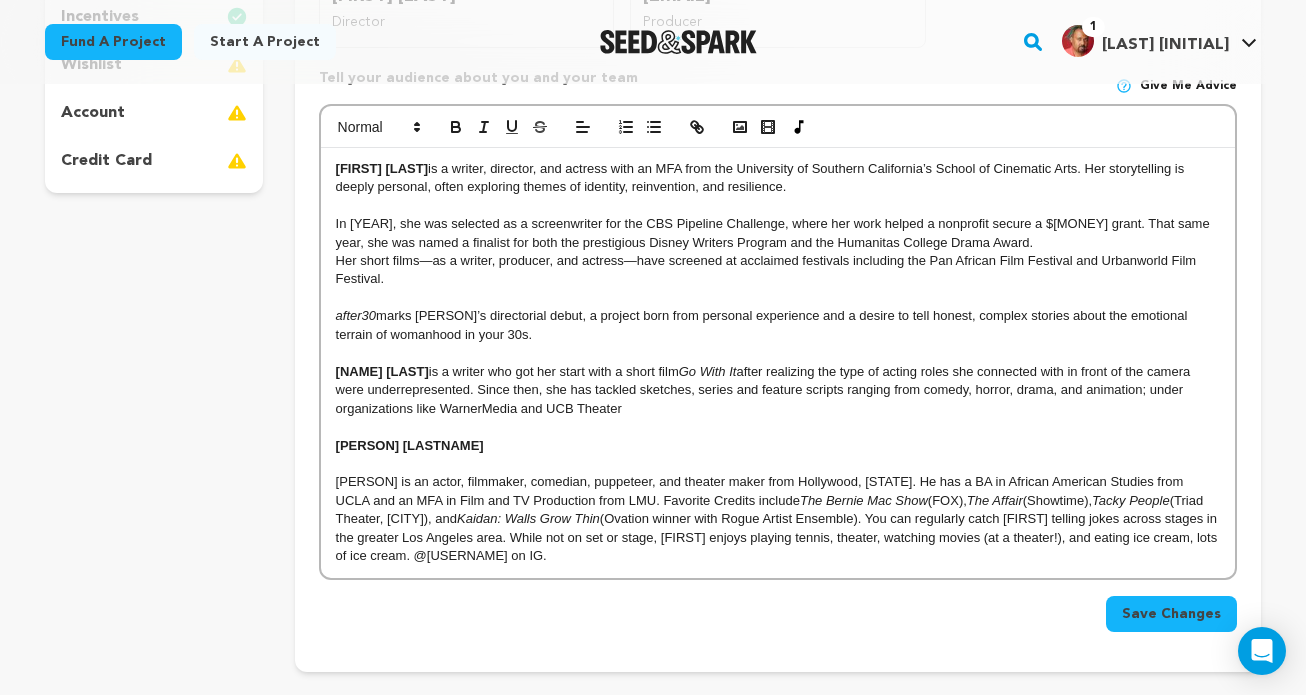 click on "is a writer who got her start with a short film" at bounding box center (554, 371) 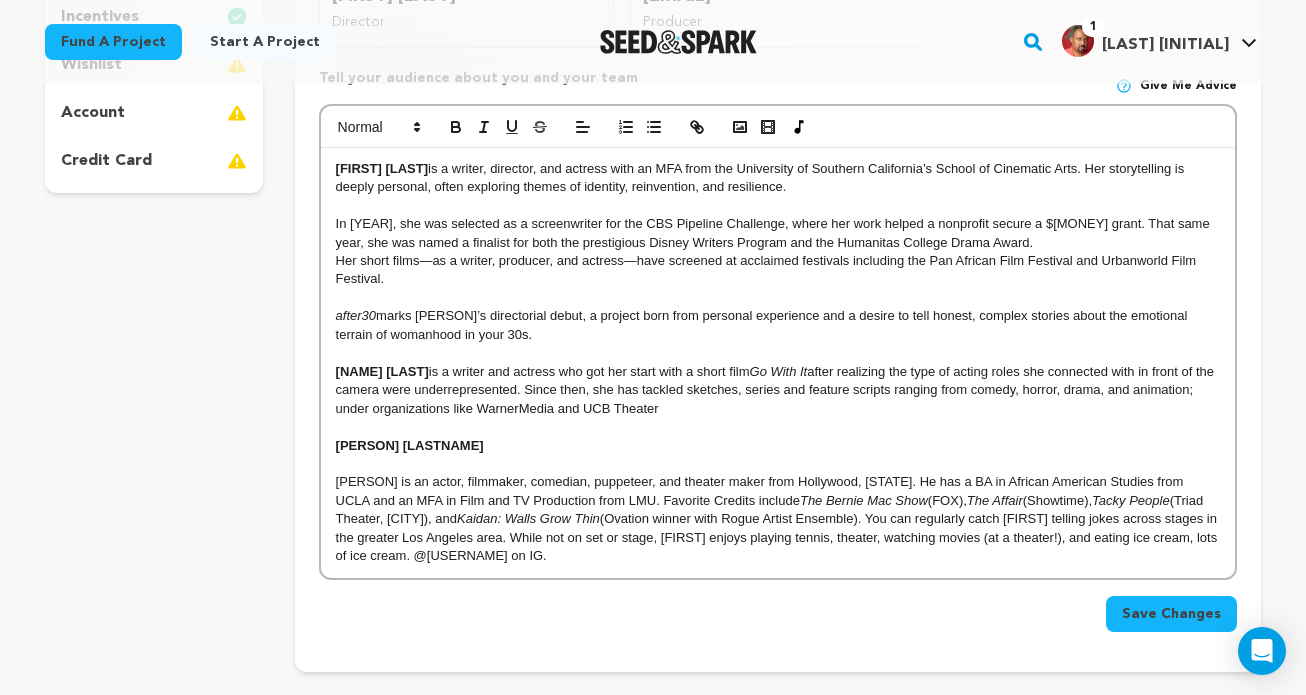 click on "is a writer and actress who got her start with a short film" at bounding box center [589, 371] 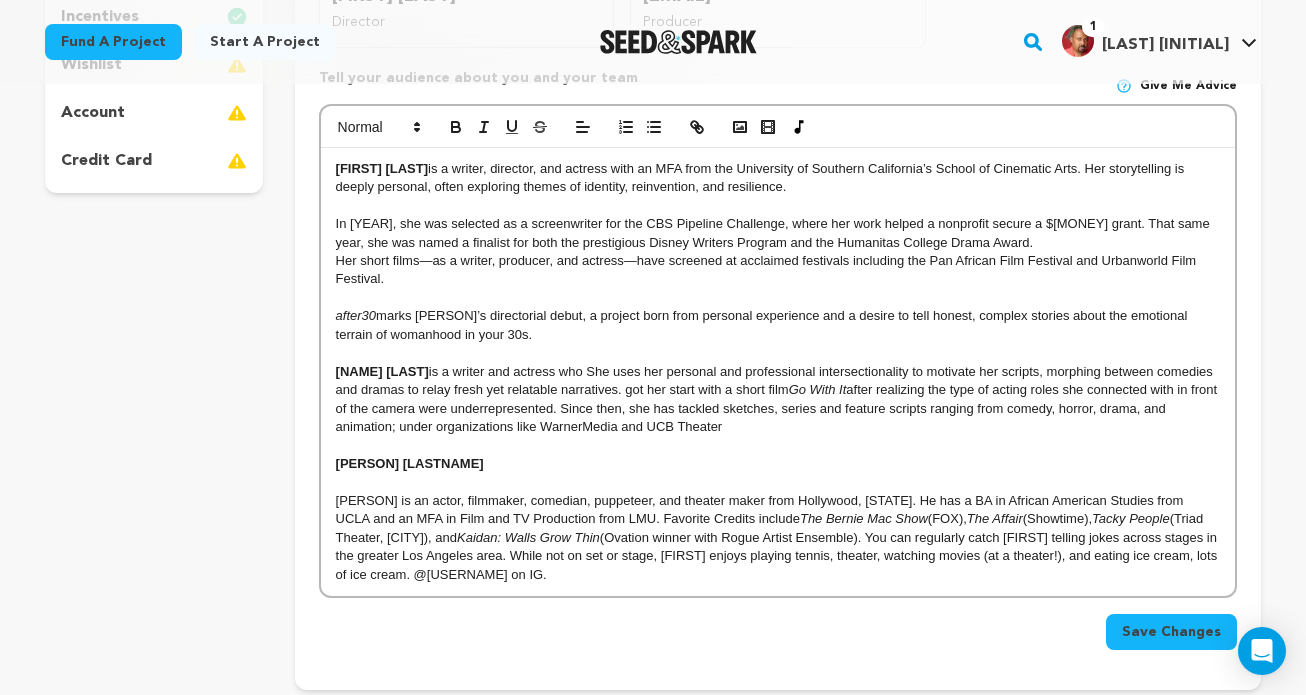 scroll, scrollTop: 0, scrollLeft: 0, axis: both 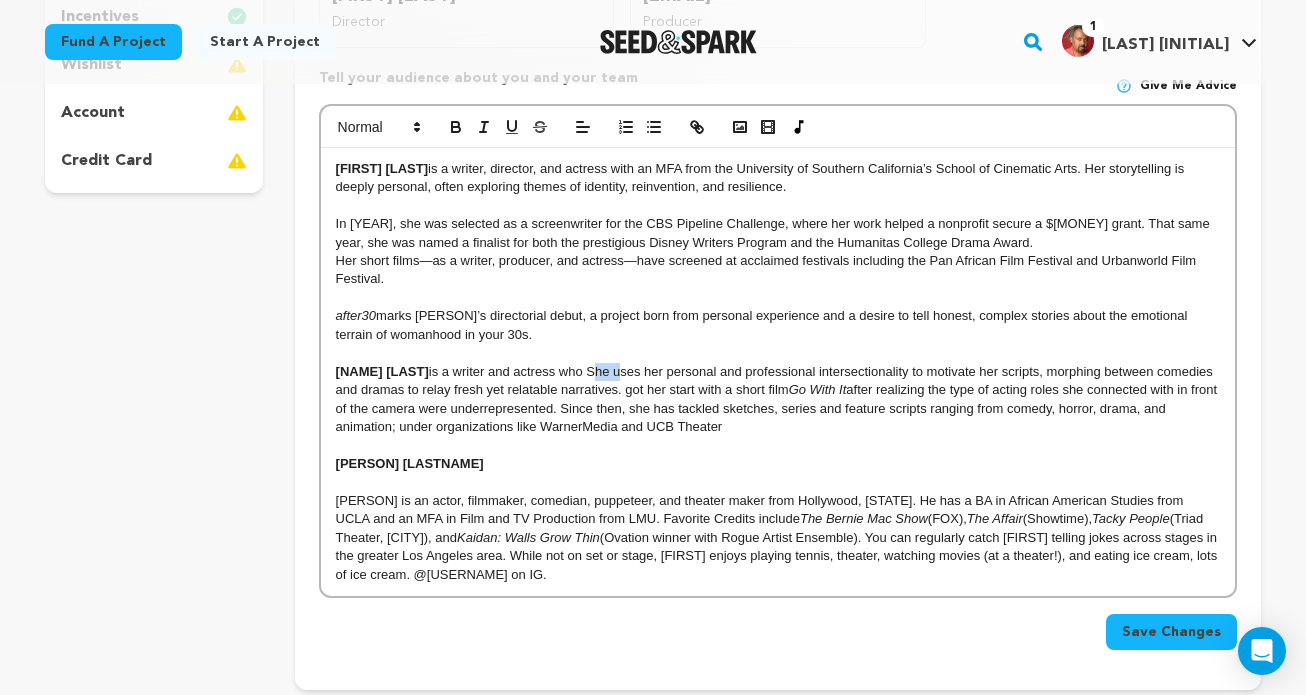 drag, startPoint x: 614, startPoint y: 371, endPoint x: 591, endPoint y: 370, distance: 23.021729 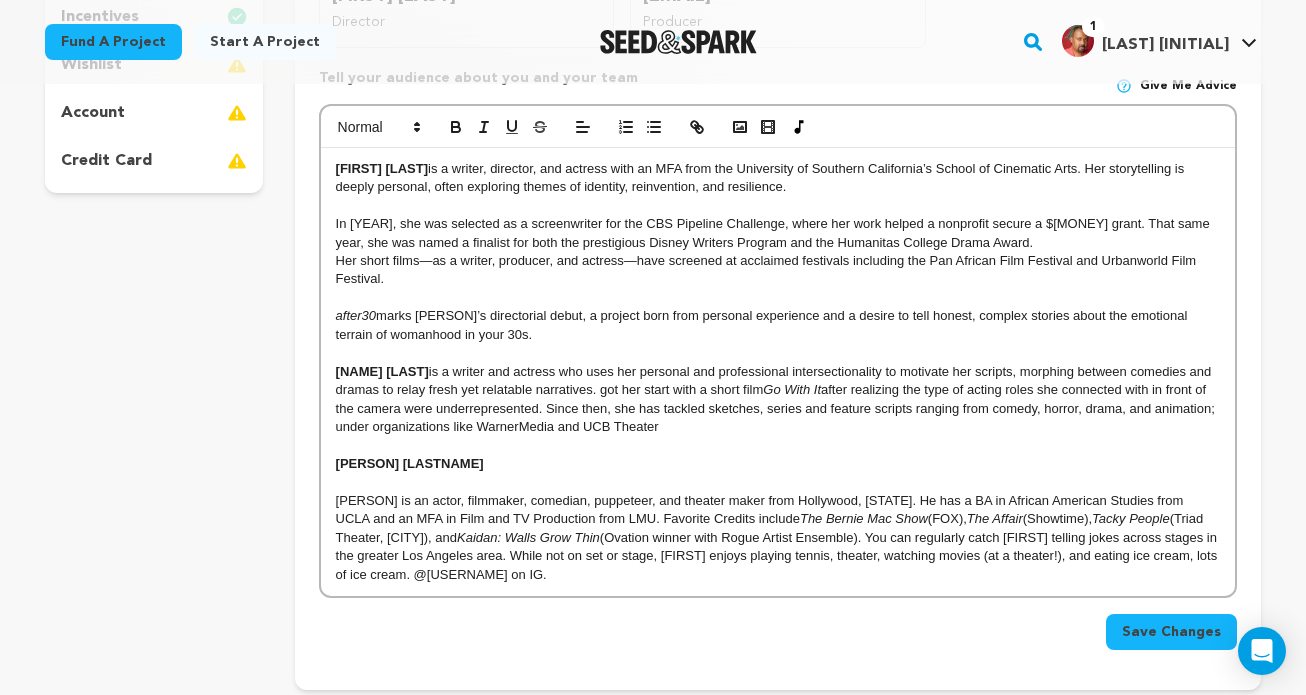 click on "is a writer and actress who uses her personal and professional intersectionality to motivate her scripts, morphing between comedies and dramas to relay fresh yet relatable narratives. got her start with a short film" at bounding box center [775, 380] 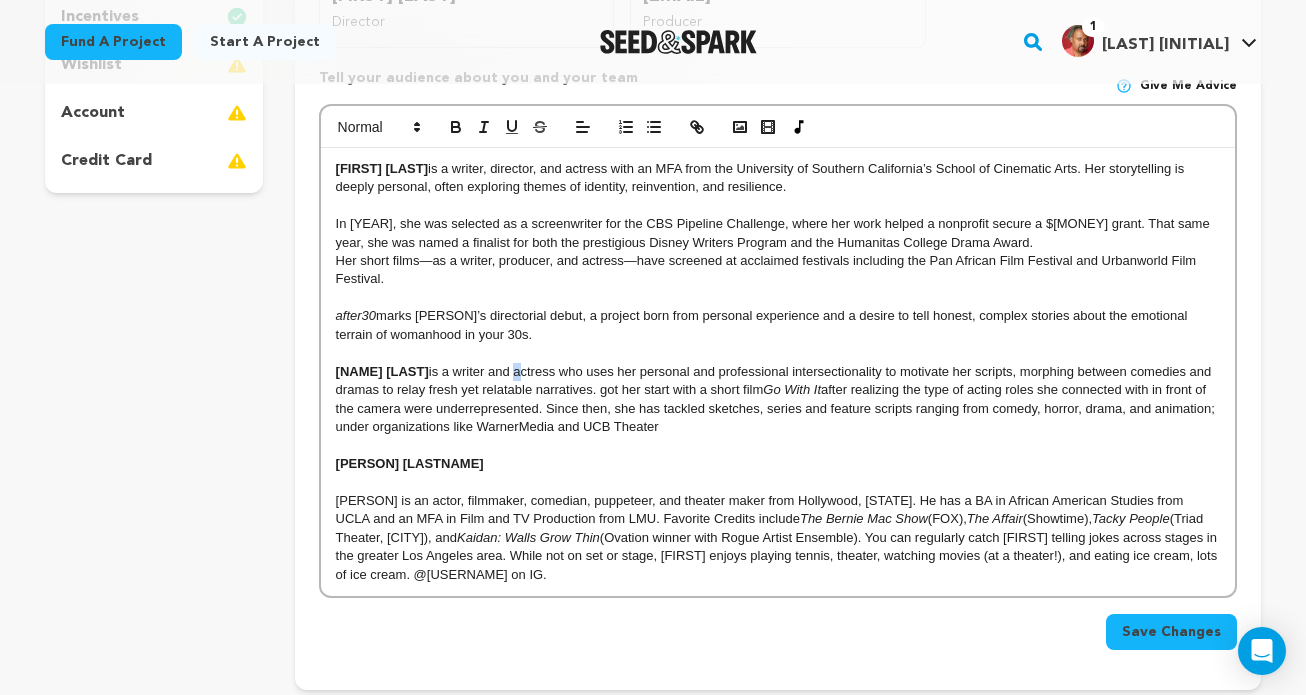 click on "is a writer and actress who uses her personal and professional intersectionality to motivate her scripts, morphing between comedies and dramas to relay fresh yet relatable narratives. got her start with a short film" at bounding box center [775, 380] 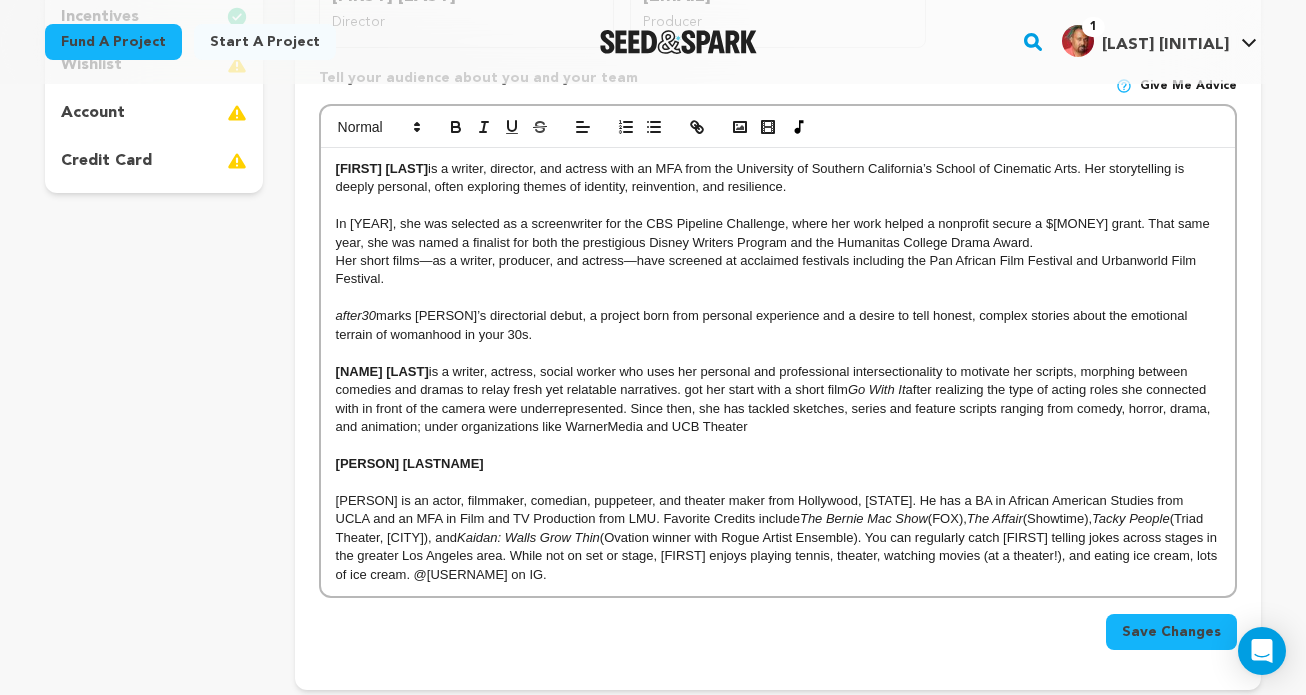 click on "is a writer, actress, social worker who uses her personal and professional intersectionality to motivate her scripts, morphing between comedies and dramas to relay fresh yet relatable narratives. got her start with a short film" at bounding box center (763, 380) 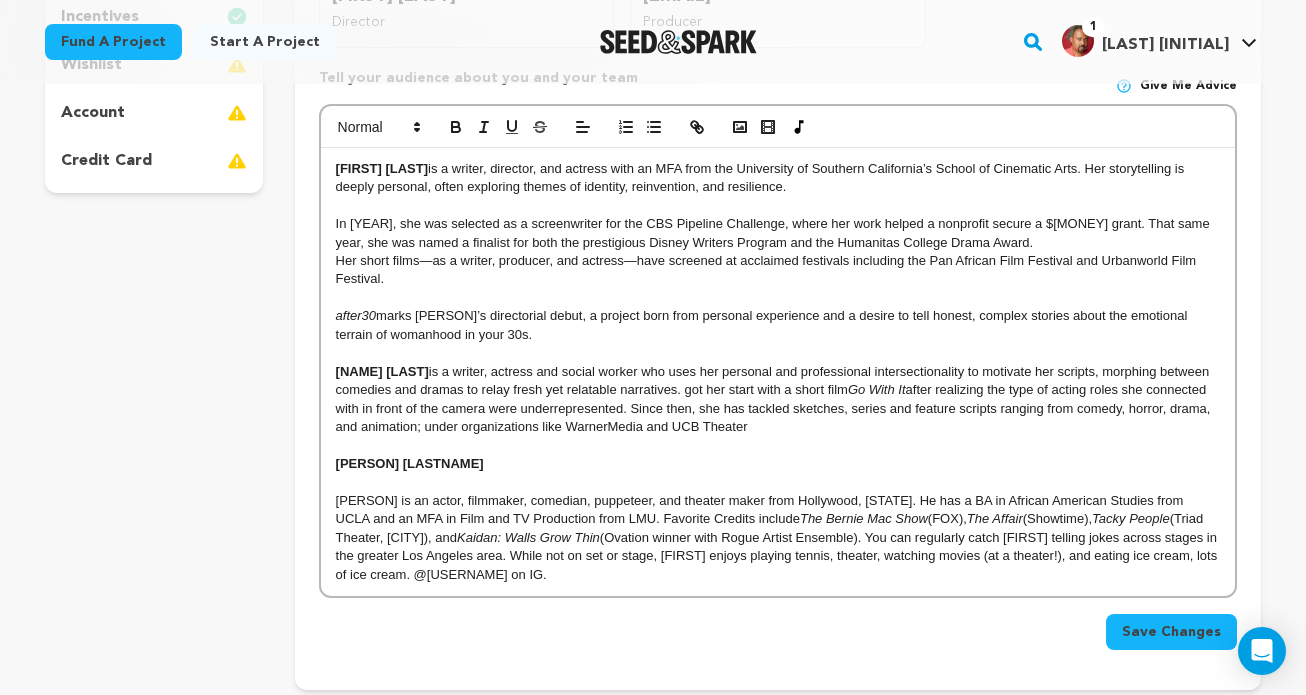 click on "is a writer, actress and social worker who uses her personal and professional intersectionality to motivate her scripts, morphing between comedies and dramas to relay fresh yet relatable narratives. got her start with a short film" at bounding box center (774, 380) 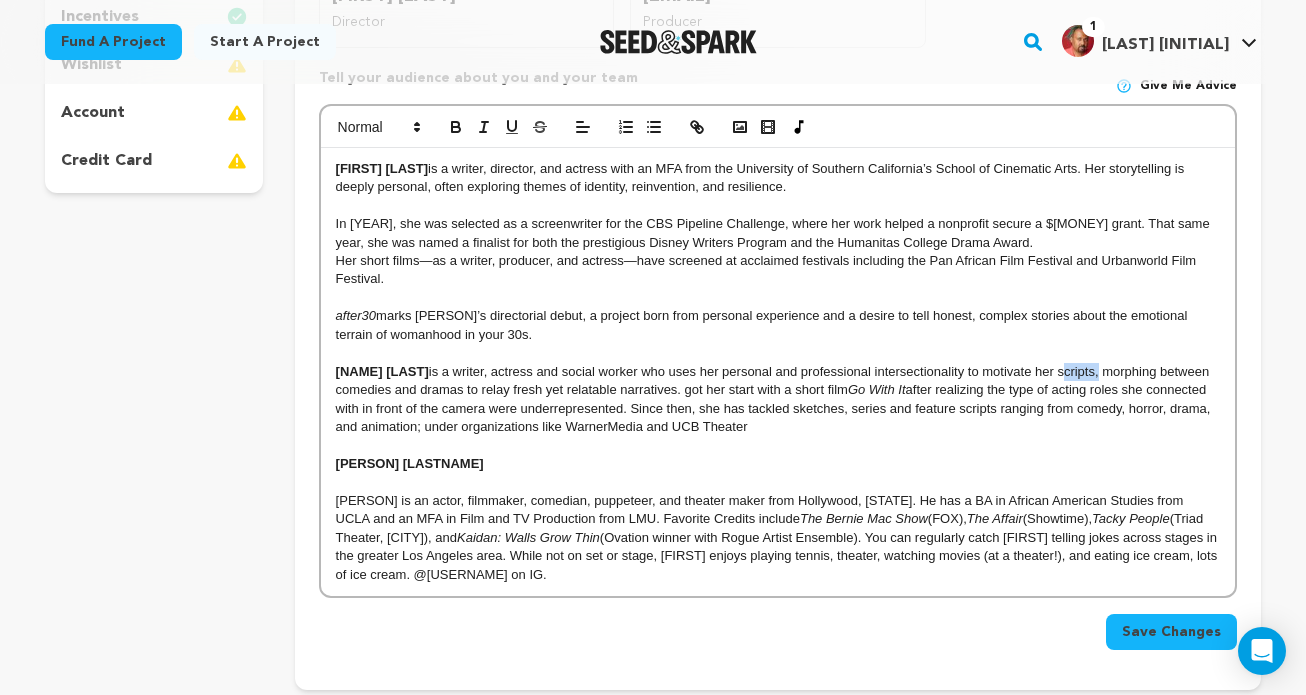 click on "is a writer, actress and social worker who uses her personal and professional intersectionality to motivate her scripts, morphing between comedies and dramas to relay fresh yet relatable narratives. got her start with a short film" at bounding box center [774, 380] 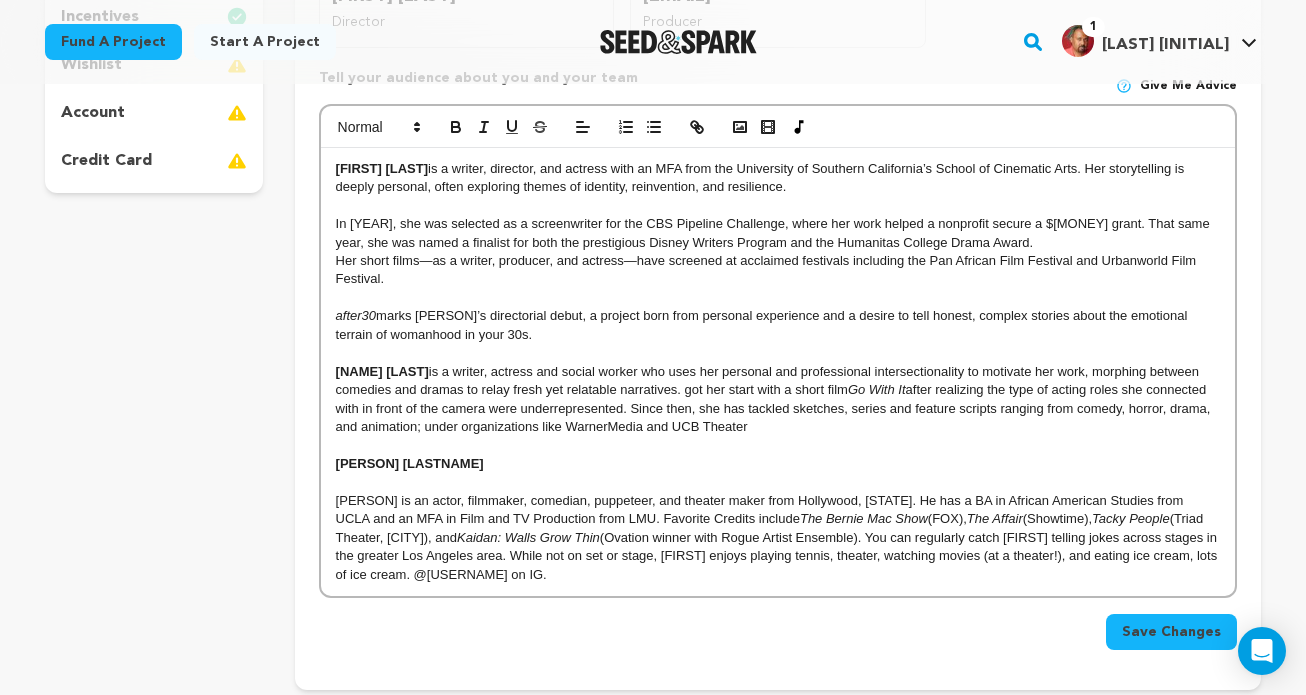click on "is a writer, actress and social worker who uses her personal and professional intersectionality to motivate her work, morphing between comedies and dramas to relay fresh yet relatable narratives. got her start with a short film" at bounding box center (769, 380) 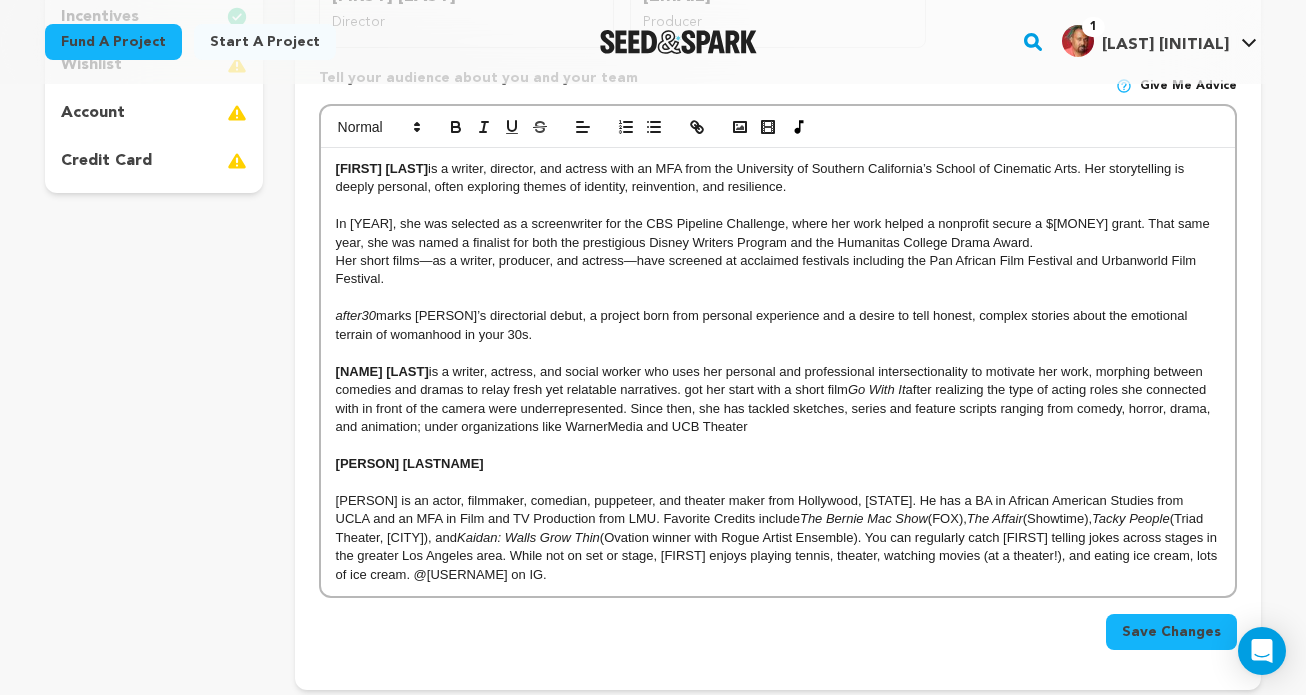click on "is a writer, actress, and social worker who uses her personal and professional intersectionality to motivate her work, morphing between comedies and dramas to relay fresh yet relatable narratives. got her start with a short film" at bounding box center (771, 380) 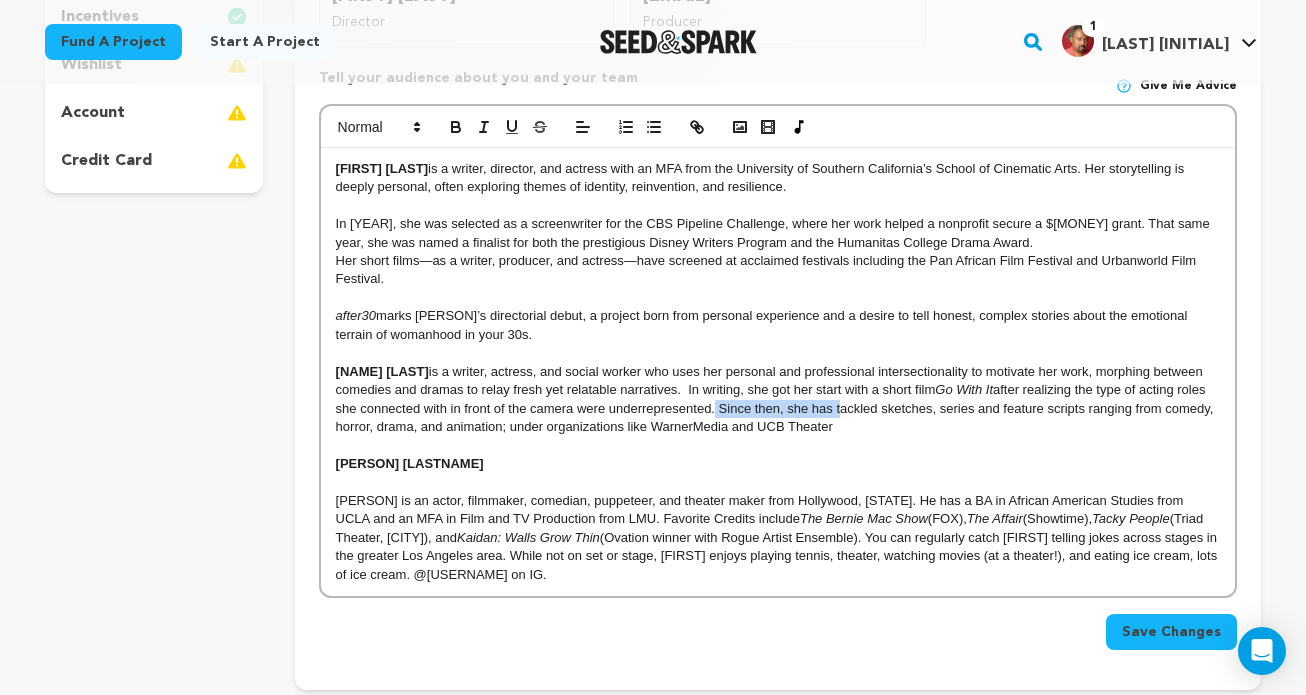 drag, startPoint x: 837, startPoint y: 411, endPoint x: 710, endPoint y: 407, distance: 127.06297 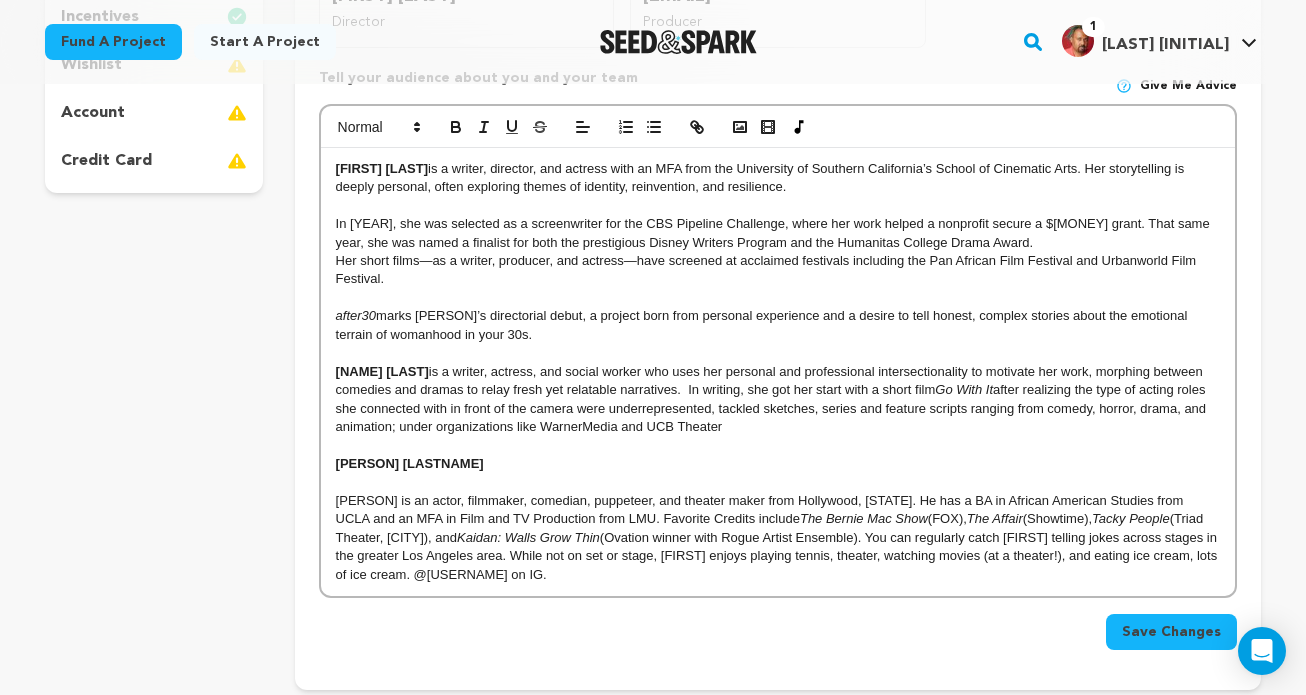 click on "after realizing the type of acting roles she connected with in front of the camera were underrepresented, tackled sketches, series and feature scripts ranging from comedy, horror, drama, and animation; under organizations like WarnerMedia and UCB Theater" at bounding box center [773, 408] 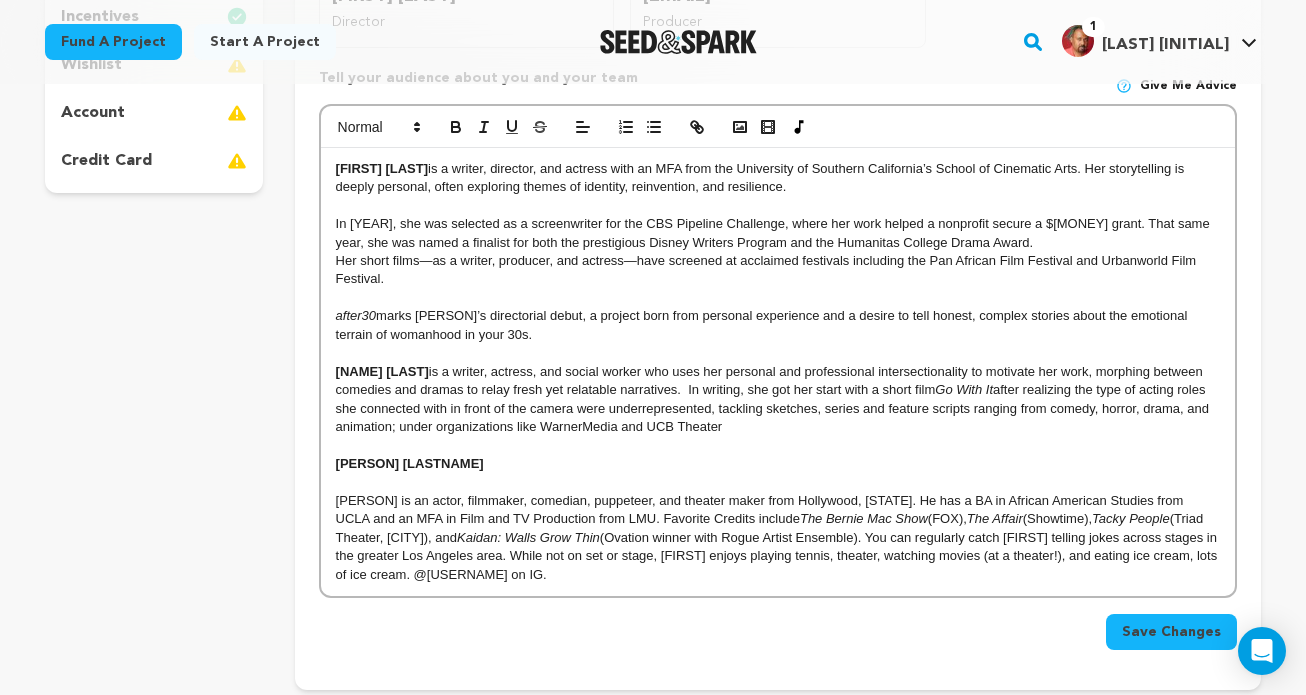 drag, startPoint x: 724, startPoint y: 426, endPoint x: 391, endPoint y: 428, distance: 333.006 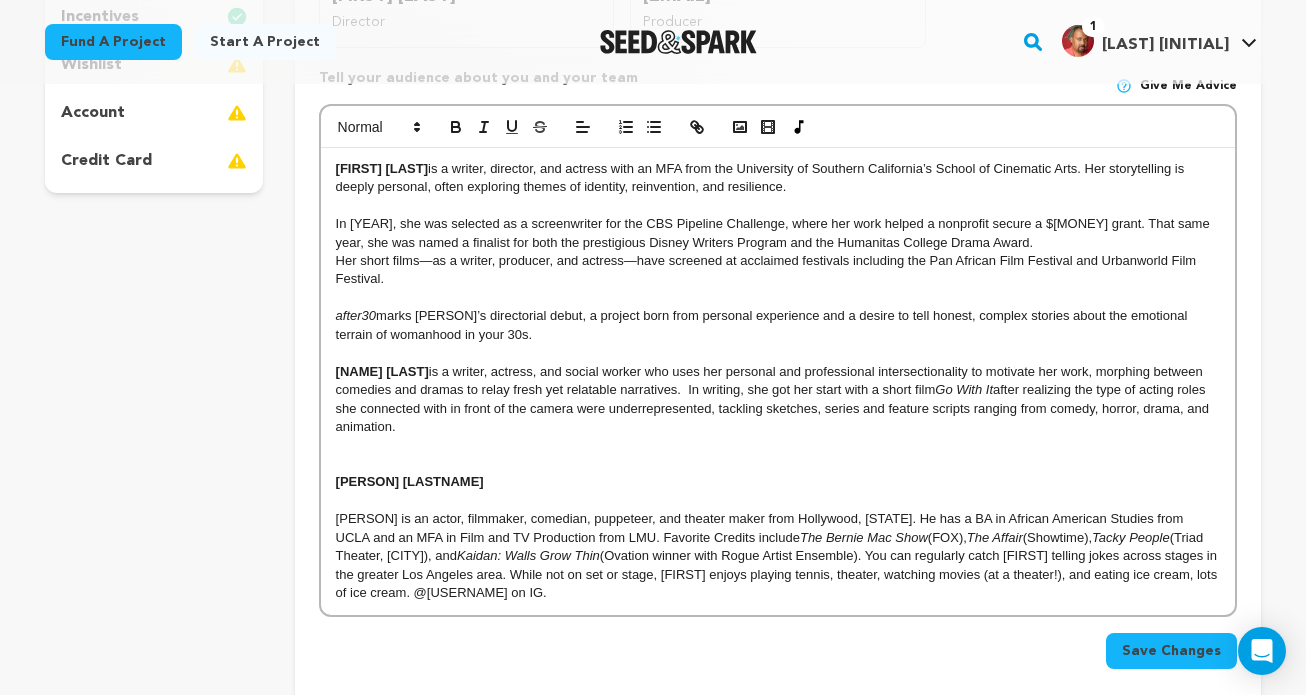 scroll, scrollTop: 0, scrollLeft: 0, axis: both 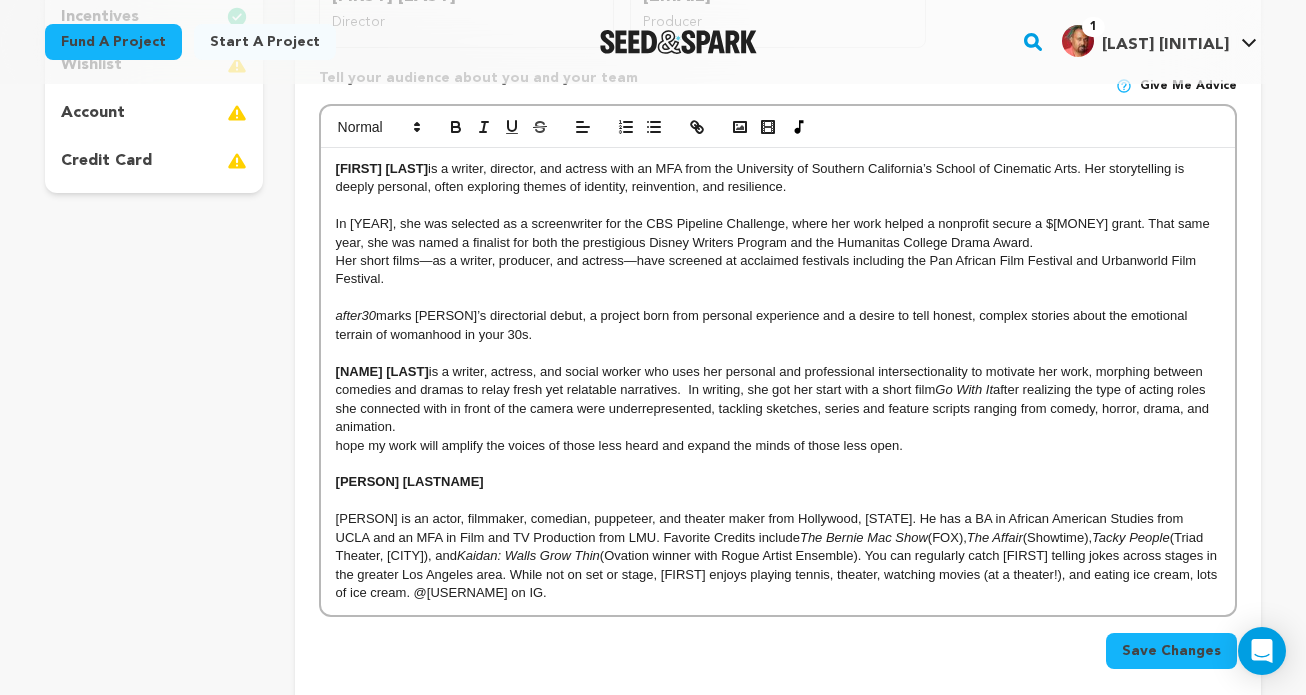 click on "hope my work will amplify the voices of those less heard and expand the minds of those less open." at bounding box center (778, 446) 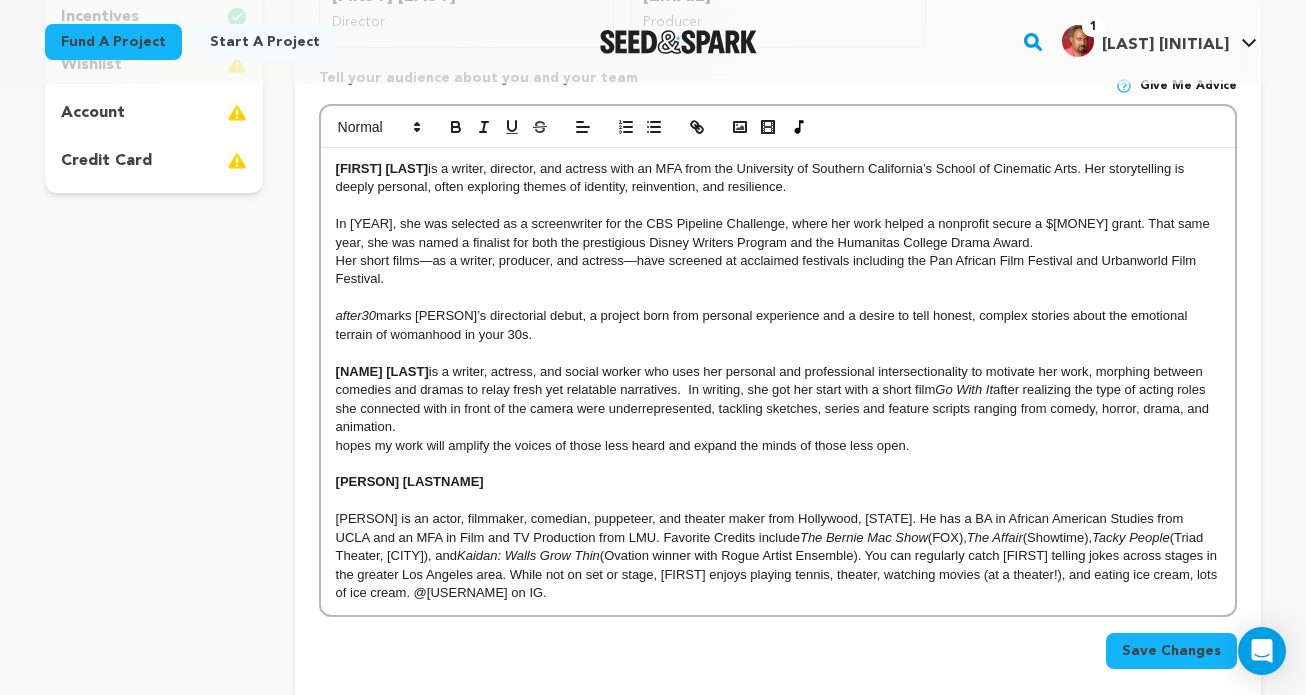 click on "Dawana Speights  is a writer, director, and actress with an MFA from the University of Southern California’s School of Cinematic Arts. Her storytelling is deeply personal, often exploring themes of identity, reinvention, and resilience. In 2022, she was selected as a screenwriter for the CBS Pipeline Challenge, where her work helped a nonprofit secure a $75K grant. That same year, she was named a finalist for both the prestigious Disney Writers Program and the Humanitas College Drama Award. Her short films—as a writer, producer, and actress—have screened at acclaimed festivals including the Pan African Film Festival and Urbanworld Film Festival. after30  marks Dawana’s directorial debut, a project born from personal experience and a desire to tell honest, complex stories about the emotional terrain of womanhood in your 30s. Danielle Banks Go With It hopes my work will amplify the voices of those less heard and expand the minds of those less open. McCristol Harris III The Bernie Mac Show  (FOX)," at bounding box center [778, 381] 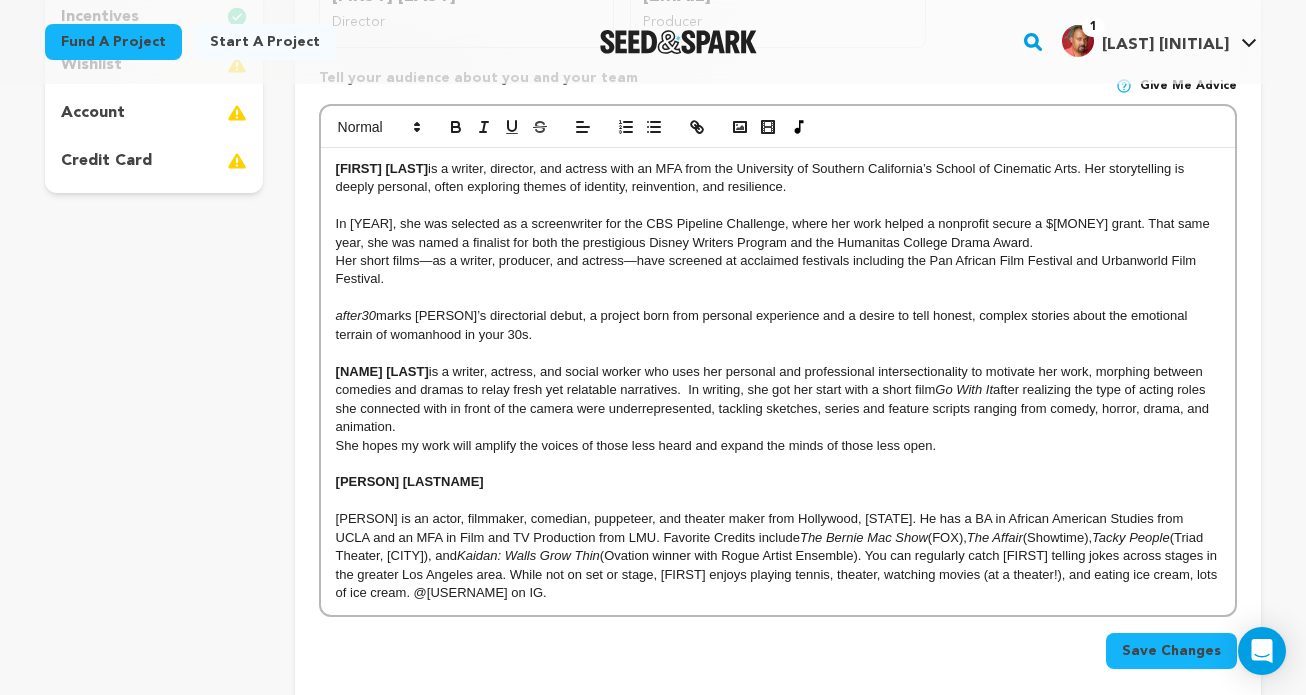 click on "Danielle Banks  is a writer, actress, and social worker who uses her personal and professional intersectionality to motivate her work, morphing between comedies and dramas to relay fresh yet relatable narratives.  In writing, she got her start with a short film  Go With It  after realizing the type of acting roles she connected with in front of the camera were underrepresented, tackling sketches, series and feature scripts ranging from comedy, horror, drama, and animation." at bounding box center (778, 400) 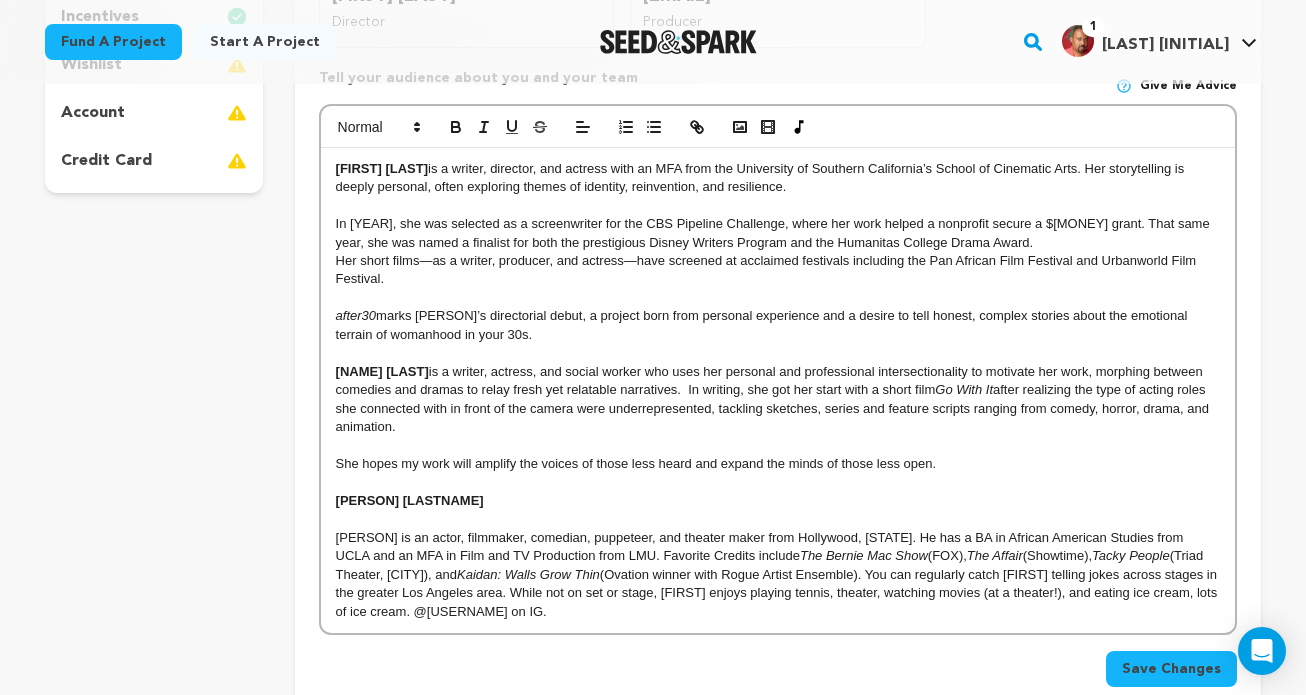 click on "is a writer, actress, and social worker who uses her personal and professional intersectionality to motivate her work, morphing between comedies and dramas to relay fresh yet relatable narratives.  In writing, she got her start with a short film" at bounding box center [771, 380] 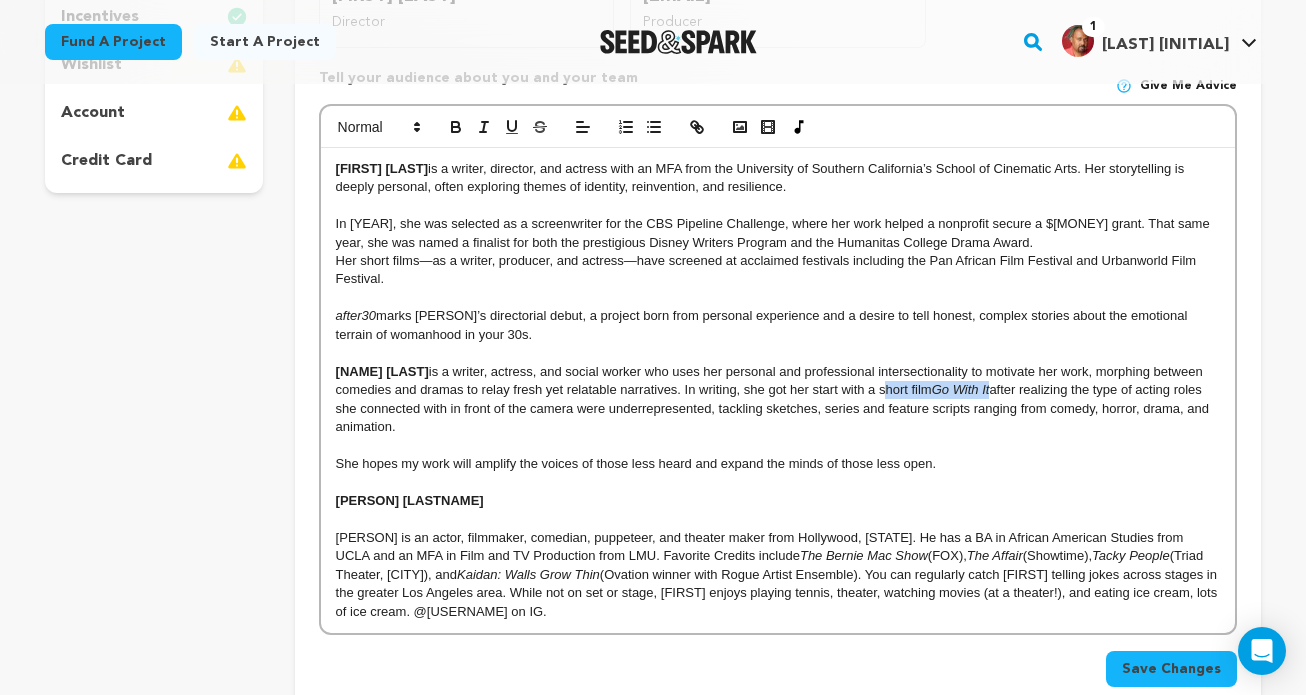 drag, startPoint x: 994, startPoint y: 392, endPoint x: 881, endPoint y: 389, distance: 113.03982 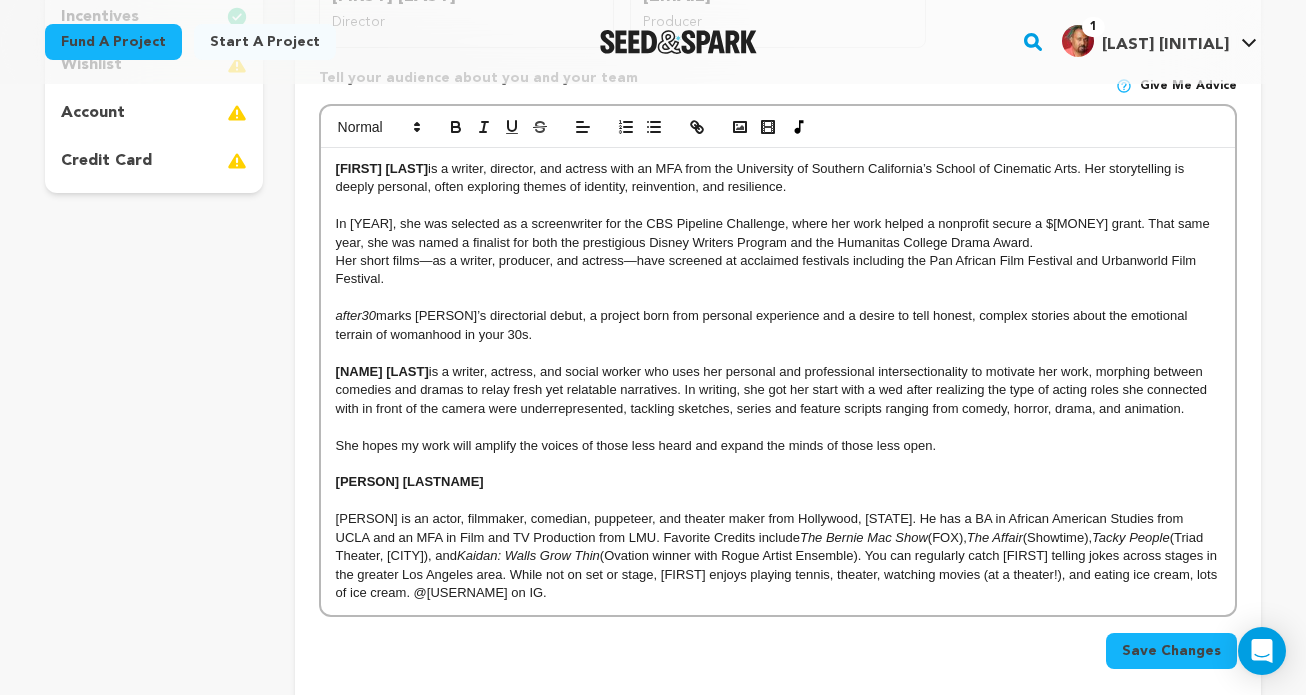click on "is a writer, actress, and social worker who uses her personal and professional intersectionality to motivate her work, morphing between comedies and dramas to relay fresh yet relatable narratives. In writing, she got her start with a wed after realizing the type of acting roles she connected with in front of the camera were underrepresented, tackling sketches, series and feature scripts ranging from comedy, horror, drama, and animation." at bounding box center (773, 390) 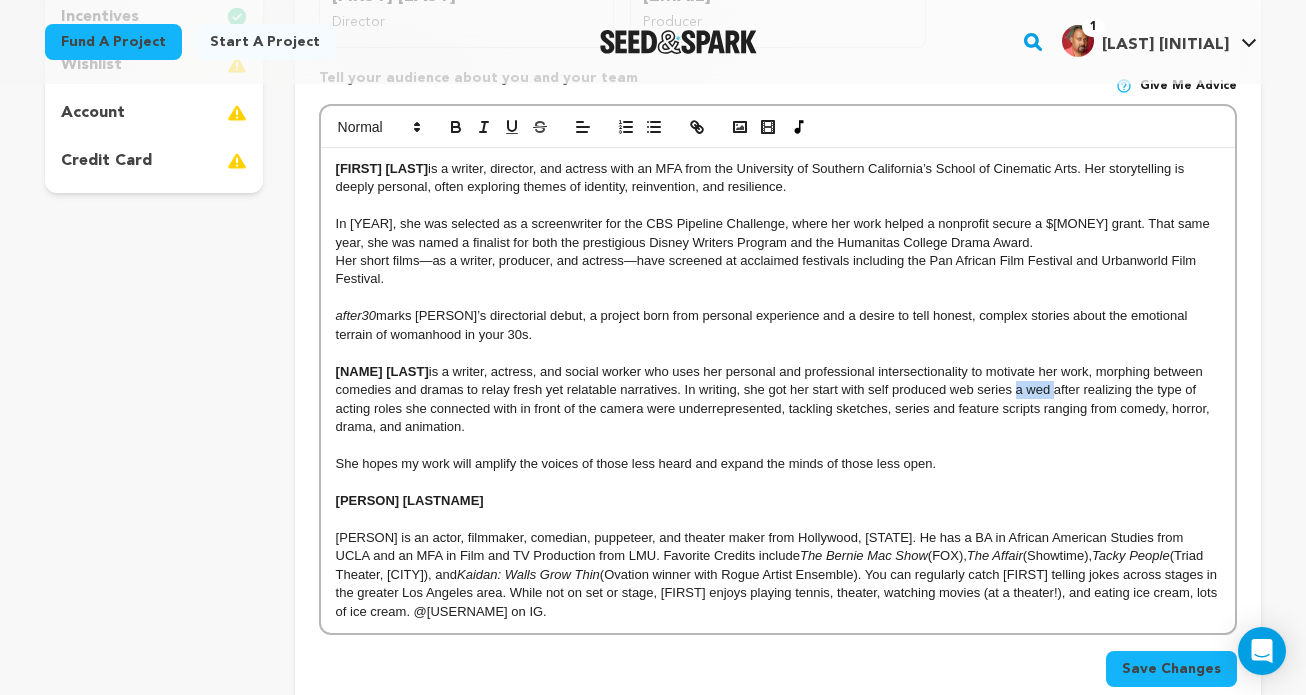 drag, startPoint x: 1049, startPoint y: 390, endPoint x: 1011, endPoint y: 390, distance: 38 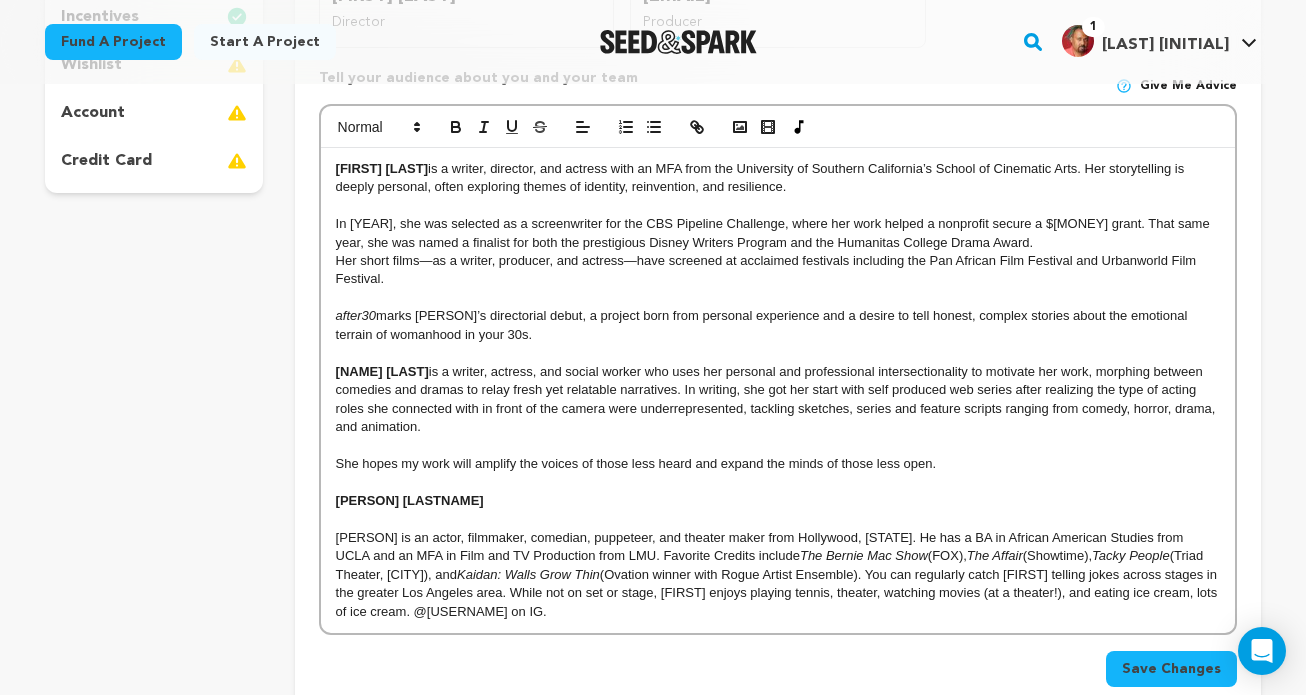 click on "is a writer, actress, and social worker who uses her personal and professional intersectionality to motivate her work, morphing between comedies and dramas to relay fresh yet relatable narratives. In writing, she got her start with self produced web series after realizing the type of acting roles she connected with in front of the camera were underrepresented, tackling sketches, series and feature scripts ranging from comedy, horror, drama, and animation." at bounding box center (778, 399) 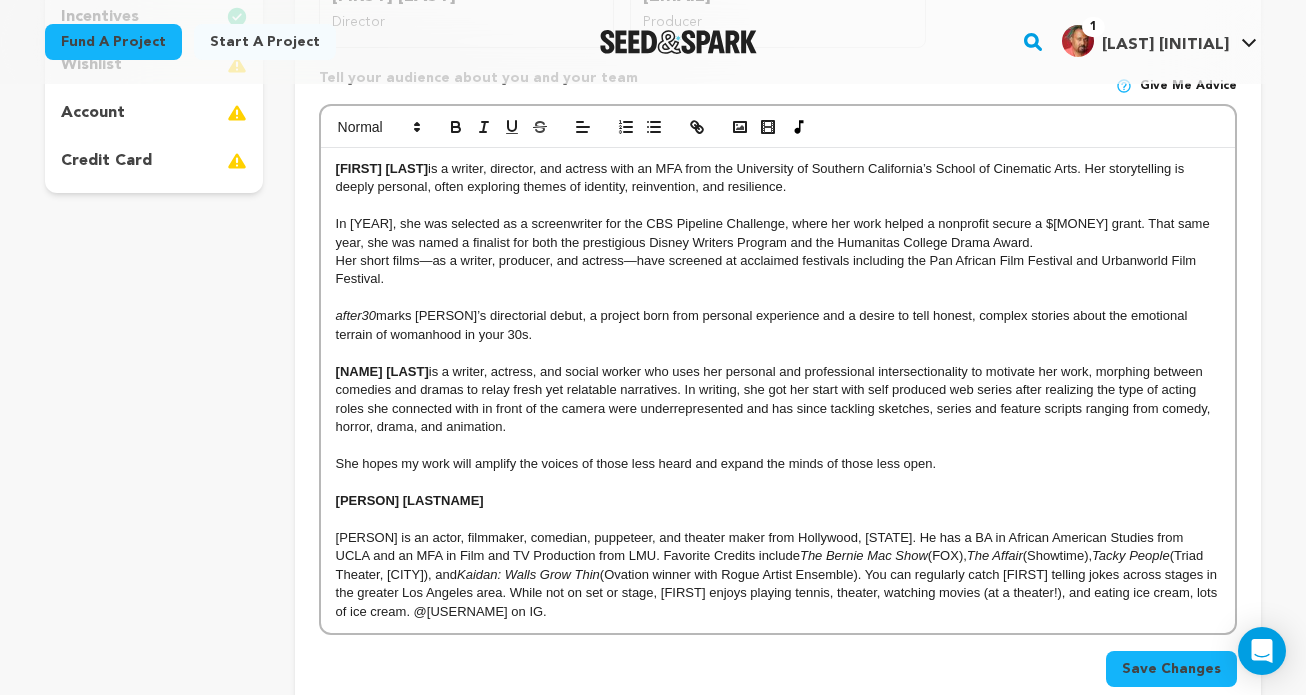 click on "is a writer, actress, and social worker who uses her personal and professional intersectionality to motivate her work, morphing between comedies and dramas to relay fresh yet relatable narratives. In writing, she got her start with self produced web series after realizing the type of acting roles she connected with in front of the camera were underrepresented and has since tackling sketches, series and feature scripts ranging from comedy, horror, drama, and animation." at bounding box center [775, 399] 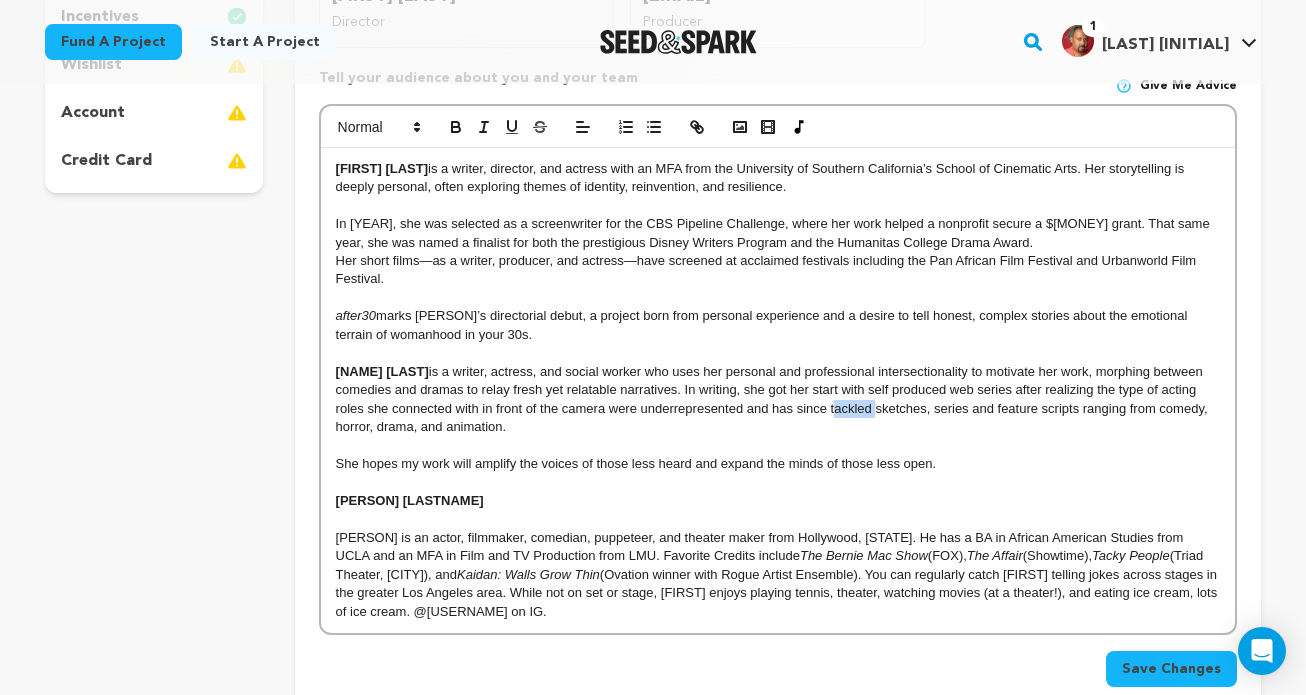 drag, startPoint x: 870, startPoint y: 410, endPoint x: 830, endPoint y: 409, distance: 40.012497 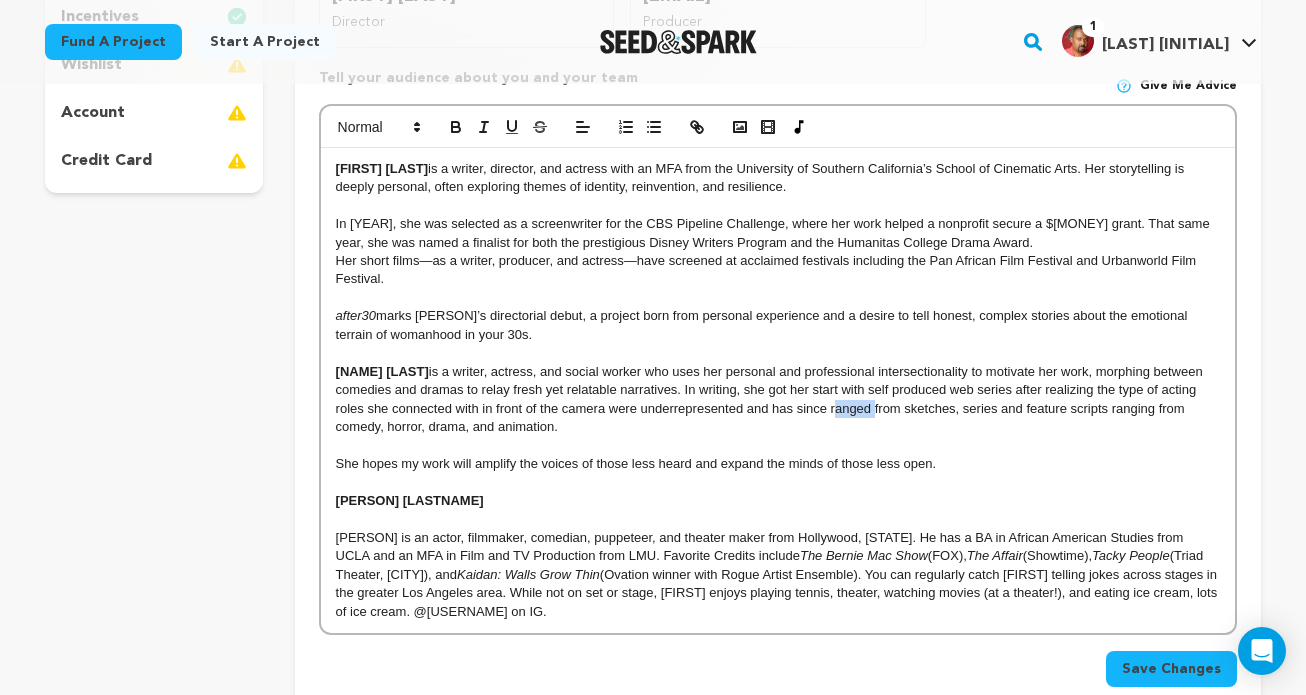 drag, startPoint x: 871, startPoint y: 413, endPoint x: 829, endPoint y: 411, distance: 42.047592 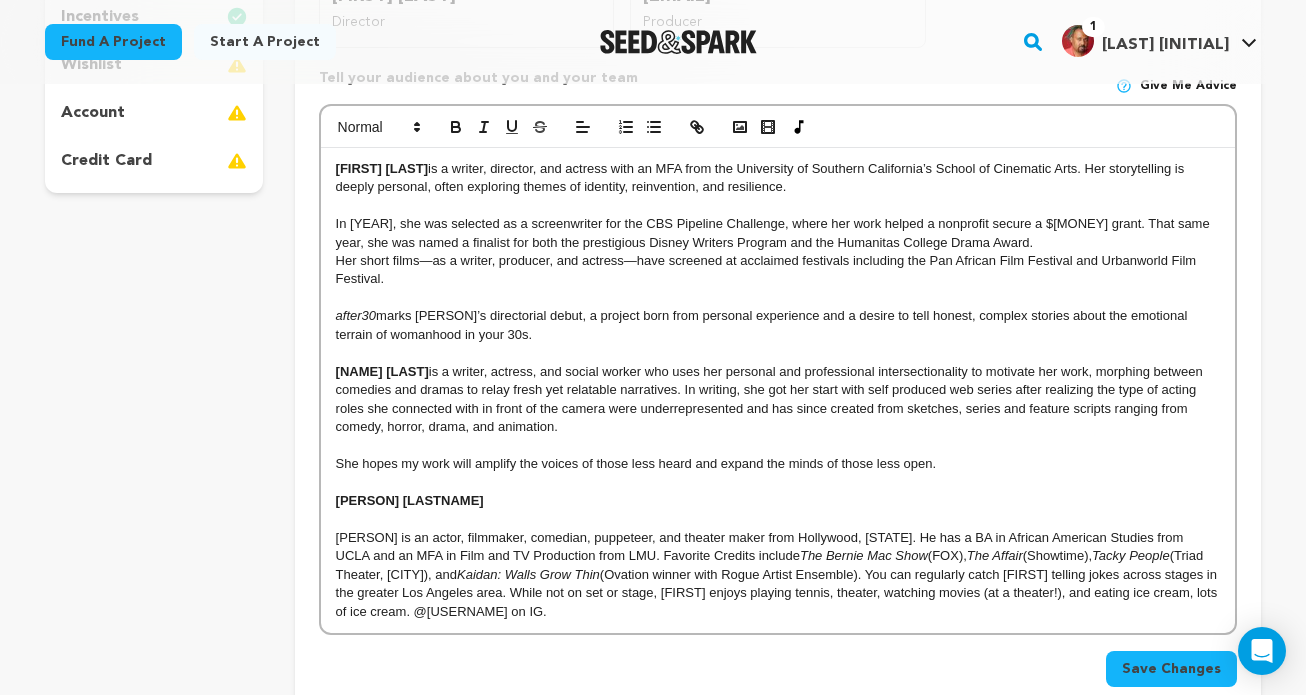 click on "is a writer, actress, and social worker who uses her personal and professional intersectionality to motivate her work, morphing between comedies and dramas to relay fresh yet relatable narratives. In writing, she got her start with self produced web series after realizing the type of acting roles she connected with in front of the camera were underrepresented and has since created from sketches, series and feature scripts ranging from comedy, horror, drama, and animation." at bounding box center (771, 399) 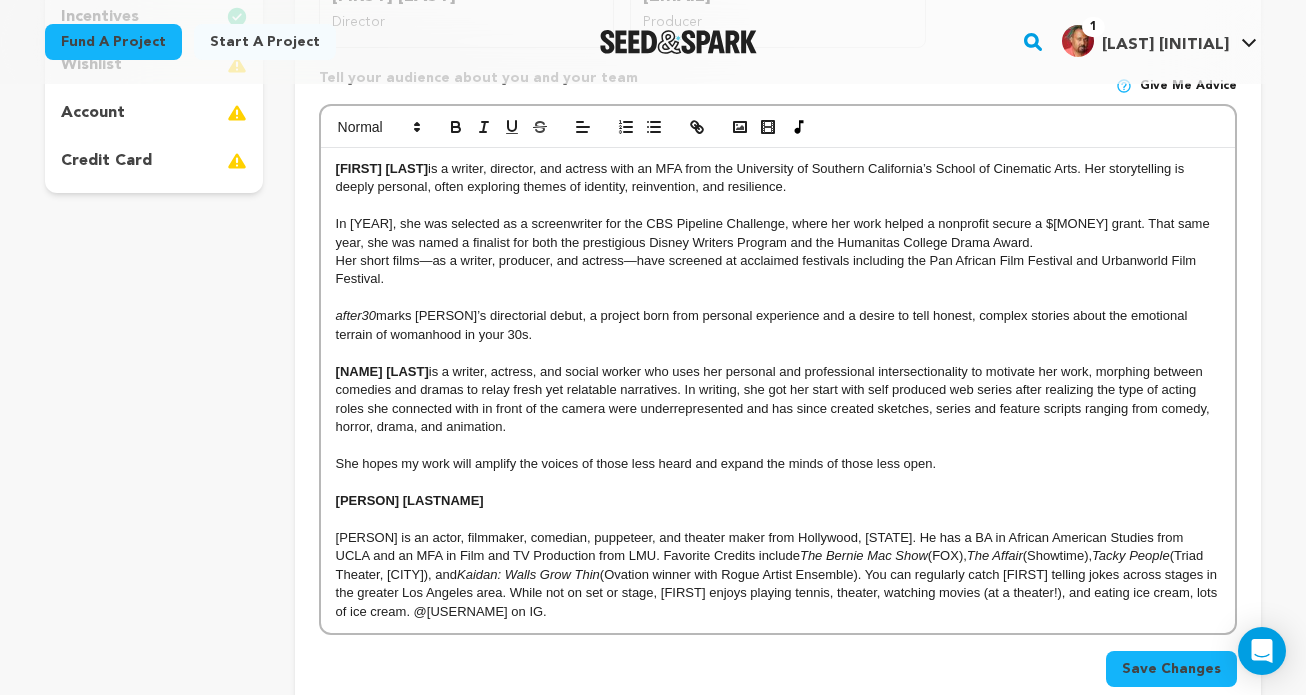 click on "Danielle Banks  is a writer, actress, and social worker who uses her personal and professional intersectionality to motivate her work, morphing between comedies and dramas to relay fresh yet relatable narratives. In writing, she got her start with self produced web series after realizing the type of acting roles she connected with in front of the camera were underrepresented and has since created sketches, series and feature scripts ranging from comedy, horror, drama, and animation." at bounding box center (778, 400) 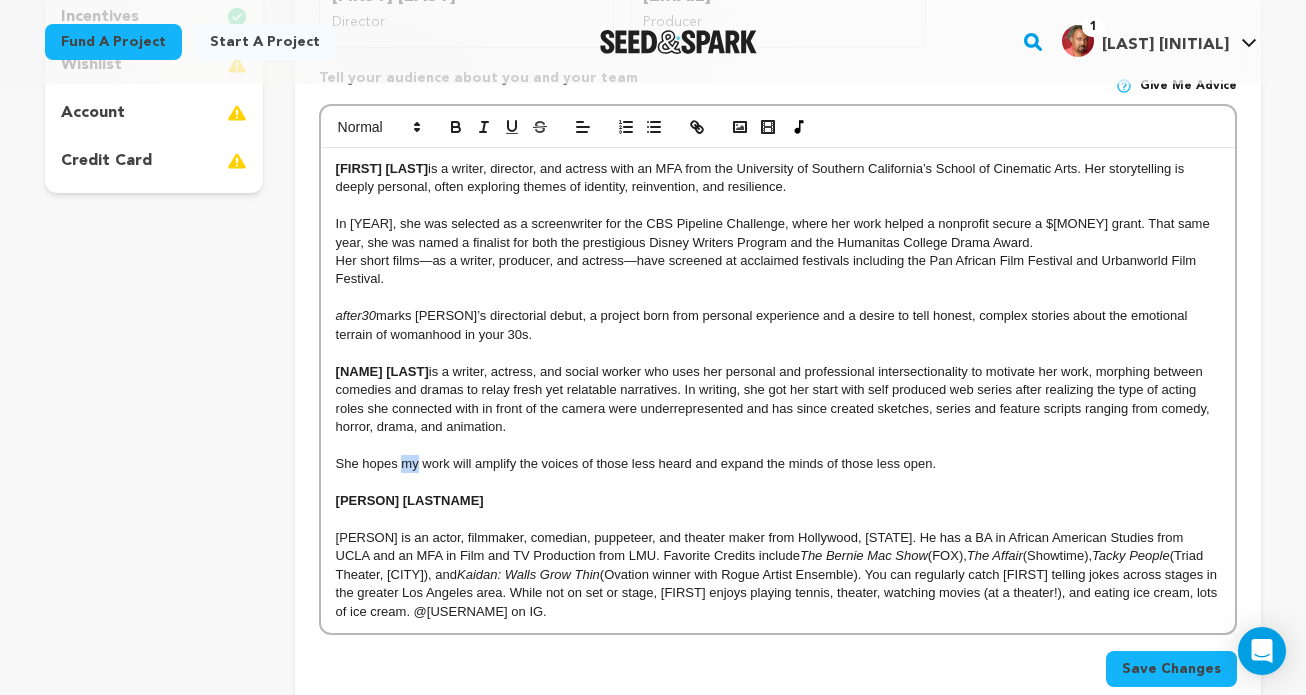 click on "She hopes my work will amplify the voices of those less heard and expand the minds of those less open." at bounding box center (778, 464) 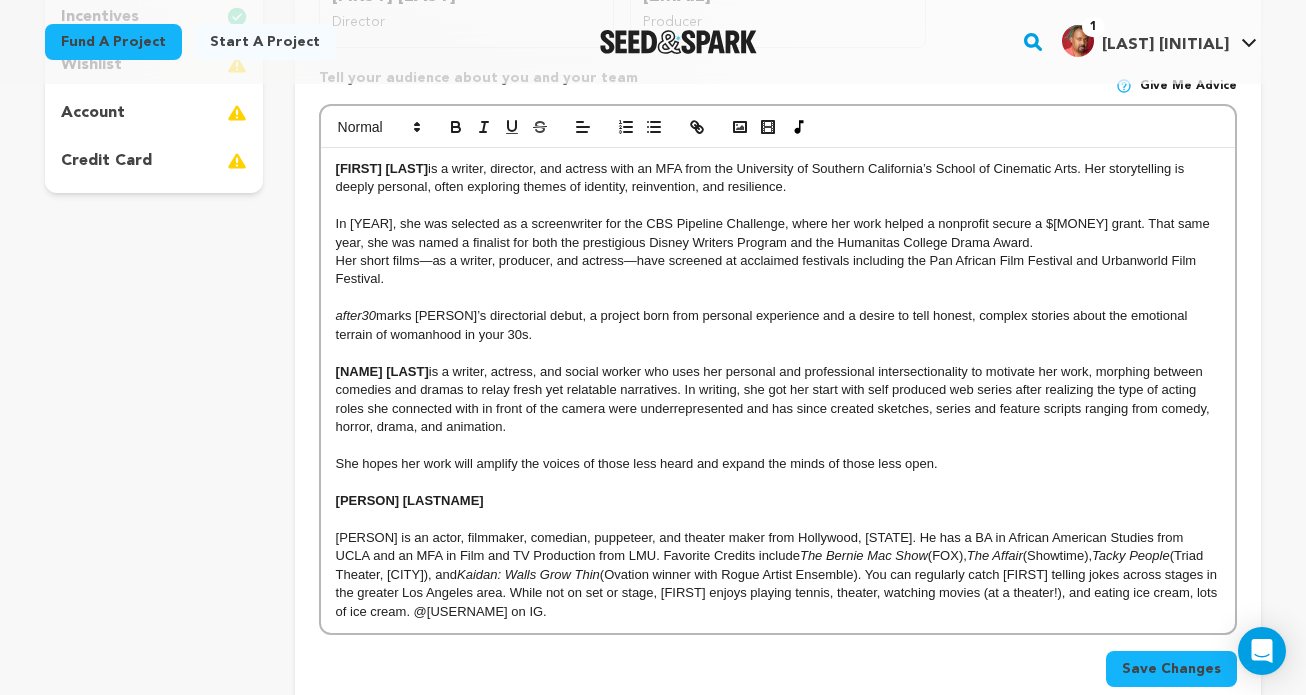 click on "Danielle Banks  is a writer, actress, and social worker who uses her personal and professional intersectionality to motivate her work, morphing between comedies and dramas to relay fresh yet relatable narratives. In writing, she got her start with self produced web series after realizing the type of acting roles she connected with in front of the camera were underrepresented and has since created sketches, series and feature scripts ranging from comedy, horror, drama, and animation." at bounding box center [778, 400] 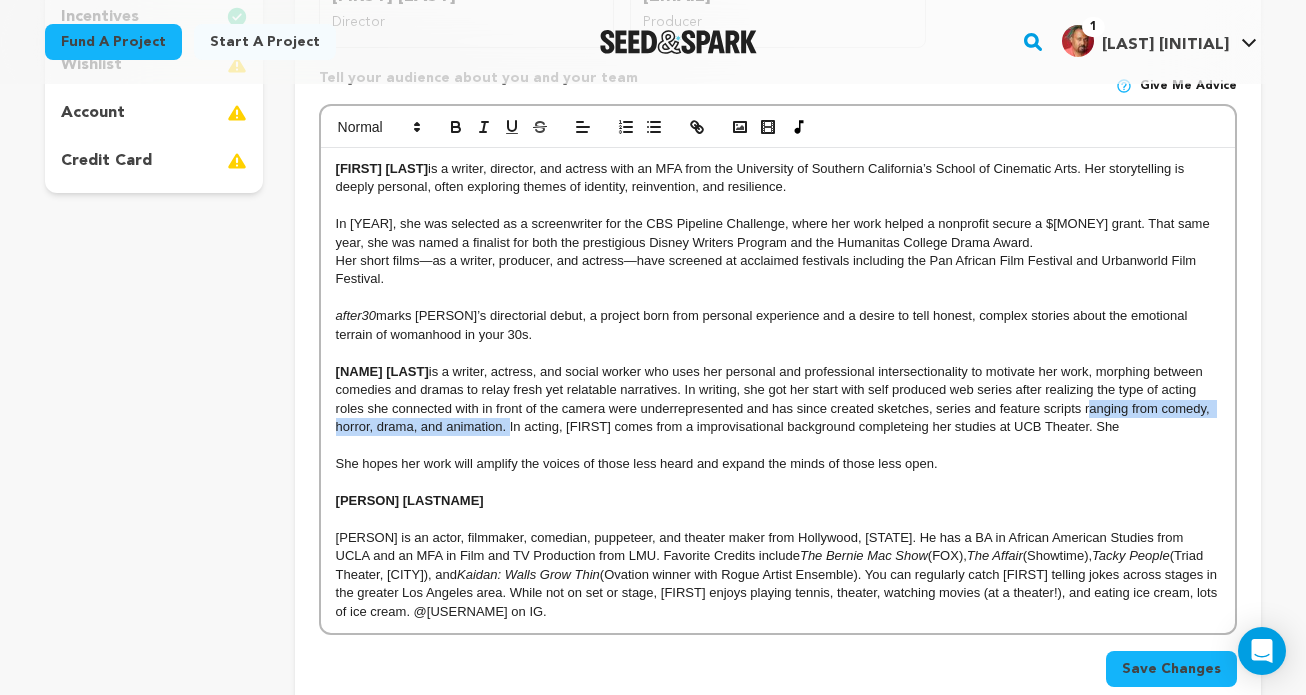 drag, startPoint x: 1086, startPoint y: 411, endPoint x: 504, endPoint y: 432, distance: 582.3787 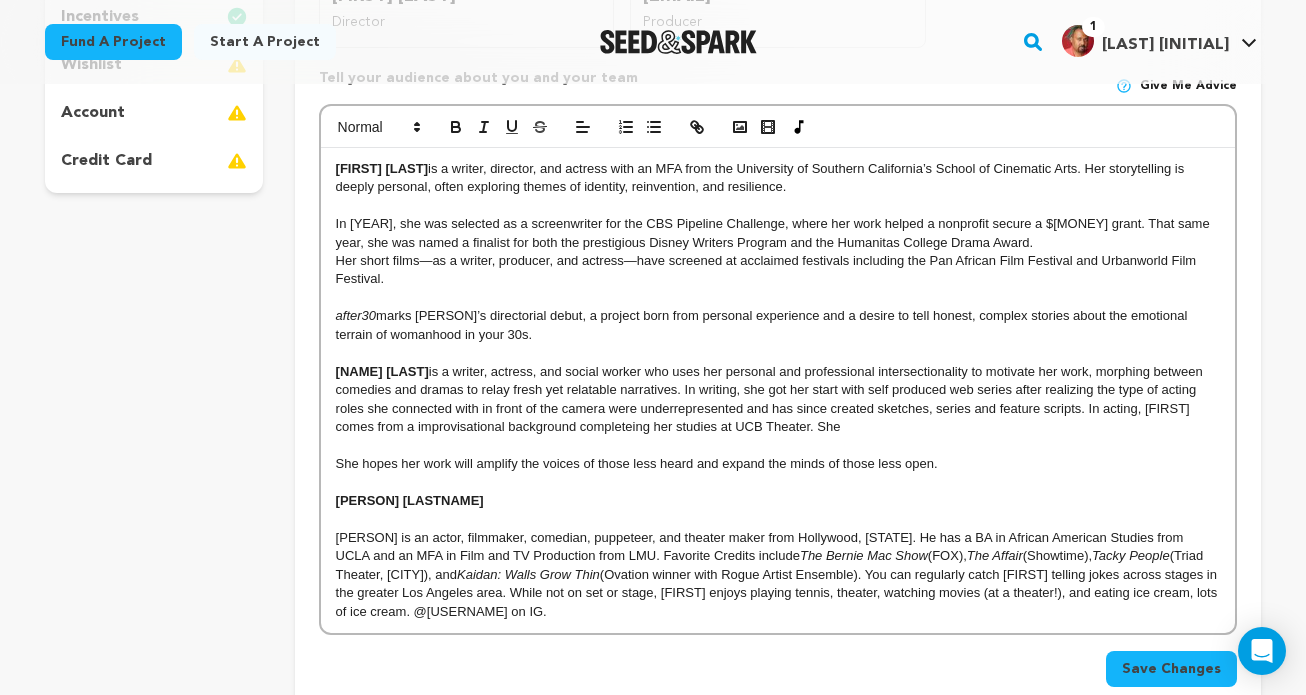 click on "is a writer, actress, and social worker who uses her personal and professional intersectionality to motivate her work, morphing between comedies and dramas to relay fresh yet relatable narratives. In writing, she got her start with self produced web series after realizing the type of acting roles she connected with in front of the camera were underrepresented and has since created sketches, series and feature scripts. In acting, Danielle comes from a improvisational background completeing her studies at UCB Theater. She" at bounding box center [771, 399] 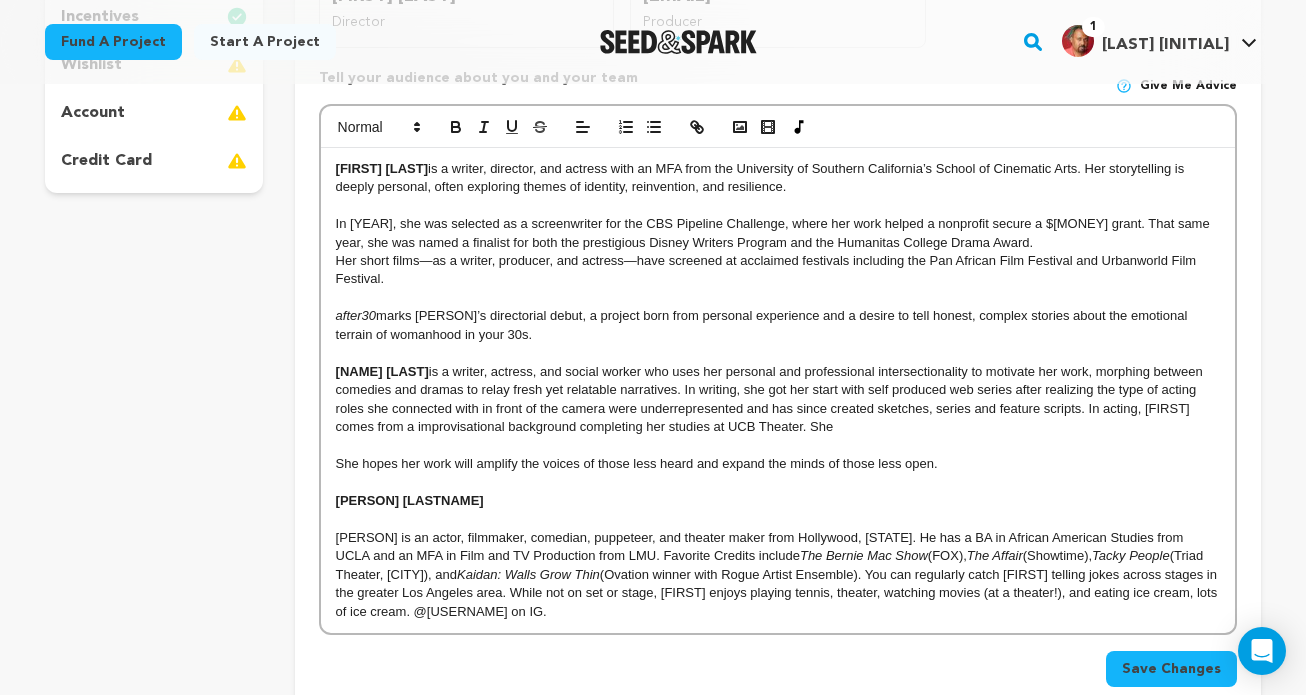 click on "Danielle Banks  is a writer, actress, and social worker who uses her personal and professional intersectionality to motivate her work, morphing between comedies and dramas to relay fresh yet relatable narratives. In writing, she got her start with self produced web series after realizing the type of acting roles she connected with in front of the camera were underrepresented and has since created sketches, series and feature scripts. In acting, Danielle comes from a improvisational background completing her studies at UCB Theater. She" at bounding box center [778, 400] 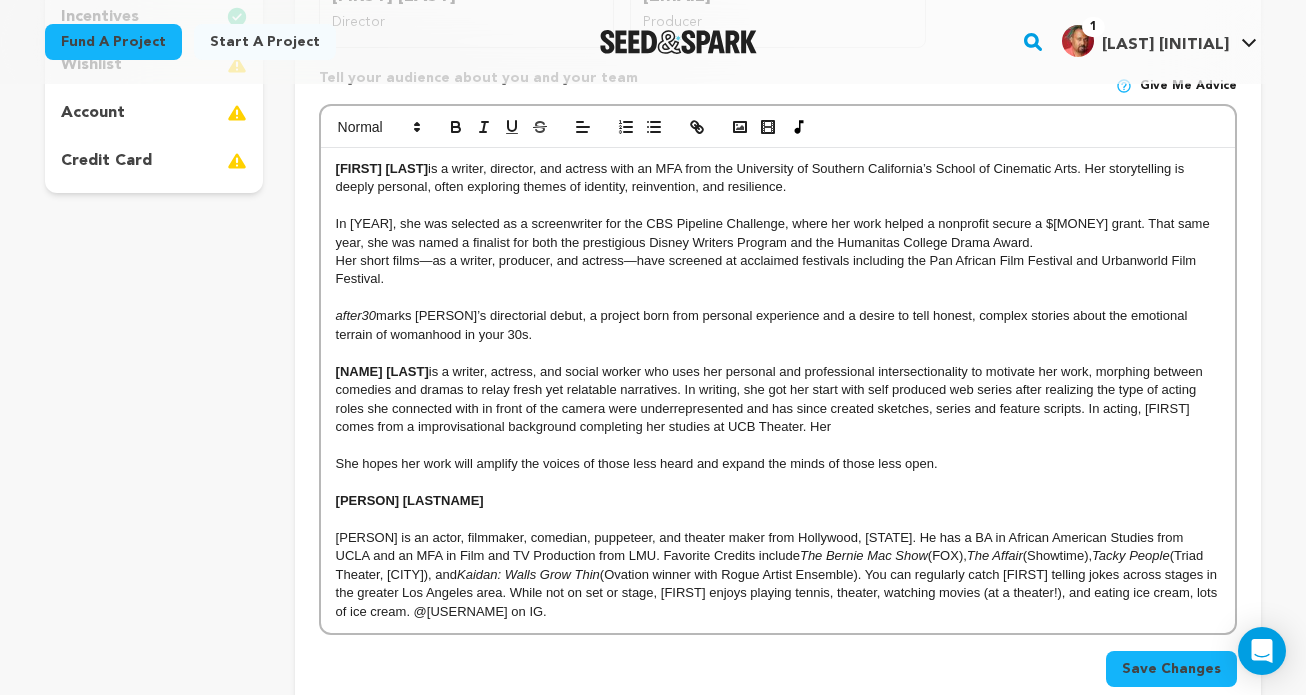 drag, startPoint x: 847, startPoint y: 429, endPoint x: 813, endPoint y: 431, distance: 34.058773 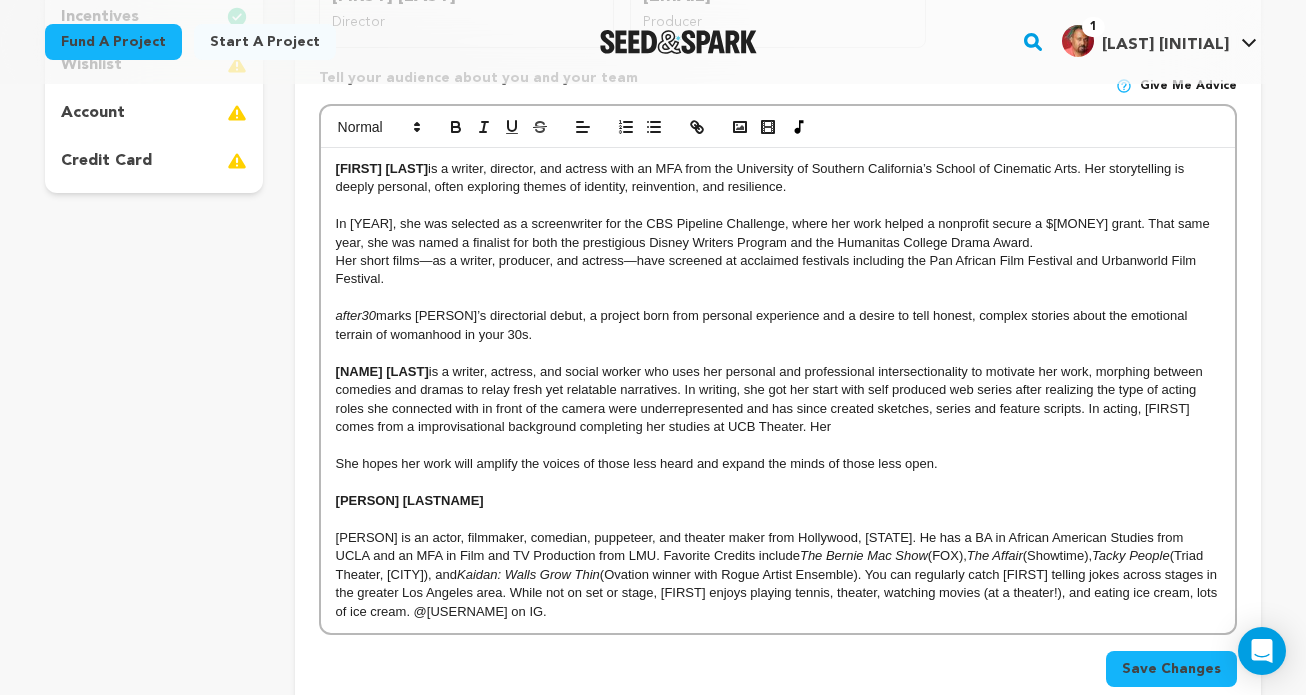 scroll, scrollTop: 0, scrollLeft: 0, axis: both 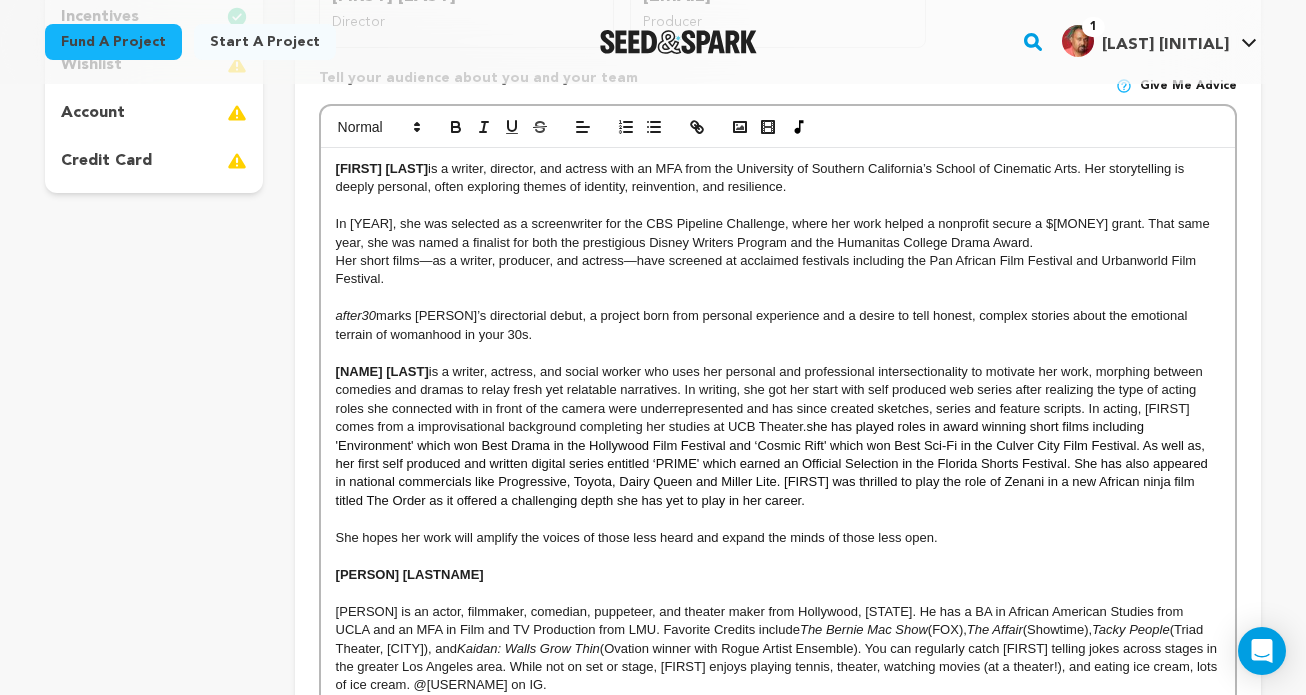 click on "she has played roles in award winning short films including 'Environment' which won Best Drama in the Hollywood Film Festival and ‘Cosmic Rift' which won Best Sci-Fi in the Culver City Film Festival. As well as, her first self produced and written digital series entitled ‘PRIME' which earned an Official Selection in the Florida Shorts Festival. She has also appeared in national commercials like Progressive, Toyota, Dairy Queen and Miller Lite. Danielle was thrilled to play the role of Zenani in a new African ninja film titled The Order as it offered a challenging depth she has yet to play in her career." at bounding box center [774, 463] 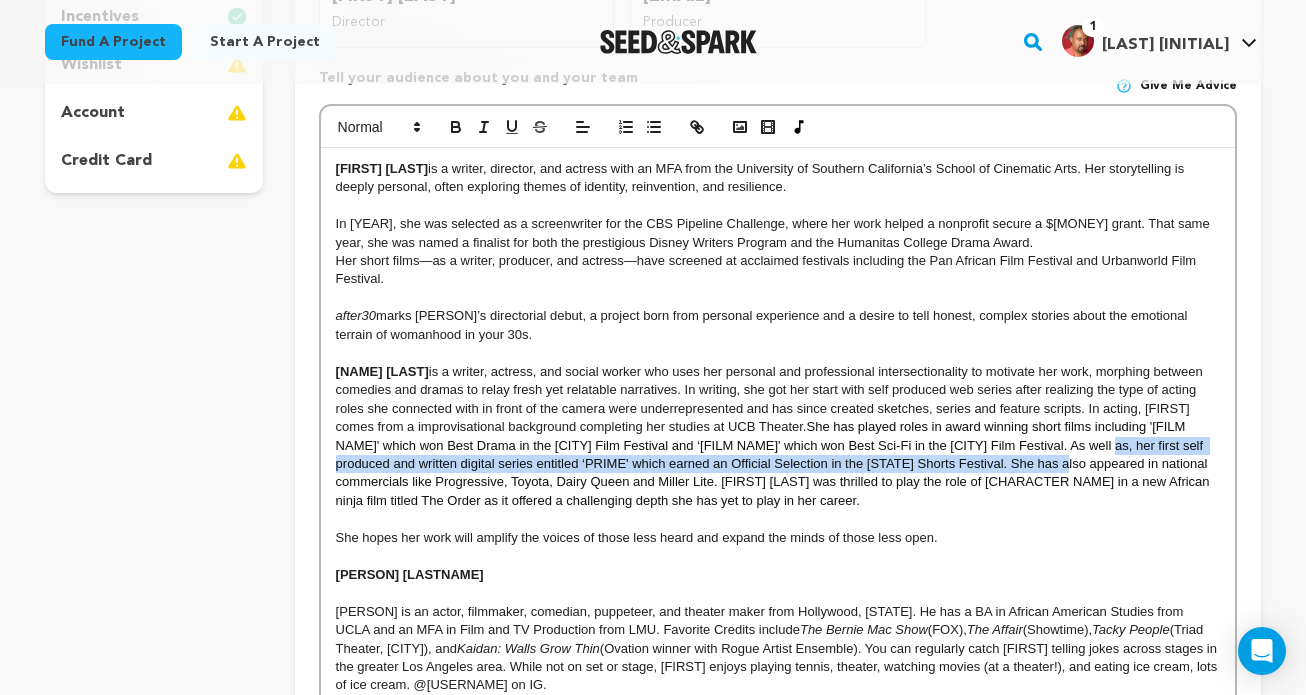 drag, startPoint x: 1140, startPoint y: 448, endPoint x: 1073, endPoint y: 468, distance: 69.92139 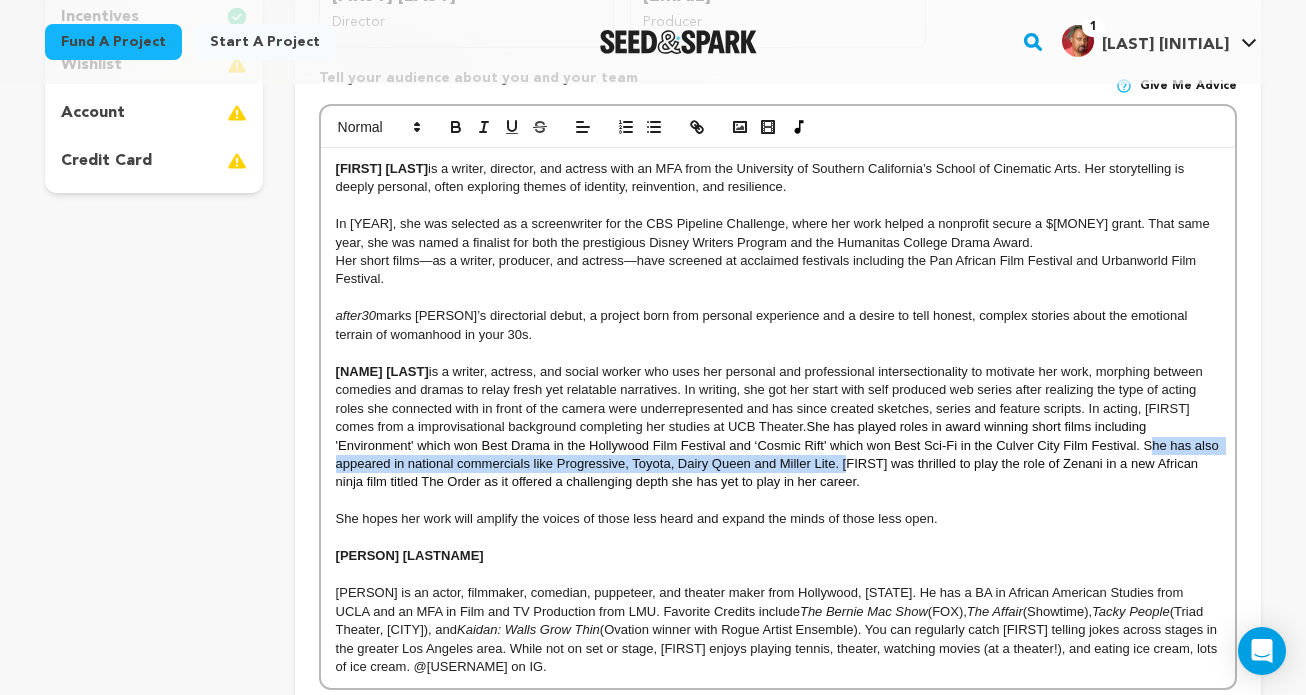 drag, startPoint x: 1144, startPoint y: 446, endPoint x: 841, endPoint y: 466, distance: 303.65936 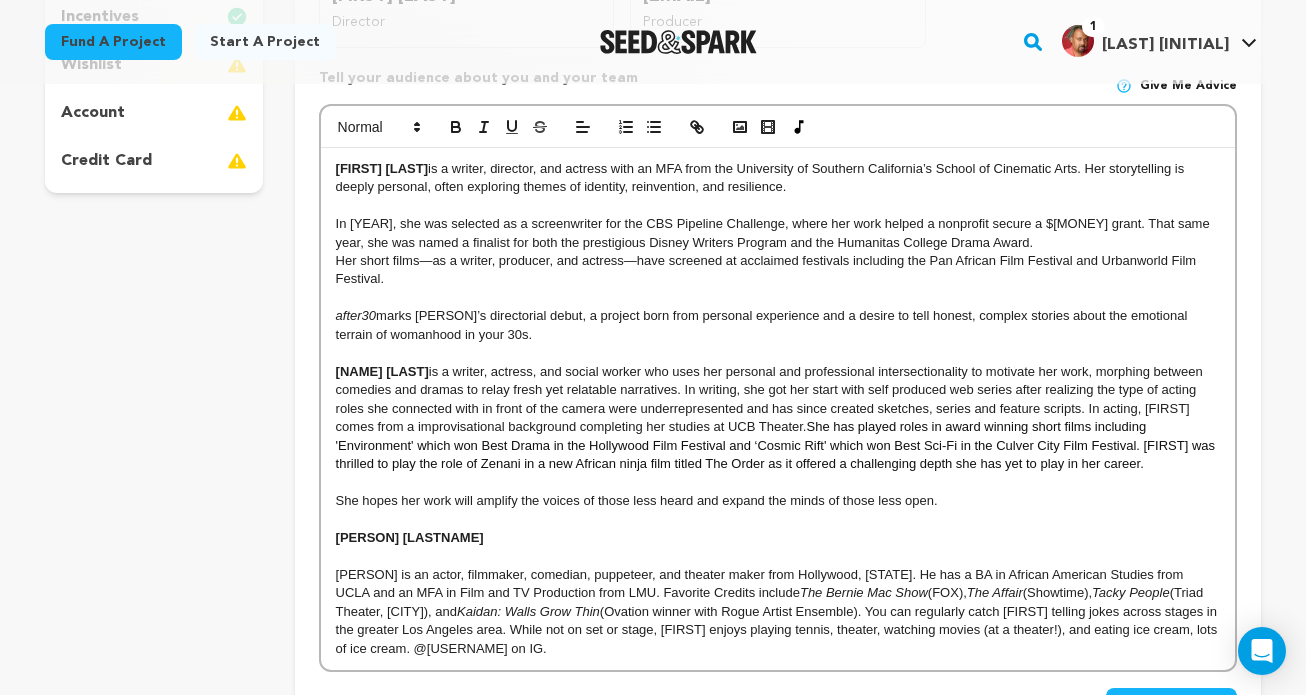 click on "She has played roles in award winning short films including 'Environment' which won Best Drama in the Hollywood Film Festival and ‘Cosmic Rift' which won Best Sci-Fi in the Culver City Film Festival. Danielle was thrilled to play the role of Zenani in a new African ninja film titled The Order as it offered a challenging depth she has yet to play in her career." at bounding box center (777, 445) 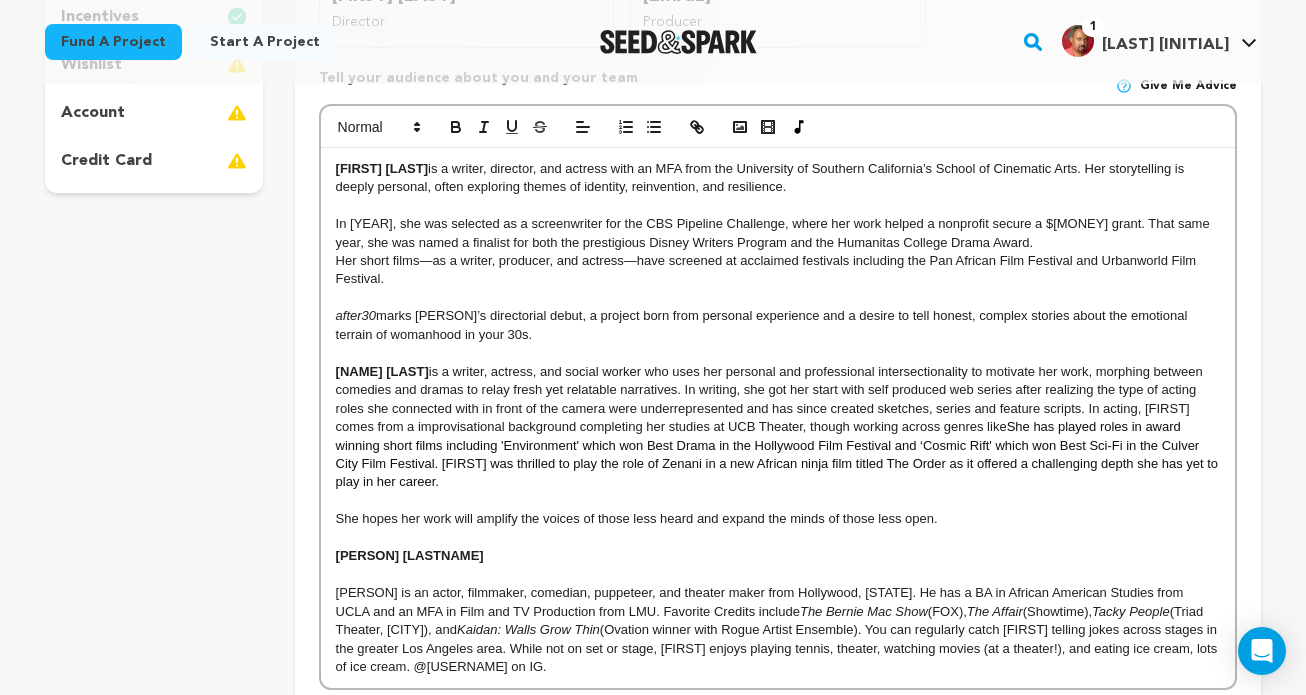 scroll, scrollTop: 0, scrollLeft: 0, axis: both 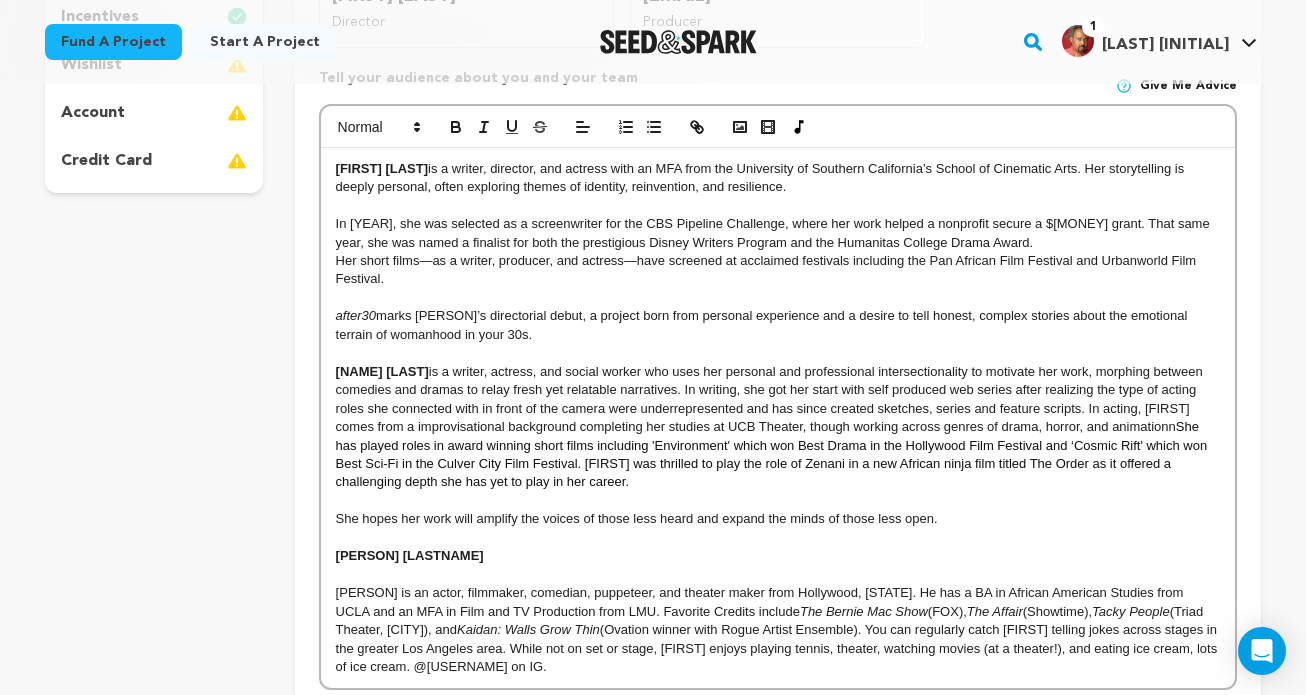 click on "is a writer, actress, and social worker who uses her personal and professional intersectionality to motivate her work, morphing between comedies and dramas to relay fresh yet relatable narratives. In writing, she got her start with self produced web series after realizing the type of acting roles she connected with in front of the camera were underrepresented and has since created sketches, series and feature scripts. In acting, Danielle comes from a improvisational background completing her studies at UCB Theater, though working across genres of drama, horror, and animationn" at bounding box center [771, 399] 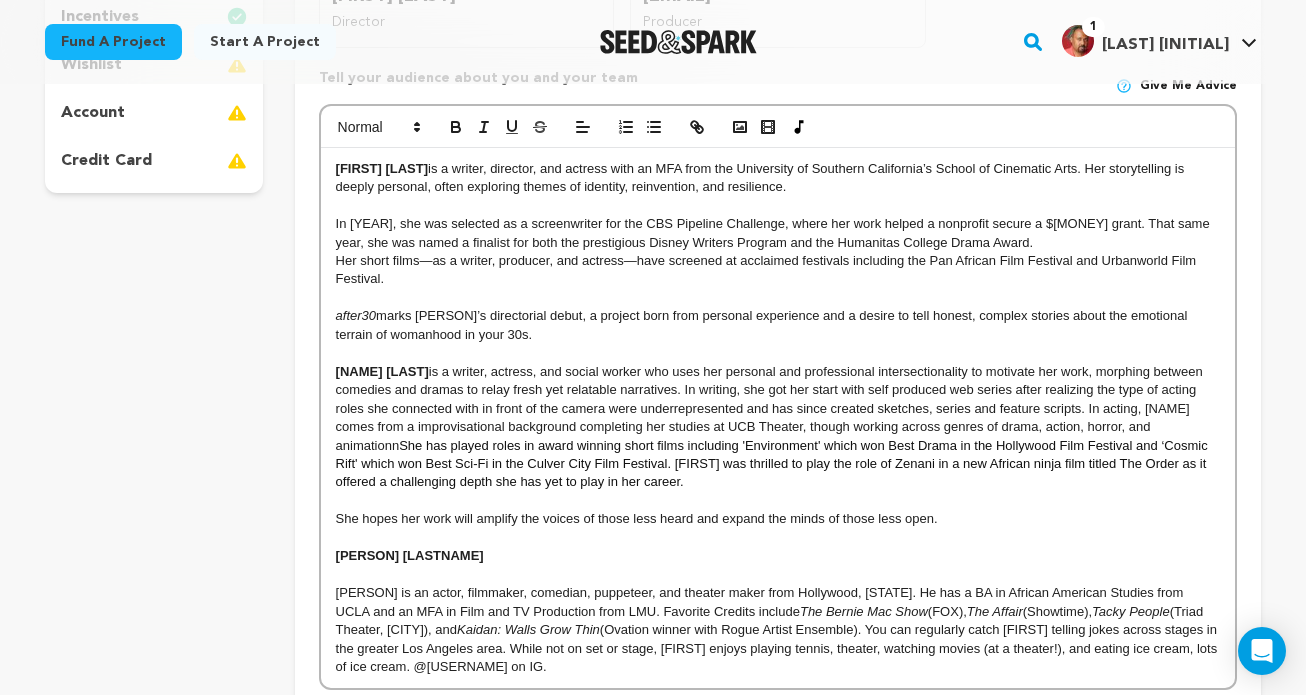 click on "is a writer, actress, and social worker who uses her personal and professional intersectionality to motivate her work, morphing between comedies and dramas to relay fresh yet relatable narratives. In writing, she got her start with self produced web series after realizing the type of acting roles she connected with in front of the camera were underrepresented and has since created sketches, series and feature scripts. In acting, Danielle comes from a improvisational background completing her studies at UCB Theater, though working across genres of drama, action, horror, and animationn" at bounding box center [771, 408] 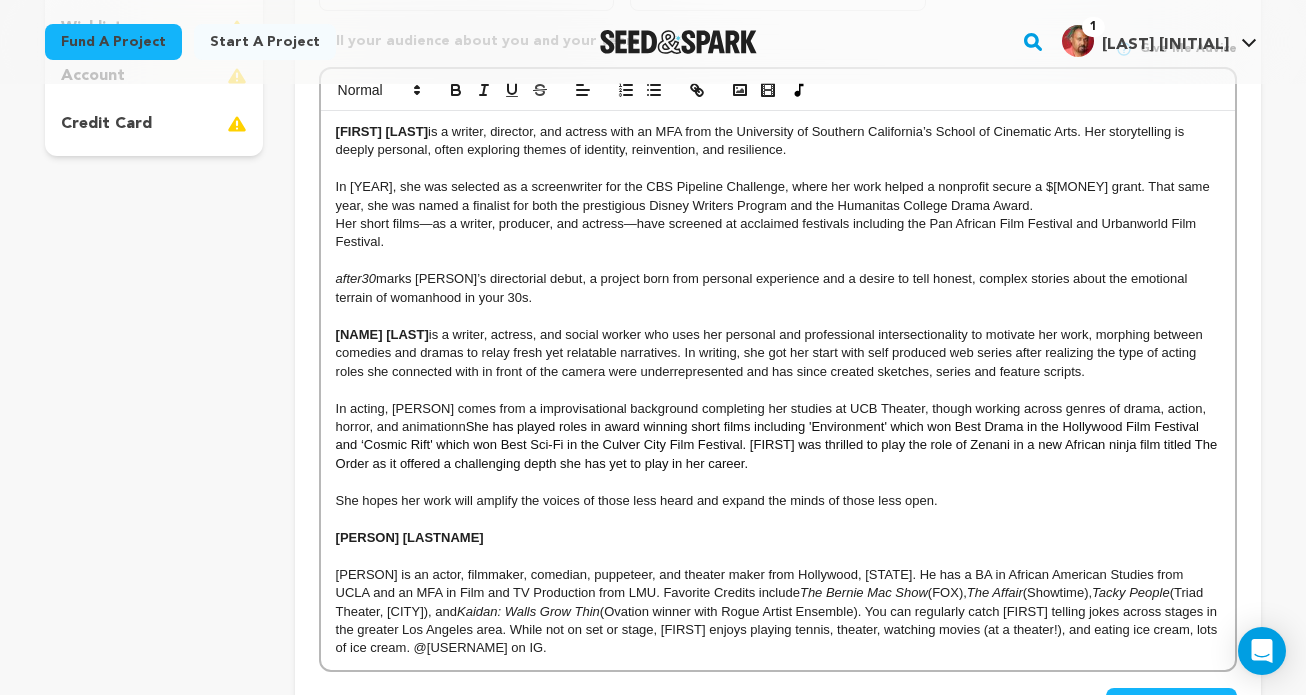 scroll, scrollTop: 606, scrollLeft: 0, axis: vertical 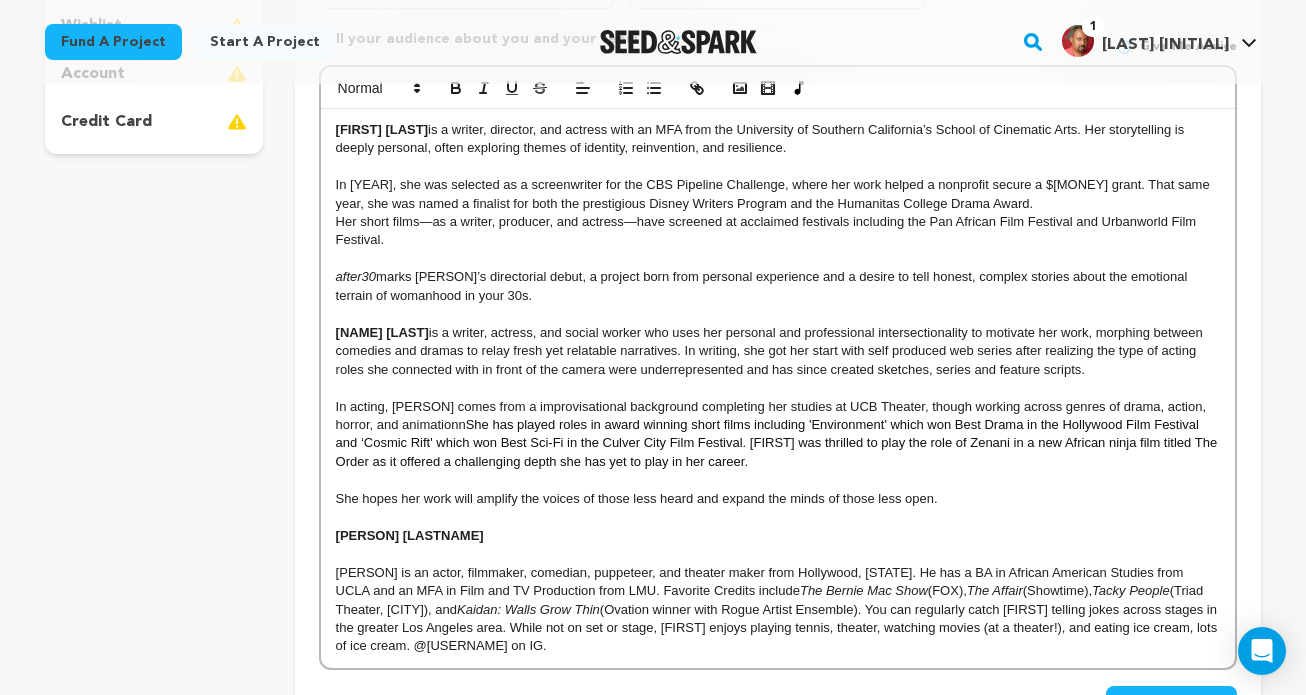 click on "She has played roles in award winning short films including 'Environment' which won Best Drama in the Hollywood Film Festival and ‘Cosmic Rift' which won Best Sci-Fi in the Culver City Film Festival. Danielle was thrilled to play the role of Zenani in a new African ninja film titled The Order as it offered a challenging depth she has yet to play in her career." at bounding box center [778, 443] 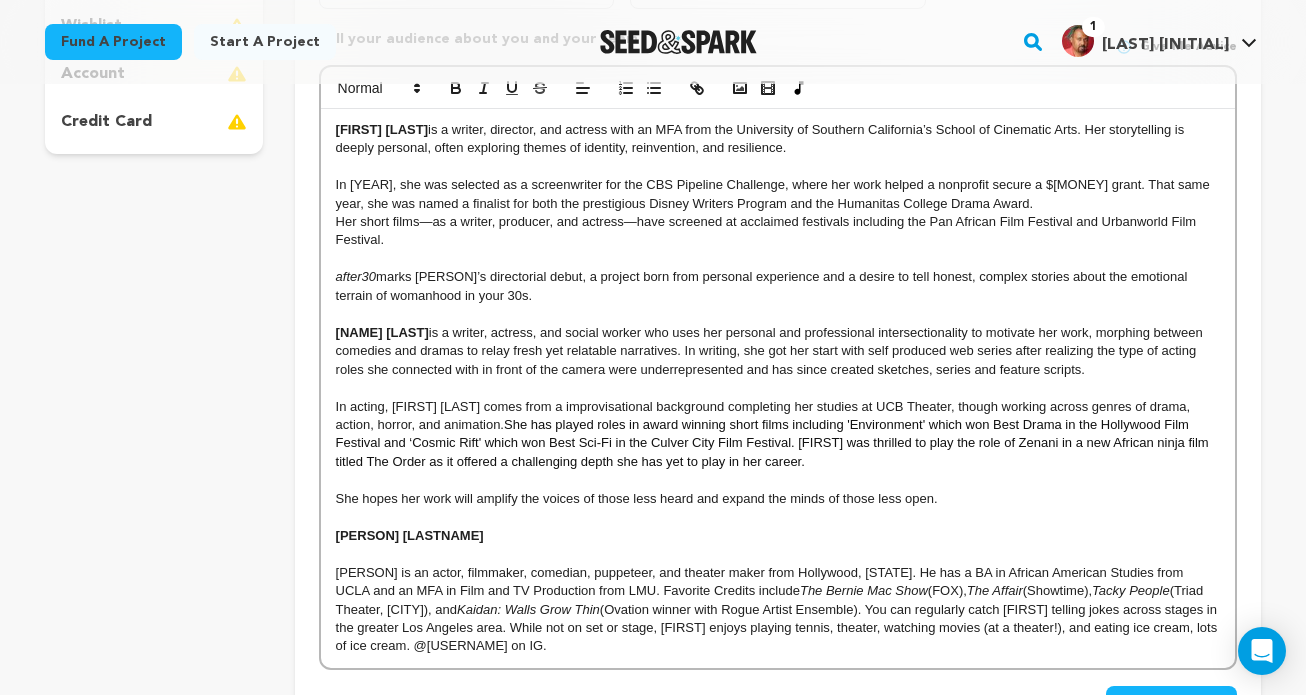click on "She has played roles in award winning short films including 'Environment' which won Best Drama in the Hollywood Film Festival and ‘Cosmic Rift' which won Best Sci-Fi in the Culver City Film Festival. Danielle was thrilled to play the role of Zenani in a new African ninja film titled The Order as it offered a challenging depth she has yet to play in her career." at bounding box center (774, 443) 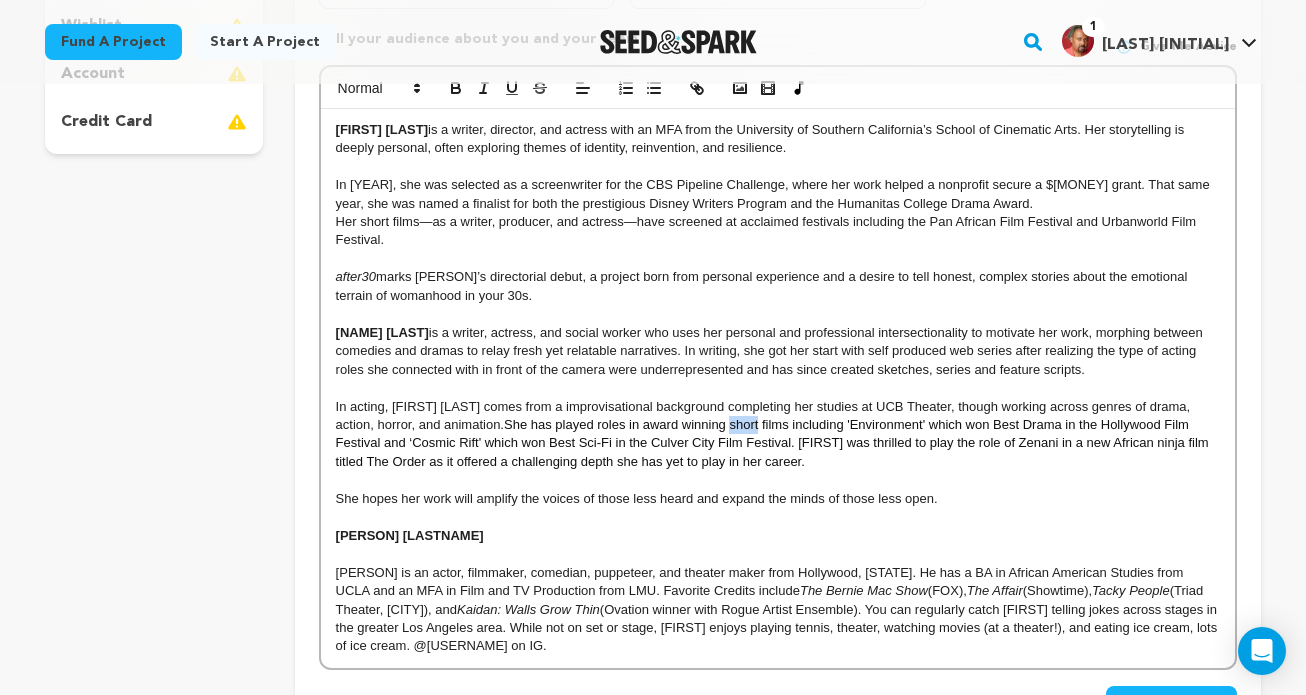 click on "She has played roles in award winning short films including 'Environment' which won Best Drama in the Hollywood Film Festival and ‘Cosmic Rift' which won Best Sci-Fi in the Culver City Film Festival. Danielle was thrilled to play the role of Zenani in a new African ninja film titled The Order as it offered a challenging depth she has yet to play in her career." at bounding box center [774, 443] 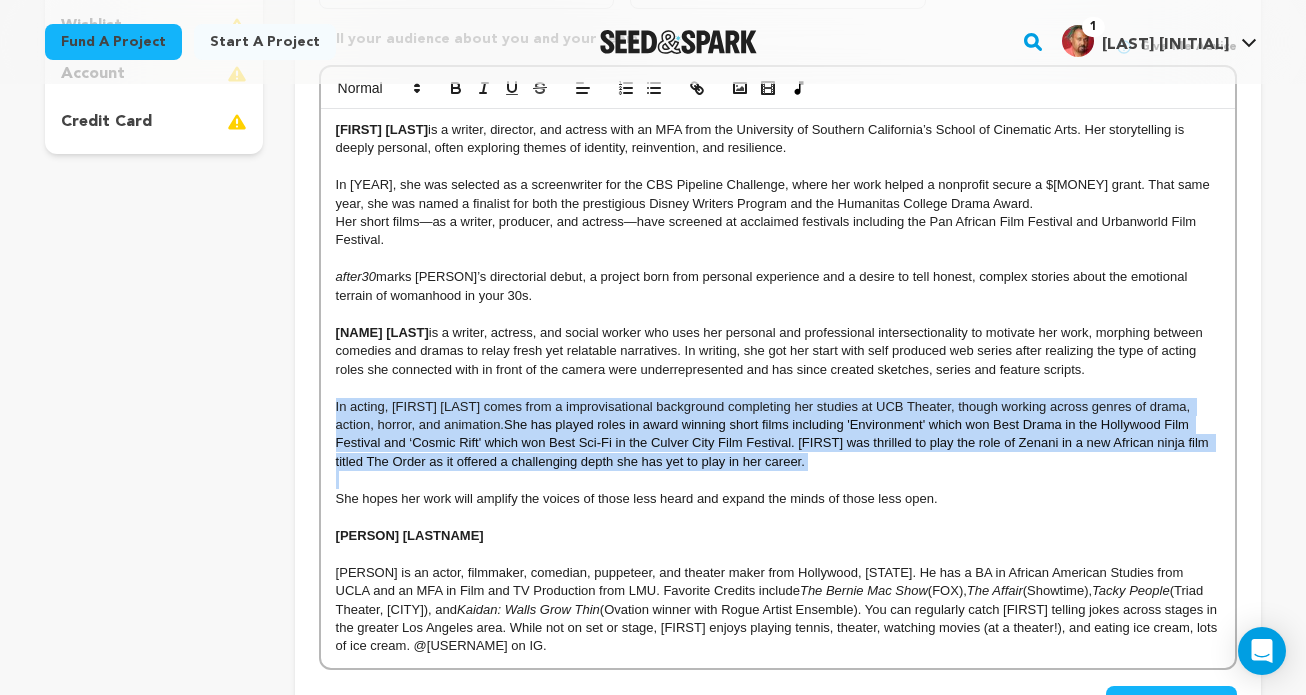 click on "She has played roles in award winning short films including 'Environment' which won Best Drama in the Hollywood Film Festival and ‘Cosmic Rift' which won Best Sci-Fi in the Culver City Film Festival. Danielle was thrilled to play the role of Zenani in a new African ninja film titled The Order as it offered a challenging depth she has yet to play in her career." at bounding box center (774, 443) 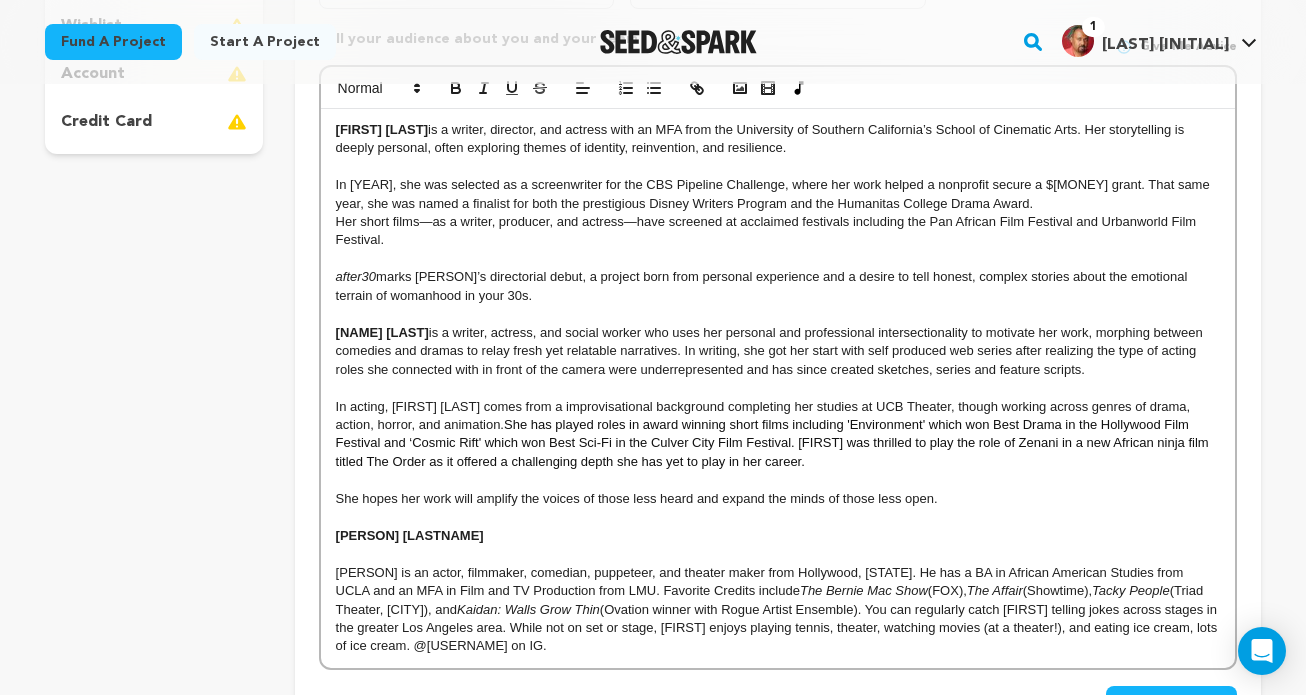 click on "She has played roles in award winning short films including 'Environment' which won Best Drama in the Hollywood Film Festival and ‘Cosmic Rift' which won Best Sci-Fi in the Culver City Film Festival. Danielle was thrilled to play the role of Zenani in a new African ninja film titled The Order as it offered a challenging depth she has yet to play in her career." at bounding box center (774, 443) 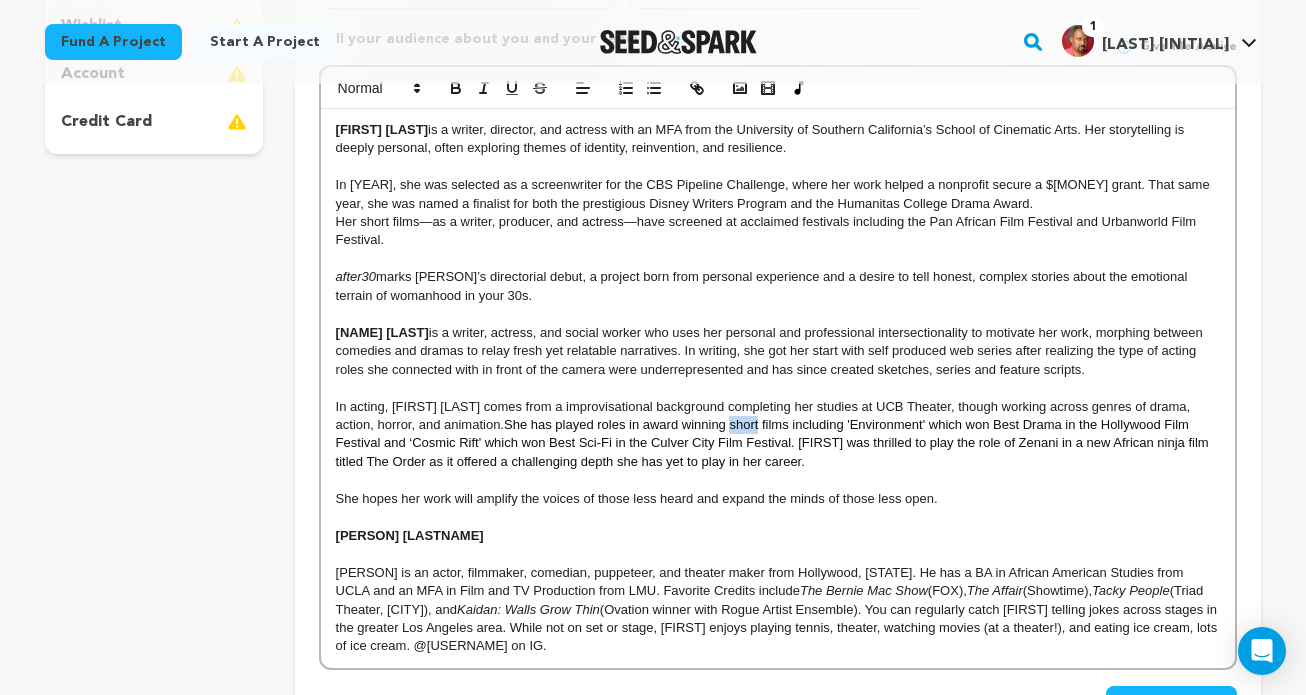 click on "She has played roles in award winning short films including 'Environment' which won Best Drama in the Hollywood Film Festival and ‘Cosmic Rift' which won Best Sci-Fi in the Culver City Film Festival. Danielle was thrilled to play the role of Zenani in a new African ninja film titled The Order as it offered a challenging depth she has yet to play in her career." at bounding box center [774, 443] 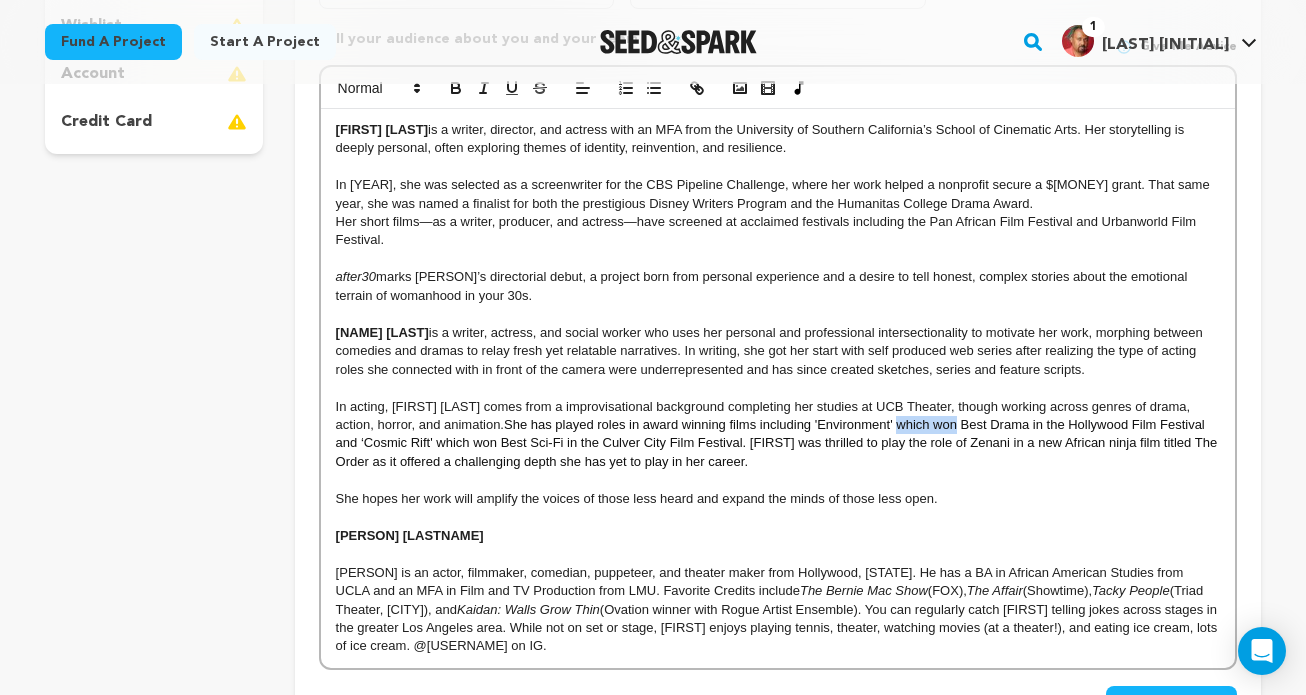 drag, startPoint x: 918, startPoint y: 428, endPoint x: 858, endPoint y: 425, distance: 60.074955 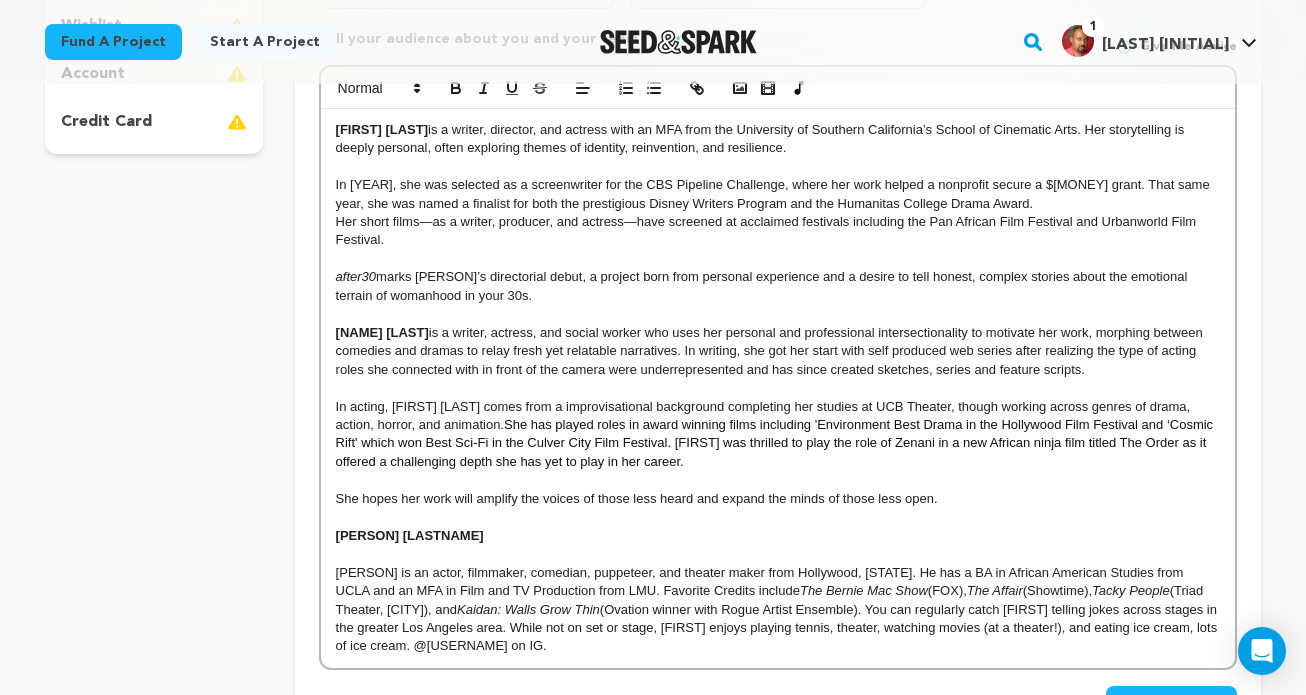 click on "She has played roles in award winning films including 'Environment Best Drama in the Hollywood Film Festival and ‘Cosmic Rift' which won Best Sci-Fi in the Culver City Film Festival. Danielle was thrilled to play the role of Zenani in a new African ninja film titled The Order as it offered a challenging depth she has yet to play in her career." at bounding box center (776, 443) 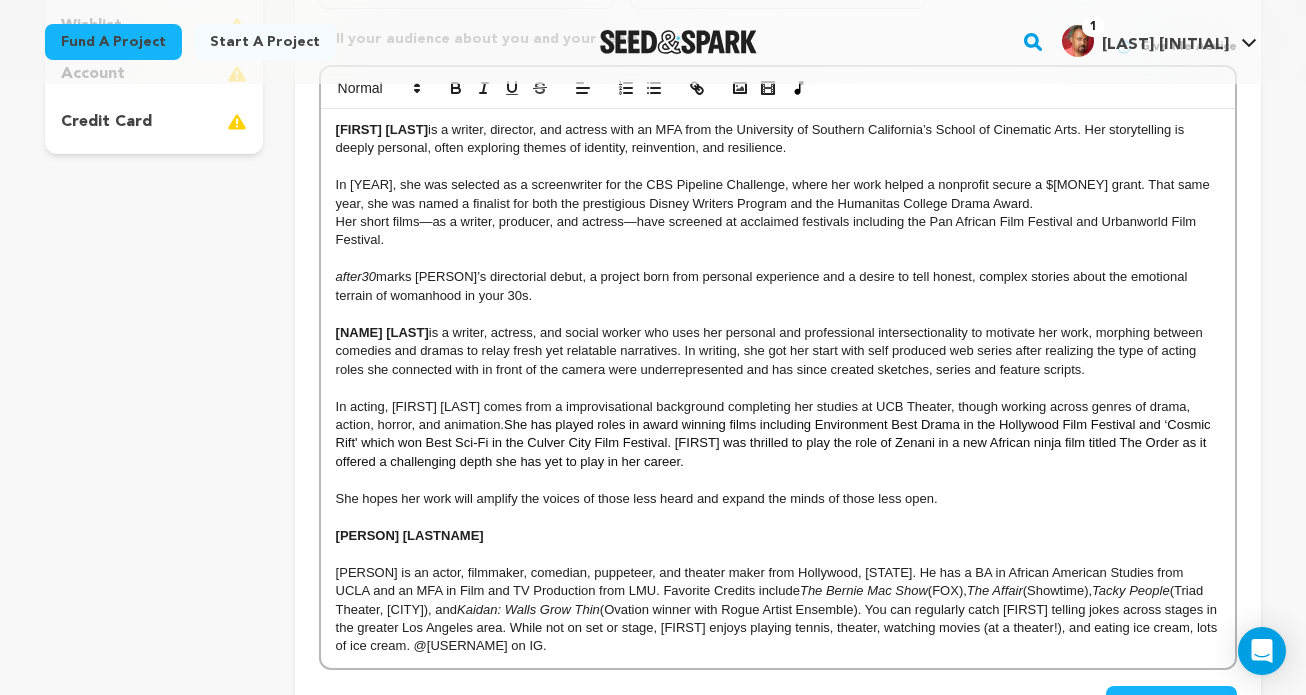 click on "She has played roles in award winning films including Environment Best Drama in the Hollywood Film Festival and ‘Cosmic Rift' which won Best Sci-Fi in the Culver City Film Festival. Danielle was thrilled to play the role of Zenani in a new African ninja film titled The Order as it offered a challenging depth she has yet to play in her career." at bounding box center (775, 443) 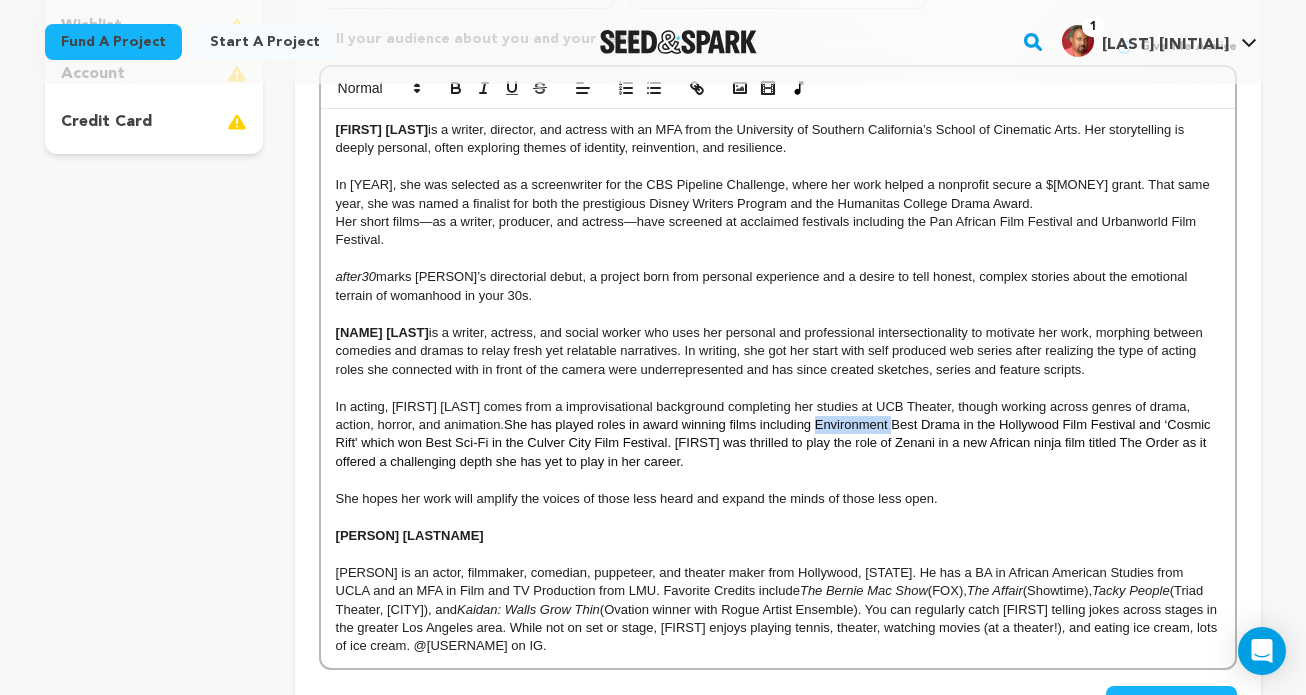drag, startPoint x: 849, startPoint y: 427, endPoint x: 822, endPoint y: 428, distance: 27.018513 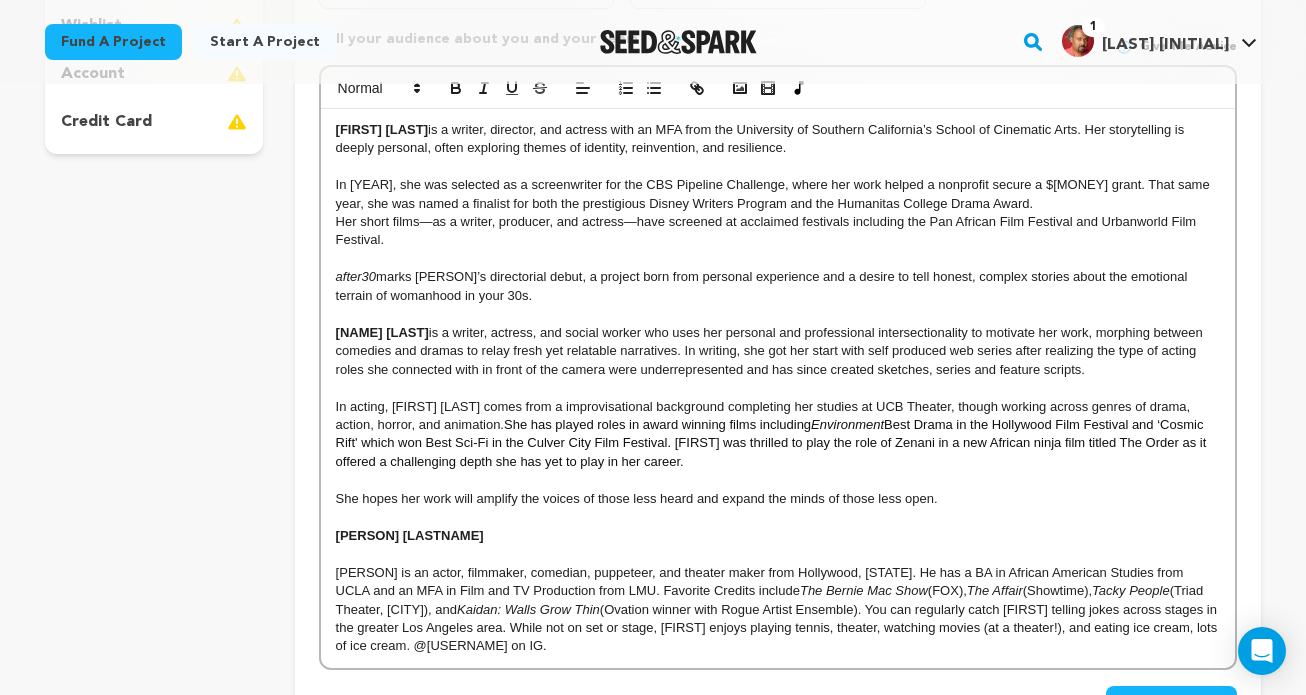 click on "Best Drama in the Hollywood Film Festival and ‘Cosmic Rift' which won Best Sci-Fi in the Culver City Film Festival. Danielle was thrilled to play the role of Zenani in a new African ninja film titled The Order as it offered a challenging depth she has yet to play in her career." at bounding box center [773, 443] 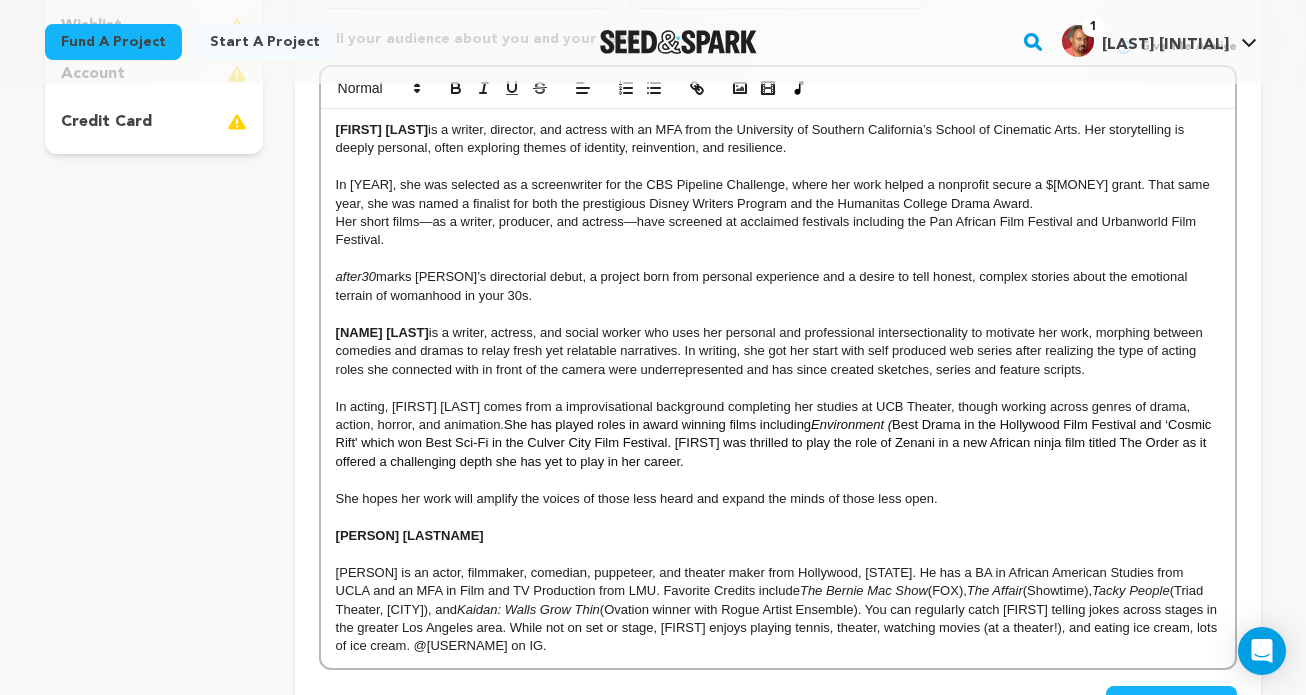 click on "Best Drama in the Hollywood Film Festival and ‘Cosmic Rift' which won Best Sci-Fi in the Culver City Film Festival. Danielle was thrilled to play the role of Zenani in a new African ninja film titled The Order as it offered a challenging depth she has yet to play in her career." at bounding box center (775, 443) 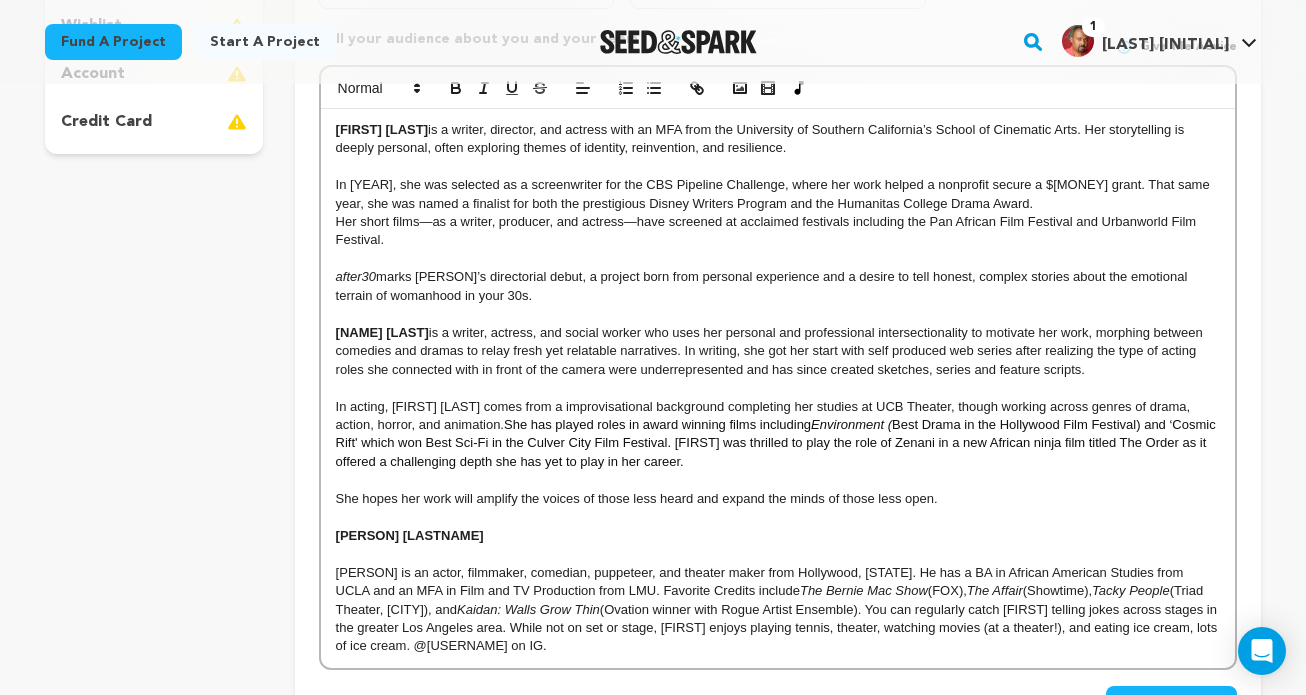 click on "Best Drama in the Hollywood Film Festival) and ‘Cosmic Rift' which won Best Sci-Fi in the Culver City Film Festival. Danielle was thrilled to play the role of Zenani in a new African ninja film titled The Order as it offered a challenging depth she has yet to play in her career." at bounding box center (778, 443) 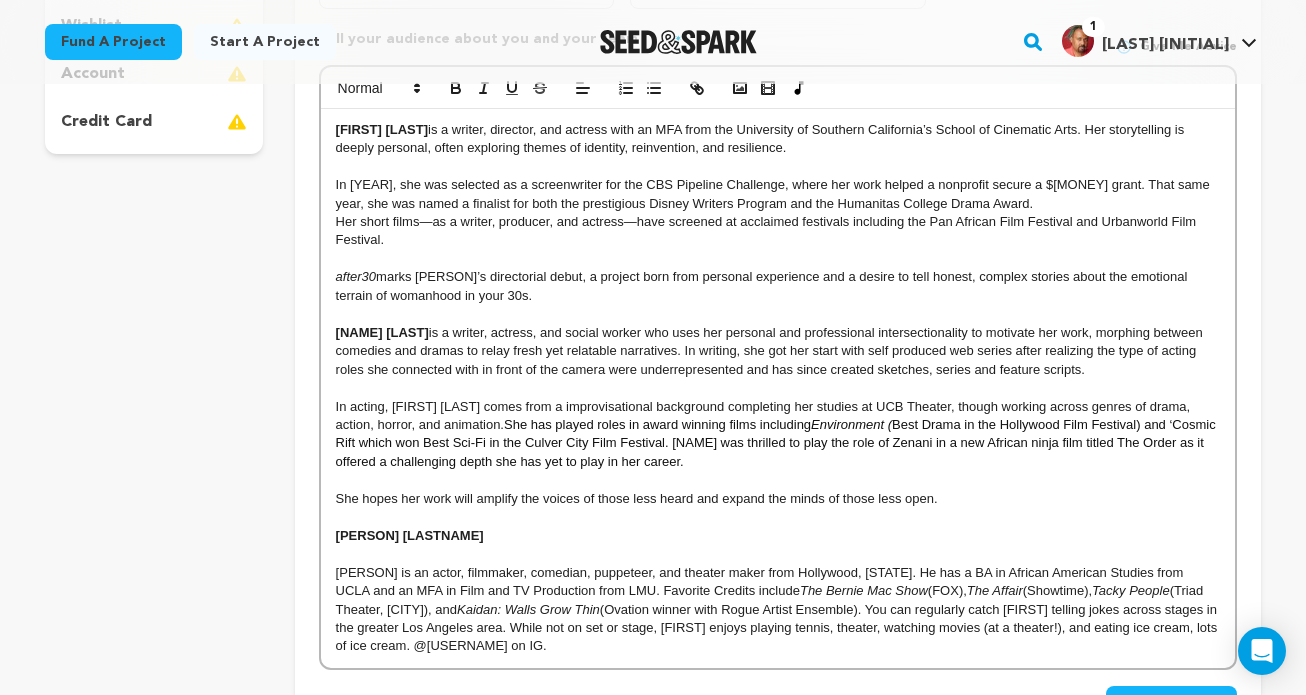 click on "Best Drama in the Hollywood Film Festival) and ‘Cosmic Rift which won Best Sci-Fi in the Culver City Film Festival. Danielle was thrilled to play the role of Zenani in a new African ninja film titled The Order as it offered a challenging depth she has yet to play in her career." at bounding box center [778, 443] 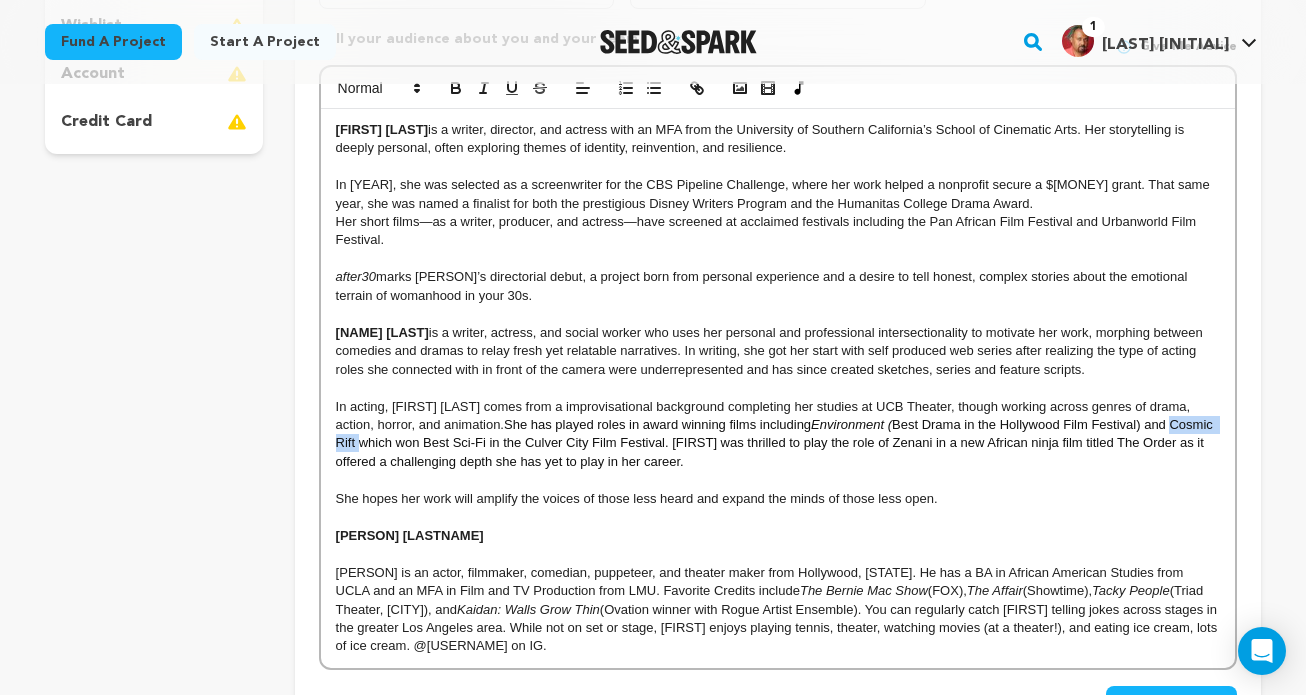 drag, startPoint x: 1206, startPoint y: 426, endPoint x: 1136, endPoint y: 428, distance: 70.028564 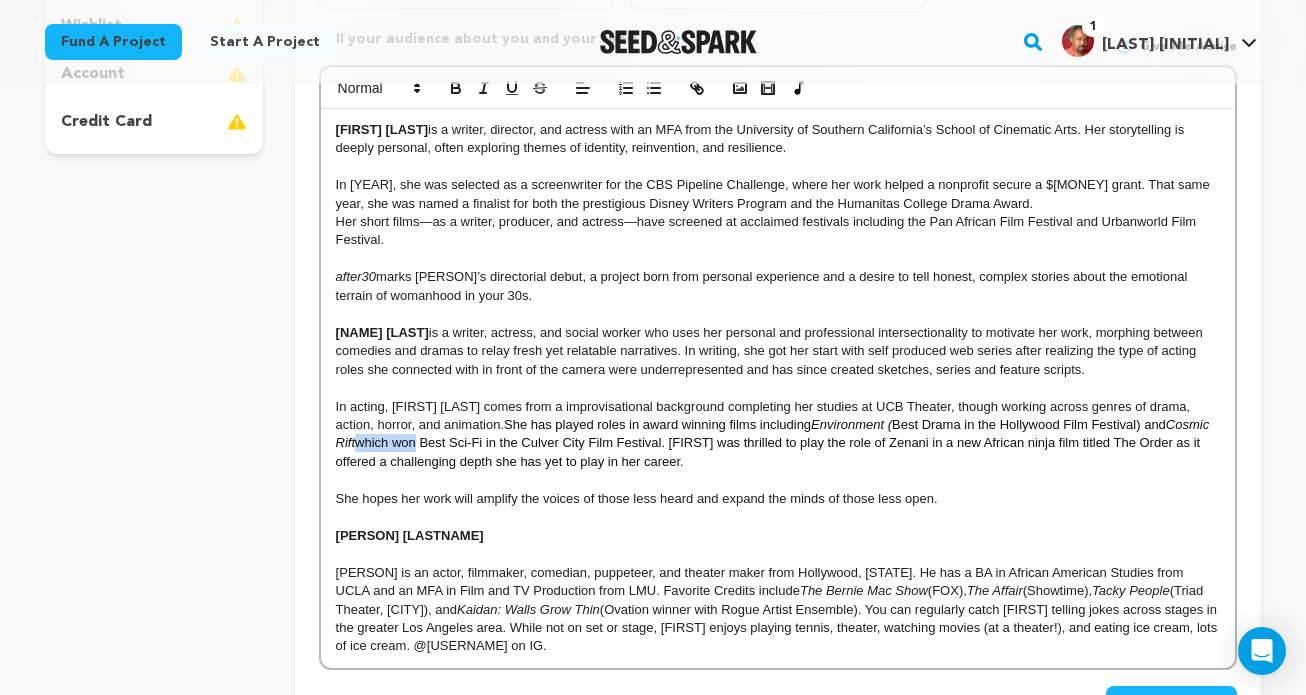 drag, startPoint x: 396, startPoint y: 447, endPoint x: 328, endPoint y: 447, distance: 68 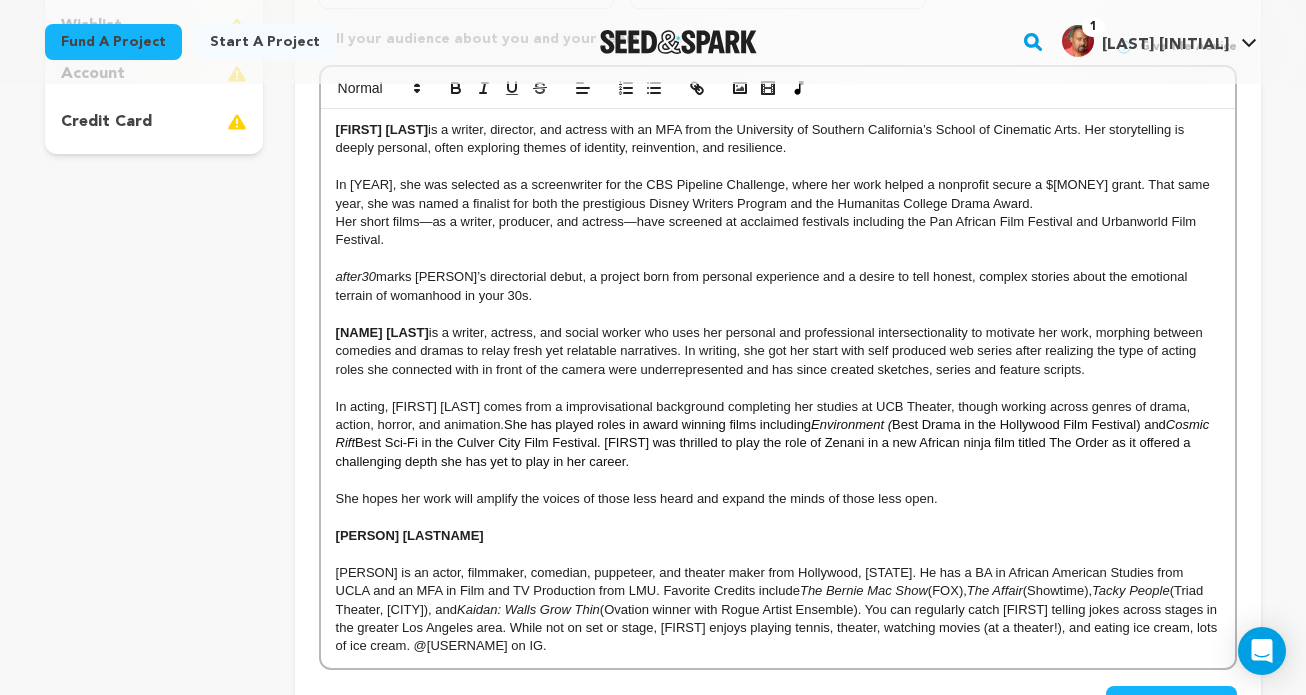 click on "Dawana Speights  is a writer, director, and actress with an MFA from the University of Southern California’s School of Cinematic Arts. Her storytelling is deeply personal, often exploring themes of identity, reinvention, and resilience. In 2022, she was selected as a screenwriter for the CBS Pipeline Challenge, where her work helped a nonprofit secure a $75K grant. That same year, she was named a finalist for both the prestigious Disney Writers Program and the Humanitas College Drama Award. Her short films—as a writer, producer, and actress—have screened at acclaimed festivals including the Pan African Film Festival and Urbanworld Film Festival. after30  marks Dawana’s directorial debut, a project born from personal experience and a desire to tell honest, complex stories about the emotional terrain of womanhood in your 30s. Danielle Banks She has played roles in award winning films including  Environment ( Best Drama in the Hollywood Film Festival) and  Cosmic Rift  McCristol Harris III (FOX)," at bounding box center (778, 388) 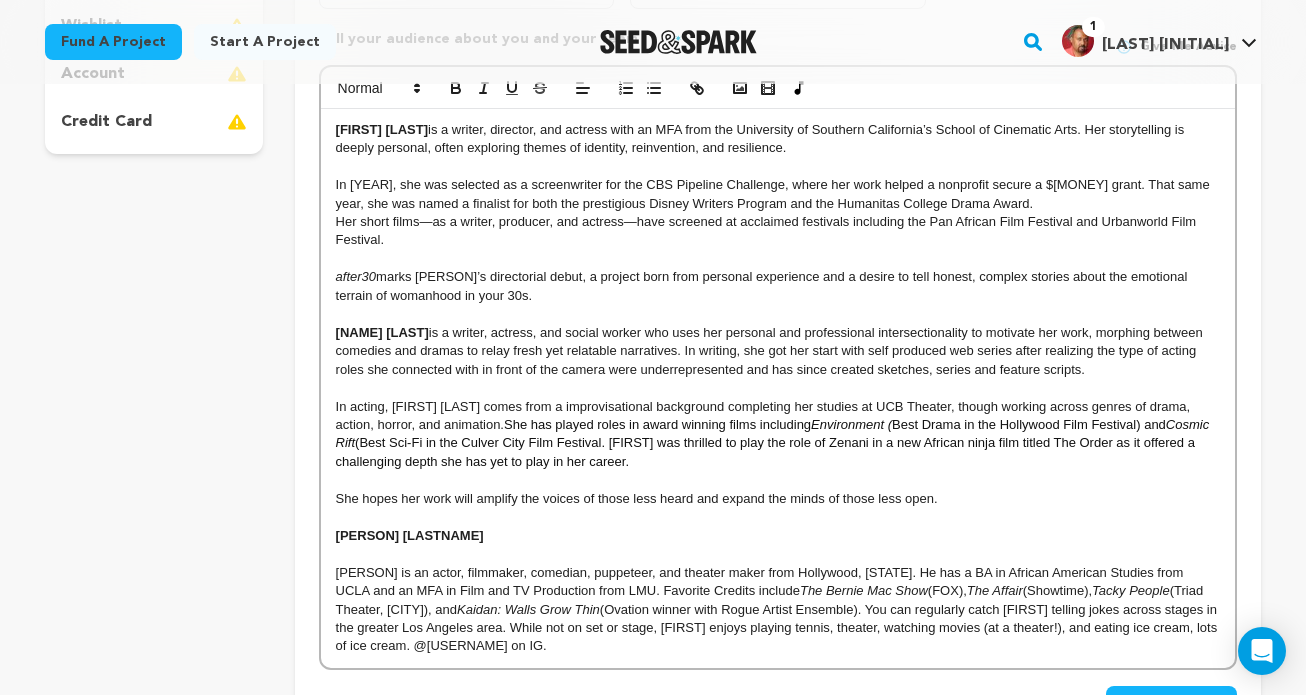 click on "(Best Sci-Fi in the Culver City Film Festival. Danielle was thrilled to play the role of Zenani in a new African ninja film titled The Order as it offered a challenging depth she has yet to play in her career." at bounding box center [767, 451] 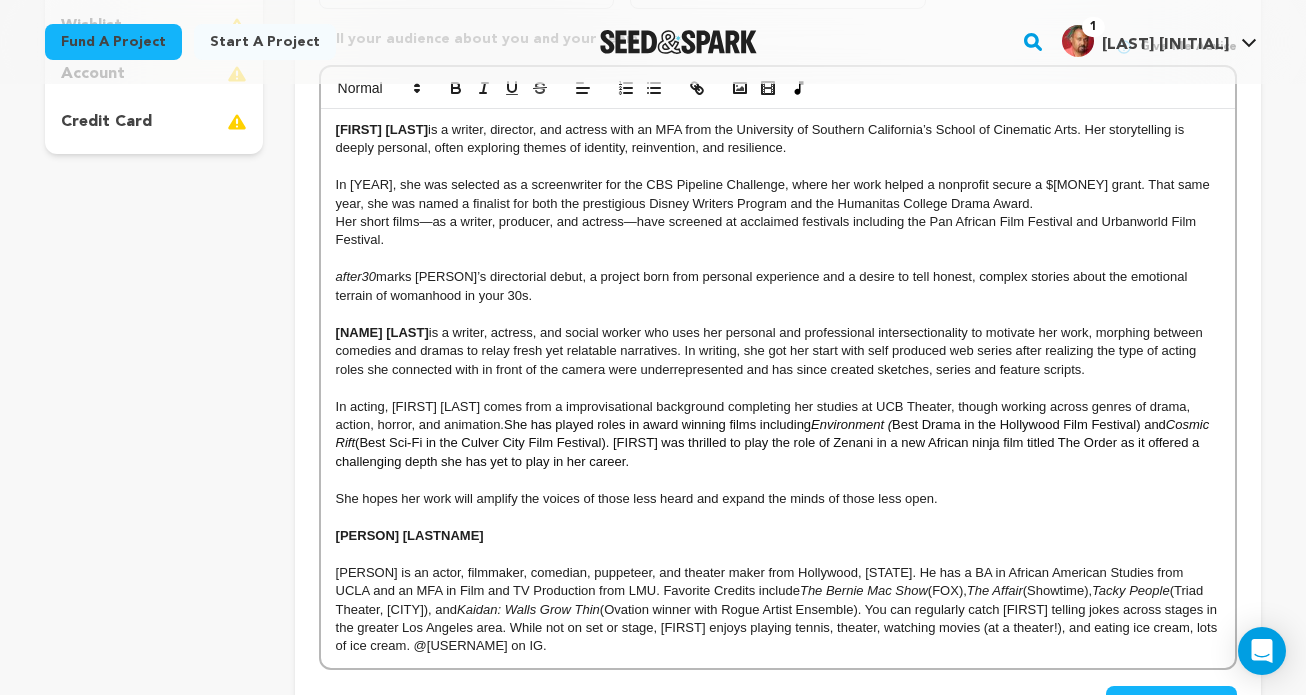 click on "(Best Sci-Fi in the Culver City Film Festival). Danielle was thrilled to play the role of Zenani in a new African ninja film titled The Order as it offered a challenging depth she has yet to play in her career." at bounding box center (769, 451) 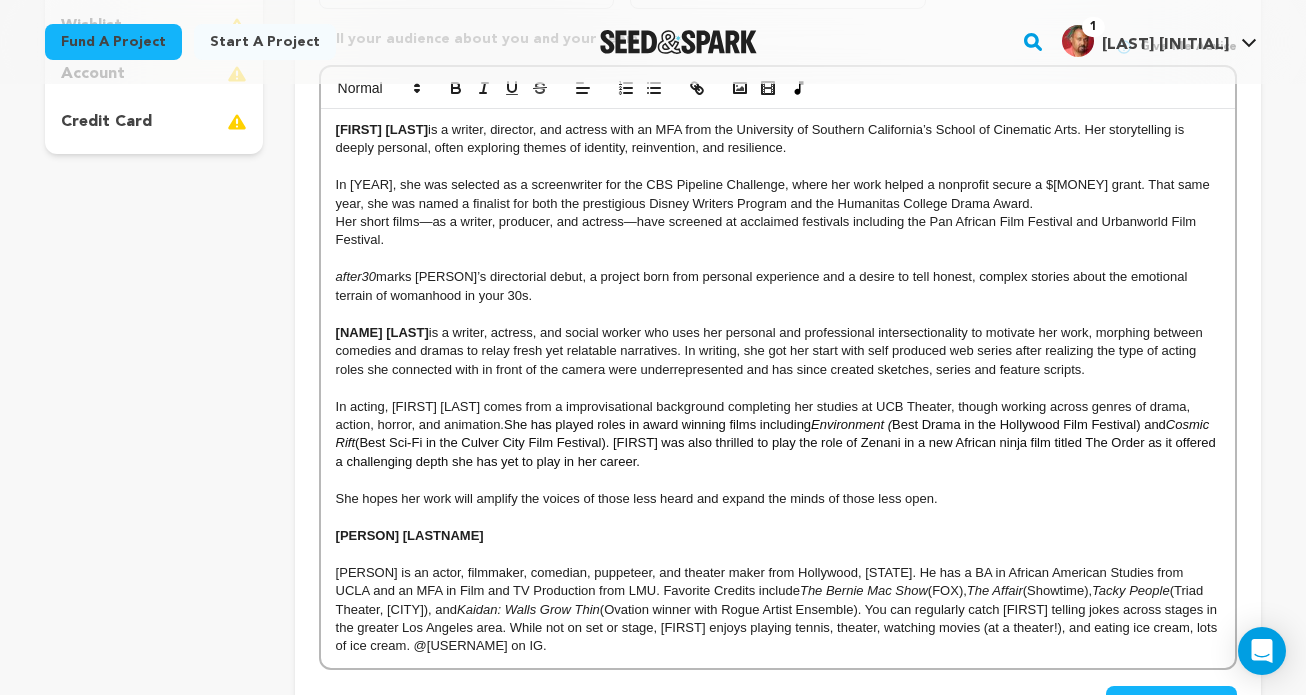 click on "(Best Sci-Fi in the Culver City Film Festival). Danielle was also thrilled to play the role of Zenani in a new African ninja film titled The Order as it offered a challenging depth she has yet to play in her career." at bounding box center (778, 451) 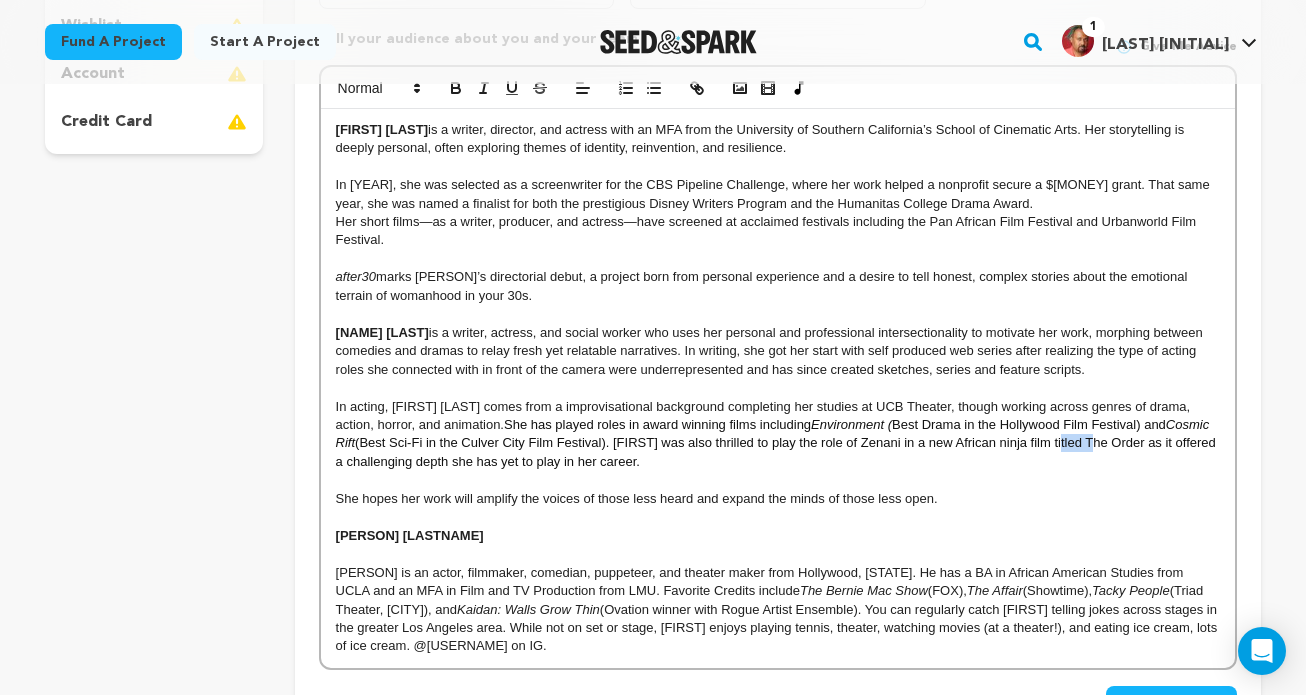 click on "(Best Sci-Fi in the Culver City Film Festival). Danielle was also thrilled to play the role of Zenani in a new African ninja film titled The Order as it offered a challenging depth she has yet to play in her career." at bounding box center (778, 451) 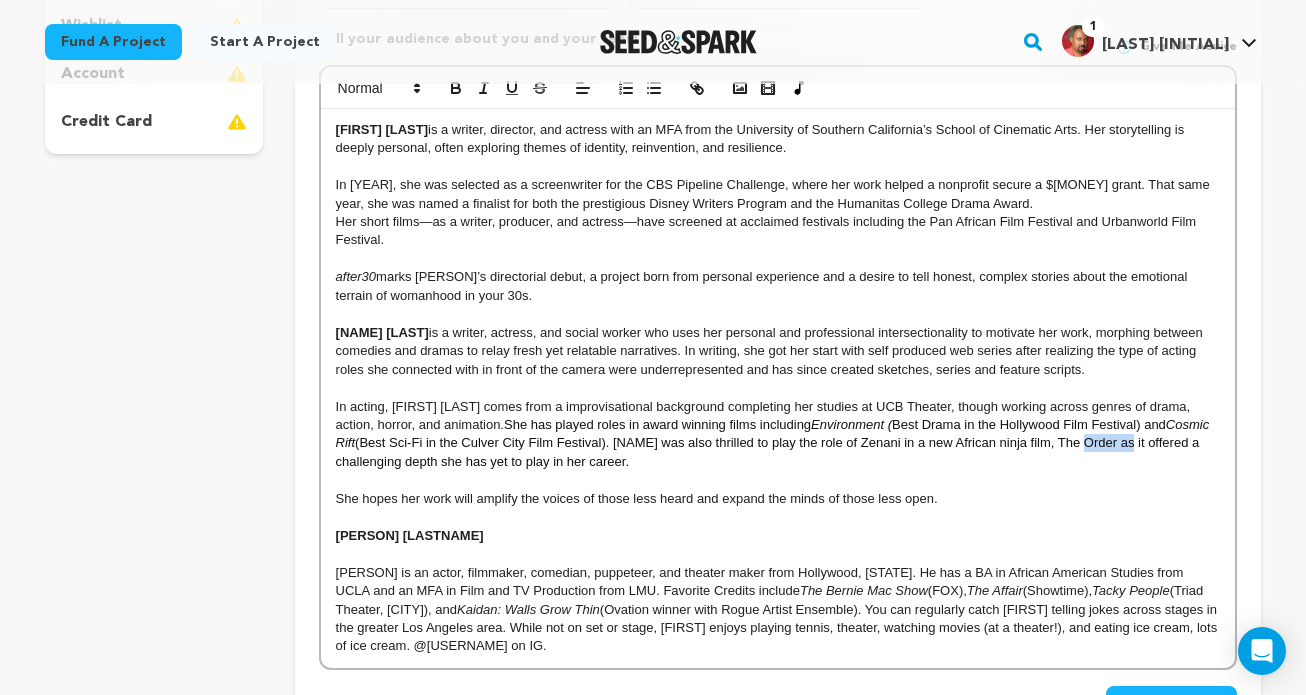 drag, startPoint x: 1101, startPoint y: 443, endPoint x: 1045, endPoint y: 443, distance: 56 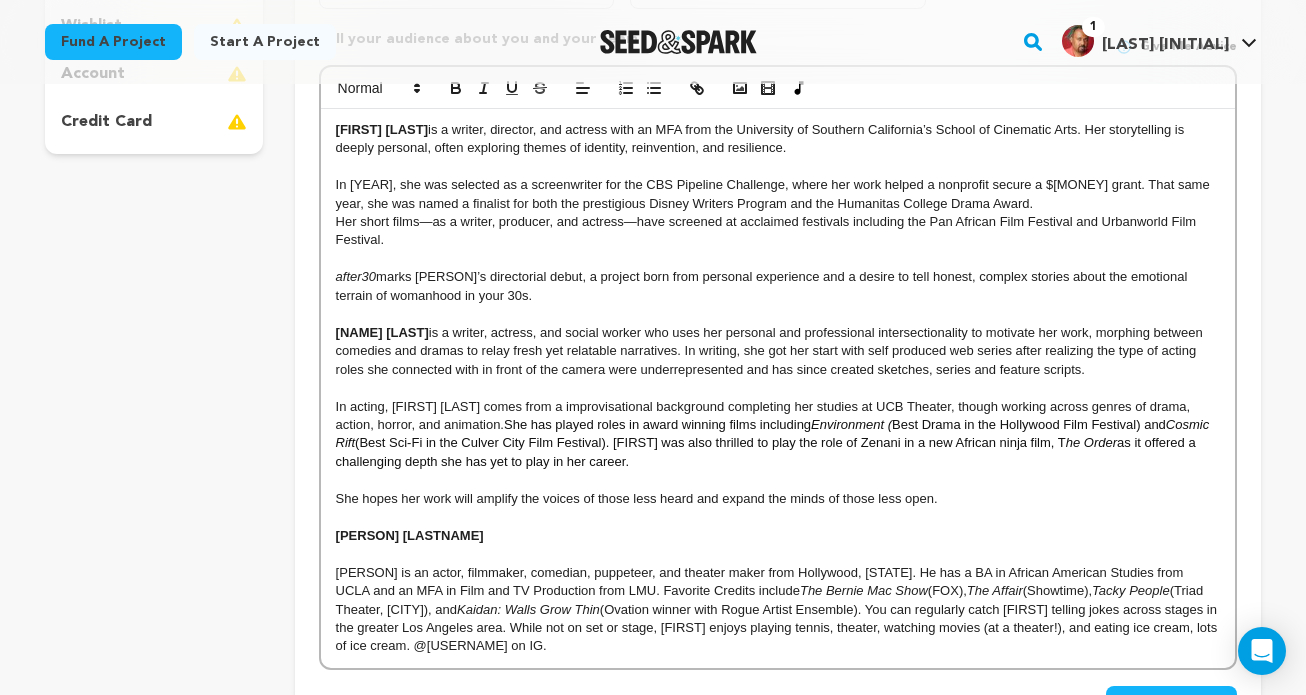 click at bounding box center [778, 517] 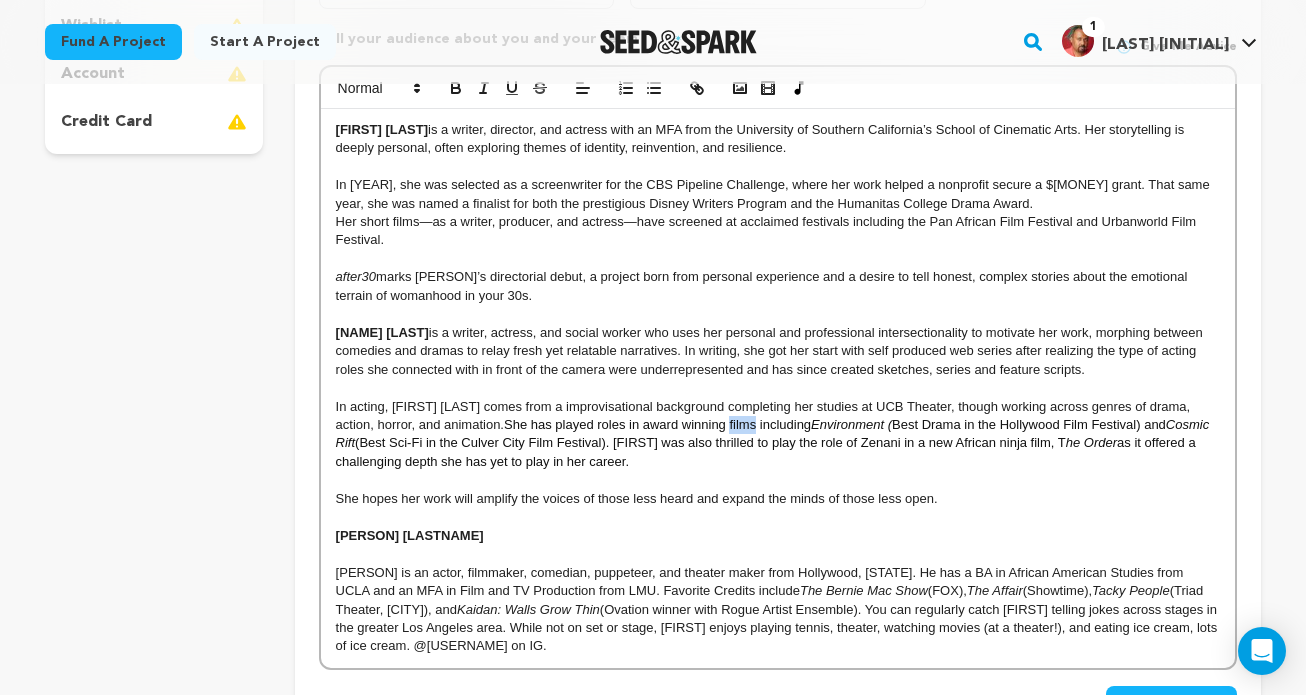 click on "She has played roles in award winning films including" at bounding box center [657, 424] 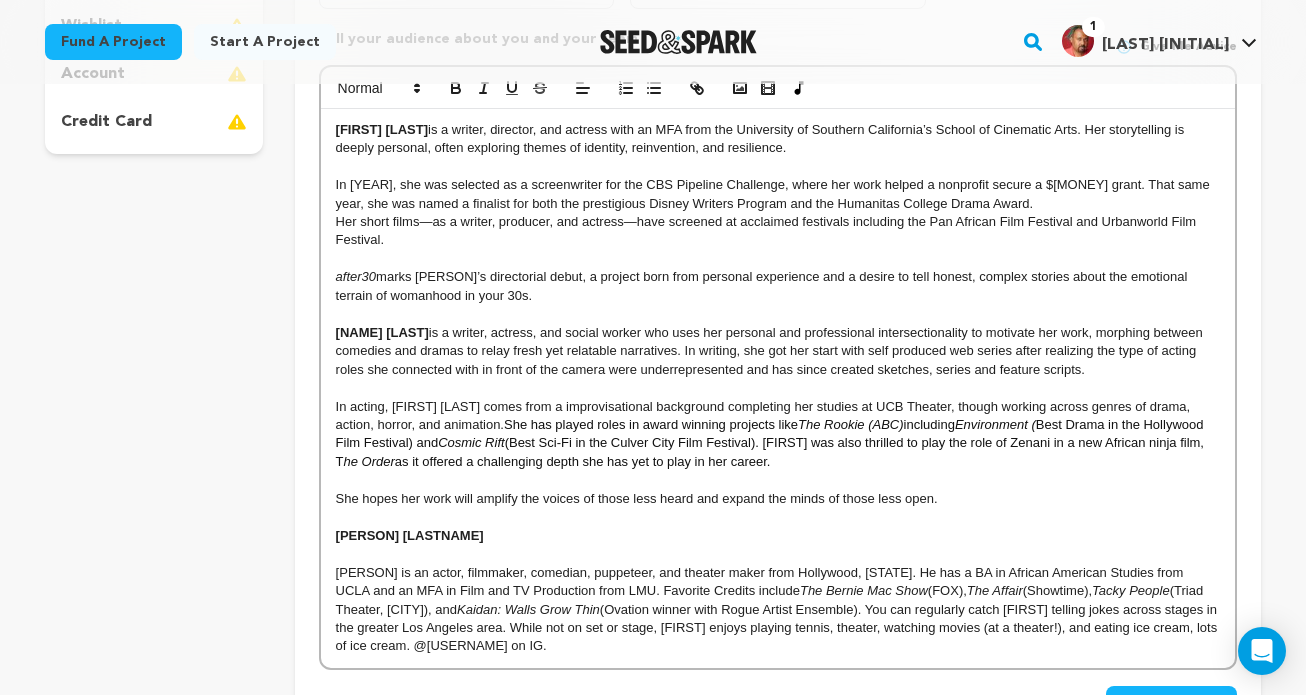 click on "(Best Sci-Fi in the Culver City Film Festival). Danielle was also thrilled to play the role of Zenani in a new African ninja film, T" at bounding box center [772, 451] 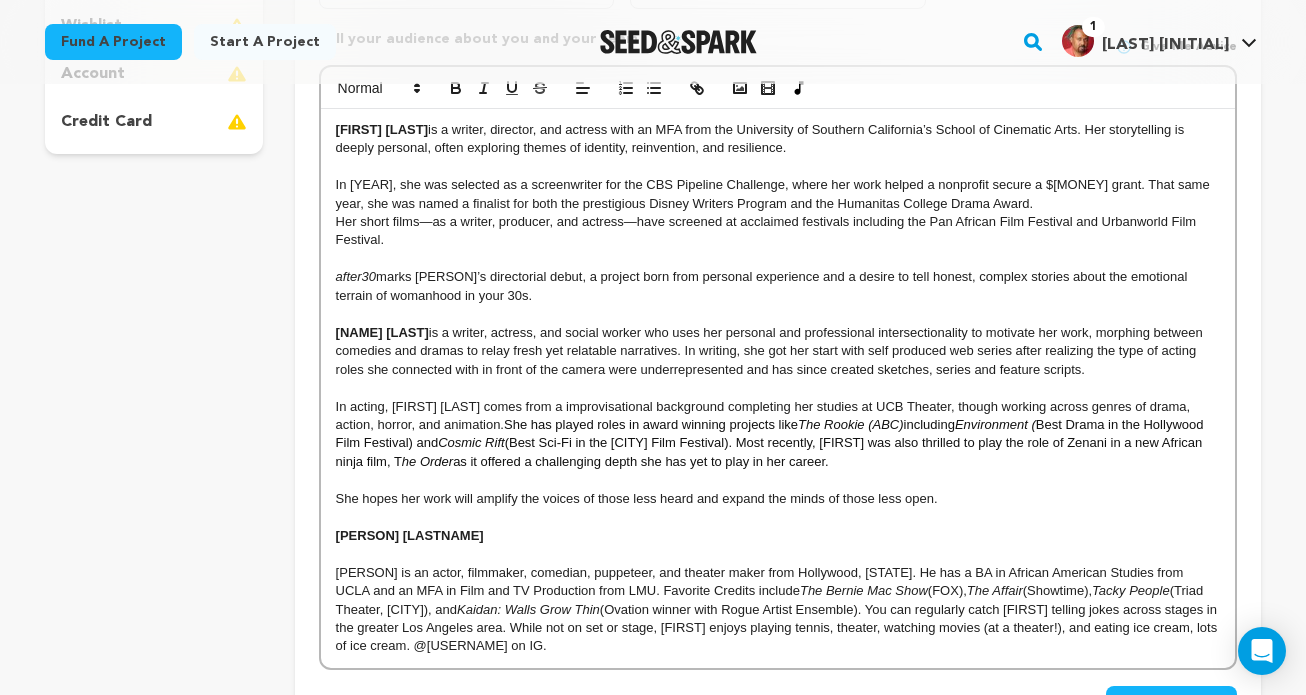 click on "(Best Sci-Fi in the Culver City Film Festival). Most recently, Danielle was also thrilled to play the role of Zenani in a new African ninja film, T" at bounding box center (771, 451) 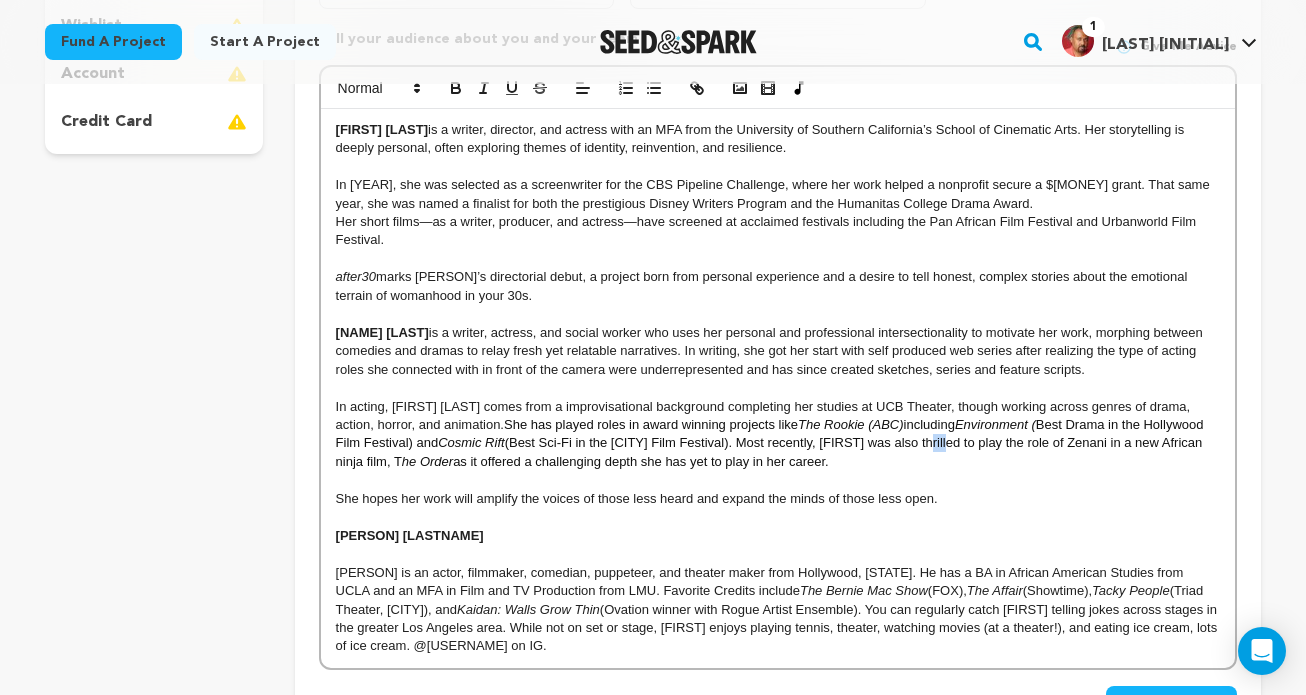 click on "(Best Sci-Fi in the Culver City Film Festival). Most recently, Danielle was also thrilled to play the role of Zenani in a new African ninja film, T" at bounding box center [771, 451] 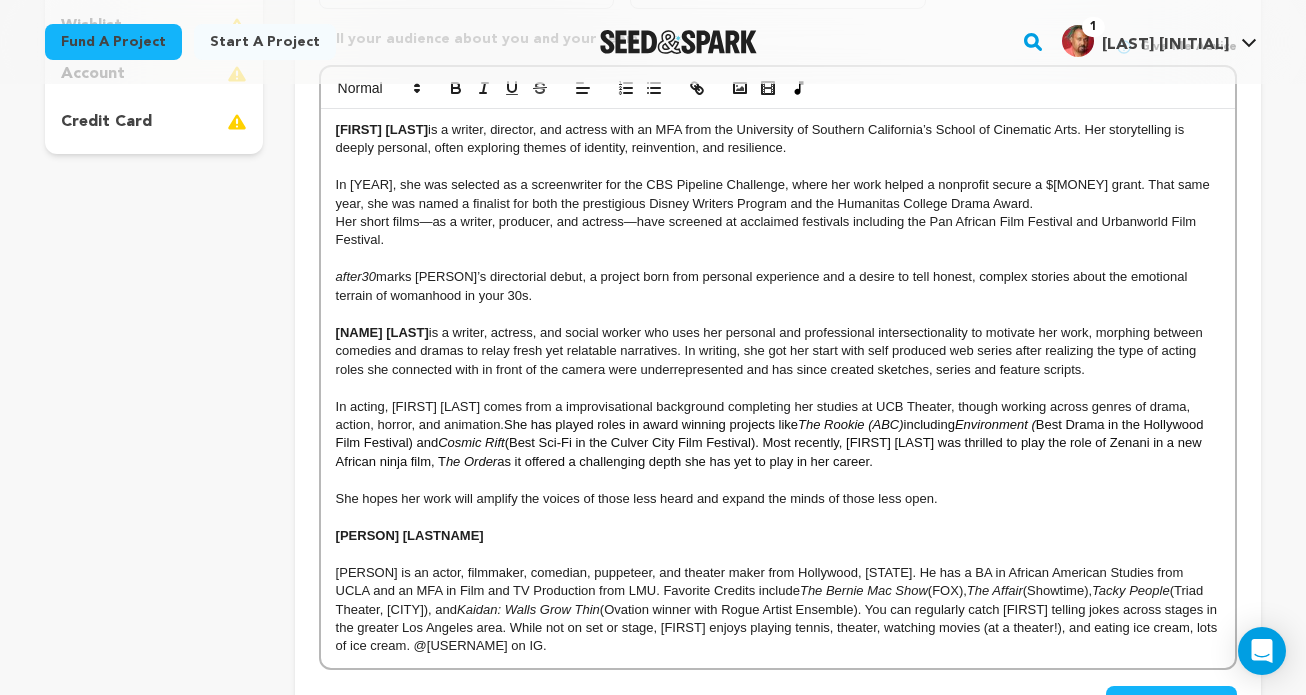 click on "(Best Sci-Fi in the Culver City Film Festival). Most recently, Danielle was thrilled to play the role of Zenani in a new African ninja film, T" at bounding box center [770, 451] 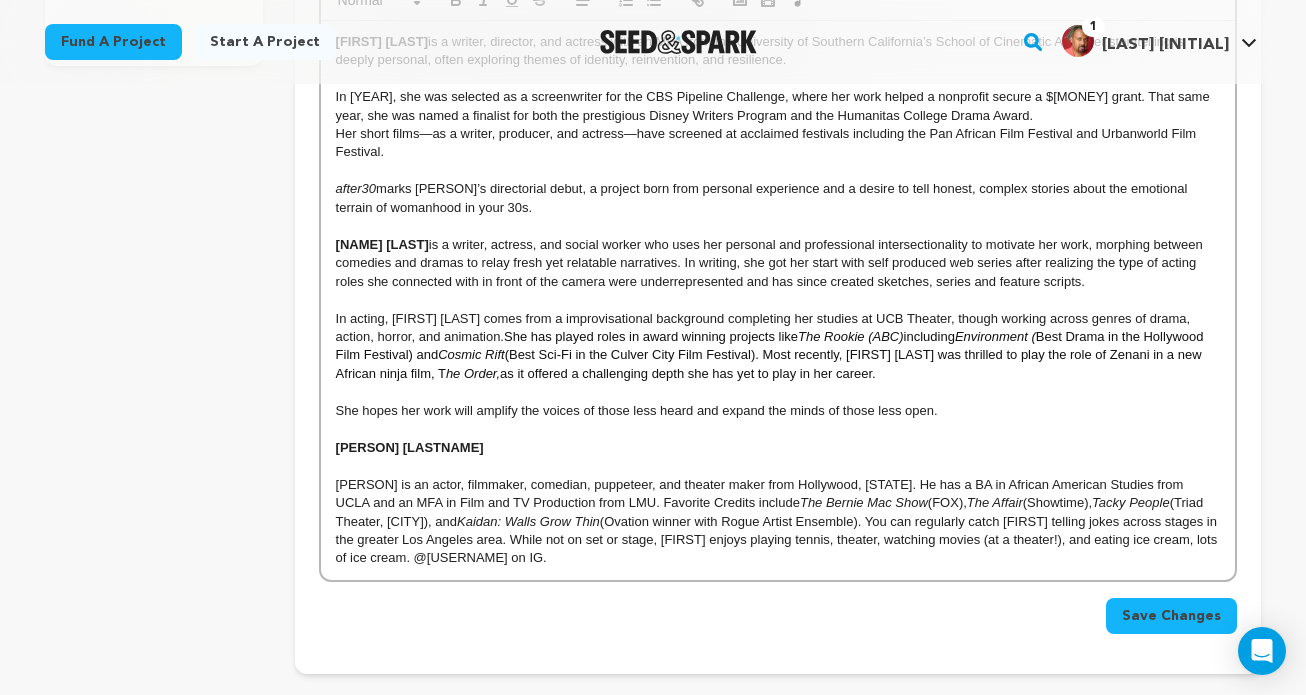scroll, scrollTop: 692, scrollLeft: 0, axis: vertical 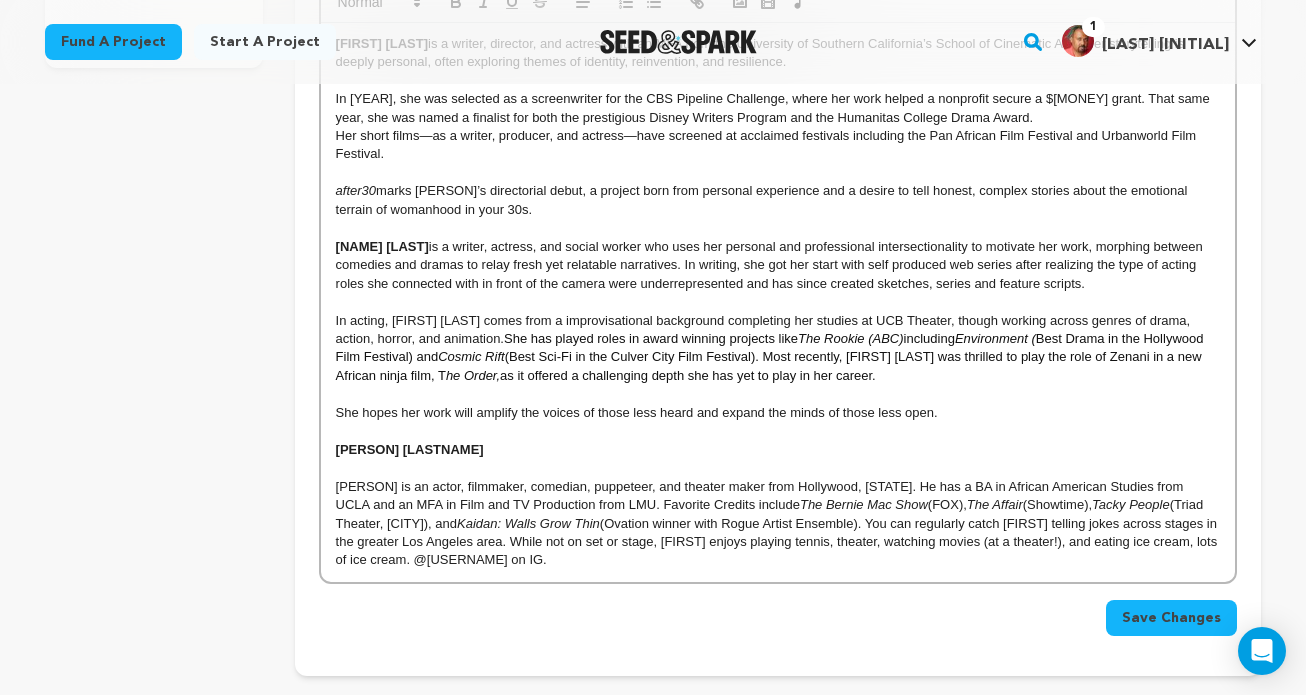 click on "including" at bounding box center (929, 338) 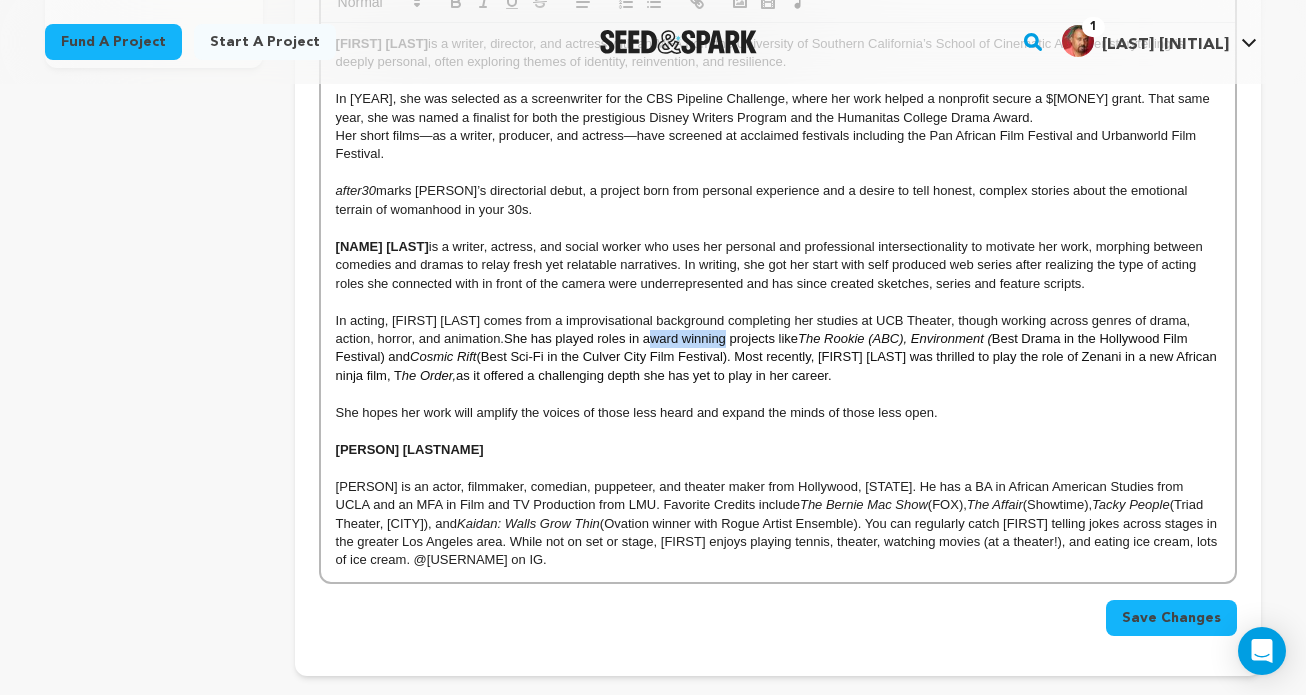 drag, startPoint x: 685, startPoint y: 344, endPoint x: 608, endPoint y: 341, distance: 77.05842 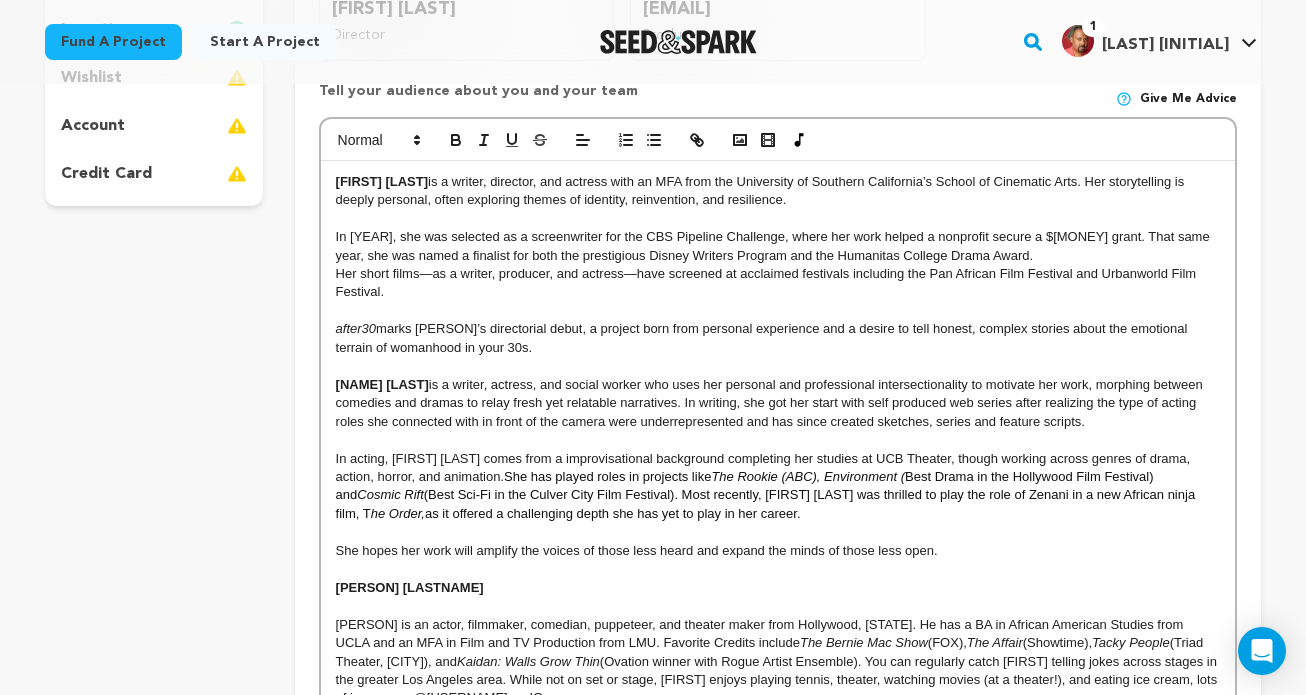 scroll, scrollTop: 545, scrollLeft: 0, axis: vertical 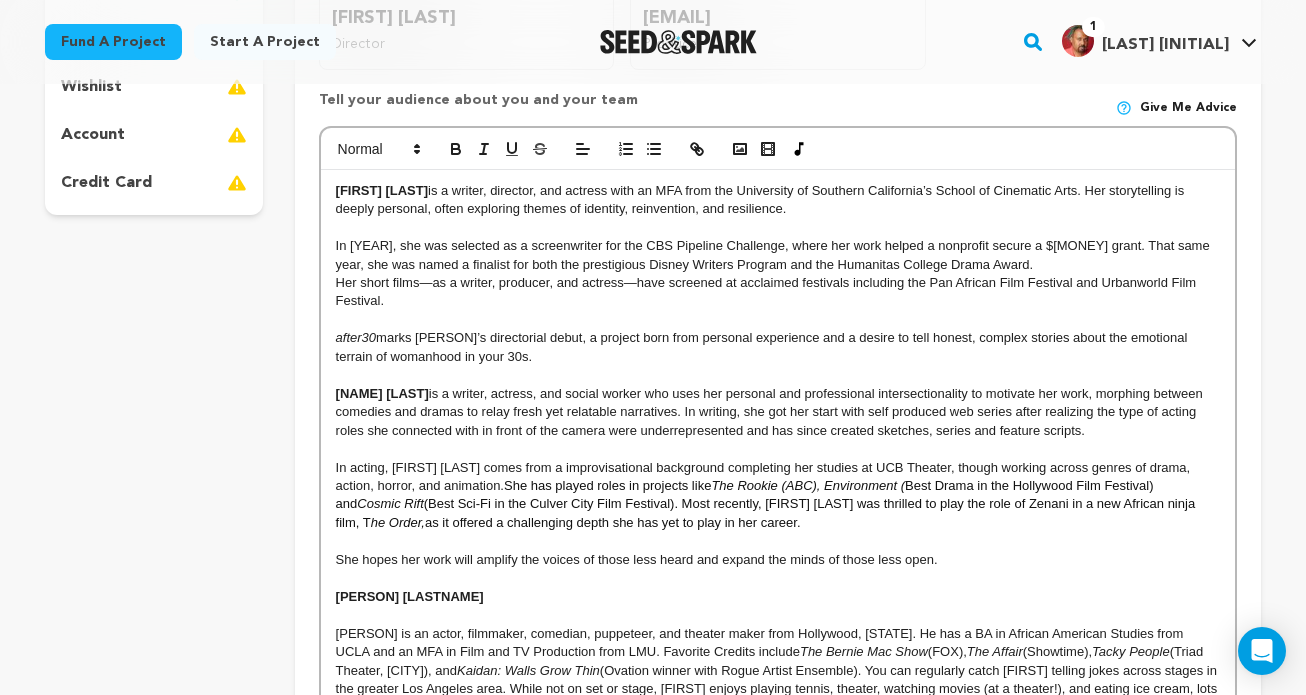 click on "is a writer, actress, and social worker who uses her personal and professional intersectionality to motivate her work, morphing between comedies and dramas to relay fresh yet relatable narratives. In writing, she got her start with self produced web series after realizing the type of acting roles she connected with in front of the camera were underrepresented and has since created sketches, series and feature scripts." at bounding box center [771, 412] 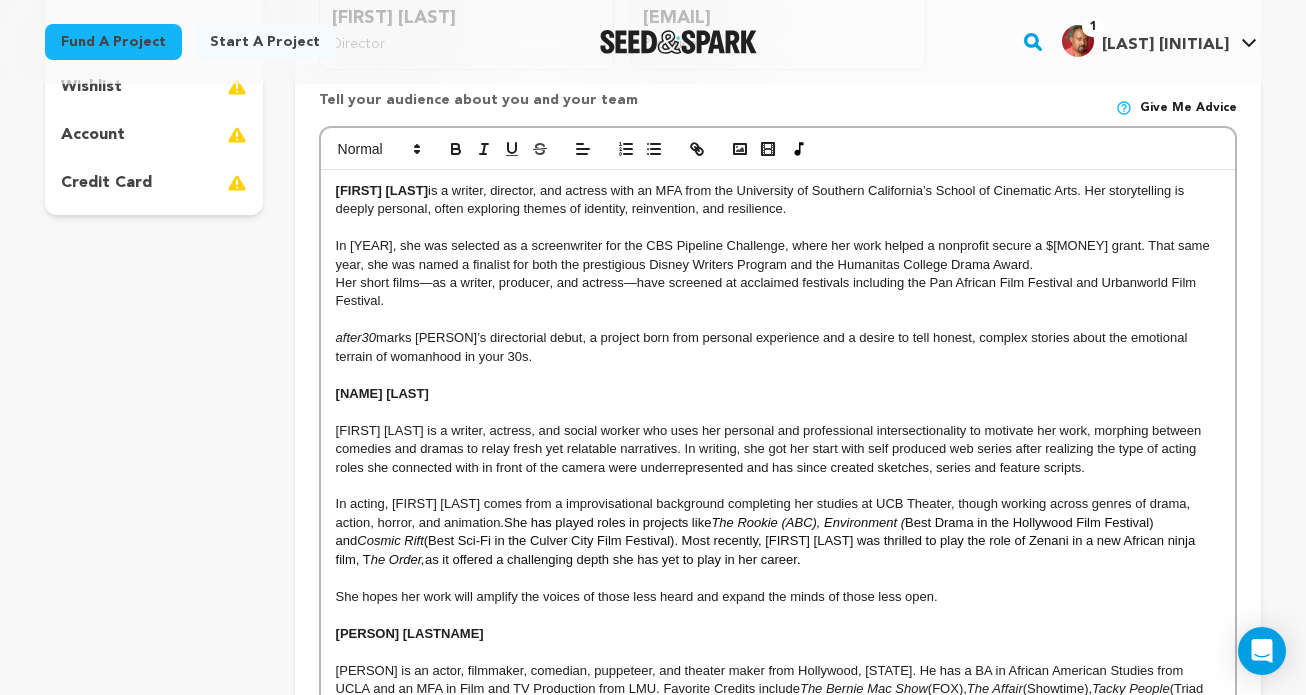 click on "Dawana Speights" at bounding box center [382, 190] 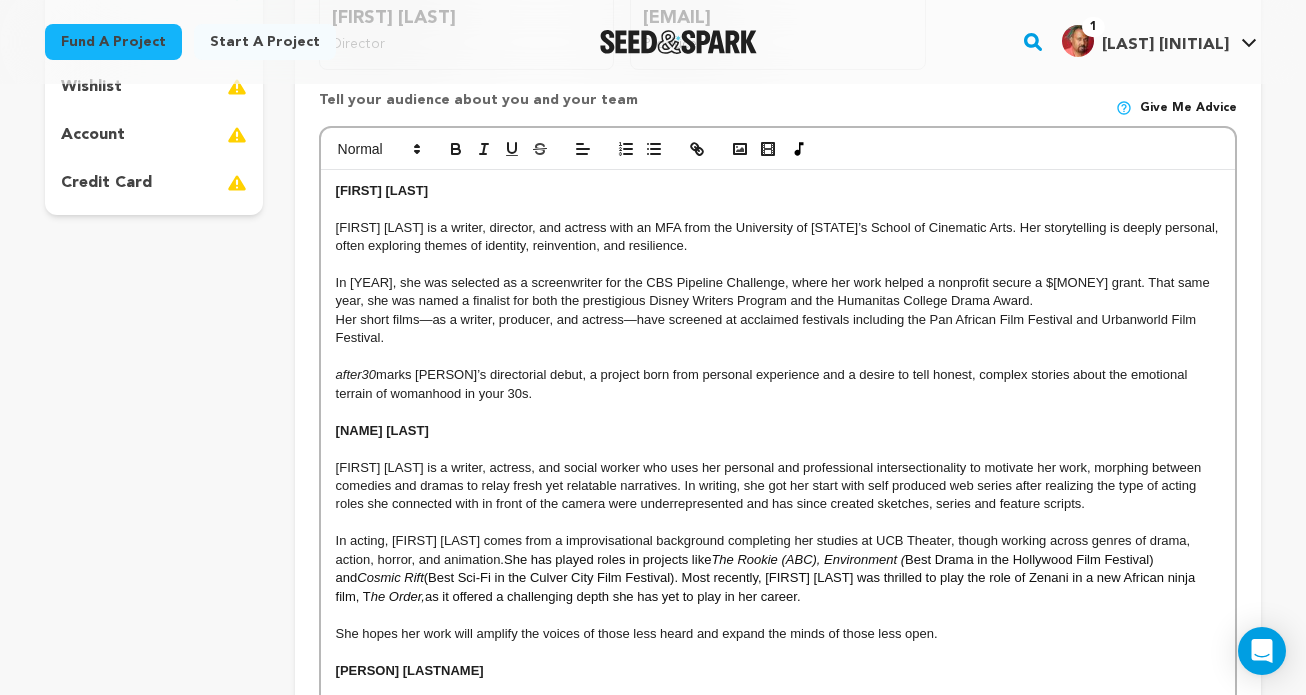 click on "iDawana Speights is a writer, director, and actress with an MFA from the University of Southern California’s School of Cinematic Arts. Her storytelling is deeply personal, often exploring themes of identity, reinvention, and resilience." at bounding box center (779, 236) 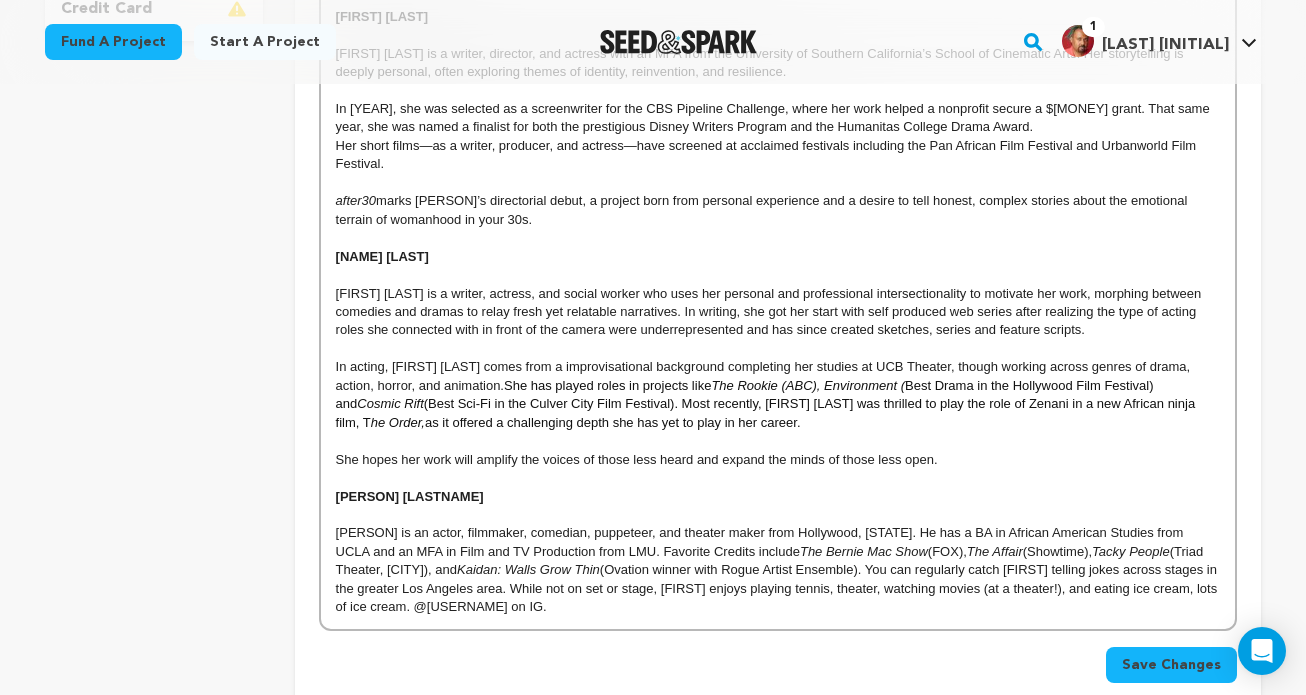 scroll, scrollTop: 717, scrollLeft: 0, axis: vertical 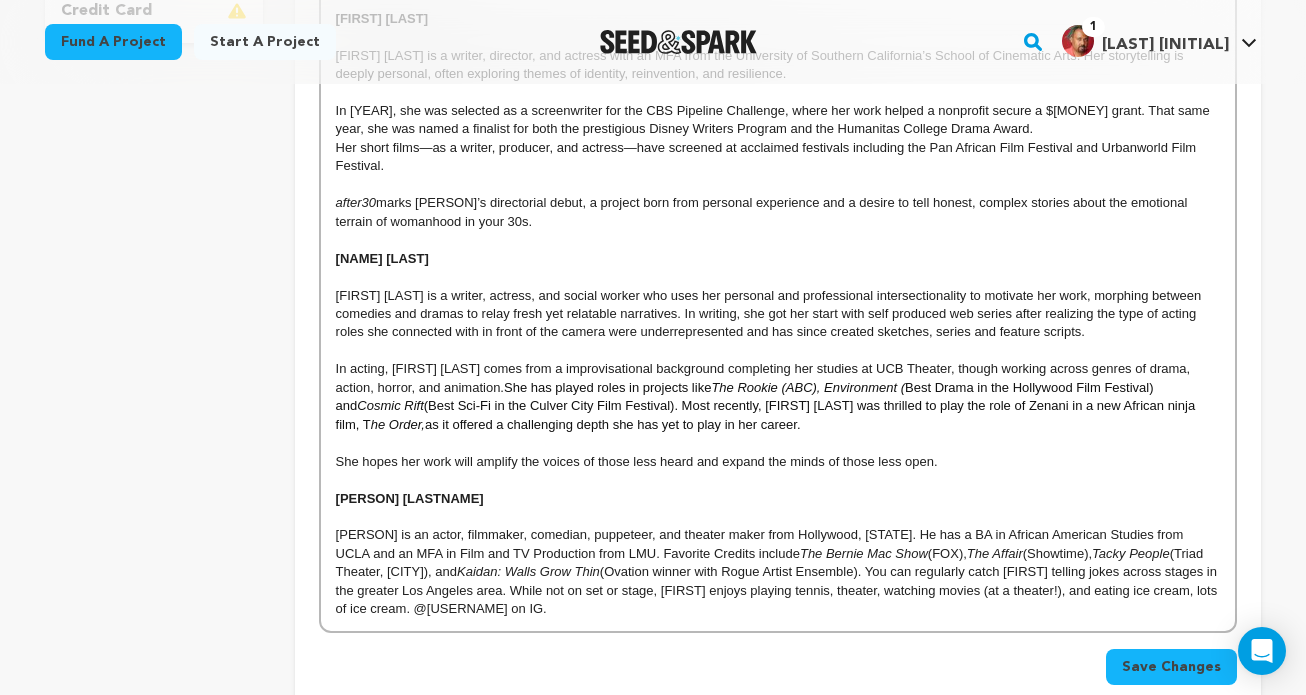 click on "Save Changes" at bounding box center (1171, 667) 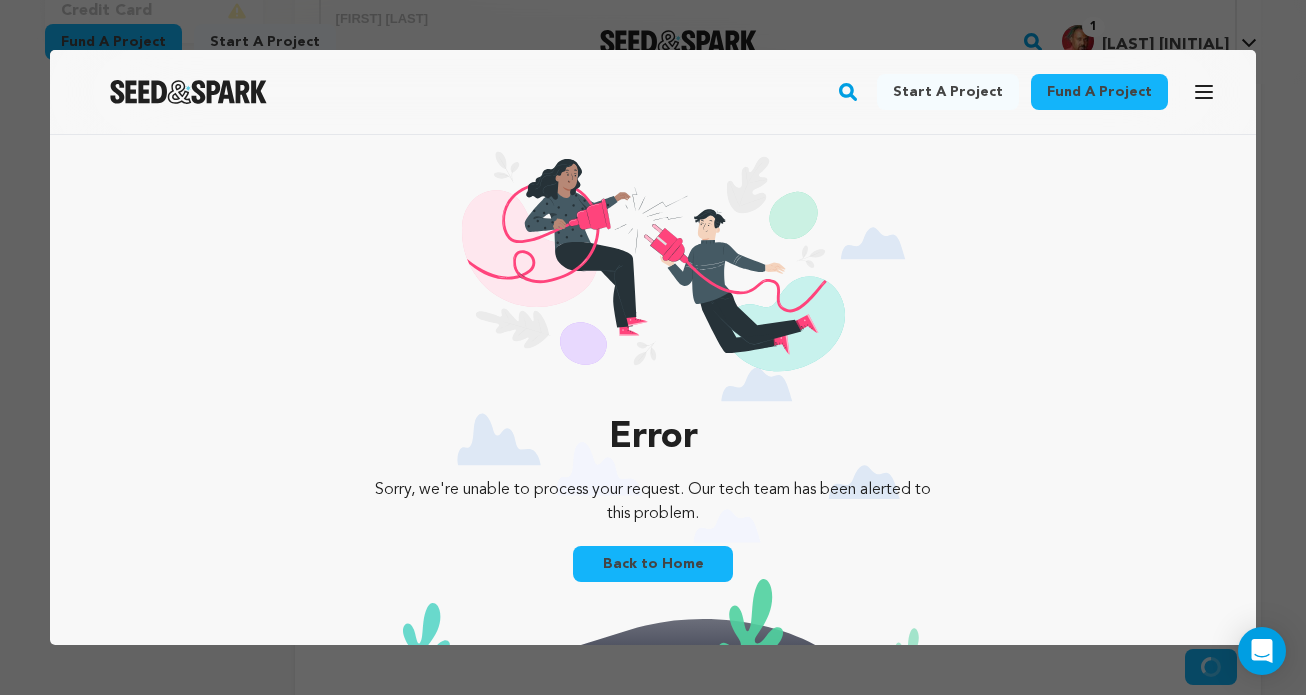 scroll, scrollTop: 0, scrollLeft: 0, axis: both 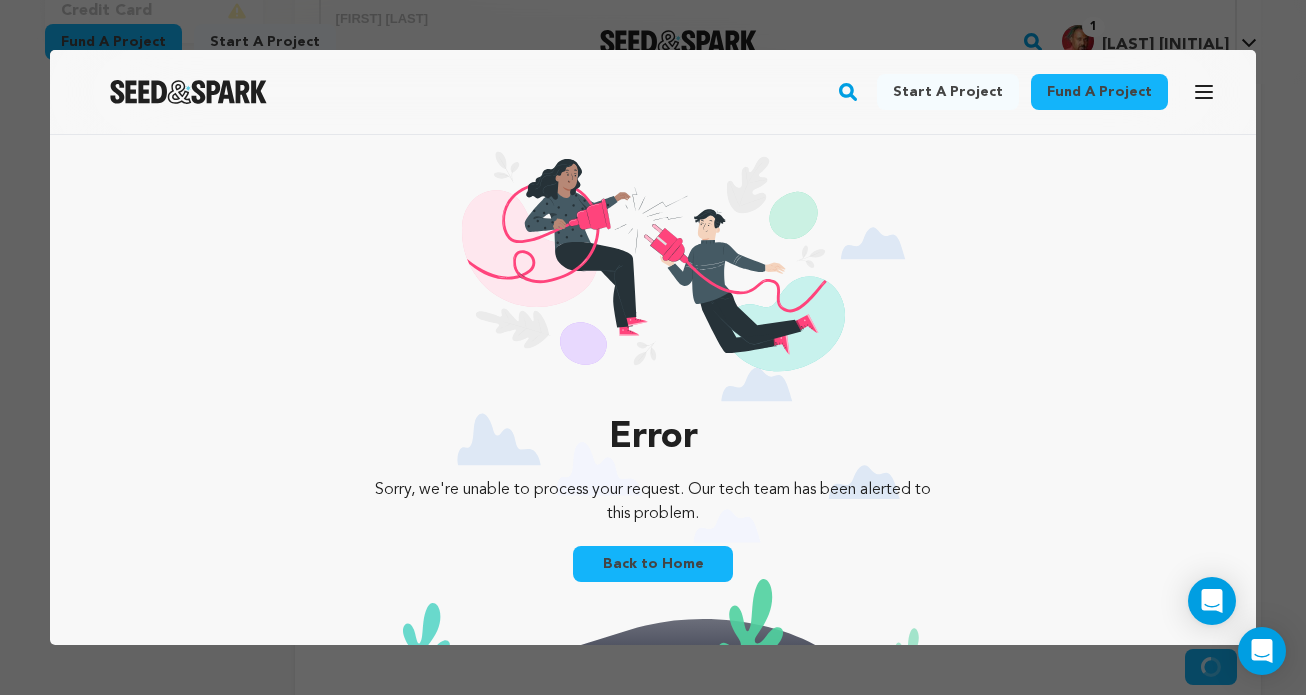 click at bounding box center [653, 347] 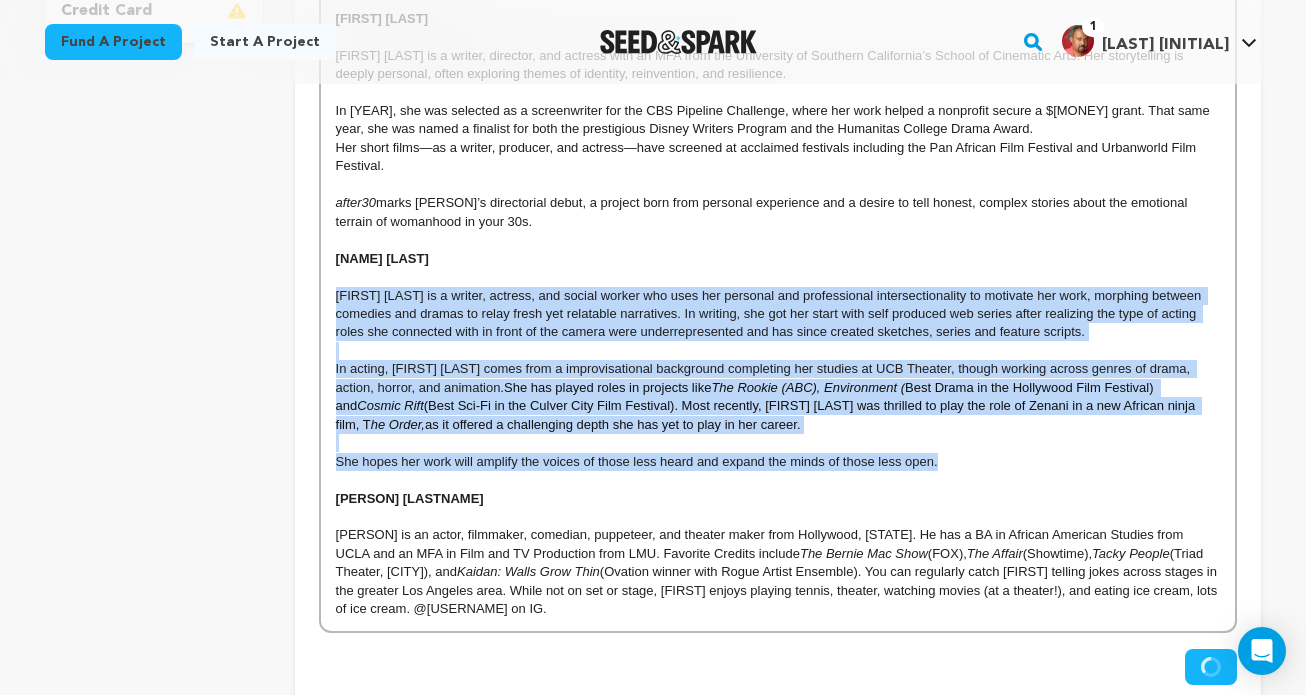 drag, startPoint x: 942, startPoint y: 464, endPoint x: 332, endPoint y: 295, distance: 632.9779 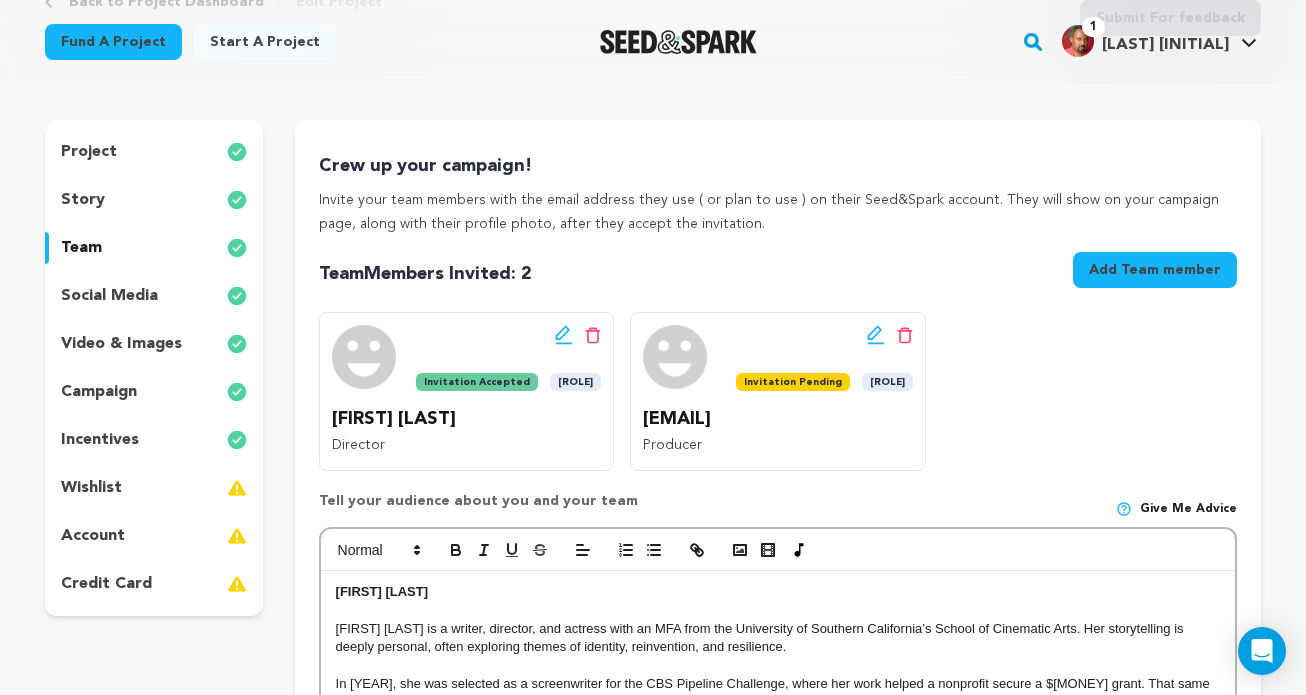 scroll, scrollTop: 117, scrollLeft: 0, axis: vertical 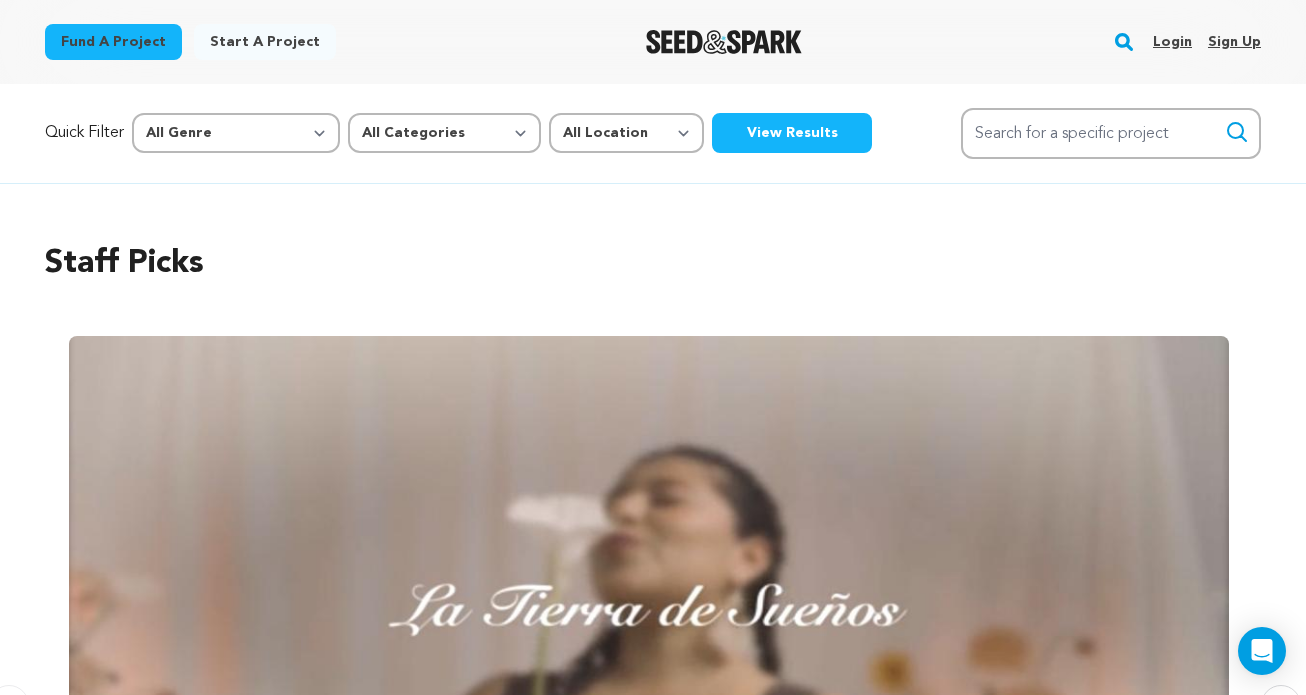 click on "Login" at bounding box center [1172, 42] 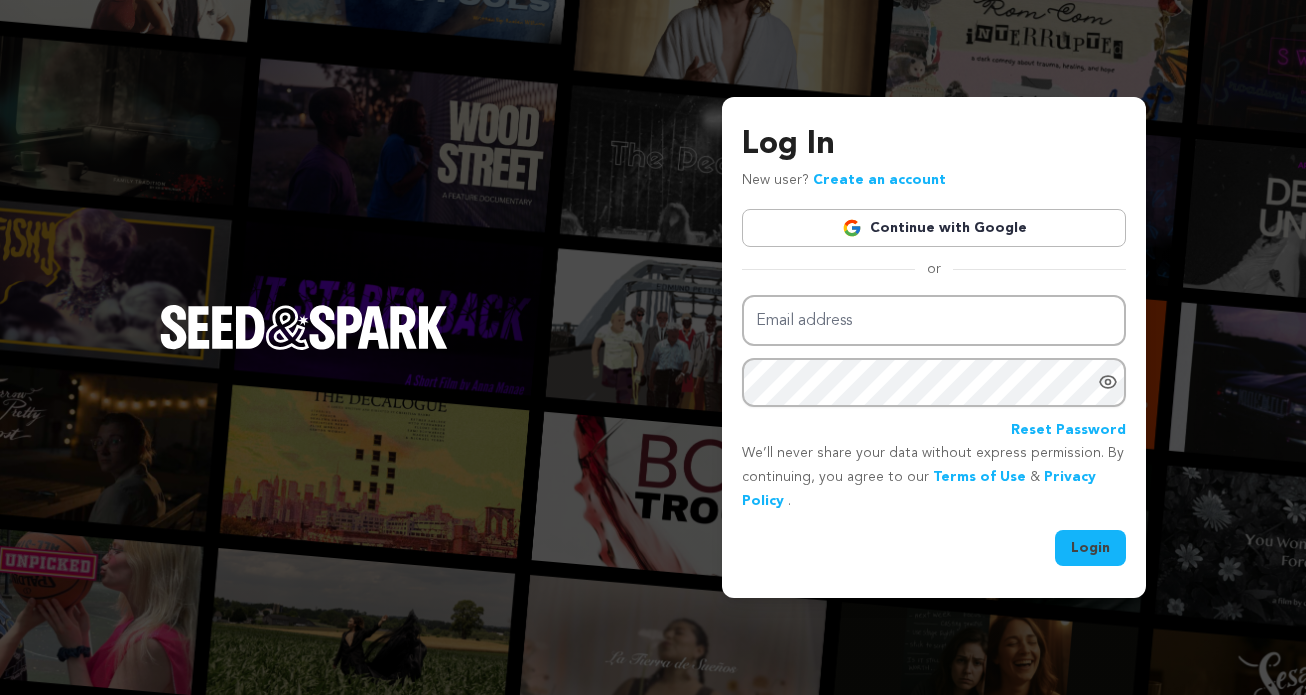 scroll, scrollTop: 0, scrollLeft: 0, axis: both 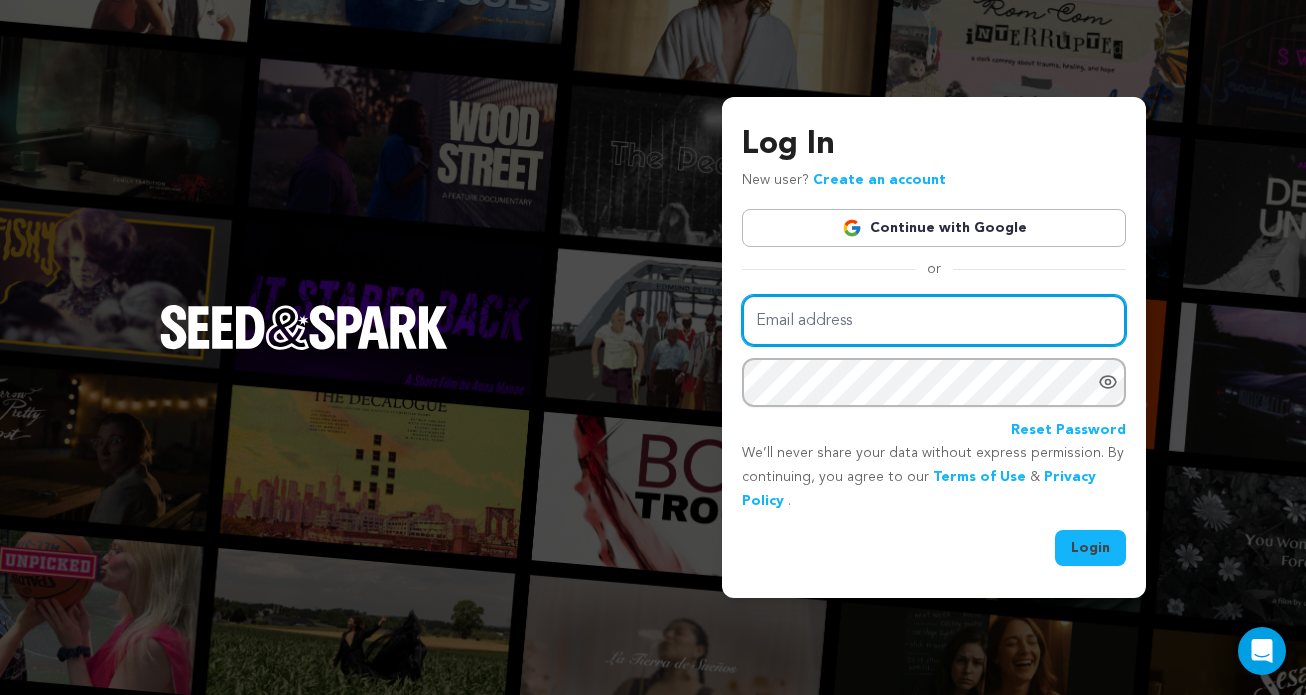 type on "Mccristol@gmail.com" 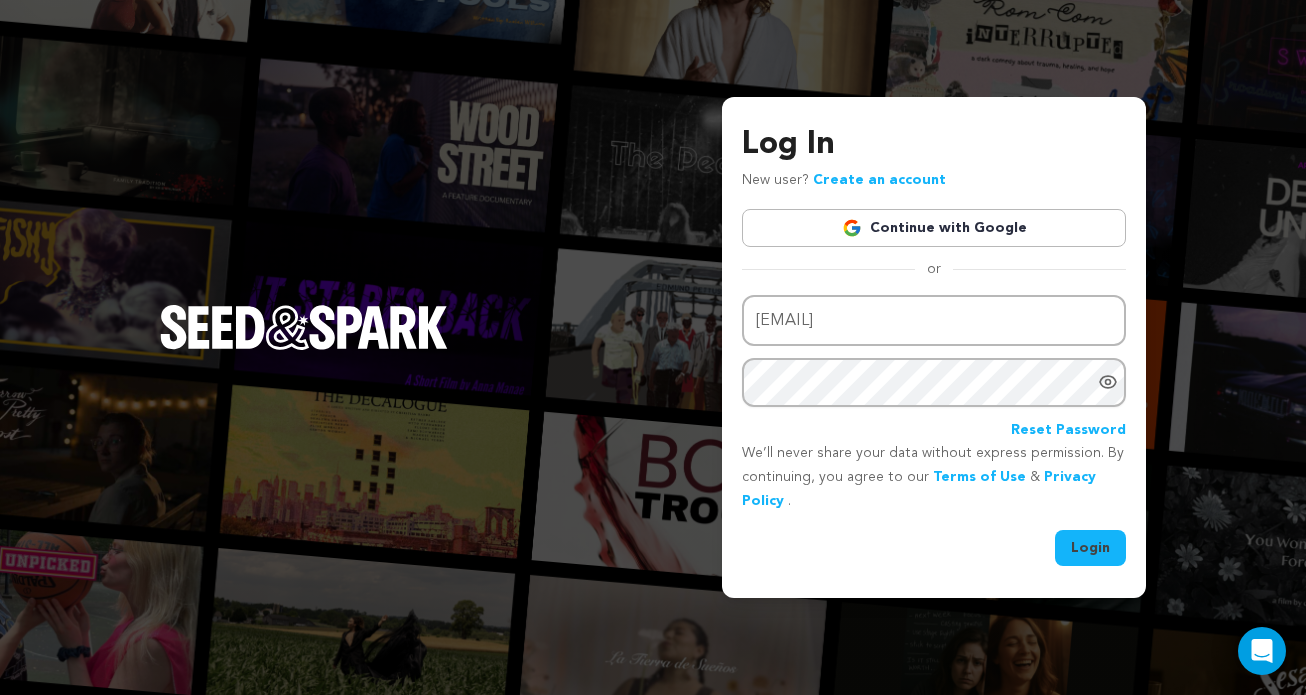 click on "Login" at bounding box center (1090, 548) 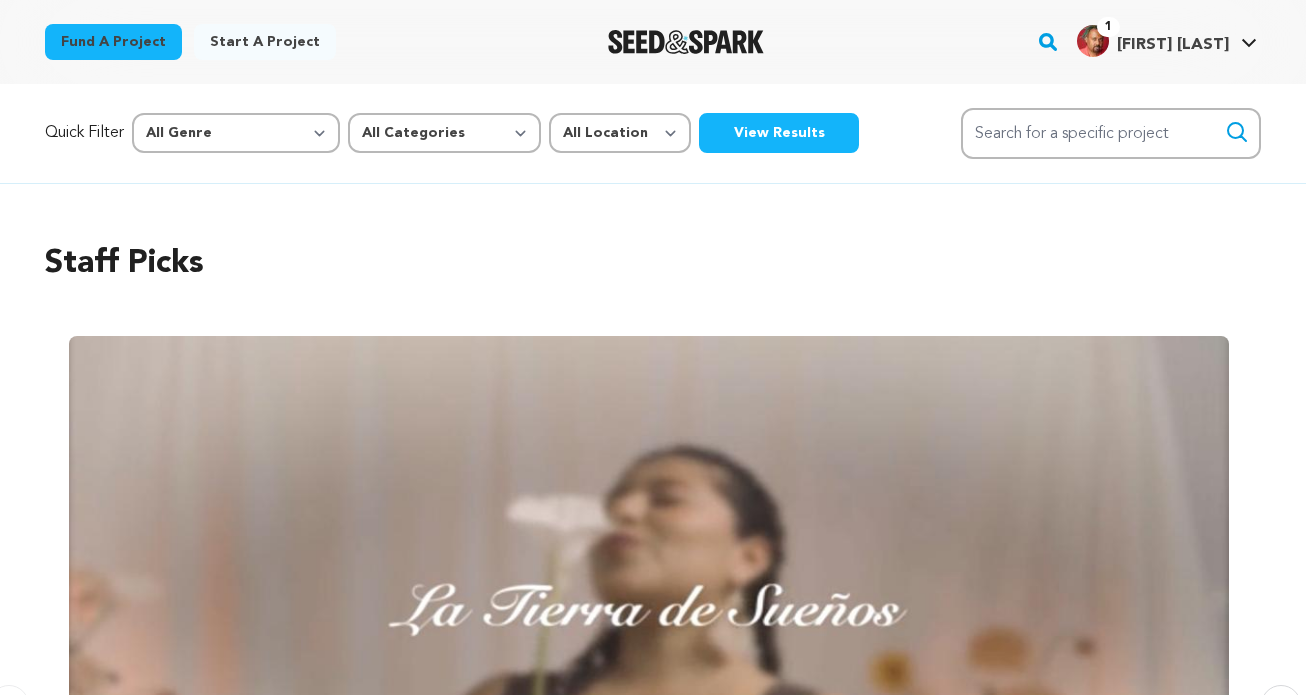 scroll, scrollTop: 0, scrollLeft: 0, axis: both 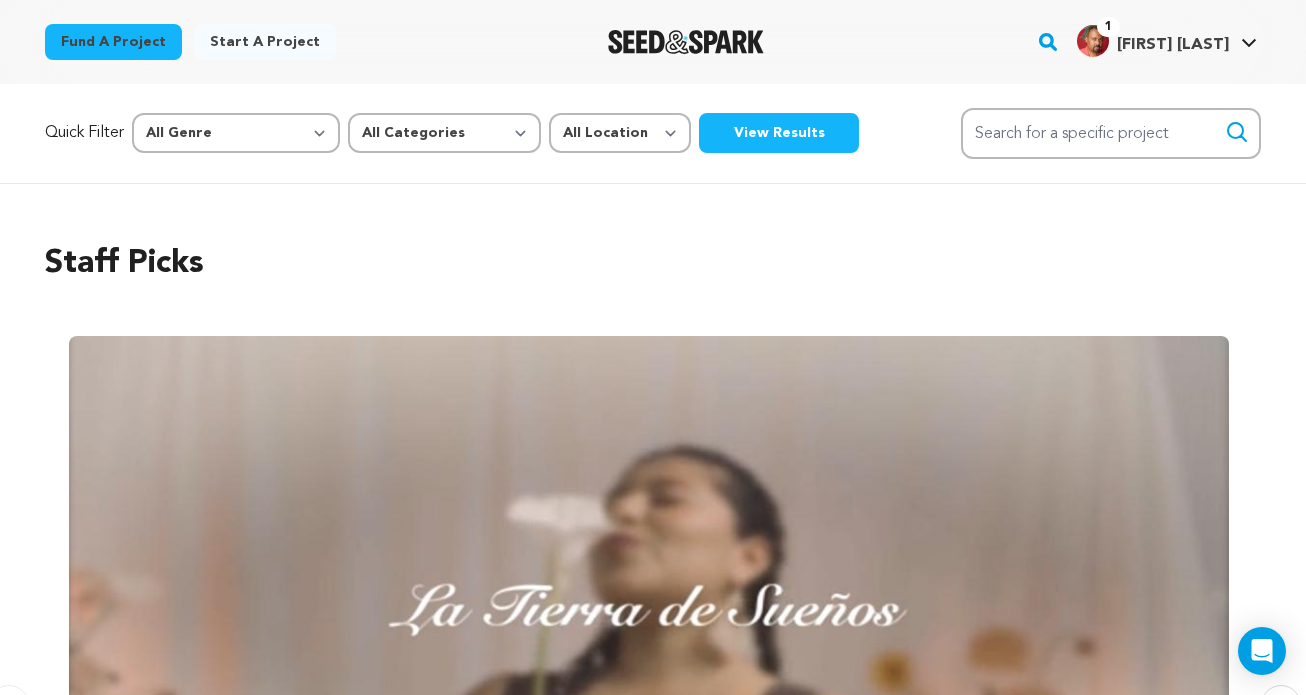 click on "McCristol H." at bounding box center [1173, 45] 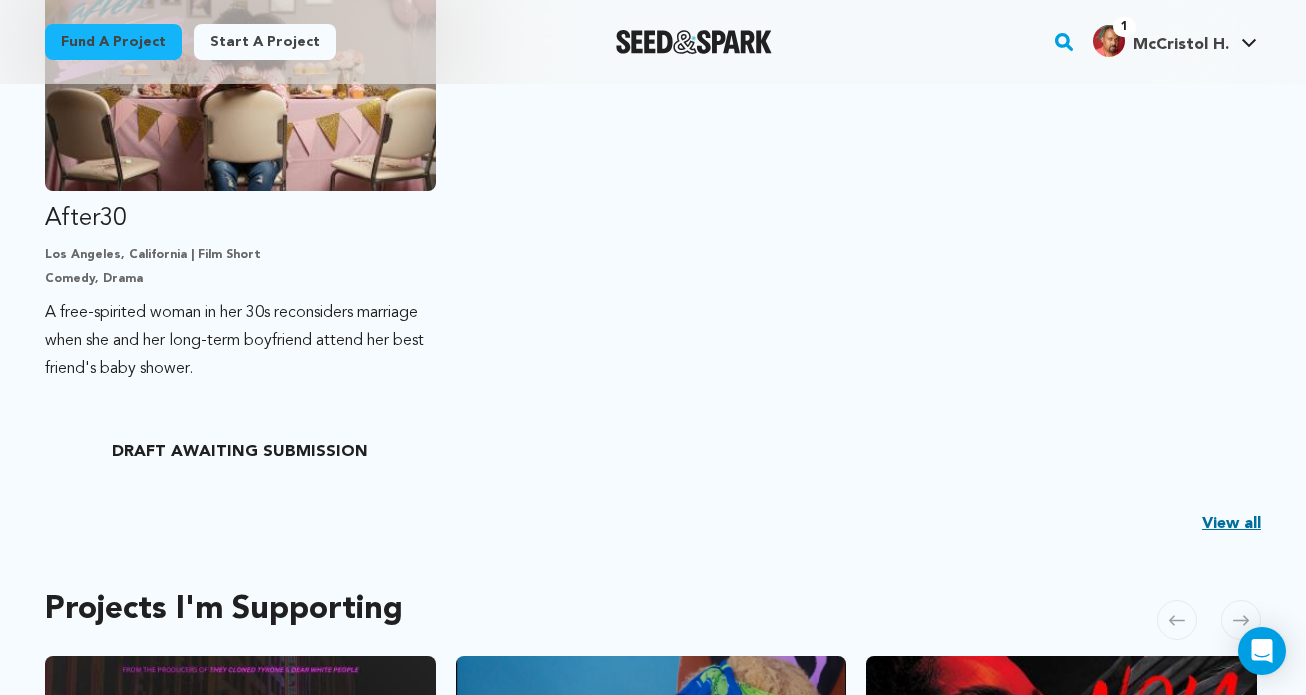 scroll, scrollTop: 580, scrollLeft: 0, axis: vertical 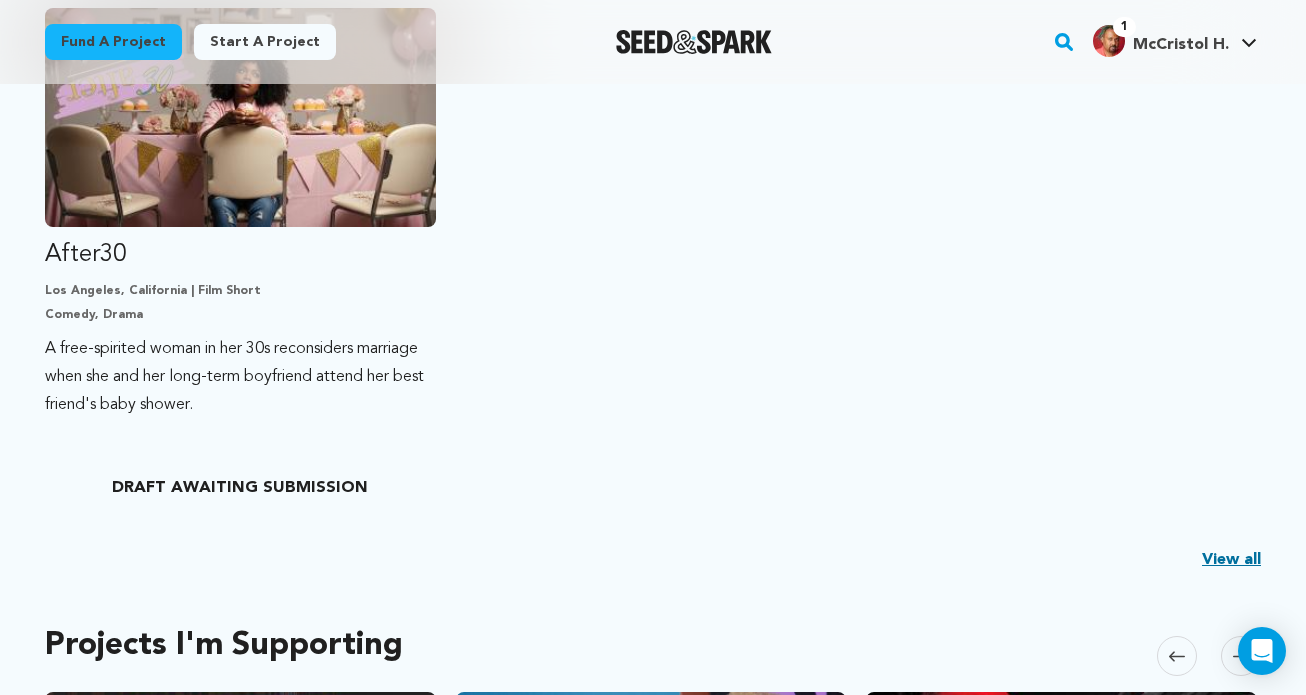 click on "McCristol H." at bounding box center (1181, 45) 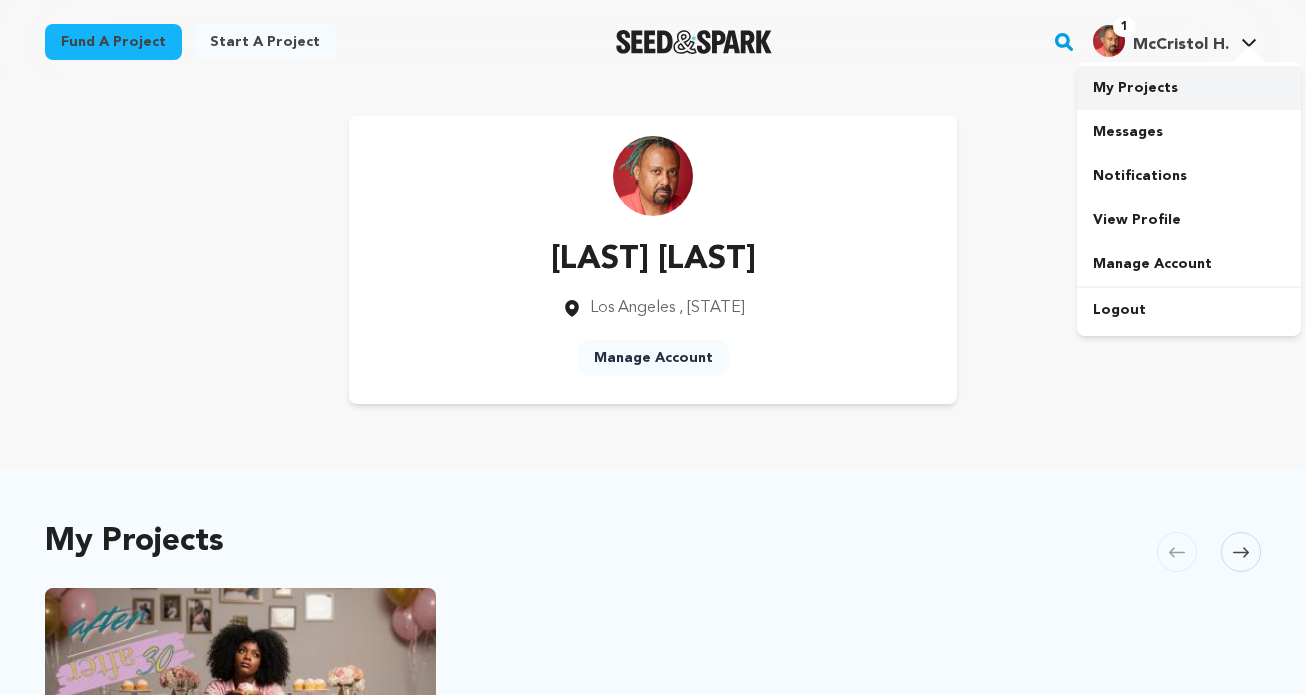 scroll, scrollTop: 0, scrollLeft: 0, axis: both 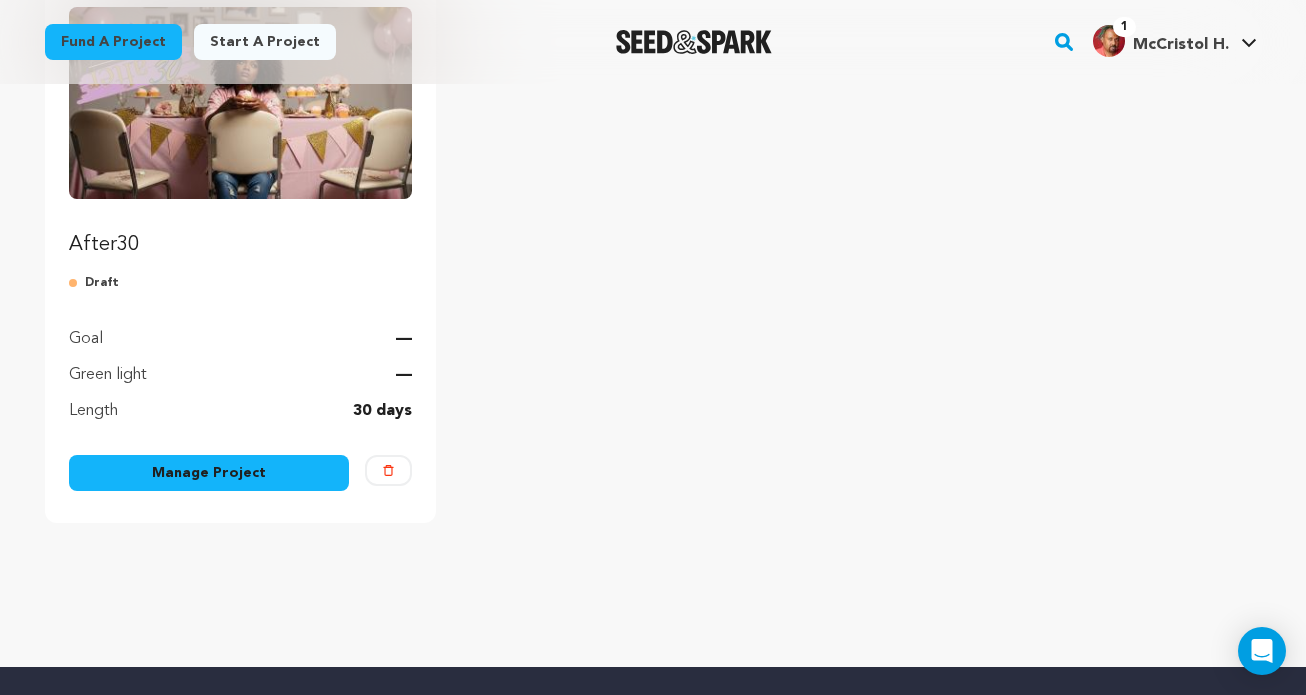 click on "Manage Project" at bounding box center (209, 473) 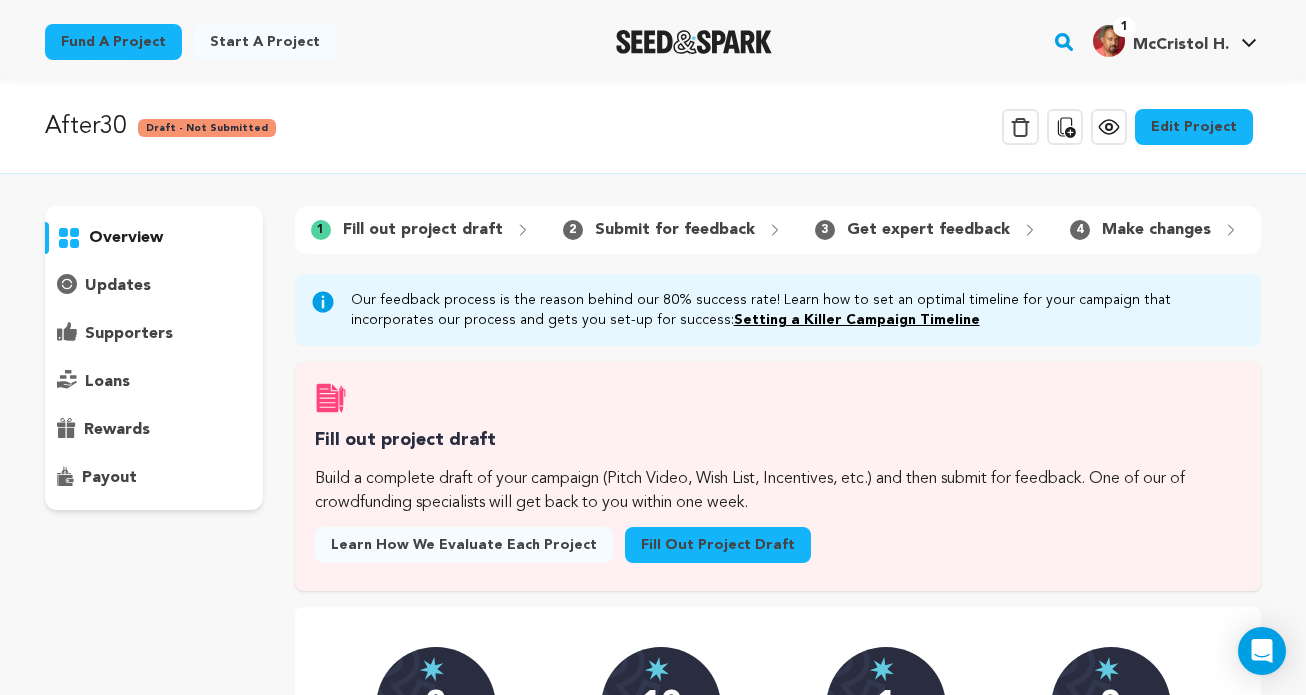 scroll, scrollTop: 0, scrollLeft: 0, axis: both 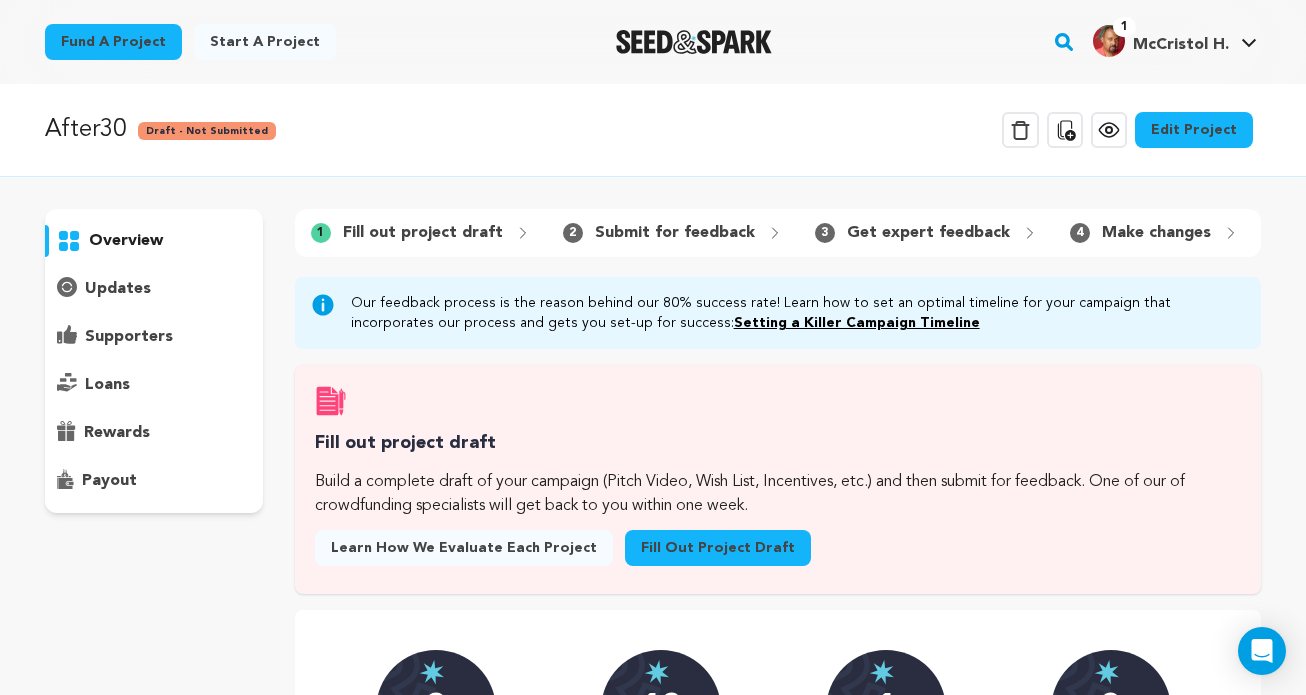 click on "Edit Project" at bounding box center [1194, 130] 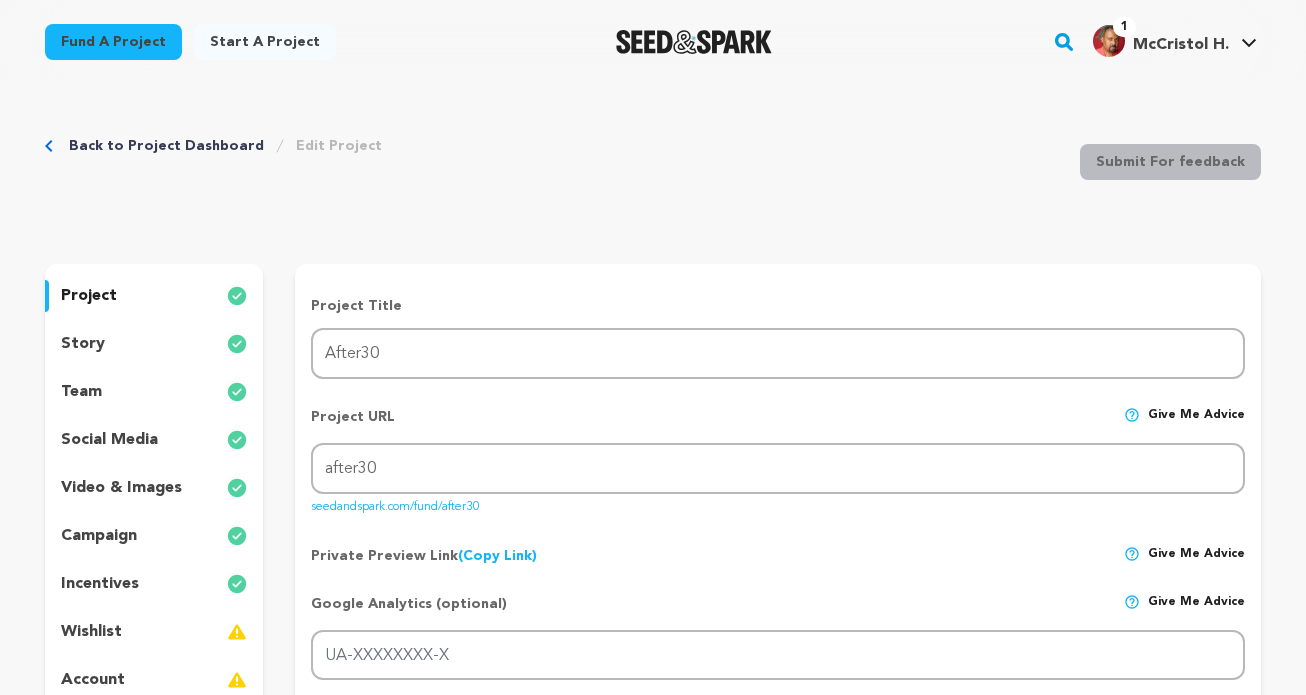 scroll, scrollTop: 0, scrollLeft: 0, axis: both 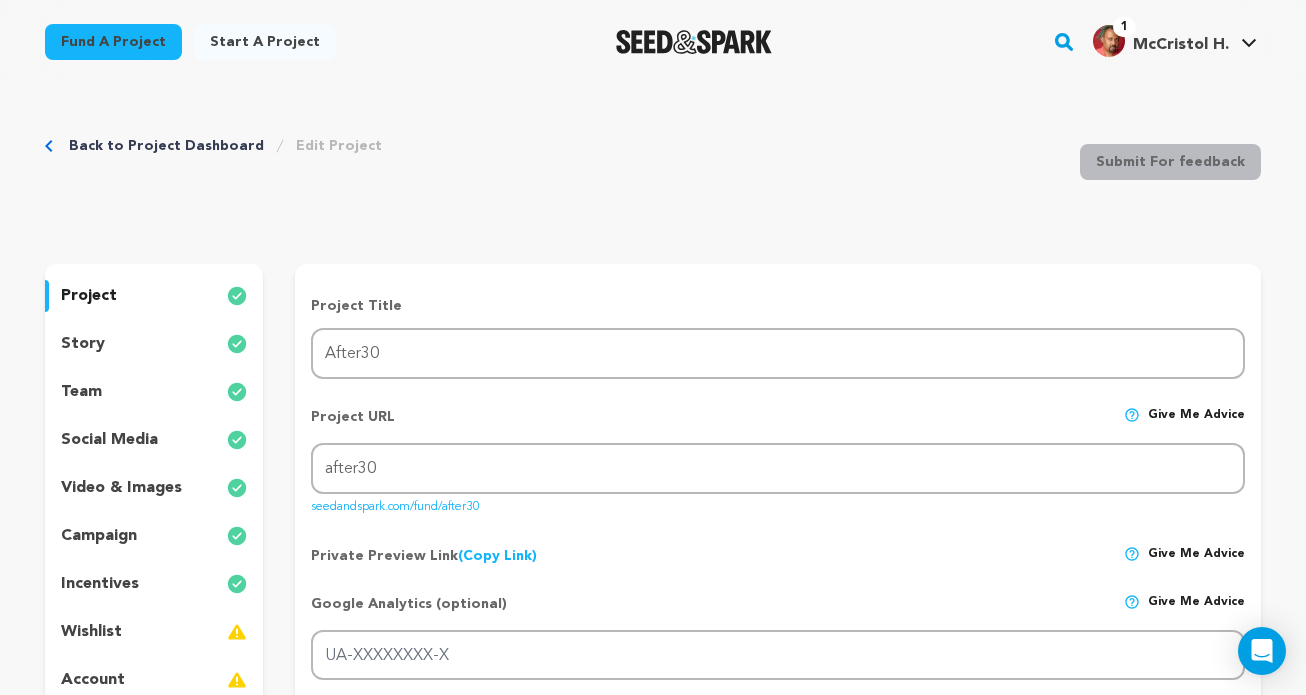 click on "team" at bounding box center (154, 392) 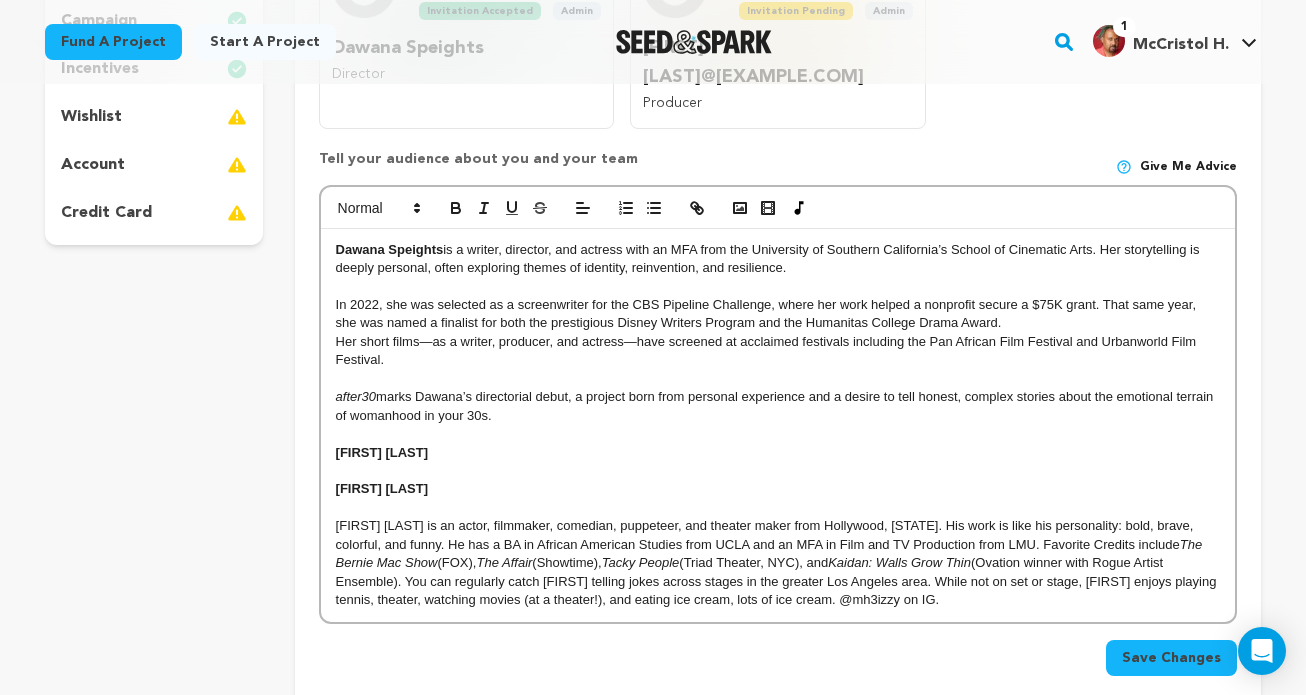 scroll, scrollTop: 514, scrollLeft: 0, axis: vertical 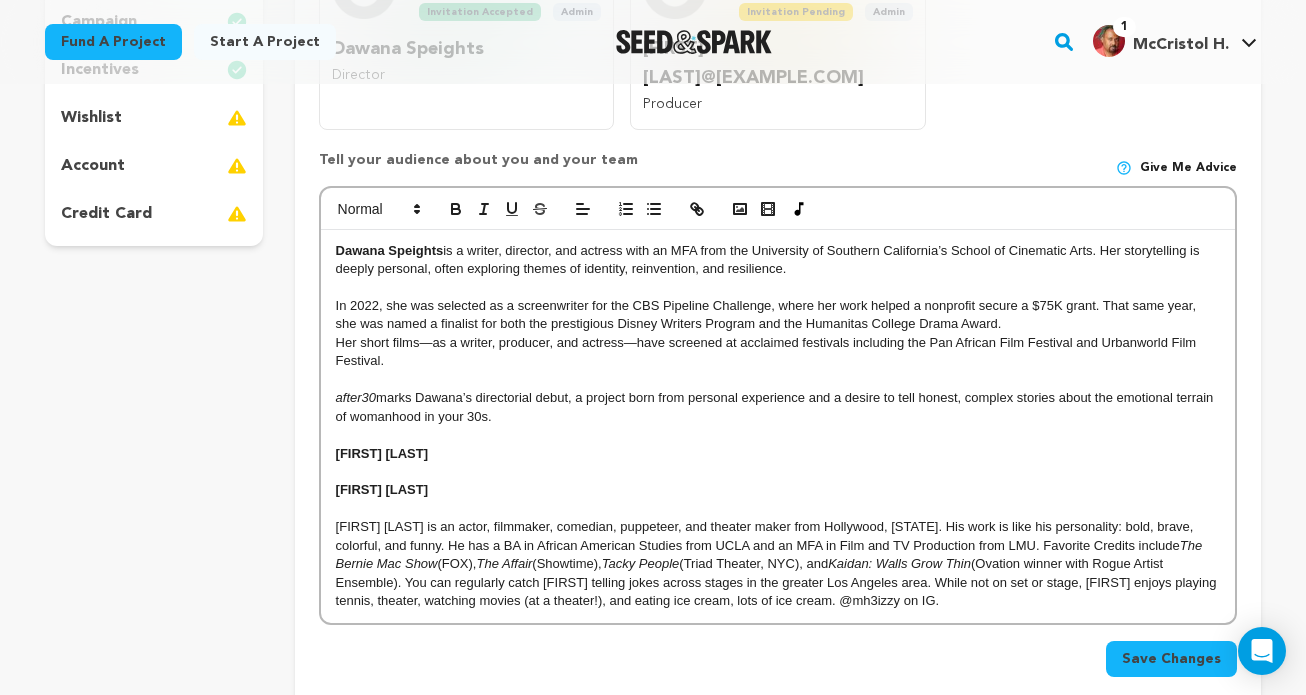 click on "Danielle Banks" at bounding box center [778, 454] 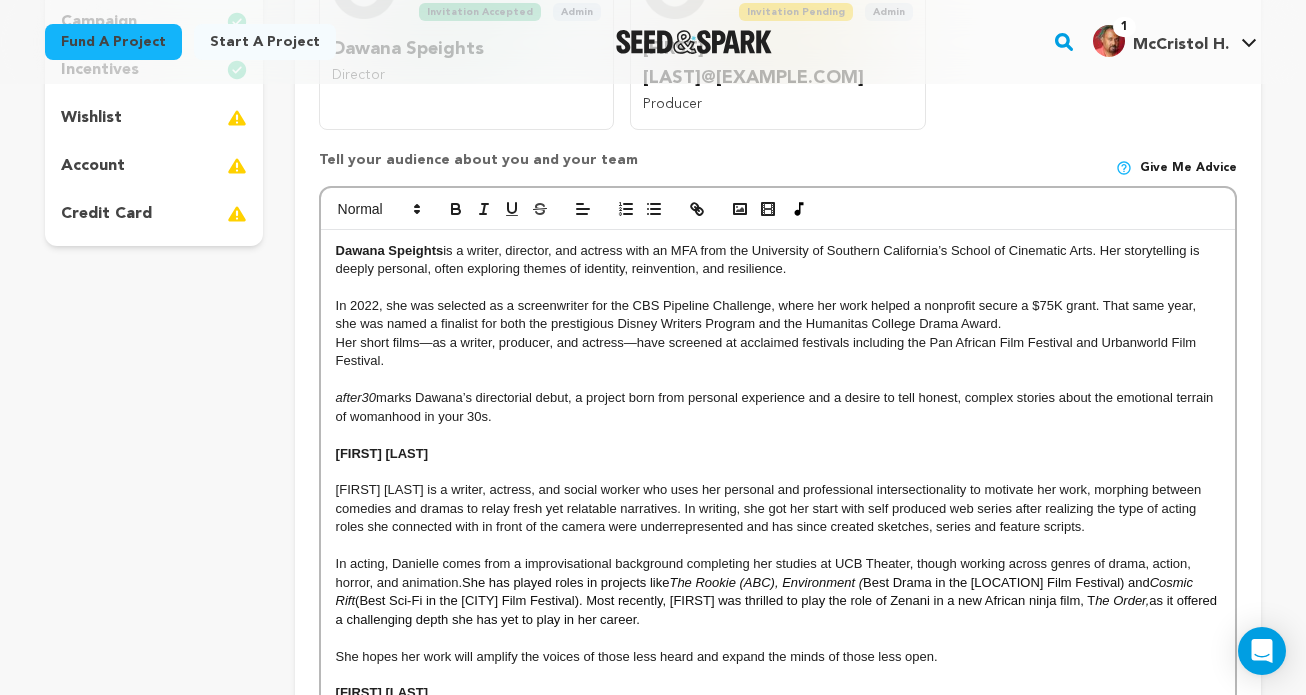scroll, scrollTop: 0, scrollLeft: 0, axis: both 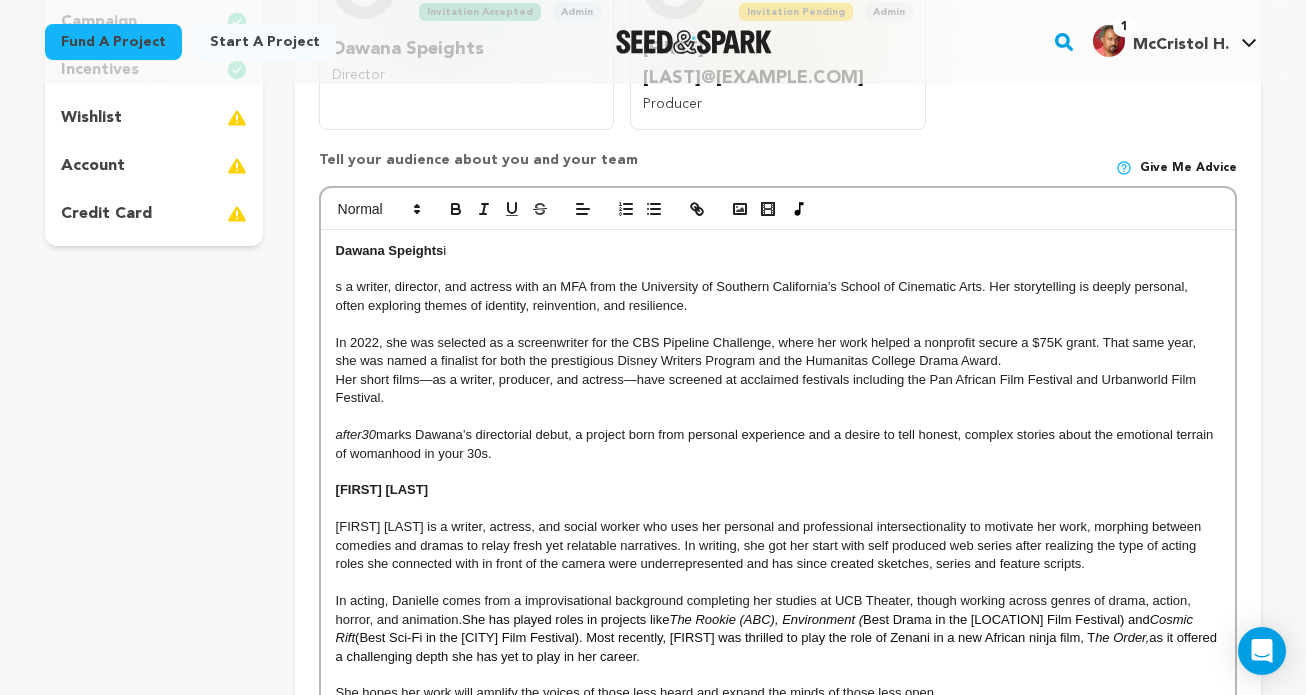 type 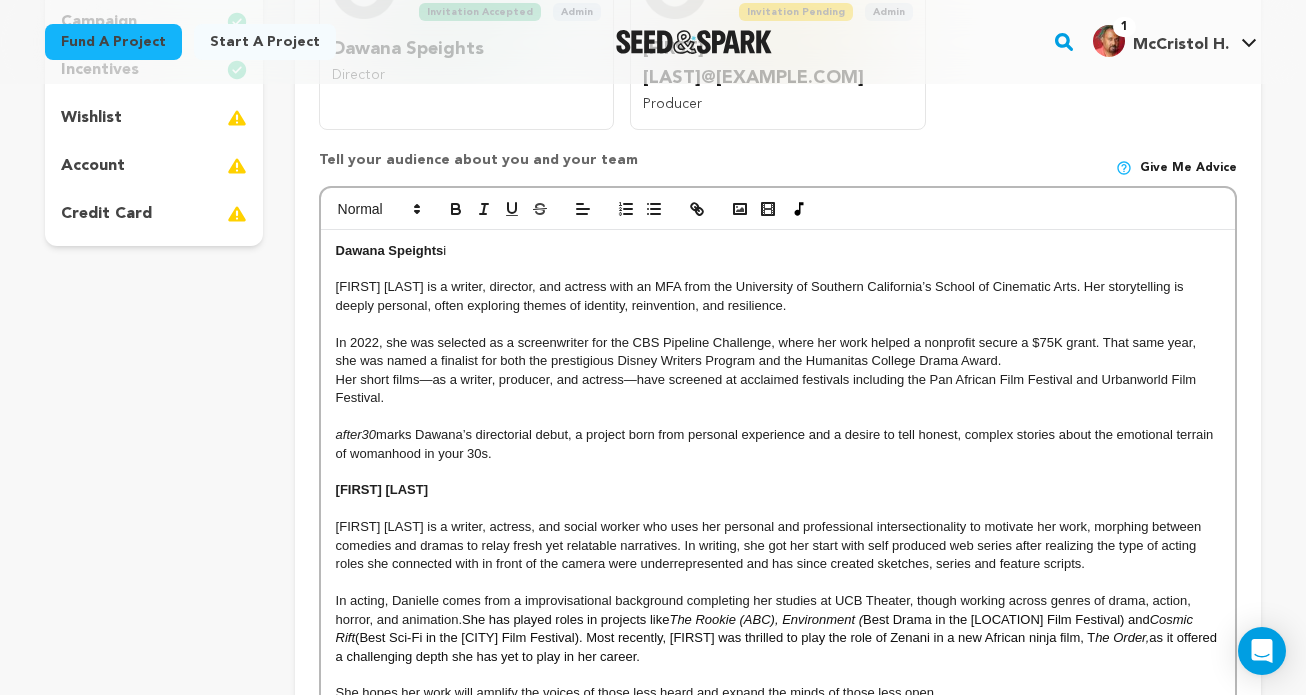click on "Dawana Speights  i" at bounding box center (778, 251) 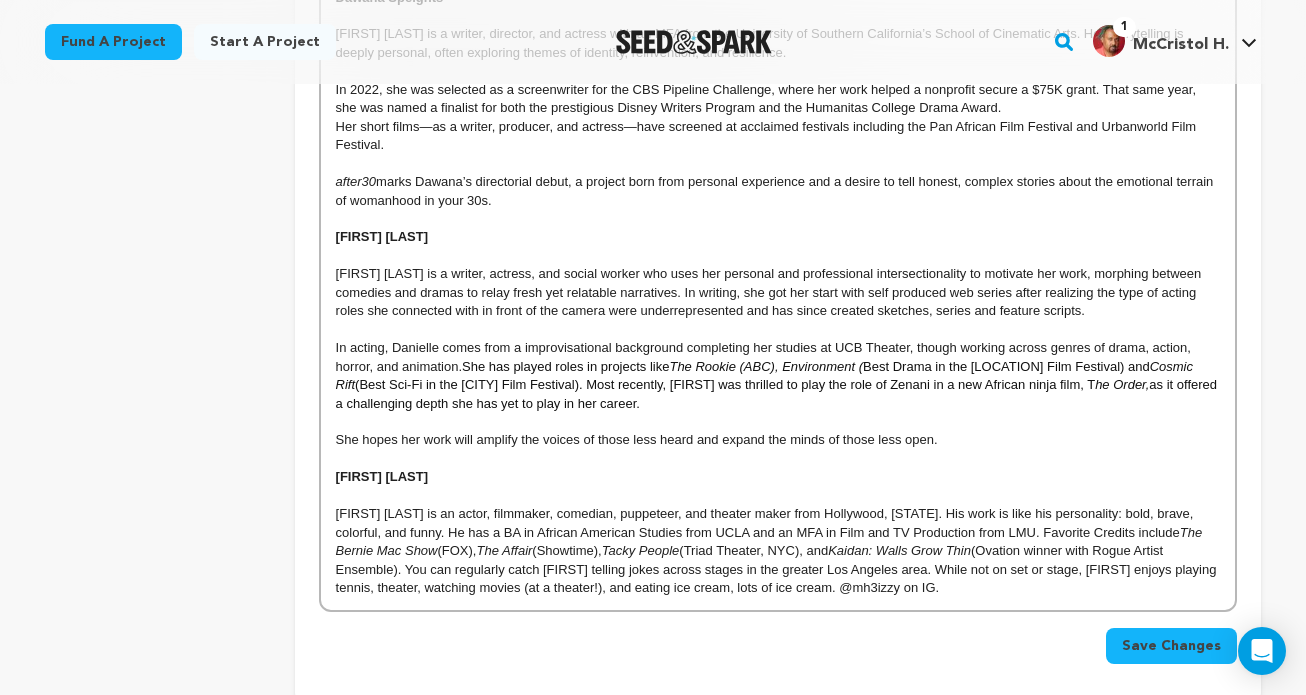 scroll, scrollTop: 765, scrollLeft: 0, axis: vertical 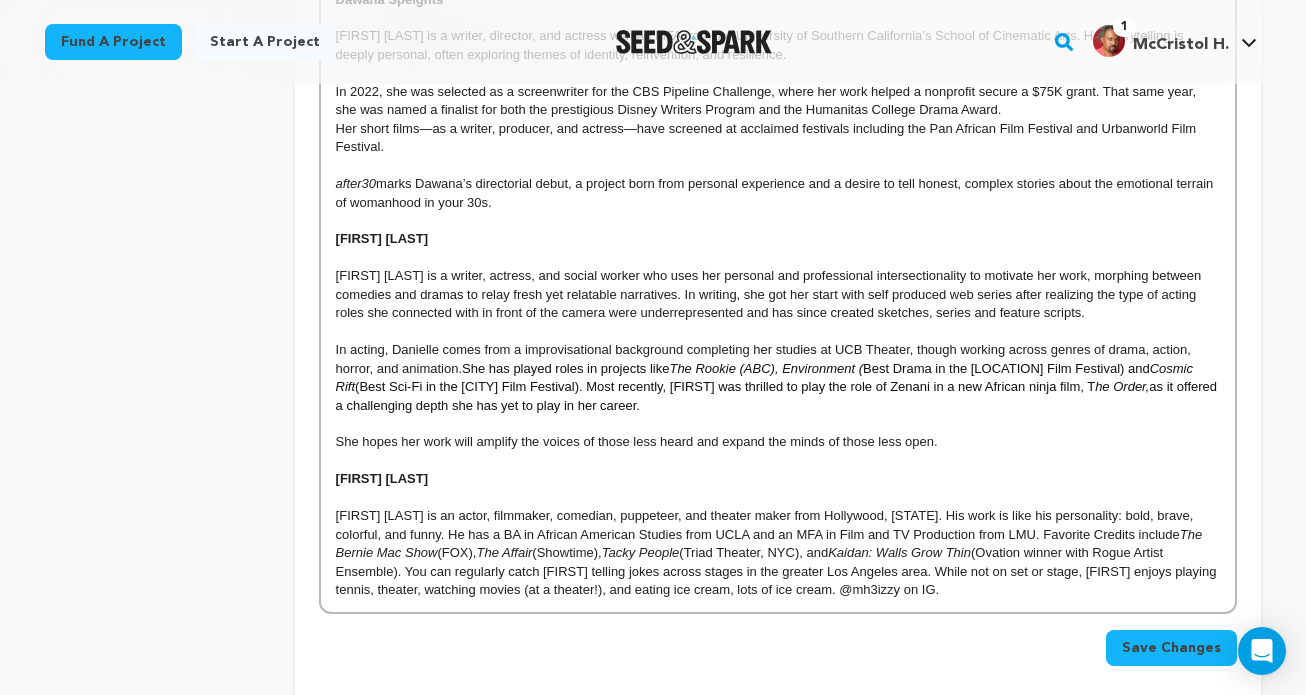 click on "Save Changes" at bounding box center [1171, 648] 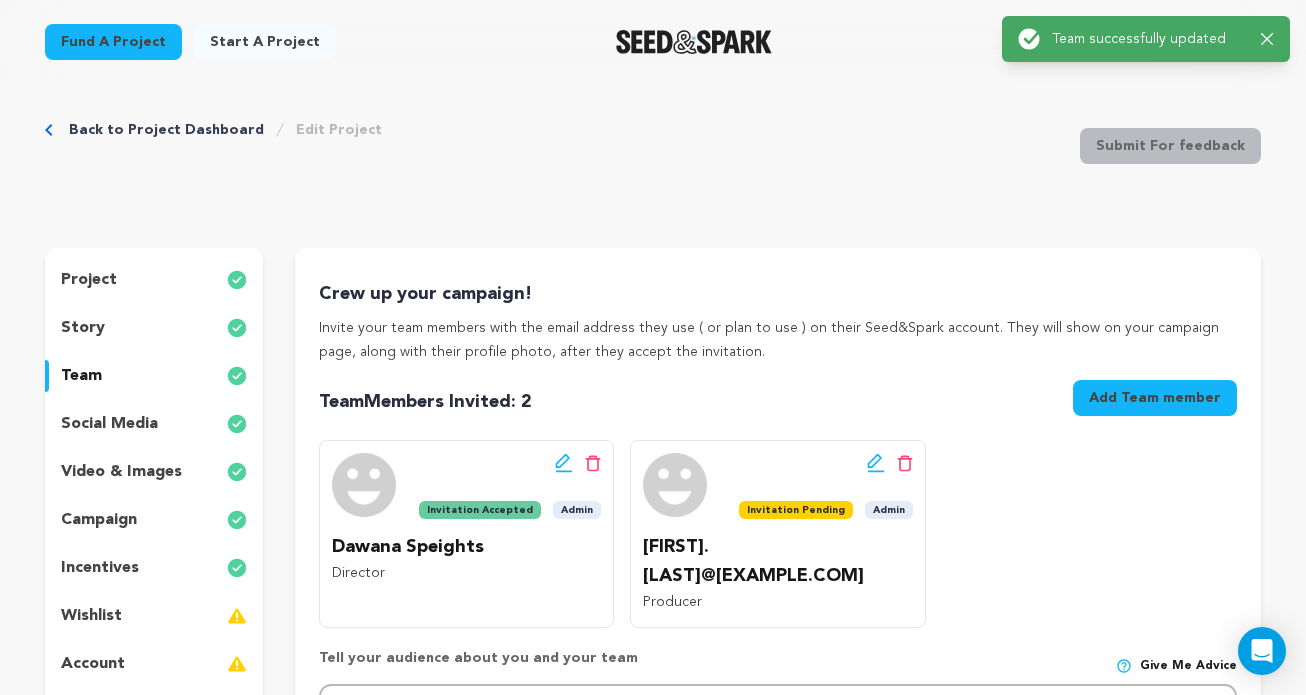 scroll, scrollTop: 0, scrollLeft: 0, axis: both 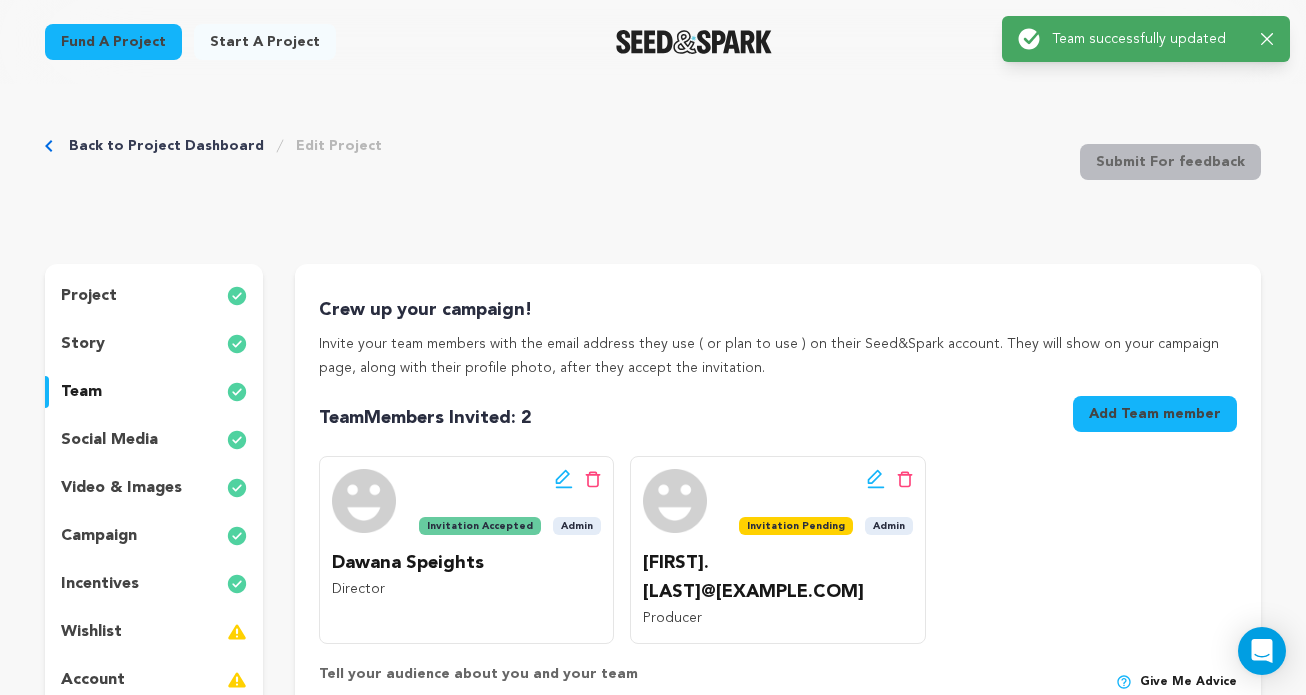 click on "story" at bounding box center [154, 344] 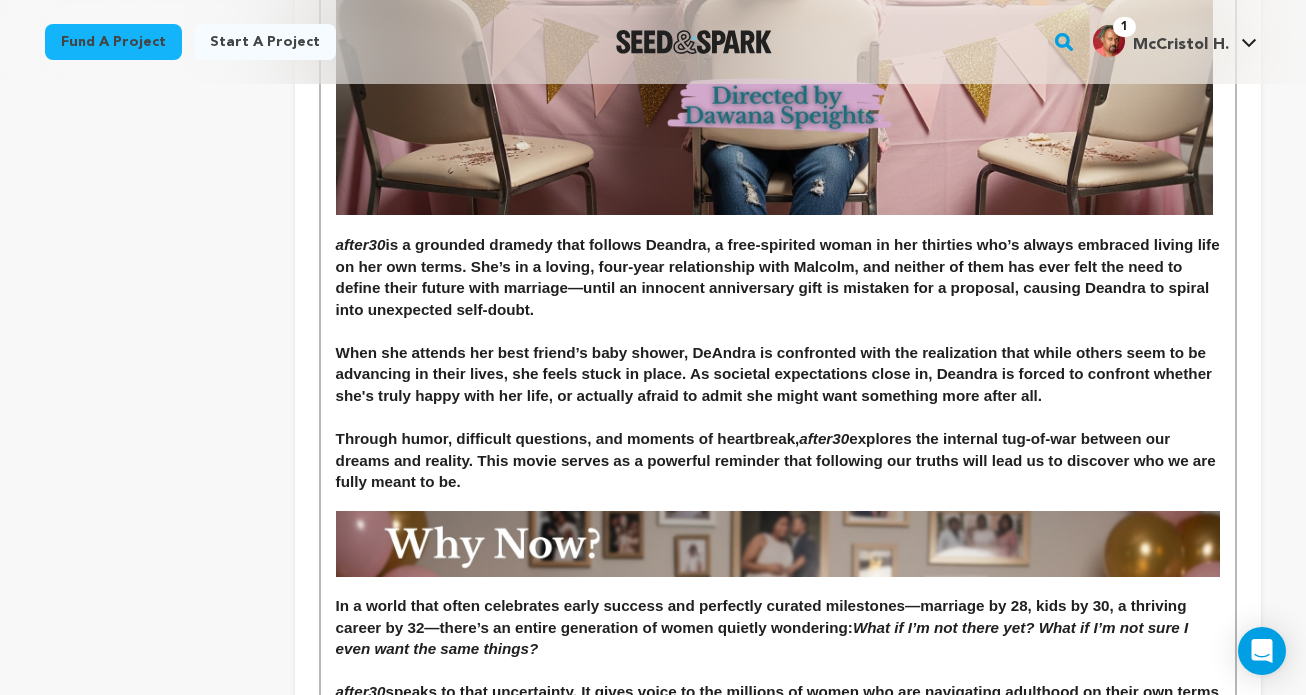 scroll, scrollTop: 767, scrollLeft: 0, axis: vertical 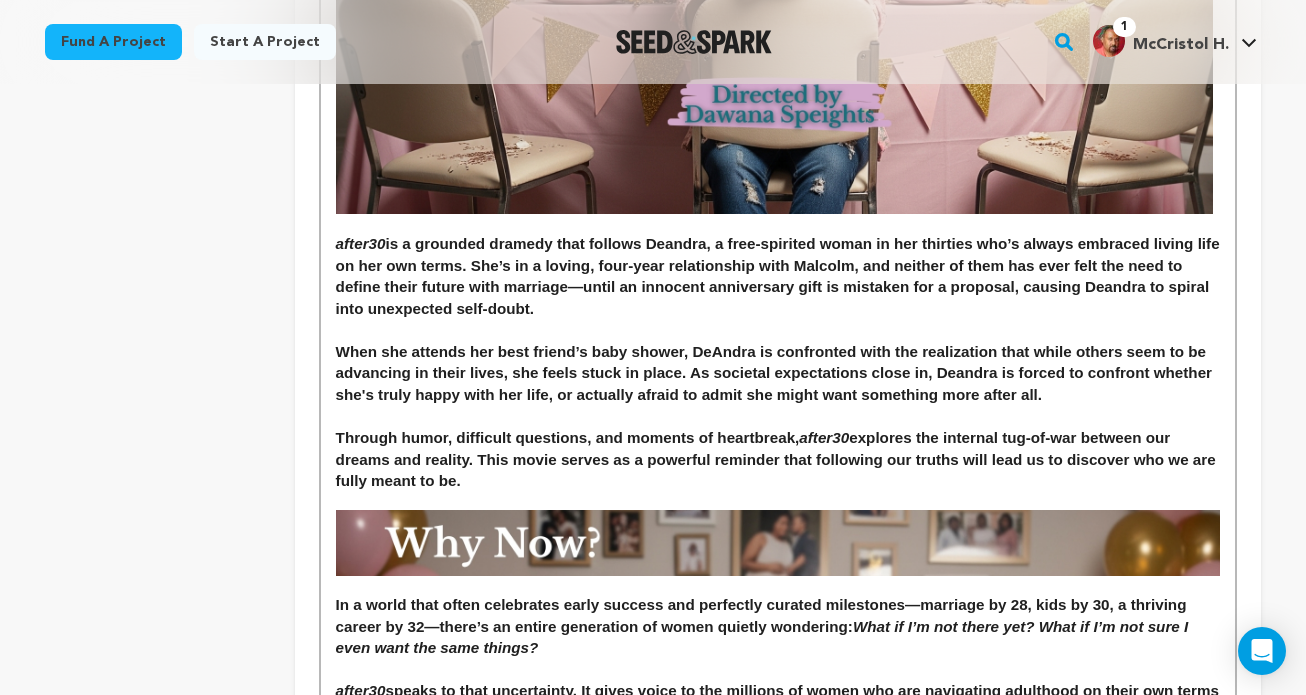 drag, startPoint x: 476, startPoint y: 481, endPoint x: 314, endPoint y: 247, distance: 284.60498 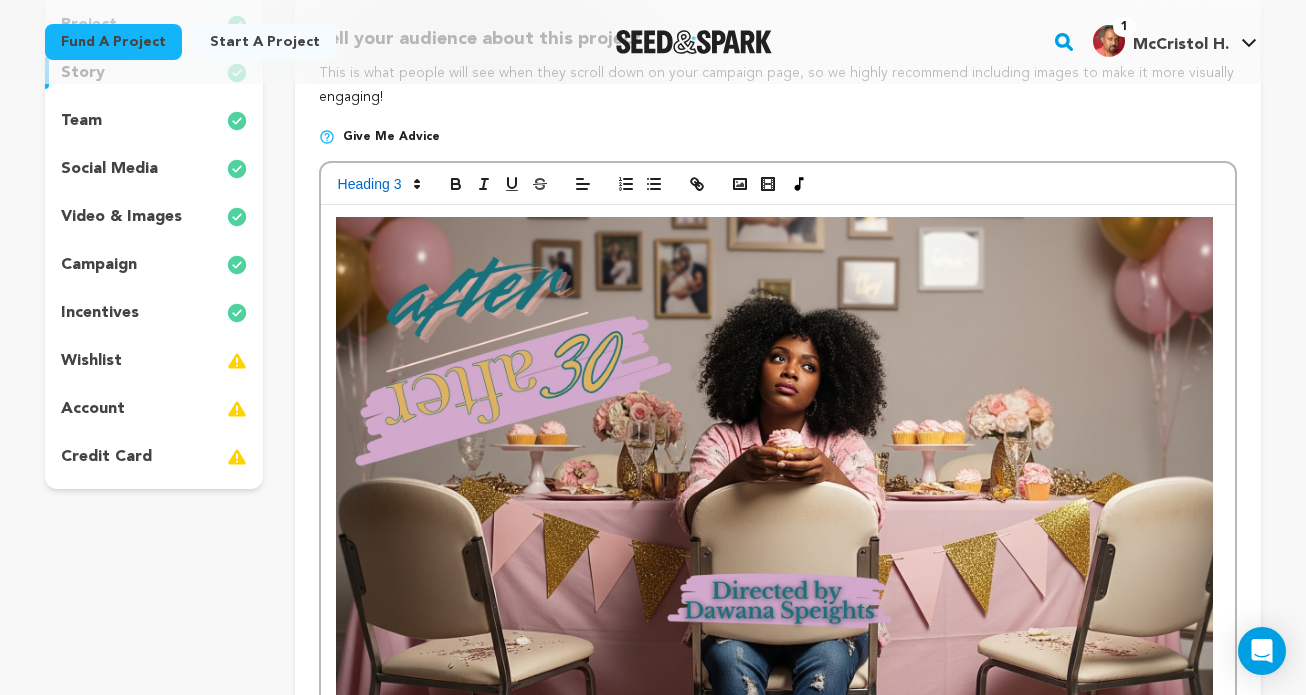 scroll, scrollTop: 243, scrollLeft: 0, axis: vertical 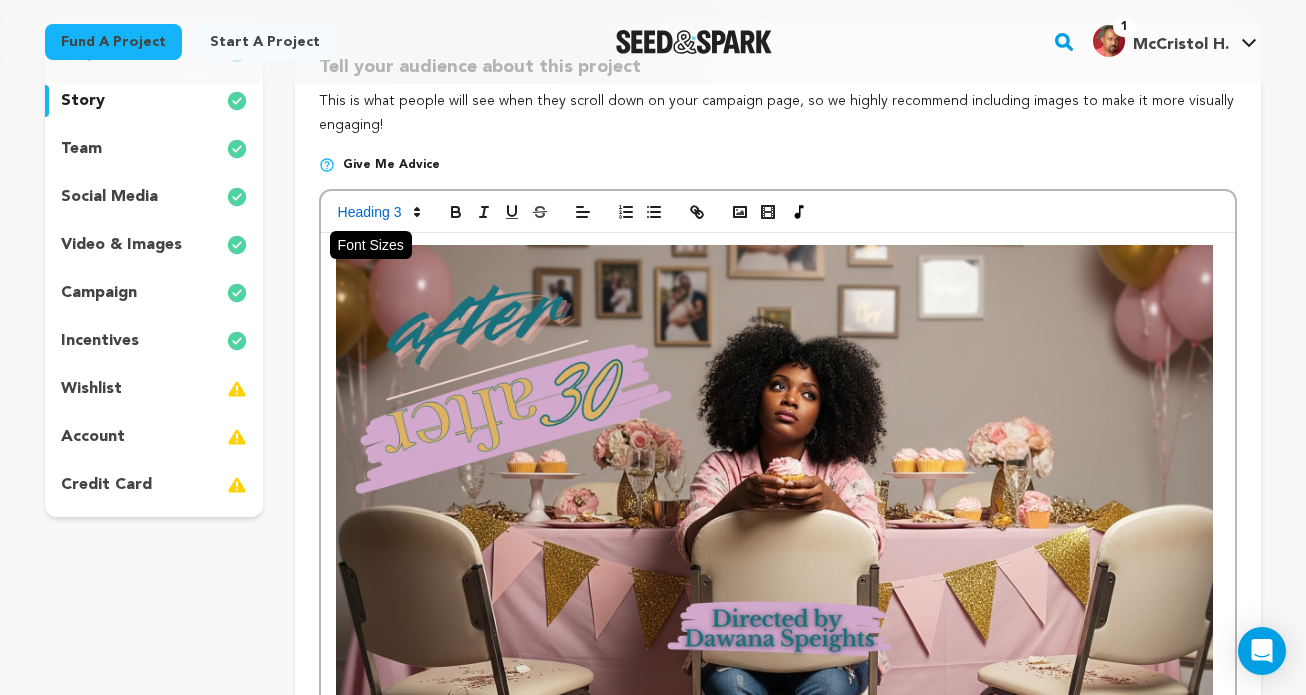 click at bounding box center (378, 212) 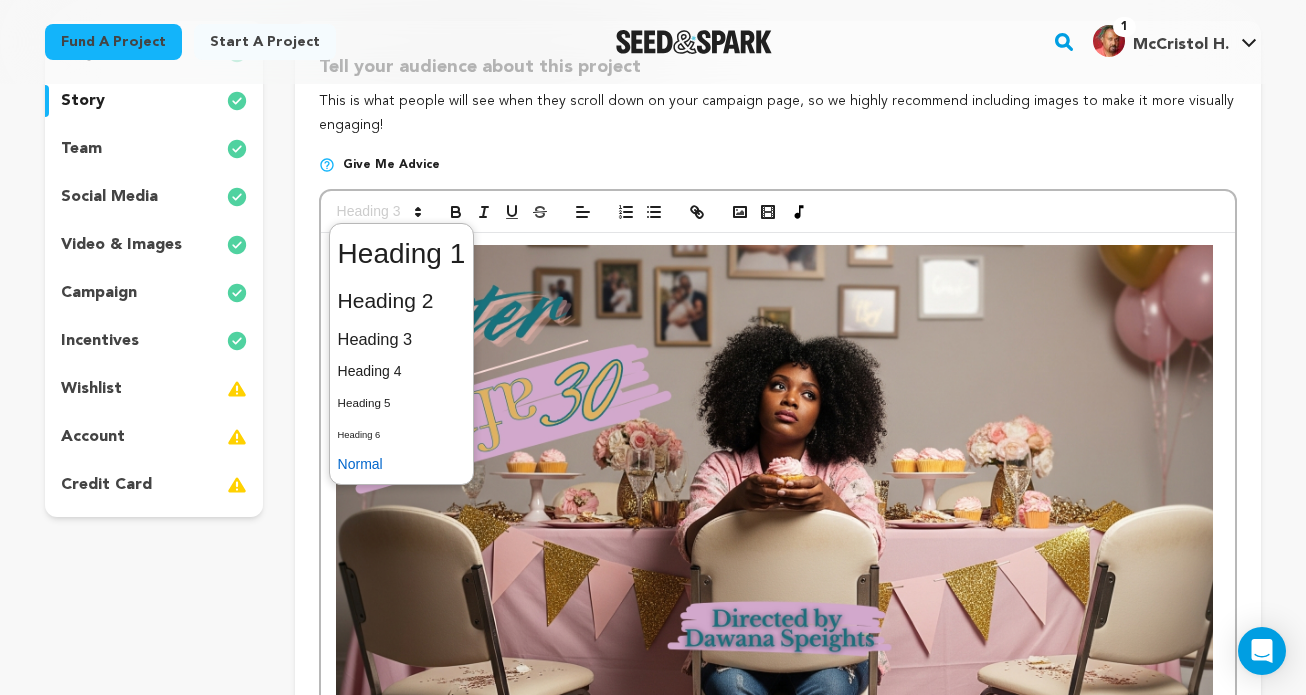 click at bounding box center [402, 464] 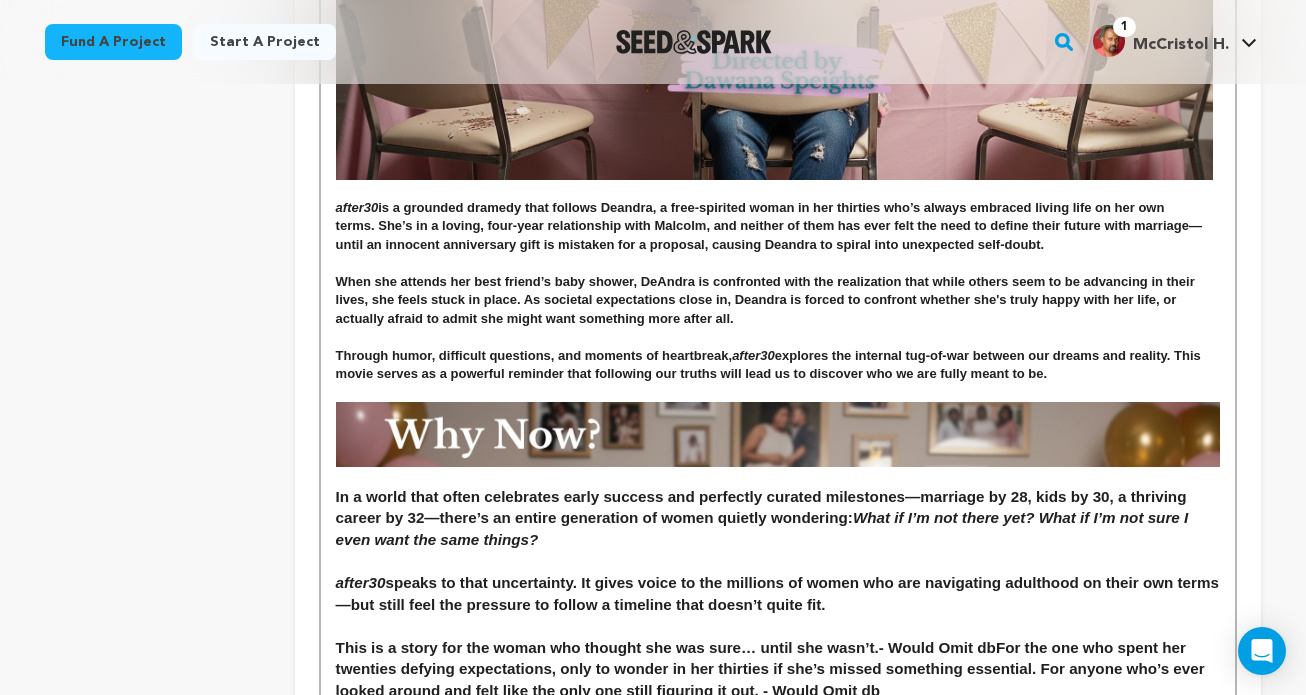scroll, scrollTop: 806, scrollLeft: 0, axis: vertical 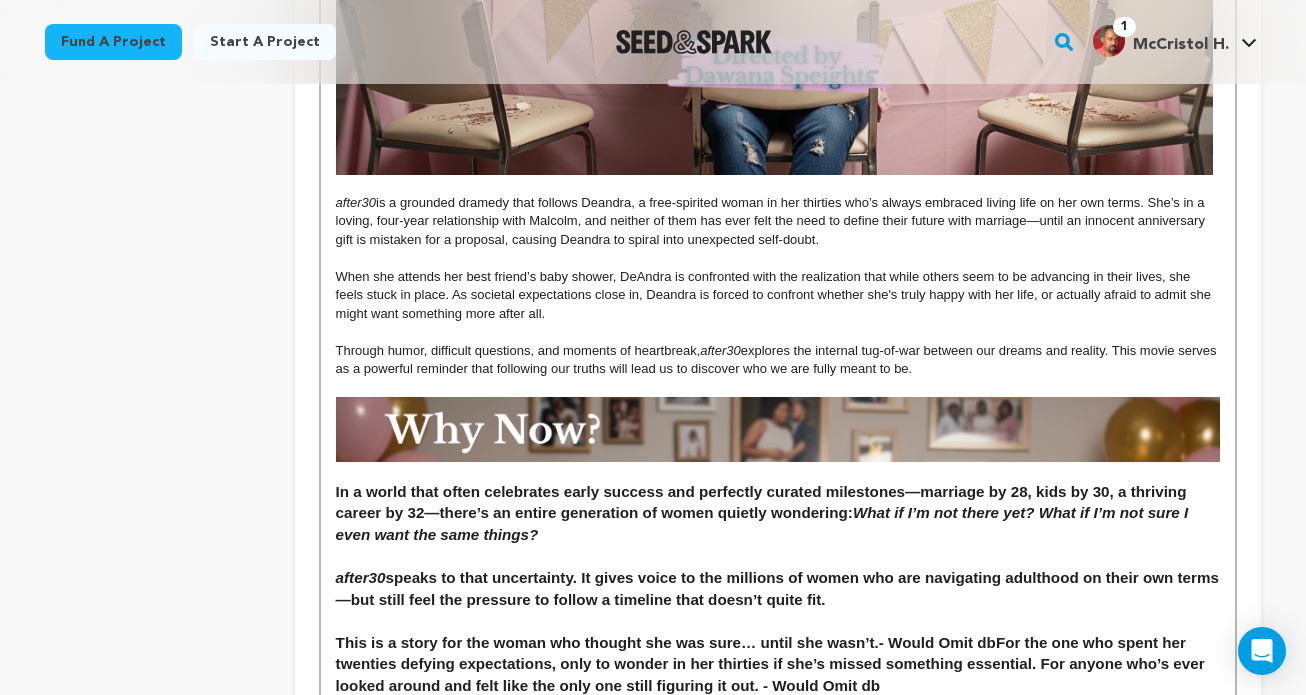 click on "When she attends her best friend’s baby shower, DeAndra is confronted with the realization that while others seem to be advancing in their lives, she feels stuck in place. As societal expectations close in, Deandra is forced to confront whether she's truly happy with her life, or actually afraid to admit she might want something more after all." at bounding box center [778, 295] 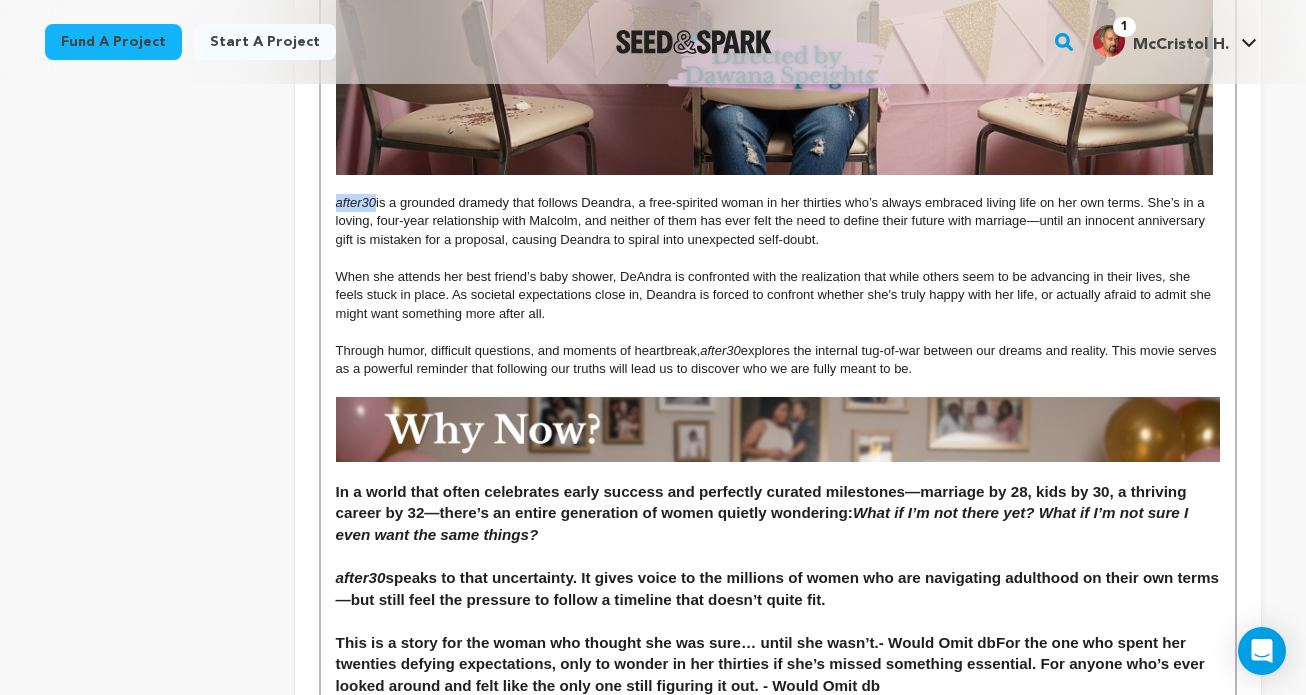 drag, startPoint x: 376, startPoint y: 202, endPoint x: 326, endPoint y: 201, distance: 50.01 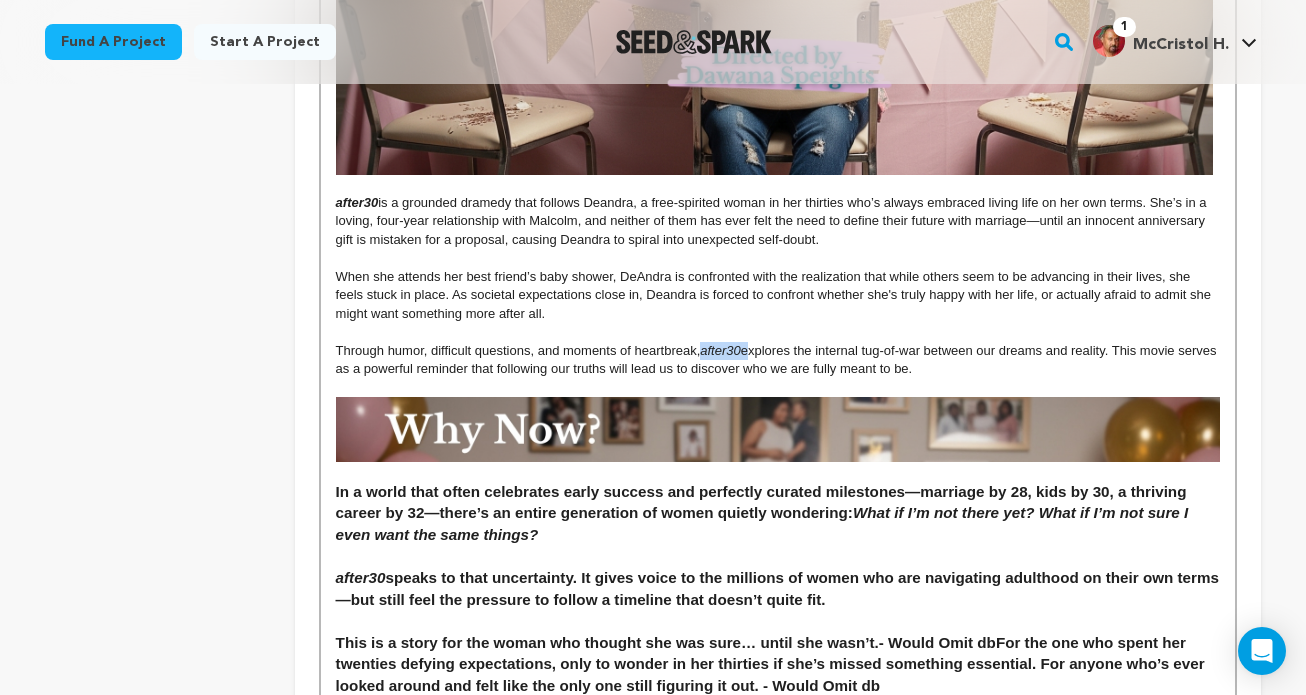 drag, startPoint x: 747, startPoint y: 352, endPoint x: 705, endPoint y: 353, distance: 42.0119 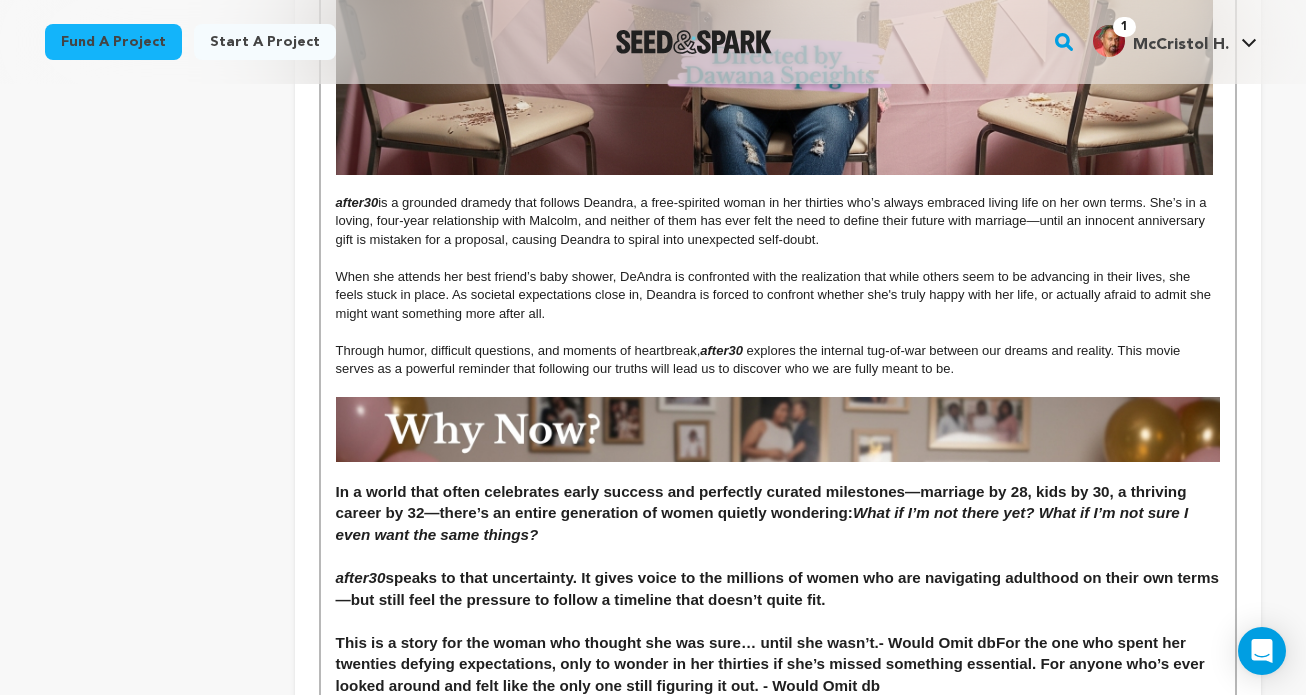 click on "after30" at bounding box center [357, 202] 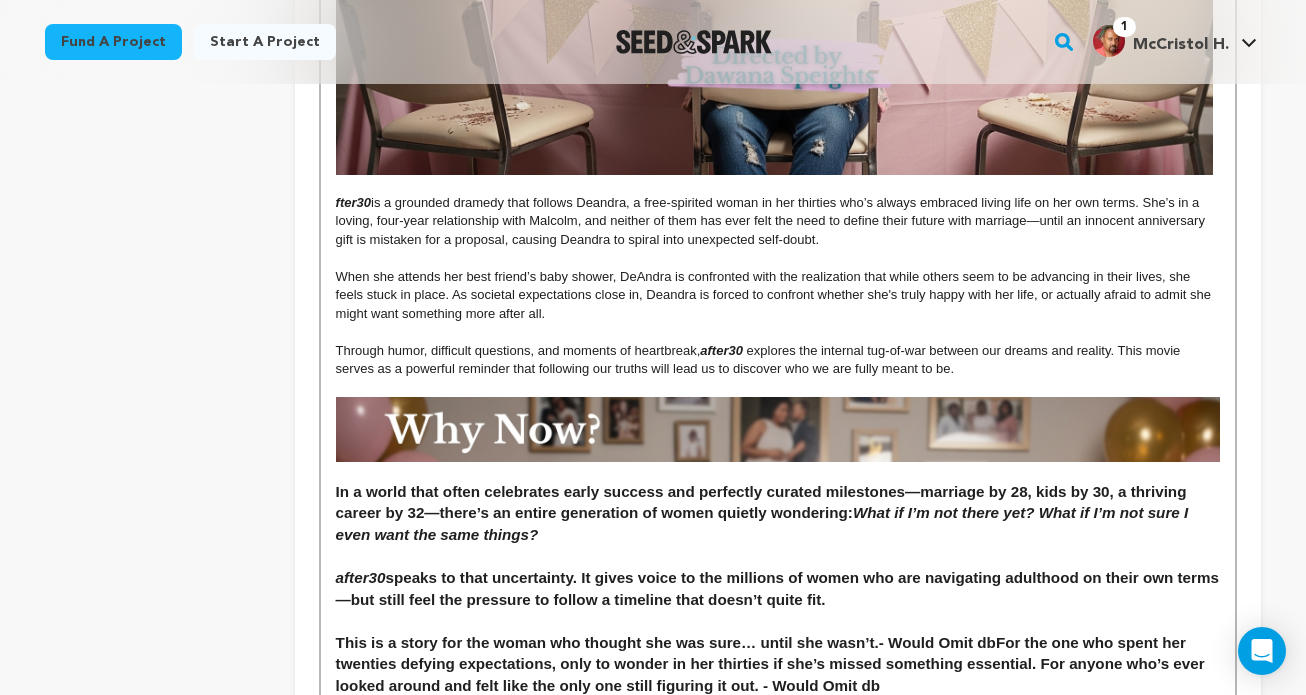 type 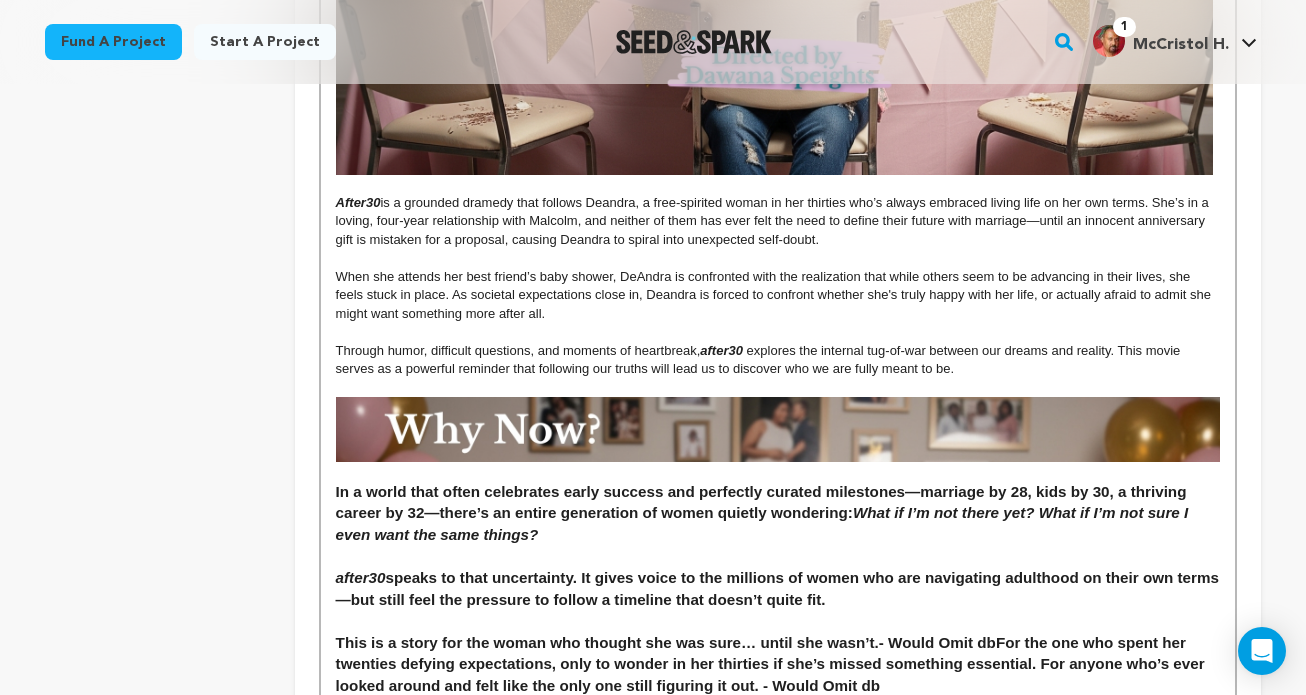 click on "after30" at bounding box center [721, 350] 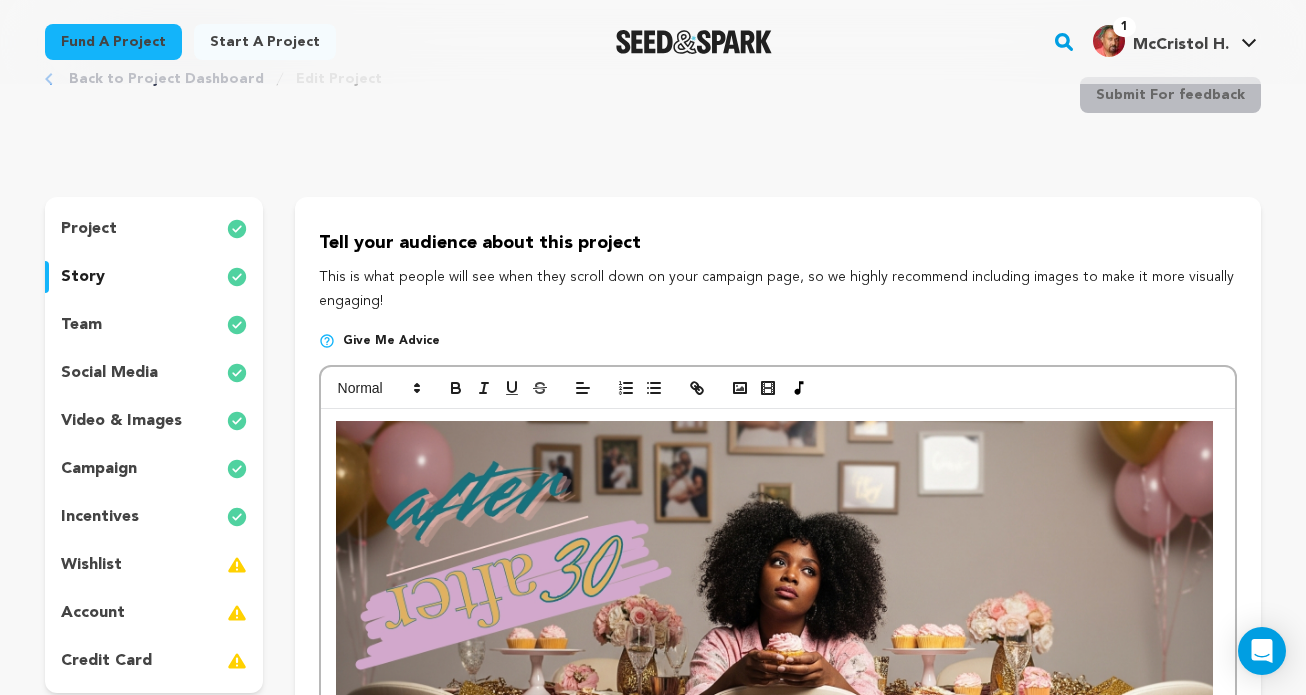 scroll, scrollTop: 65, scrollLeft: 0, axis: vertical 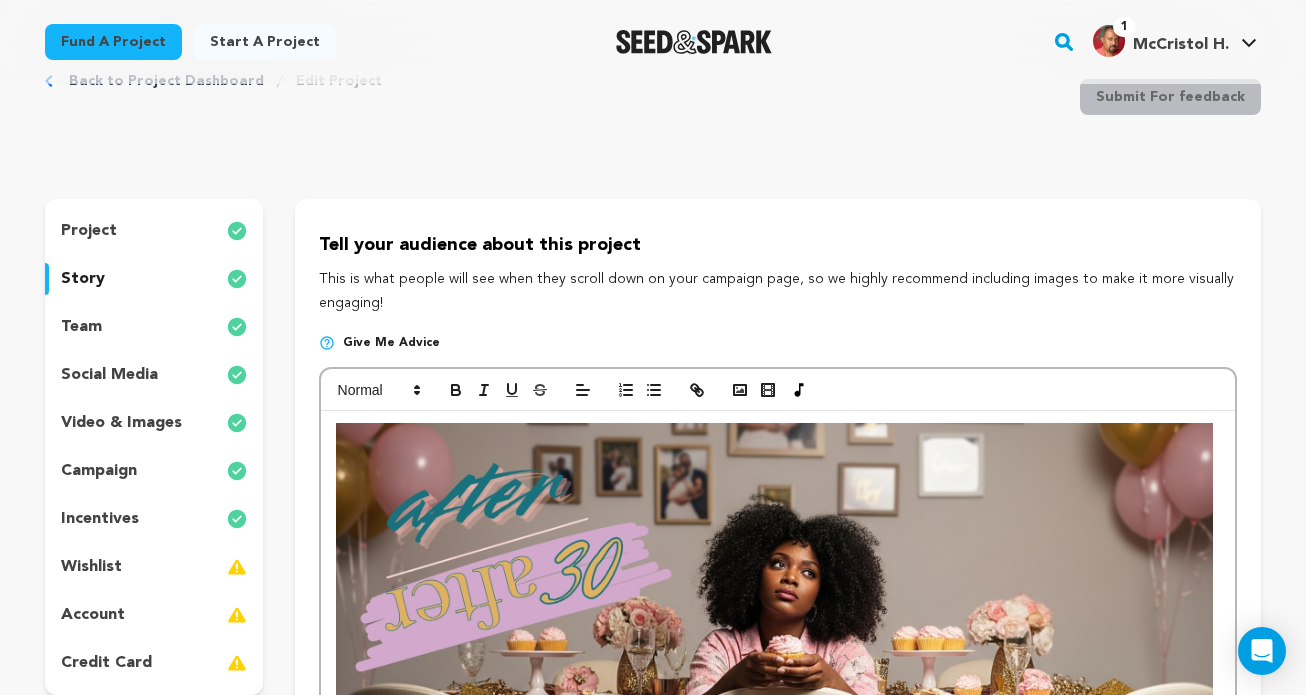 click on "project" at bounding box center [89, 231] 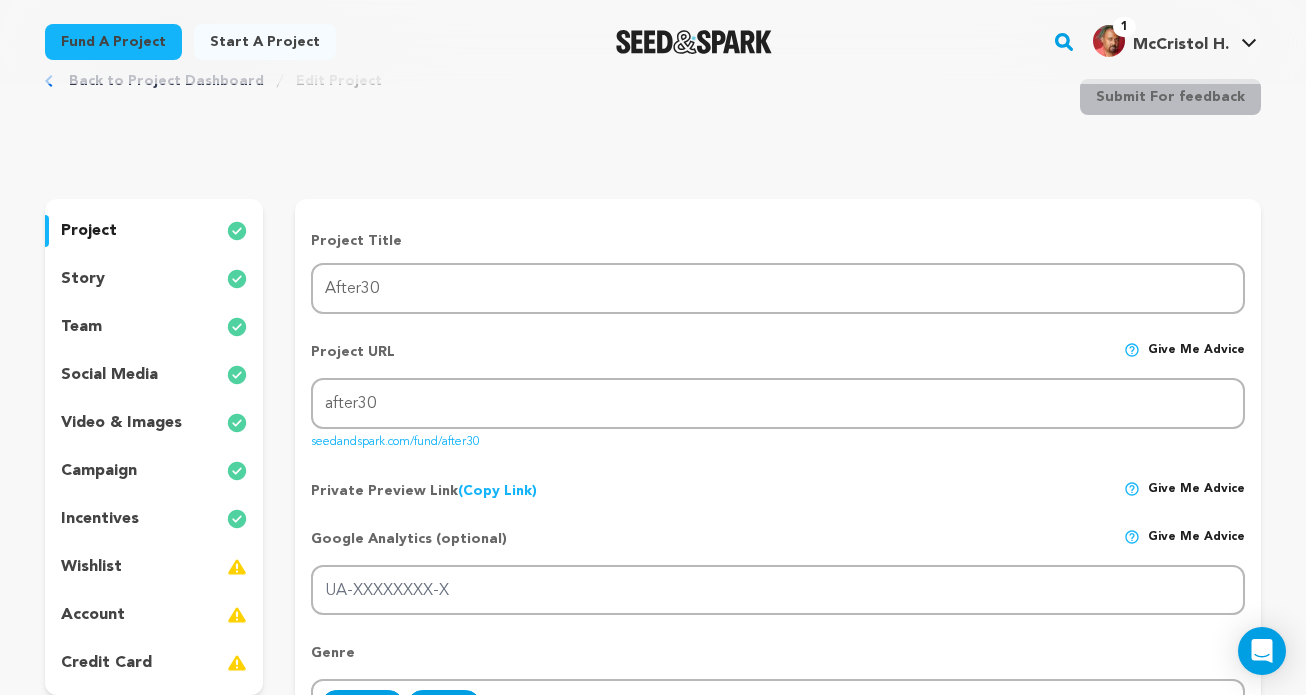 click on "story" at bounding box center (154, 279) 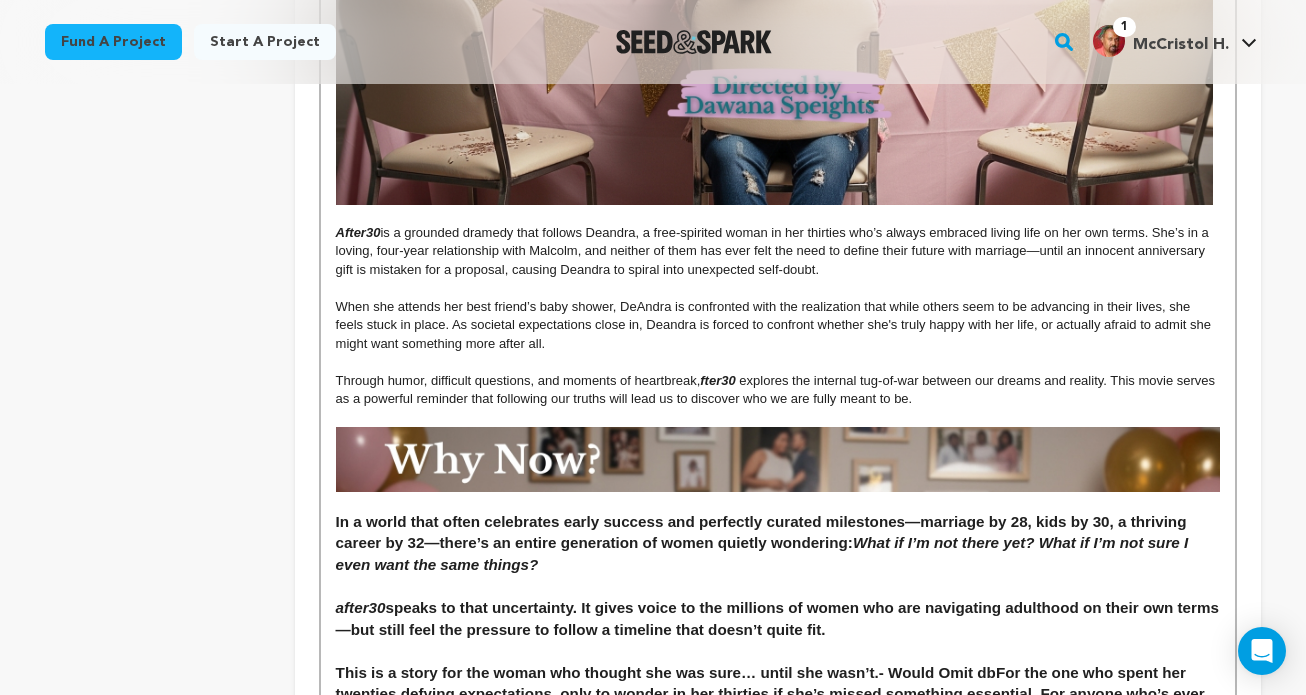 scroll, scrollTop: 775, scrollLeft: 0, axis: vertical 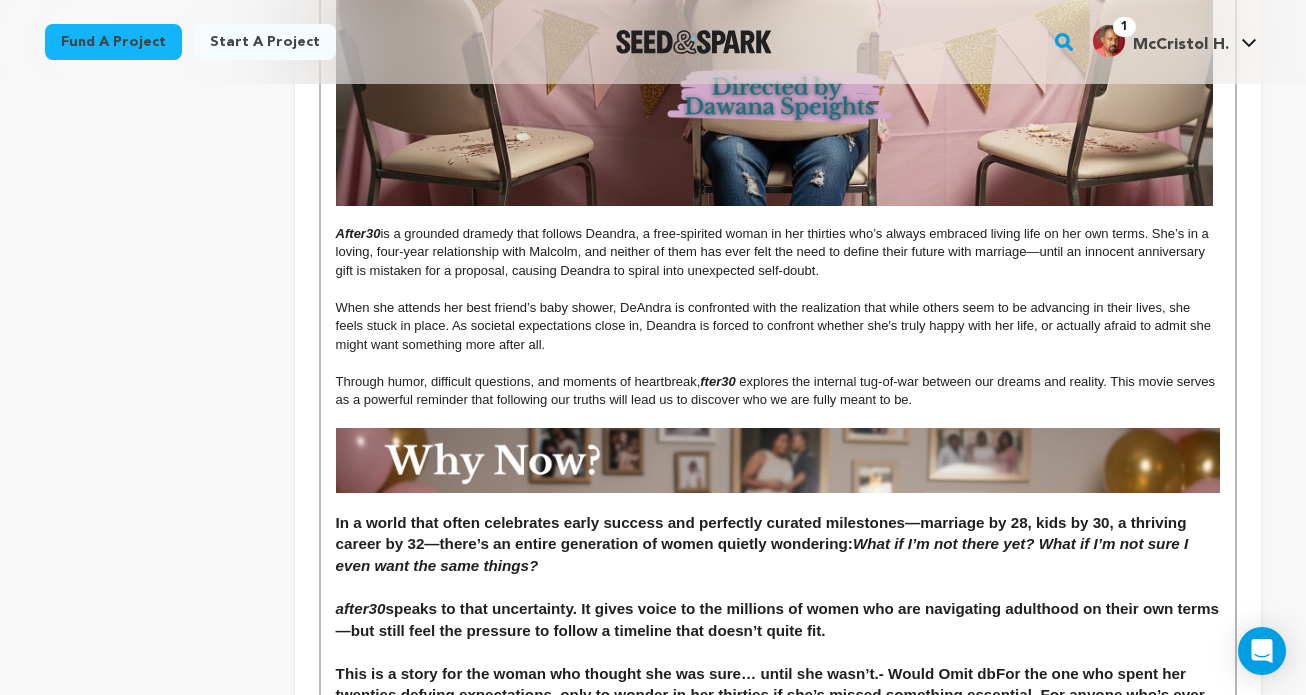 click on "fter30" at bounding box center (717, 381) 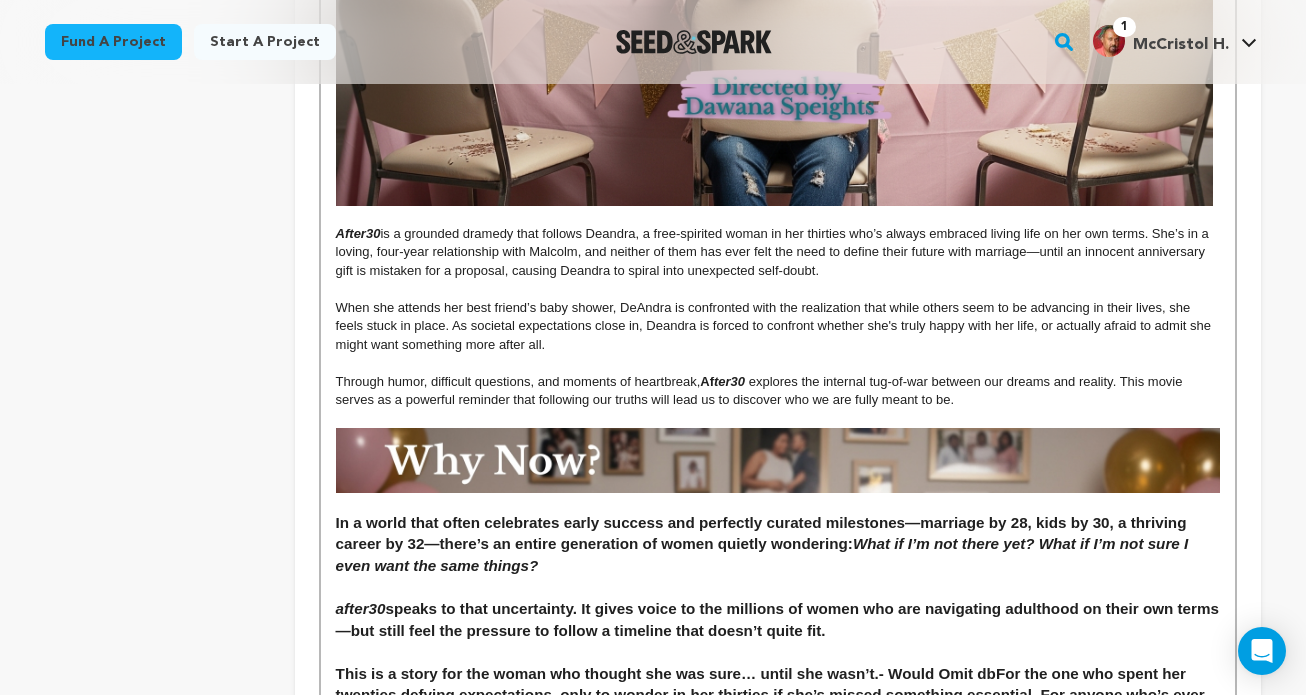 click on "In a world that often celebrates early success and perfectly curated milestones—marriage by 28, kids by 30, a thriving career by 32—there’s an entire generation of women quietly wondering:  What if I’m not there yet? What if I’m not sure I even want the same things?" at bounding box center [778, 544] 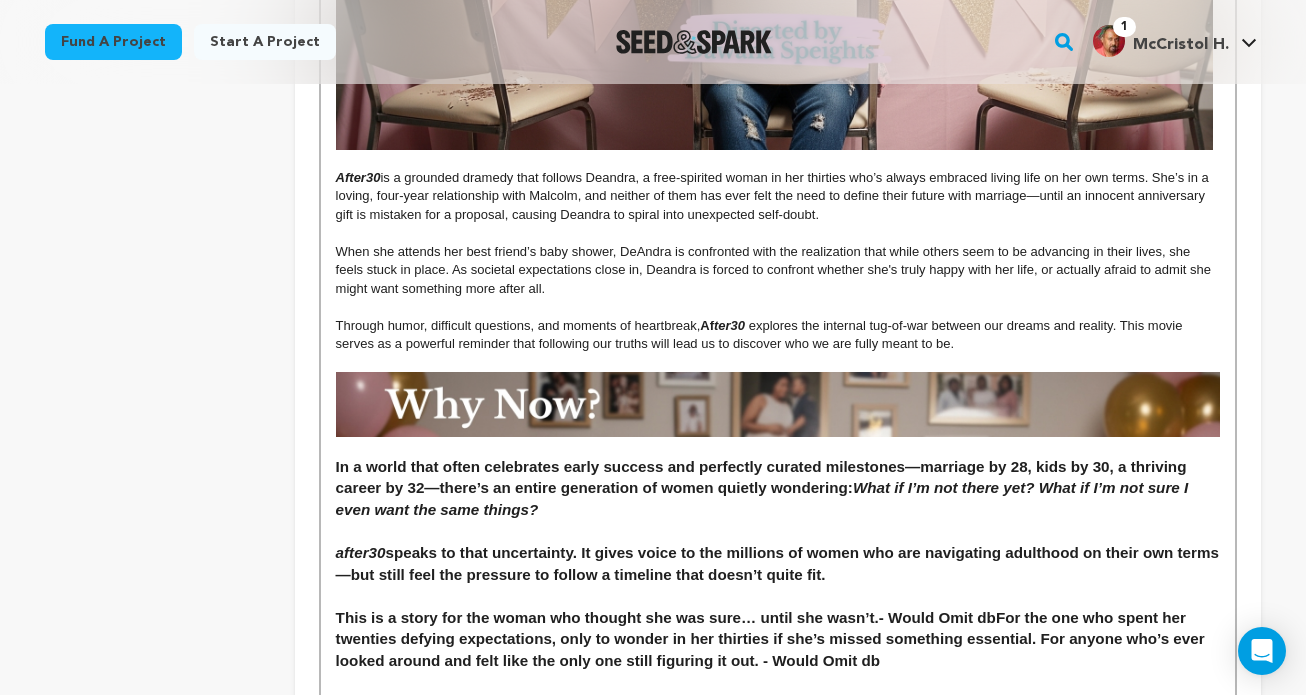 scroll, scrollTop: 833, scrollLeft: 0, axis: vertical 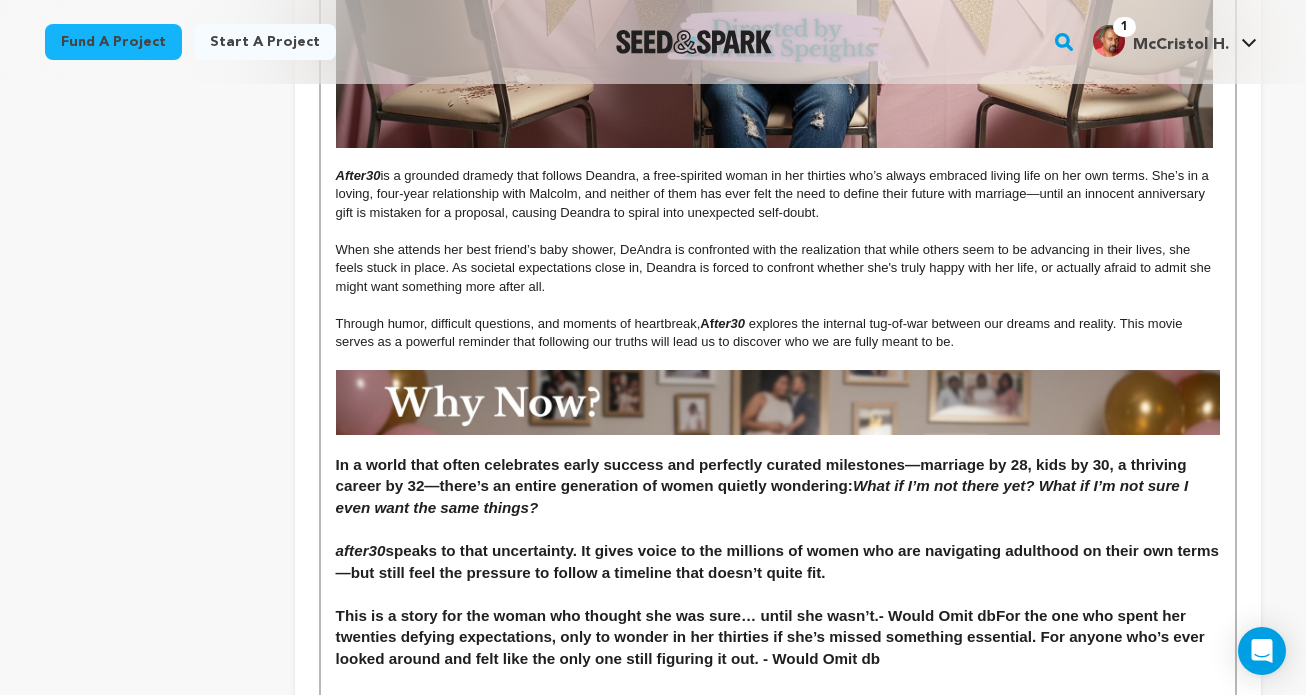 click on "ter30" at bounding box center (729, 323) 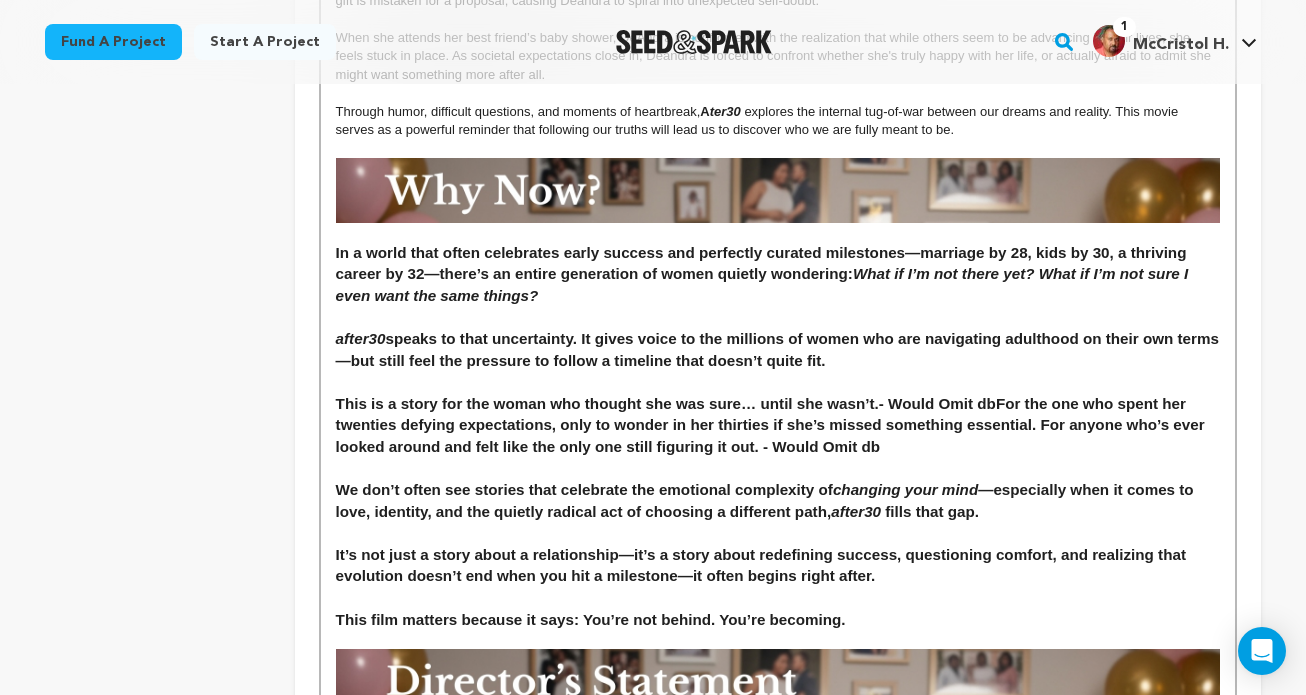 scroll, scrollTop: 1069, scrollLeft: 0, axis: vertical 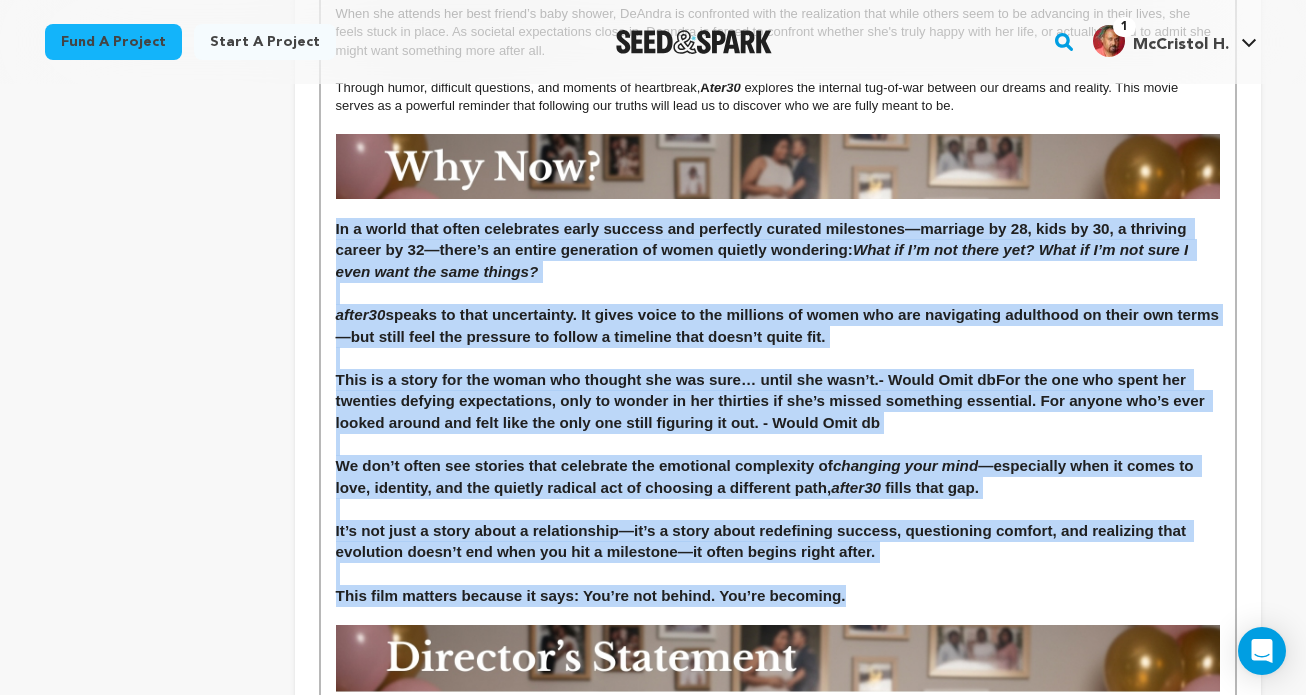 drag, startPoint x: 861, startPoint y: 605, endPoint x: 325, endPoint y: 227, distance: 655.8811 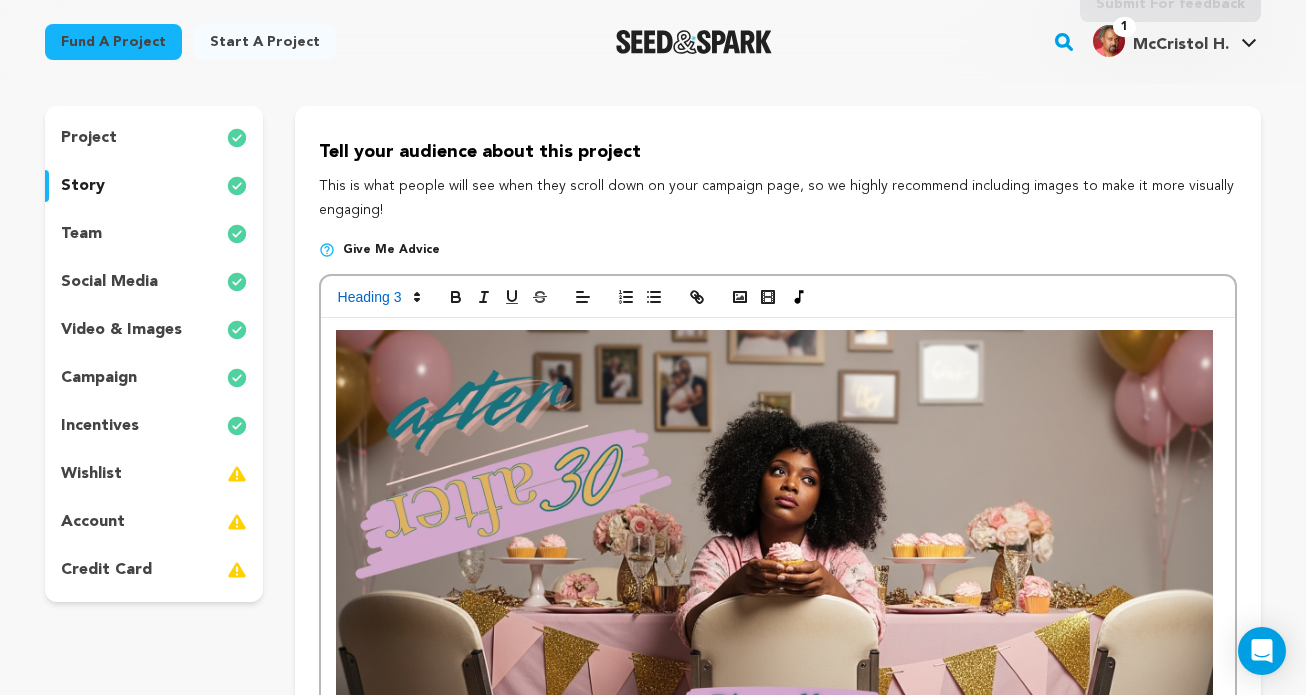 scroll, scrollTop: 152, scrollLeft: 0, axis: vertical 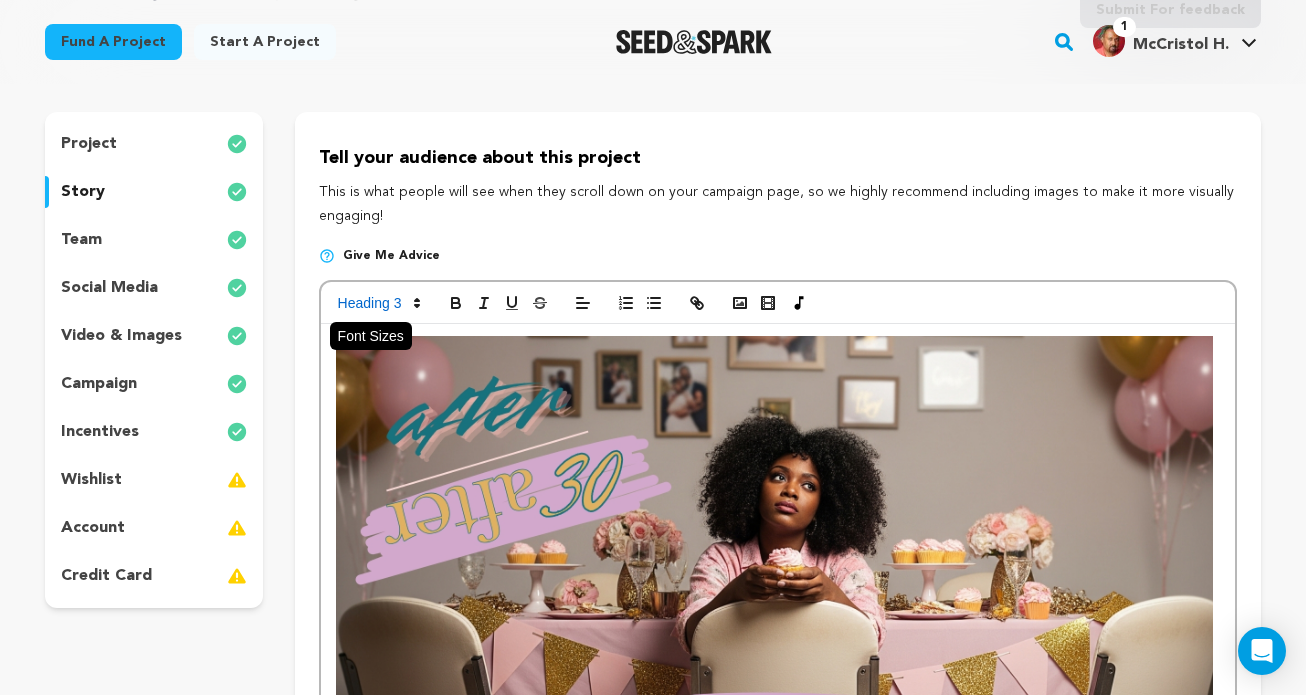 click 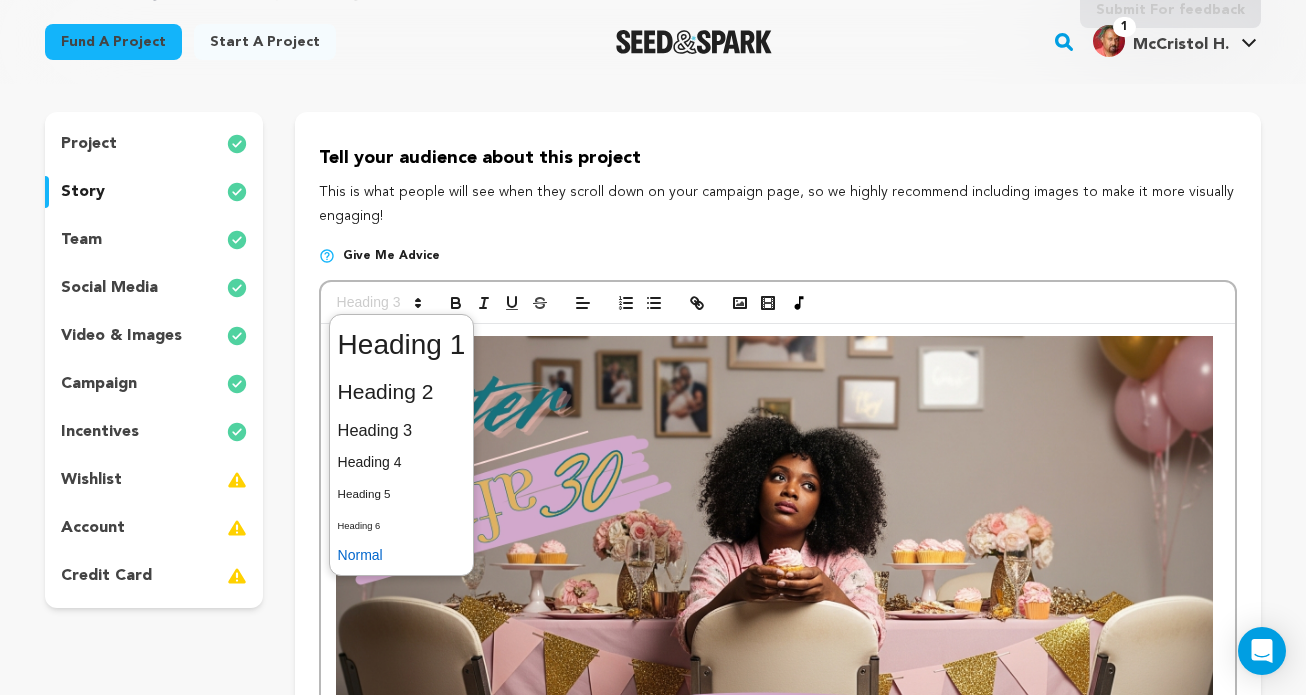 click at bounding box center (402, 555) 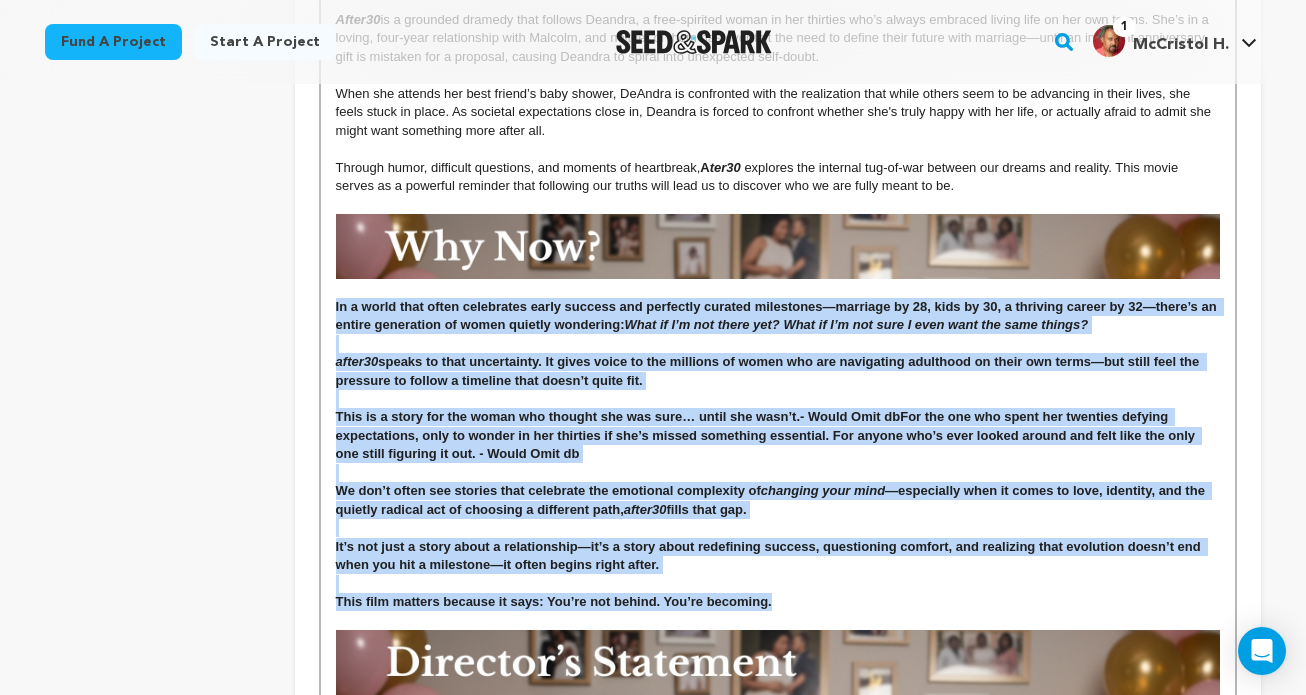 scroll, scrollTop: 993, scrollLeft: 0, axis: vertical 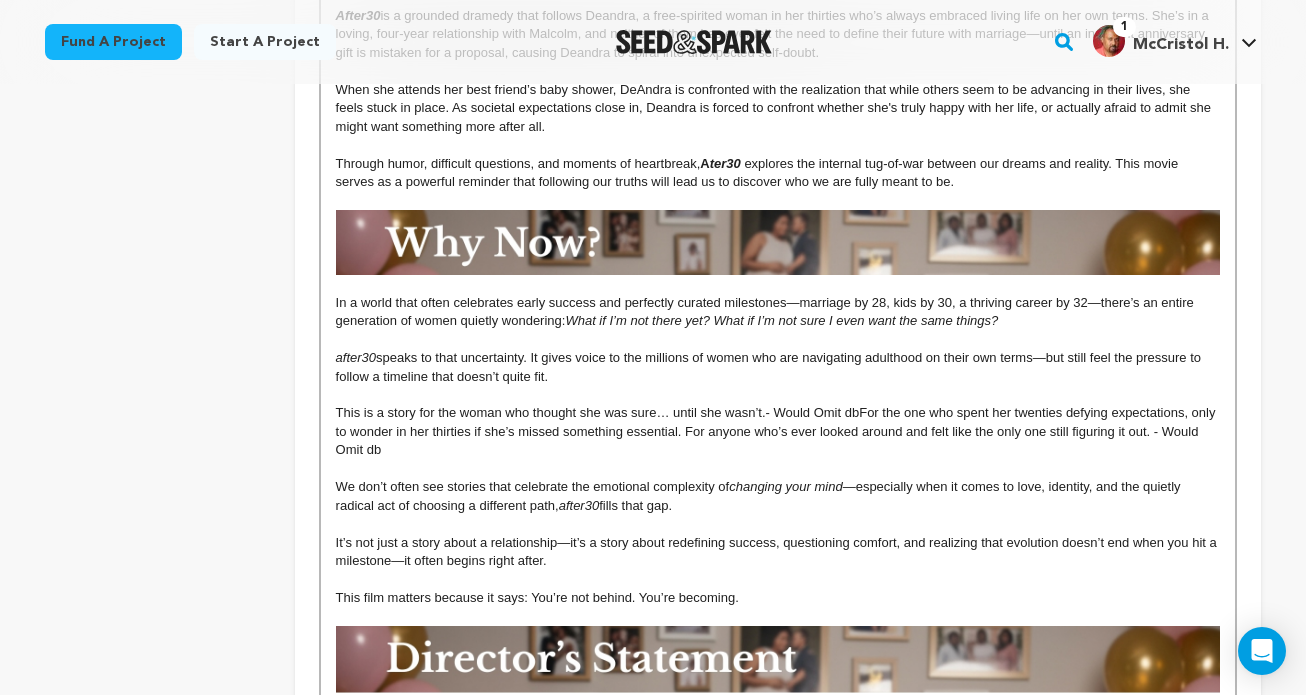 click at bounding box center [778, 469] 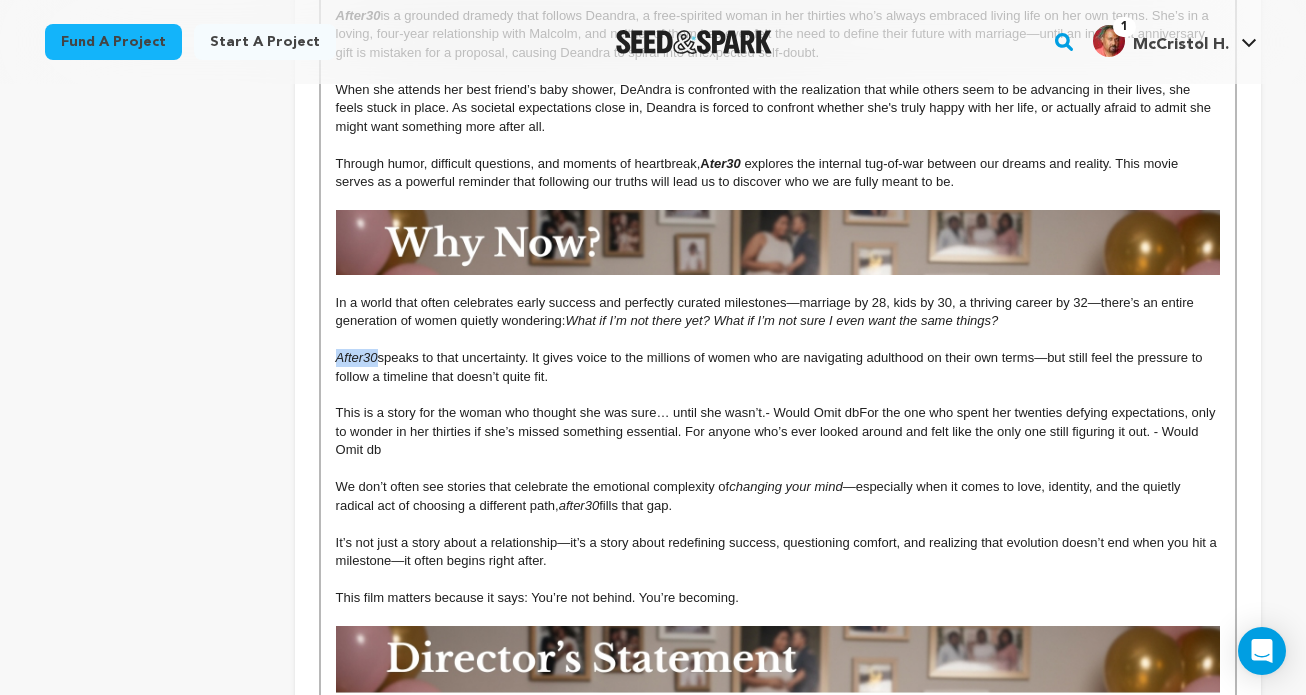 drag, startPoint x: 379, startPoint y: 357, endPoint x: 327, endPoint y: 360, distance: 52.086468 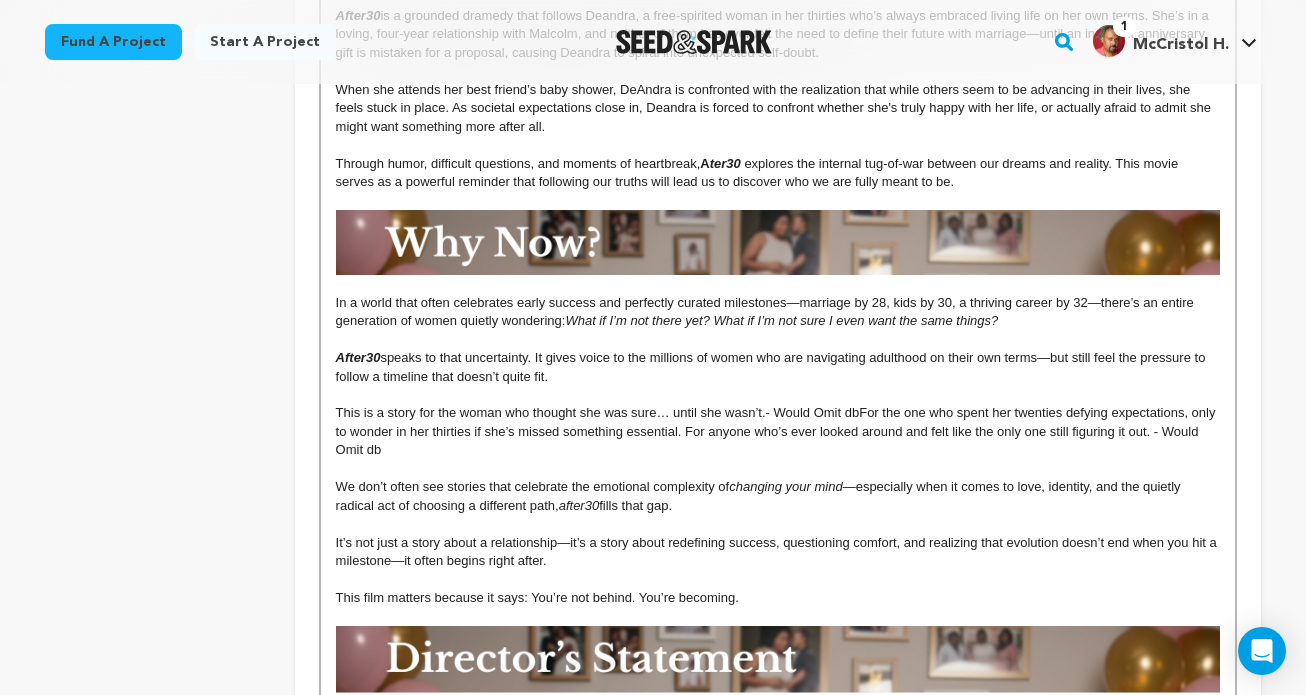 click on "after30" at bounding box center [579, 505] 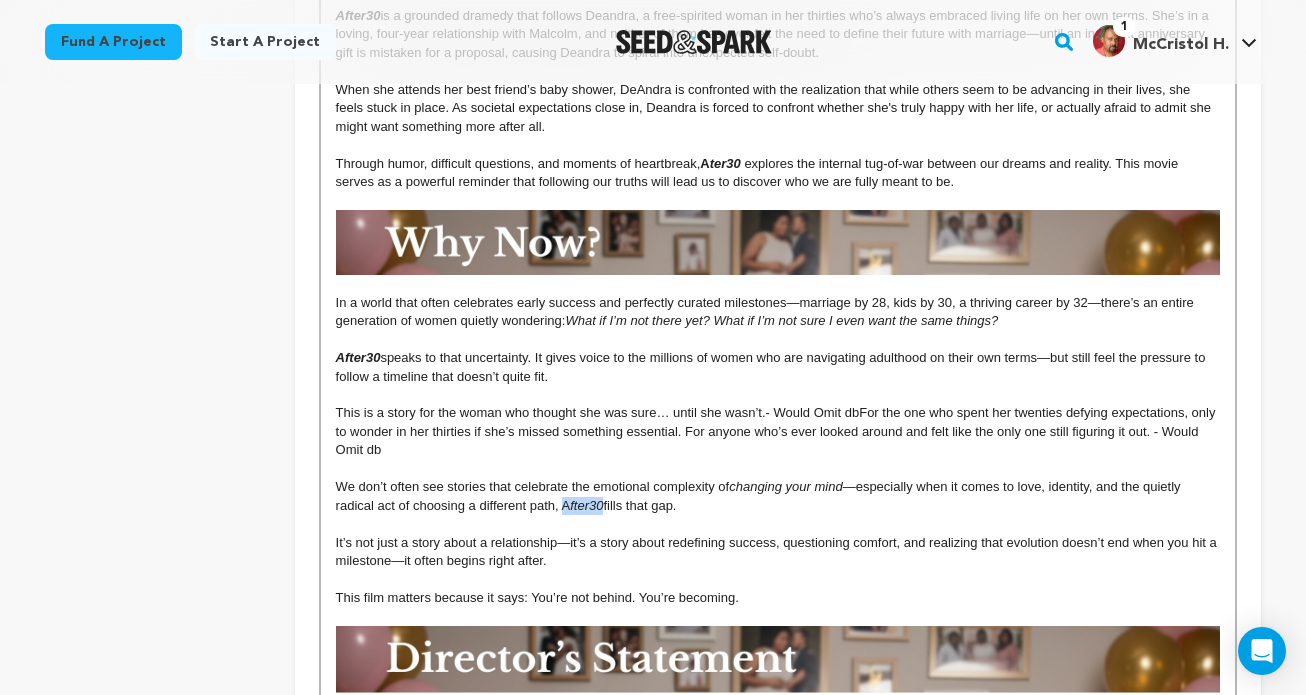 drag, startPoint x: 604, startPoint y: 506, endPoint x: 563, endPoint y: 504, distance: 41.04875 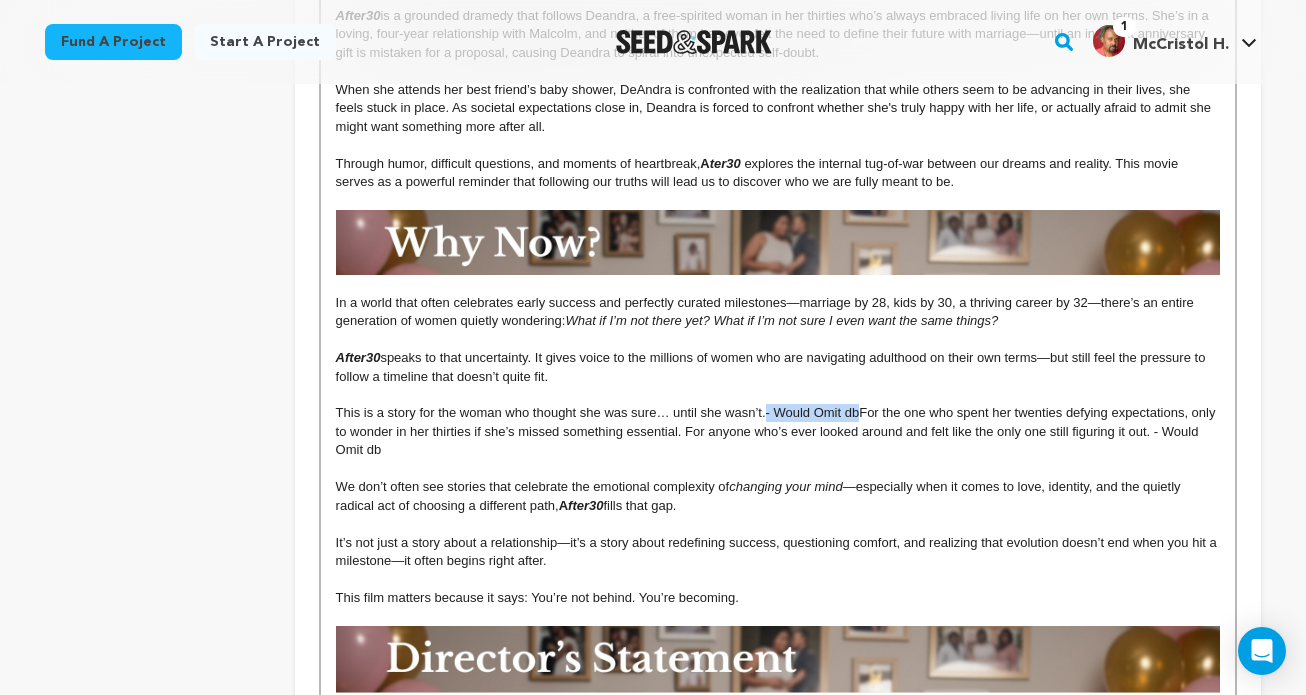 drag, startPoint x: 860, startPoint y: 415, endPoint x: 765, endPoint y: 413, distance: 95.02105 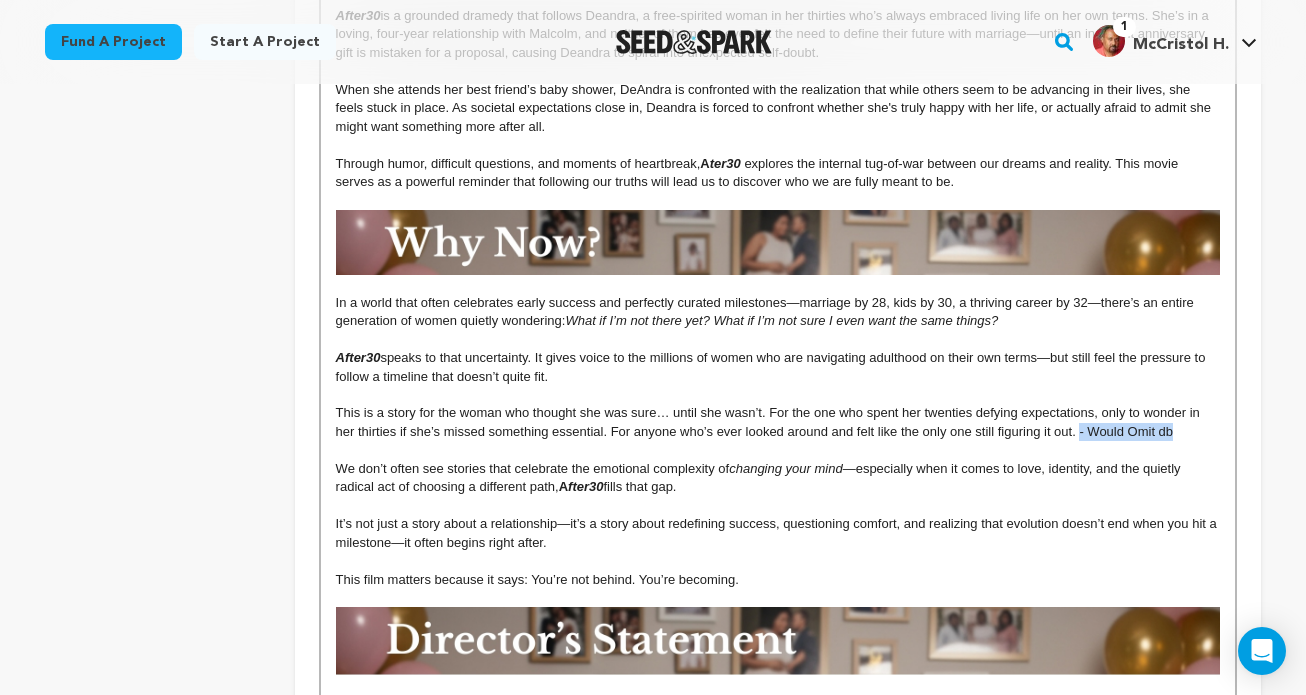 drag, startPoint x: 1179, startPoint y: 437, endPoint x: 1080, endPoint y: 432, distance: 99.12618 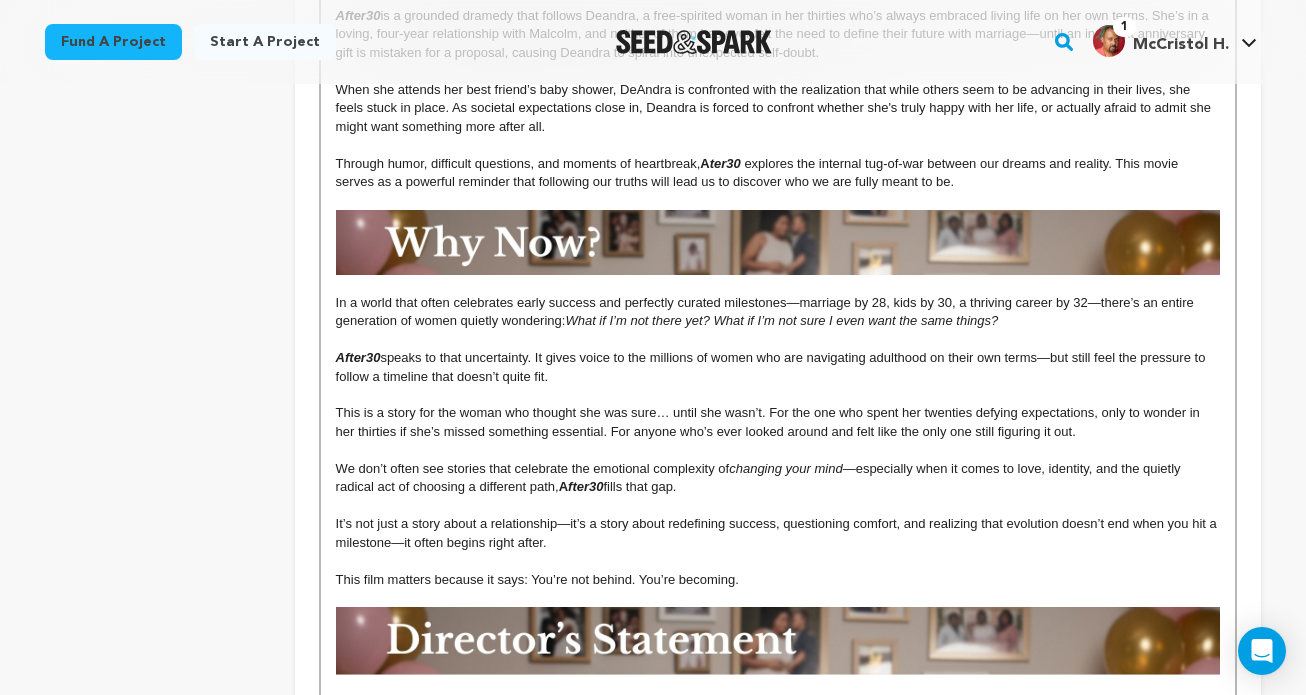 click on "This is a story for the woman who thought she was sure… until she wasn’t. For the one who spent her twenties defying expectations, only to wonder in her thirties if she’s missed something essential. For anyone who’s ever looked around and felt like the only one still figuring it out." at bounding box center [770, 421] 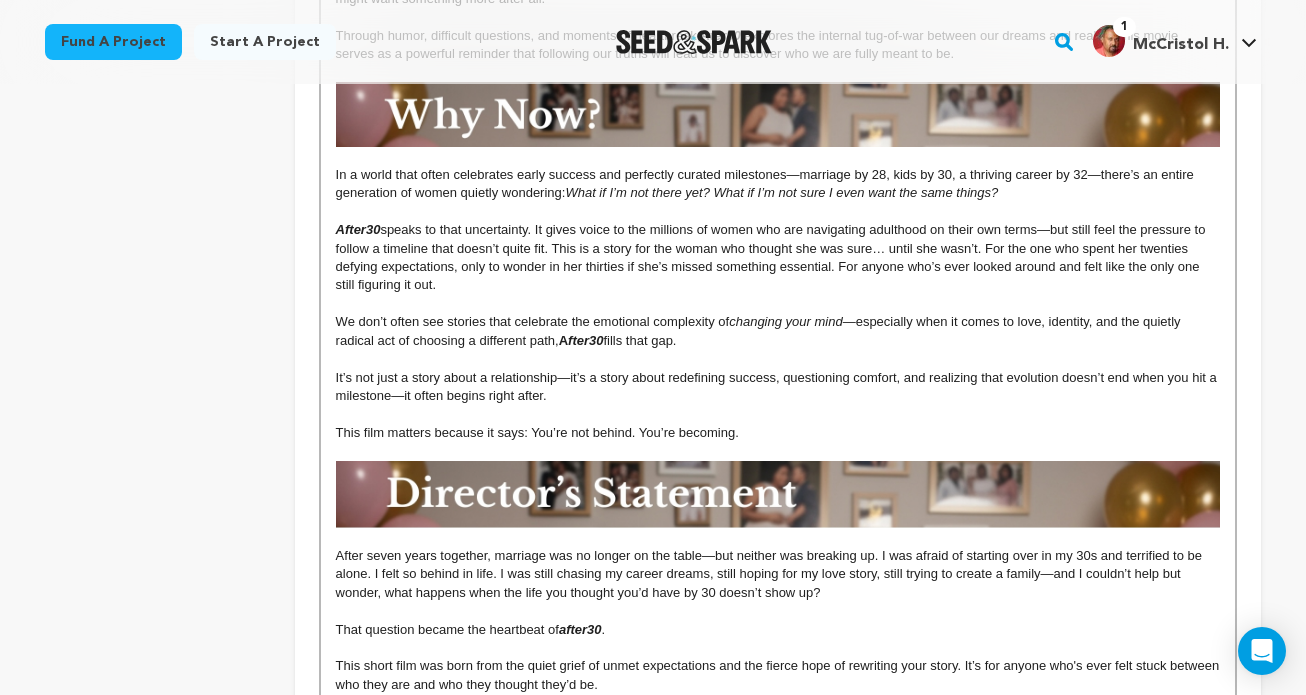 scroll, scrollTop: 1122, scrollLeft: 0, axis: vertical 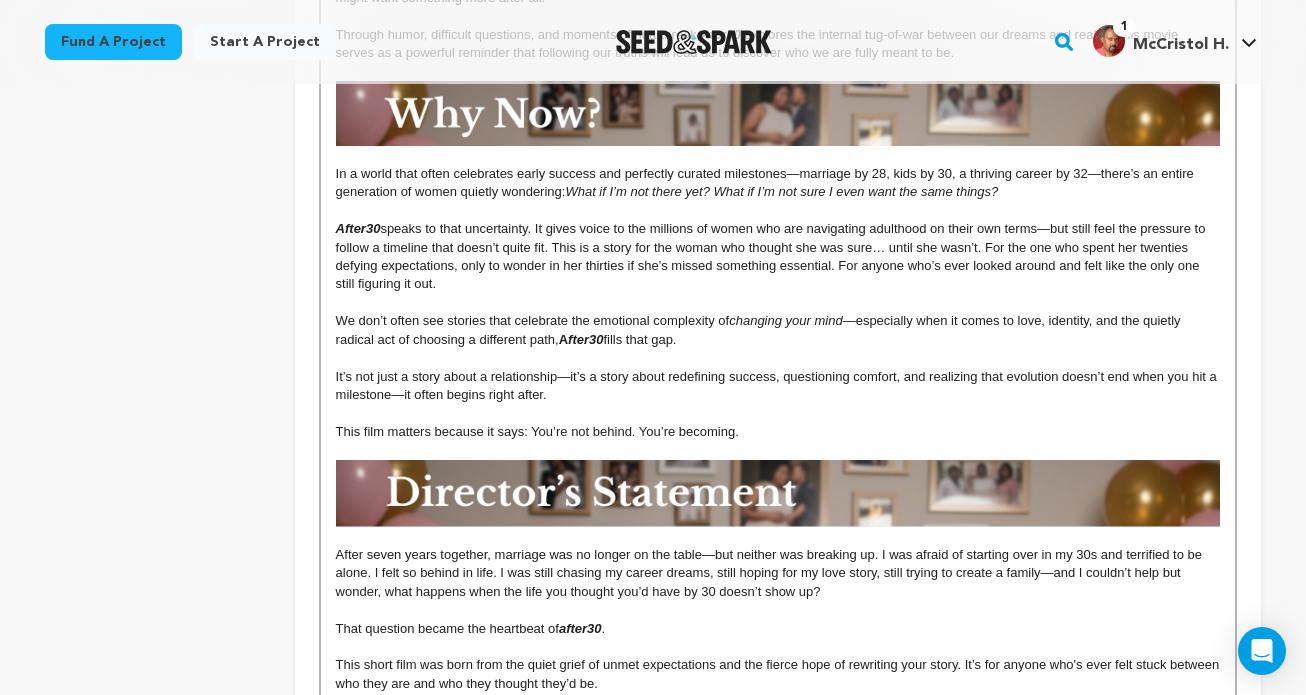 drag, startPoint x: 1009, startPoint y: 192, endPoint x: 569, endPoint y: 195, distance: 440.01022 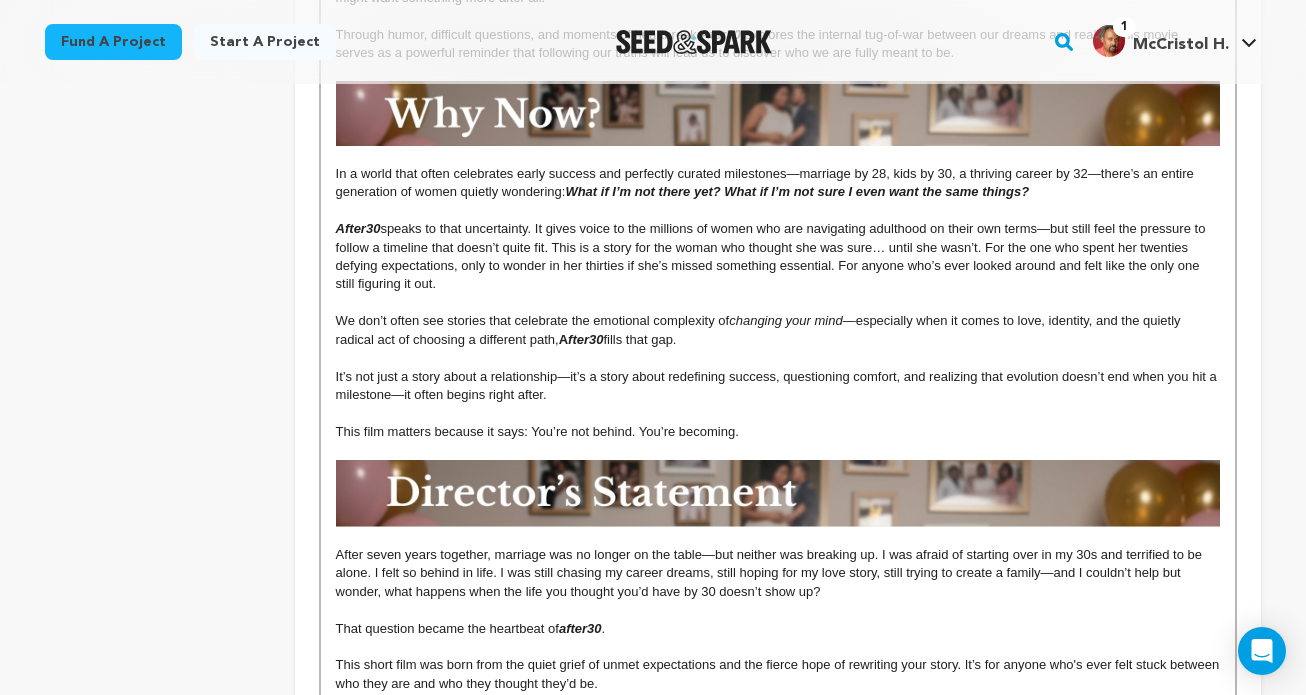click at bounding box center (778, 358) 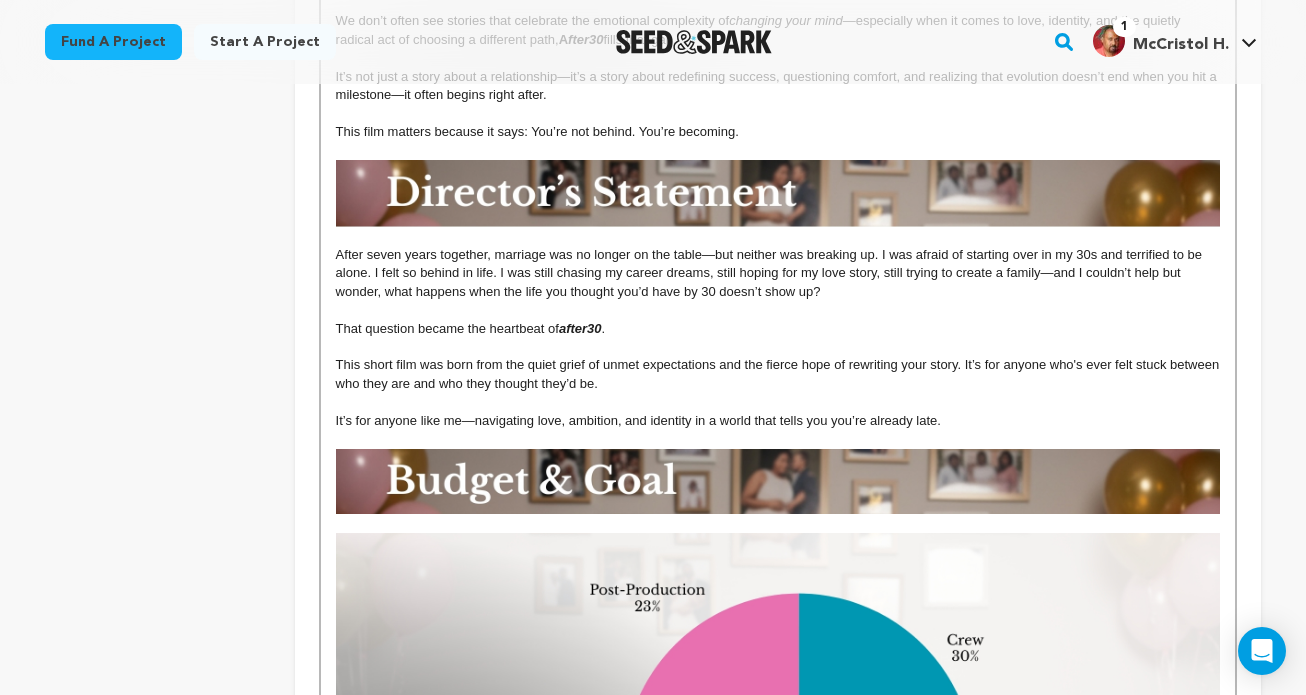 scroll, scrollTop: 1426, scrollLeft: 0, axis: vertical 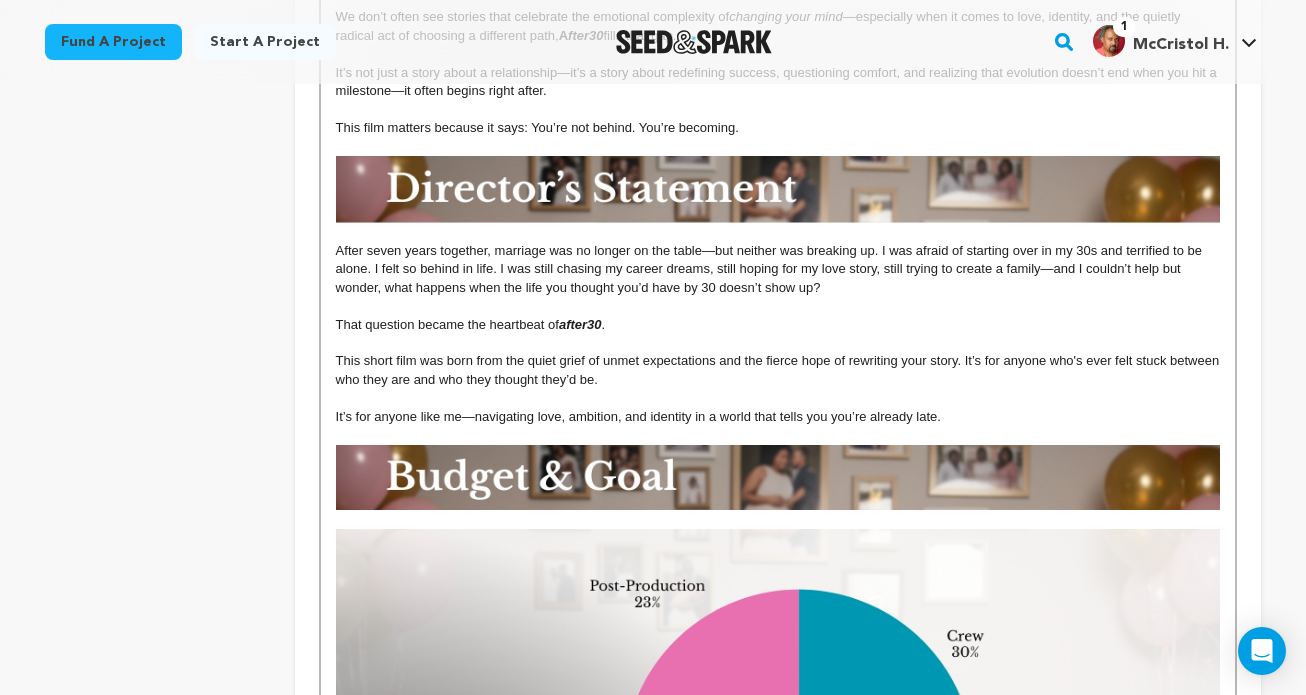 click on "after30" at bounding box center (580, 324) 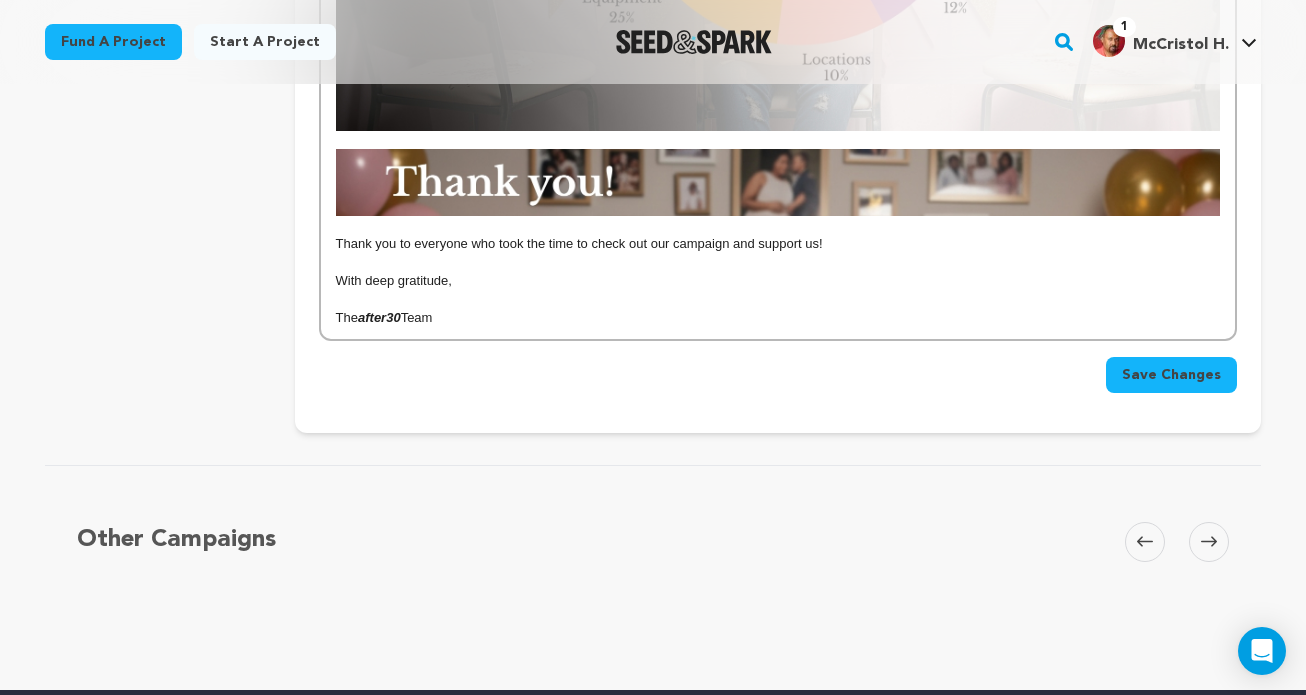 scroll, scrollTop: 2327, scrollLeft: 0, axis: vertical 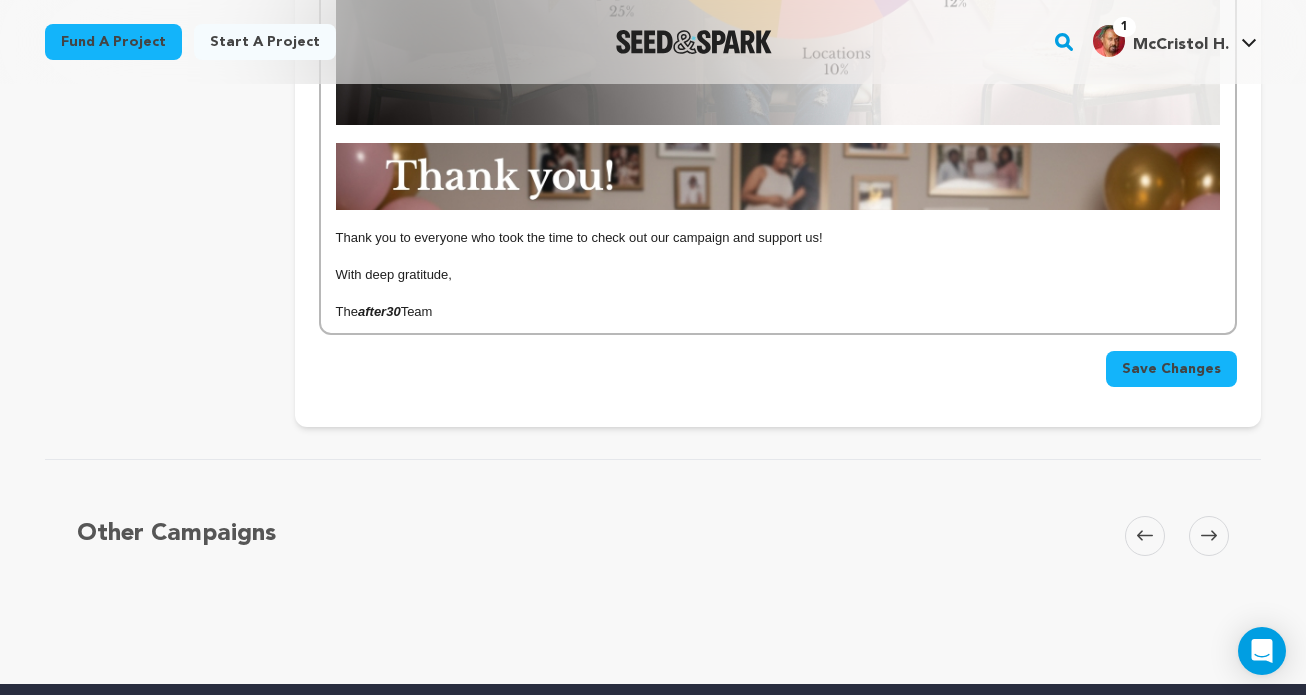click on "Thank you to everyone who took the time to check out our campaign and support us!" at bounding box center [778, 238] 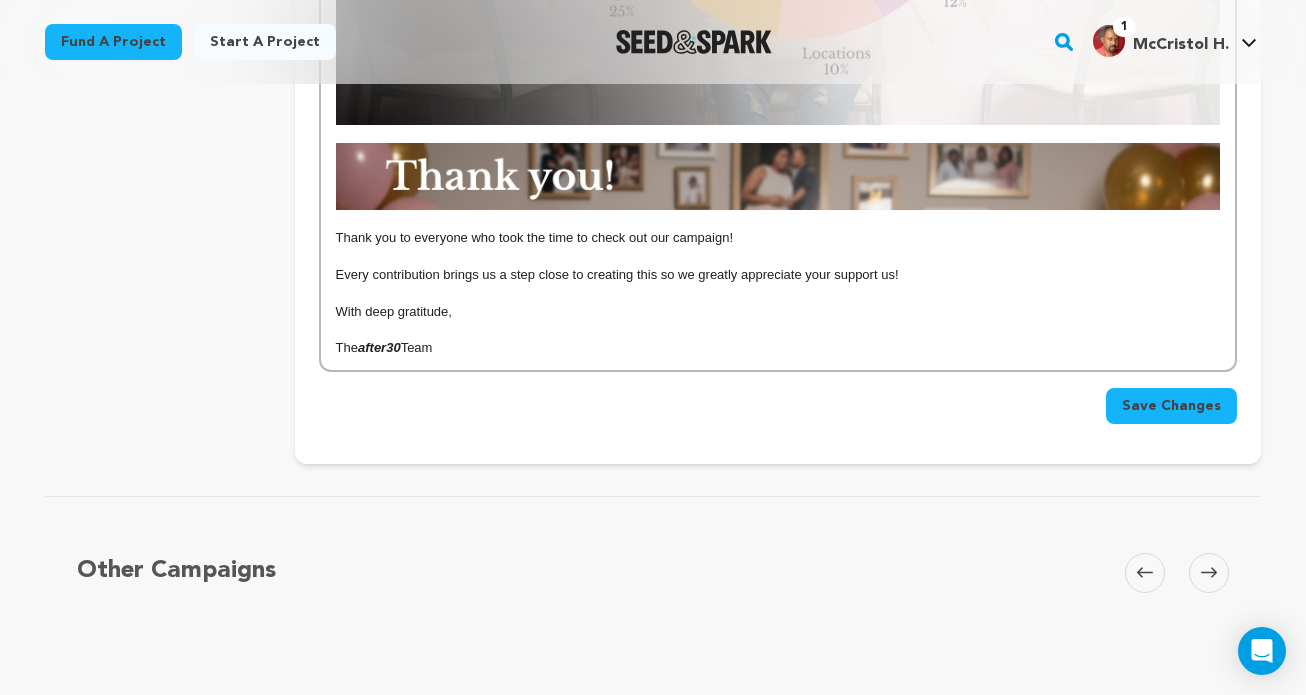 click on "Every contribution brings us a step close to creating this so we greatly appreciate your support us!" at bounding box center (778, 275) 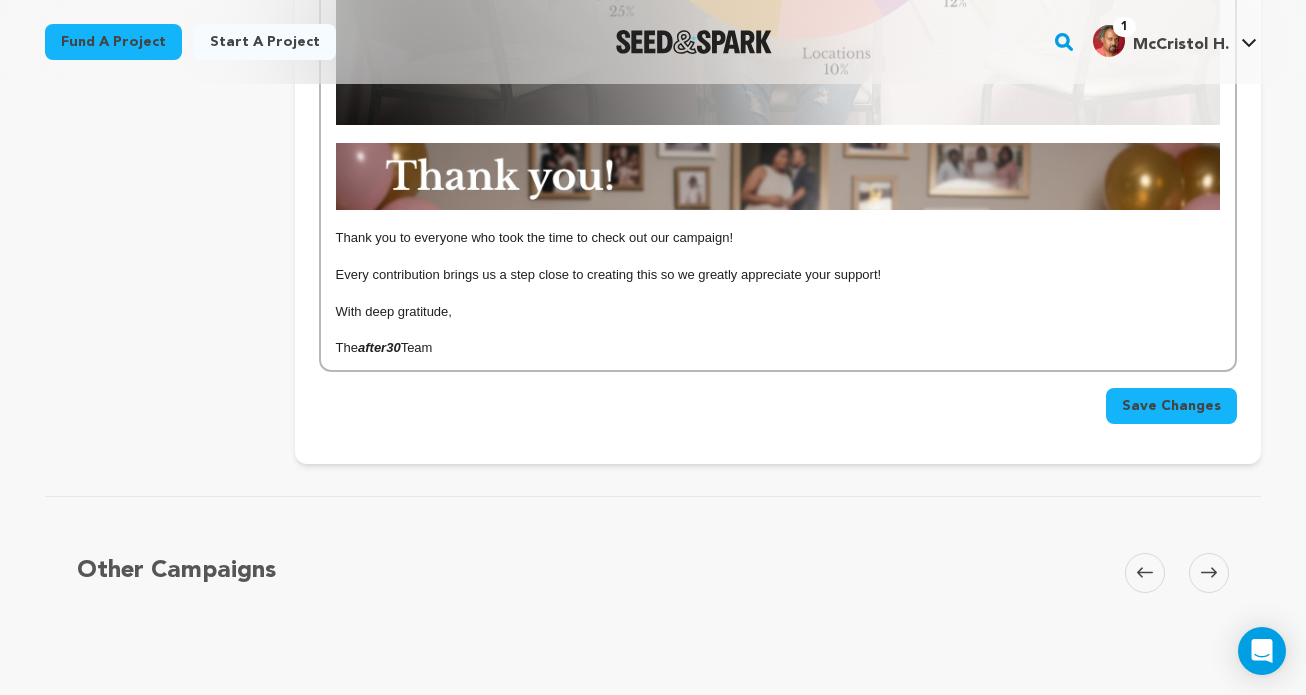 click on "Every contribution brings us a step close to creating this so we greatly appreciate your support!" at bounding box center [778, 275] 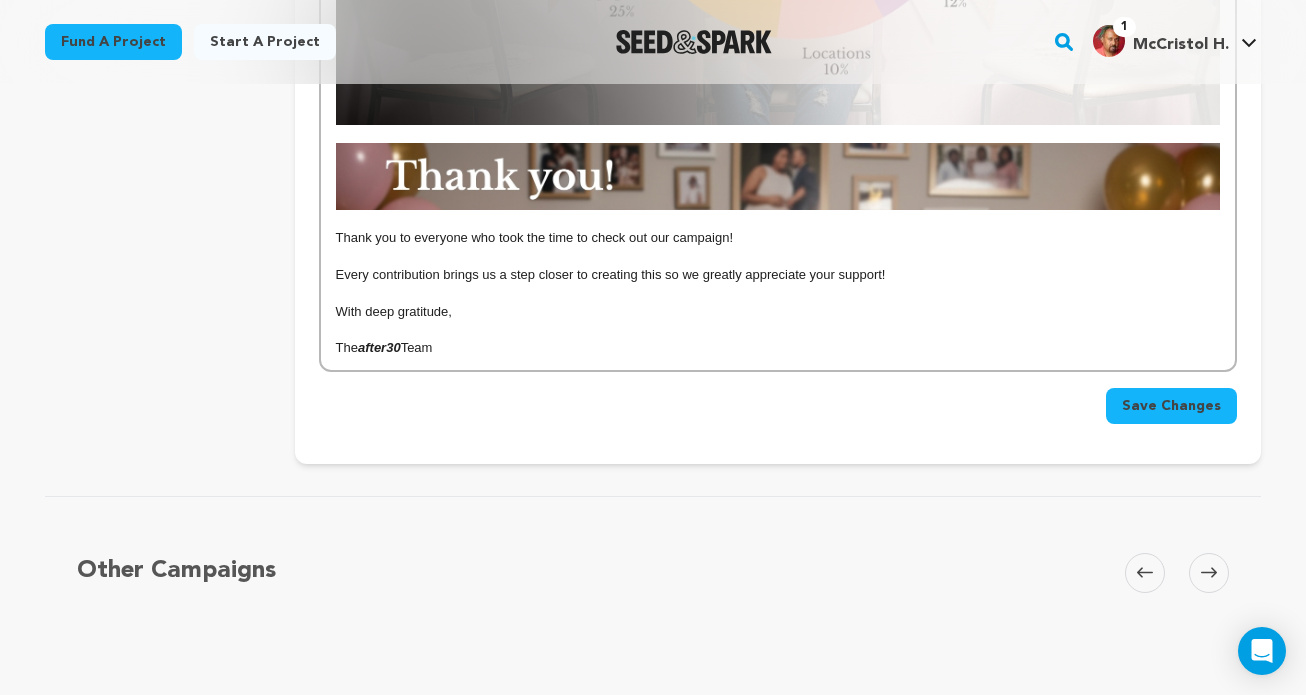 click on "Every contribution brings us a step closer to creating this so we greatly appreciate your support!" at bounding box center [778, 275] 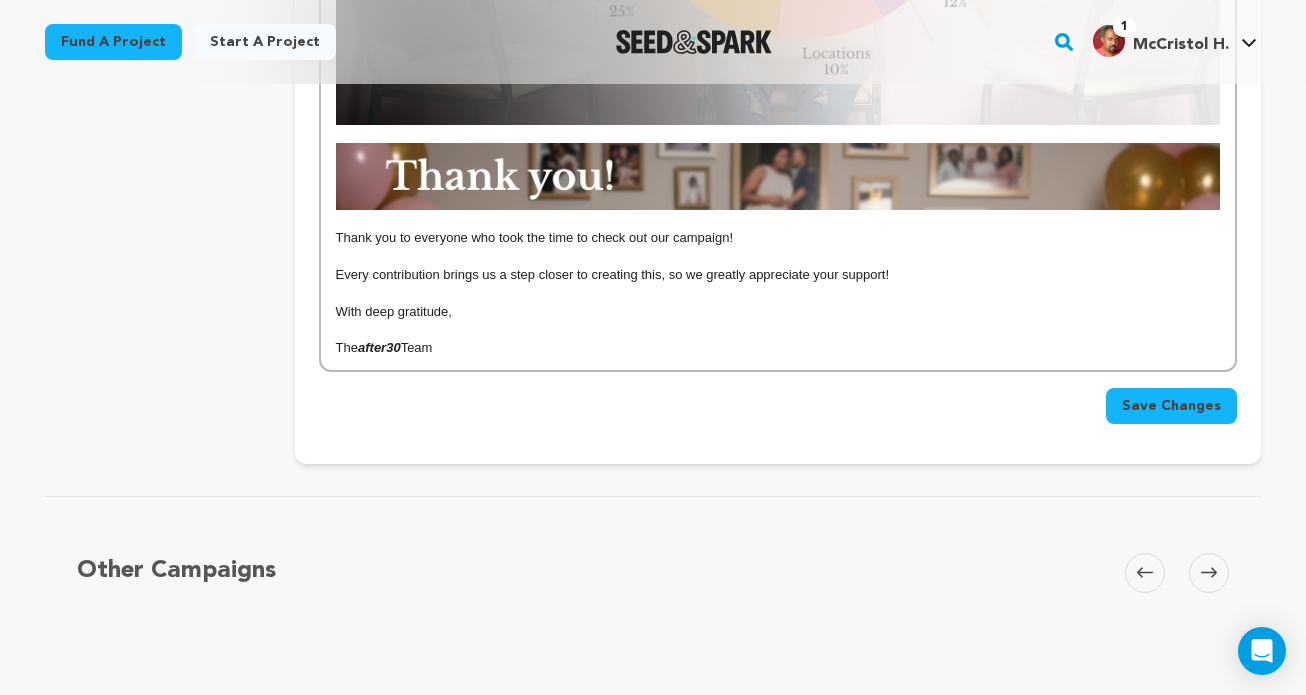 click on "after30" at bounding box center [379, 347] 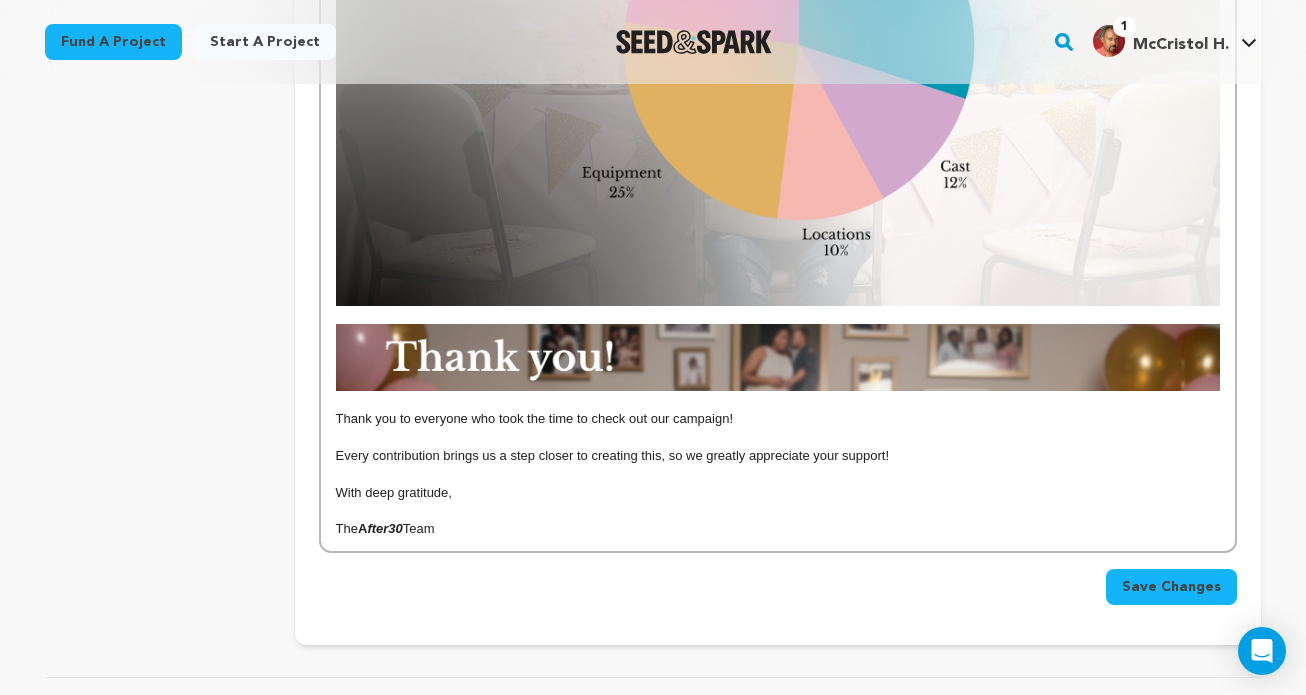 scroll, scrollTop: 2147, scrollLeft: 0, axis: vertical 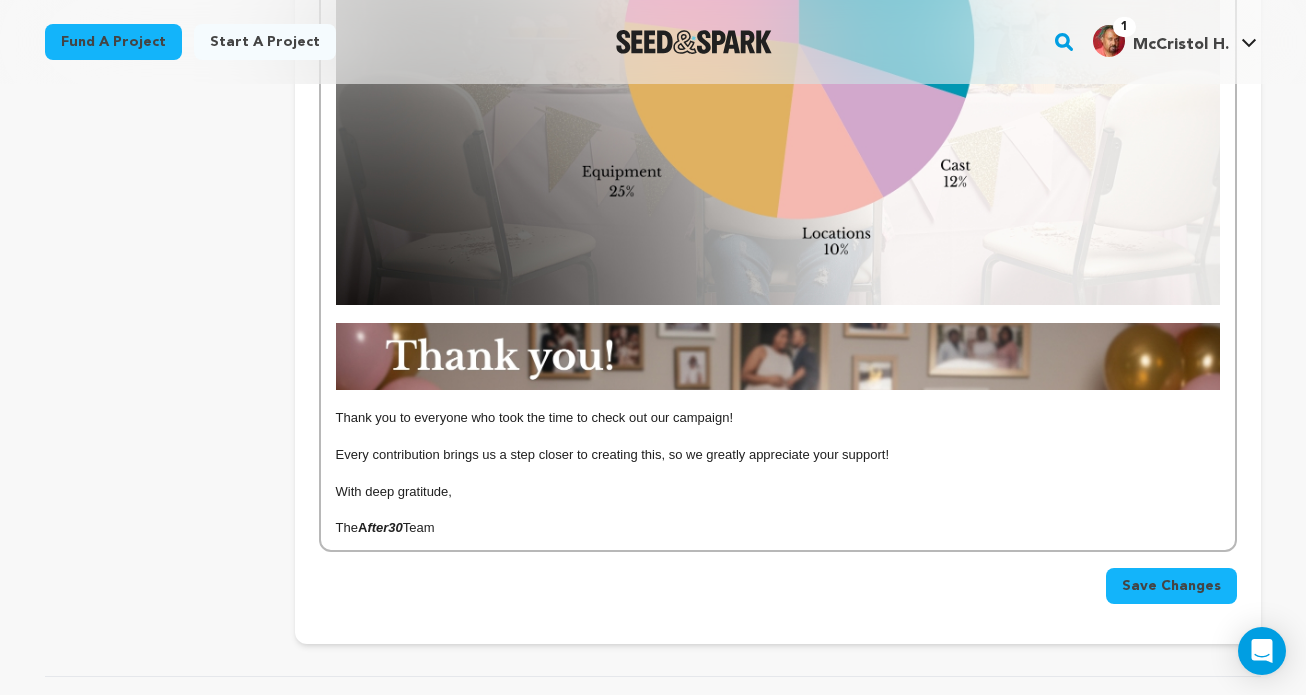 click on "Save Changes" at bounding box center (1171, 586) 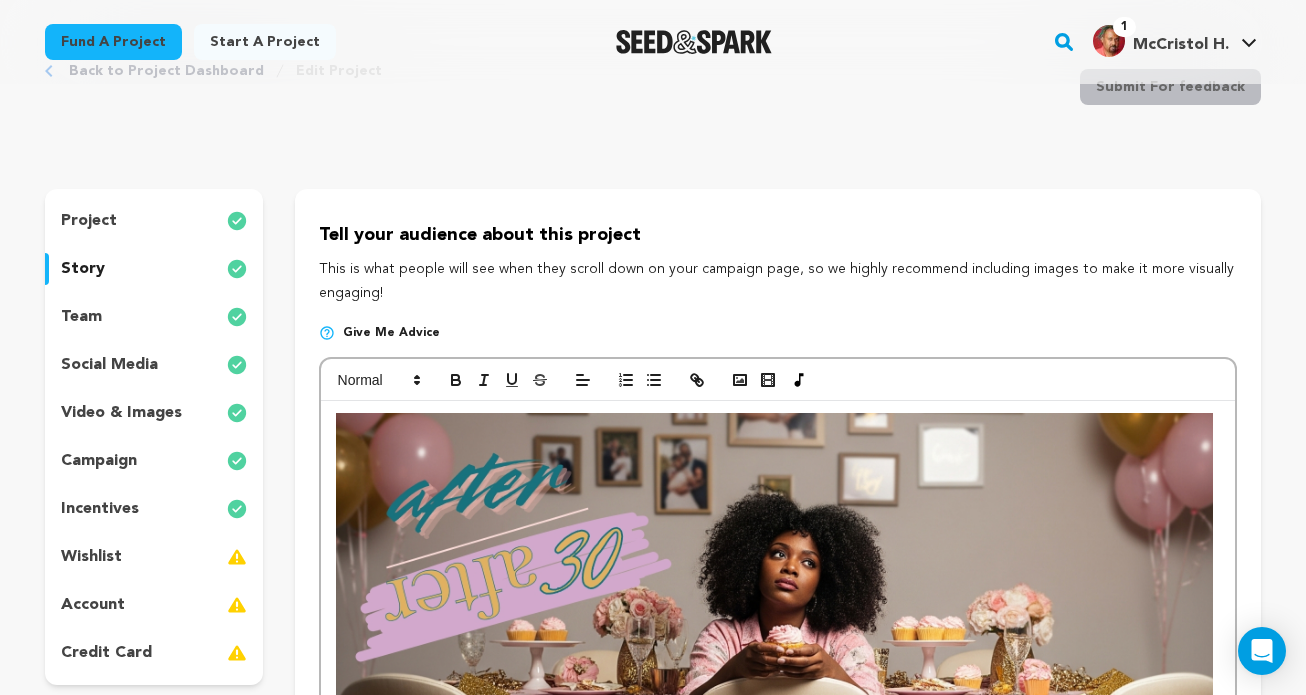 scroll, scrollTop: 0, scrollLeft: 0, axis: both 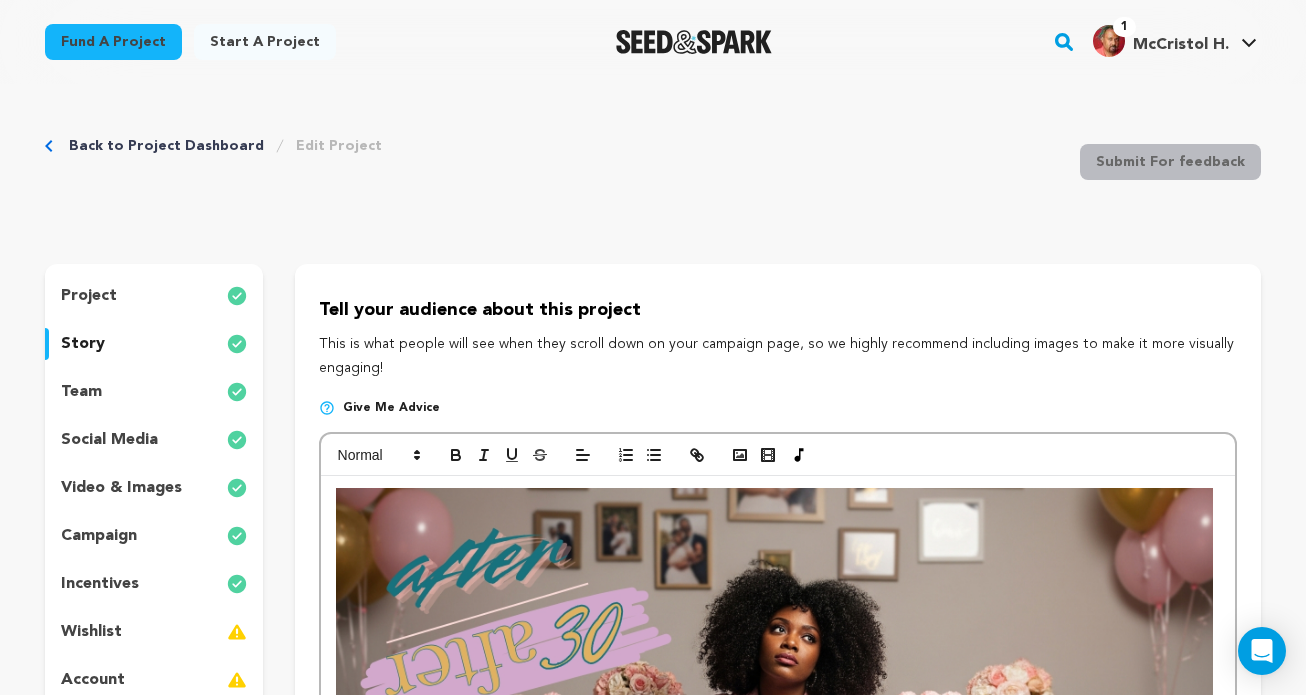 click on "Back to Project Dashboard" at bounding box center [166, 146] 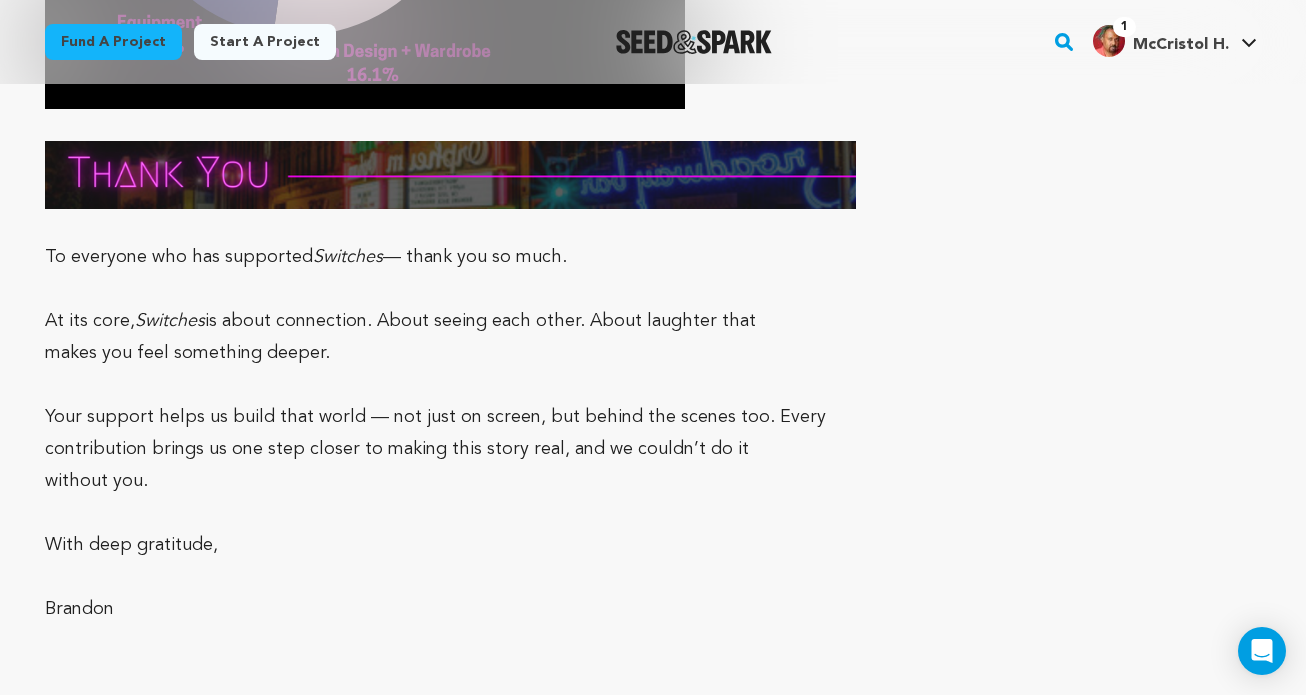 scroll, scrollTop: 10482, scrollLeft: 0, axis: vertical 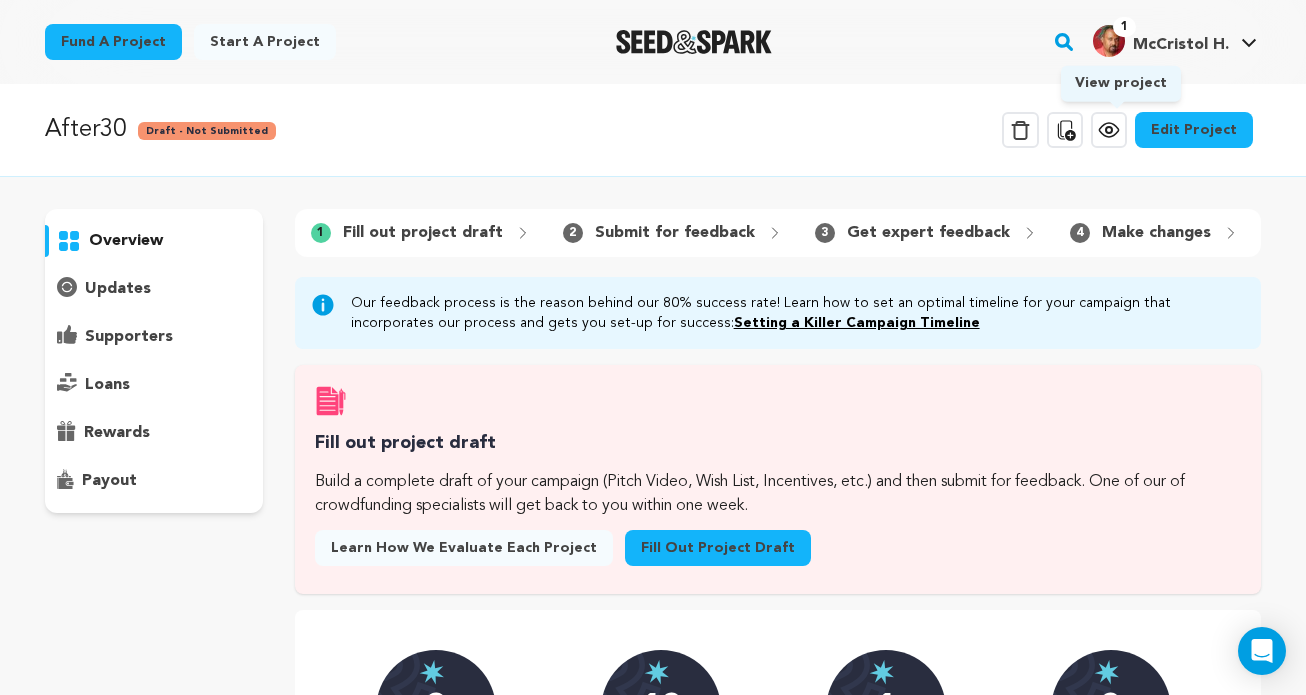 click 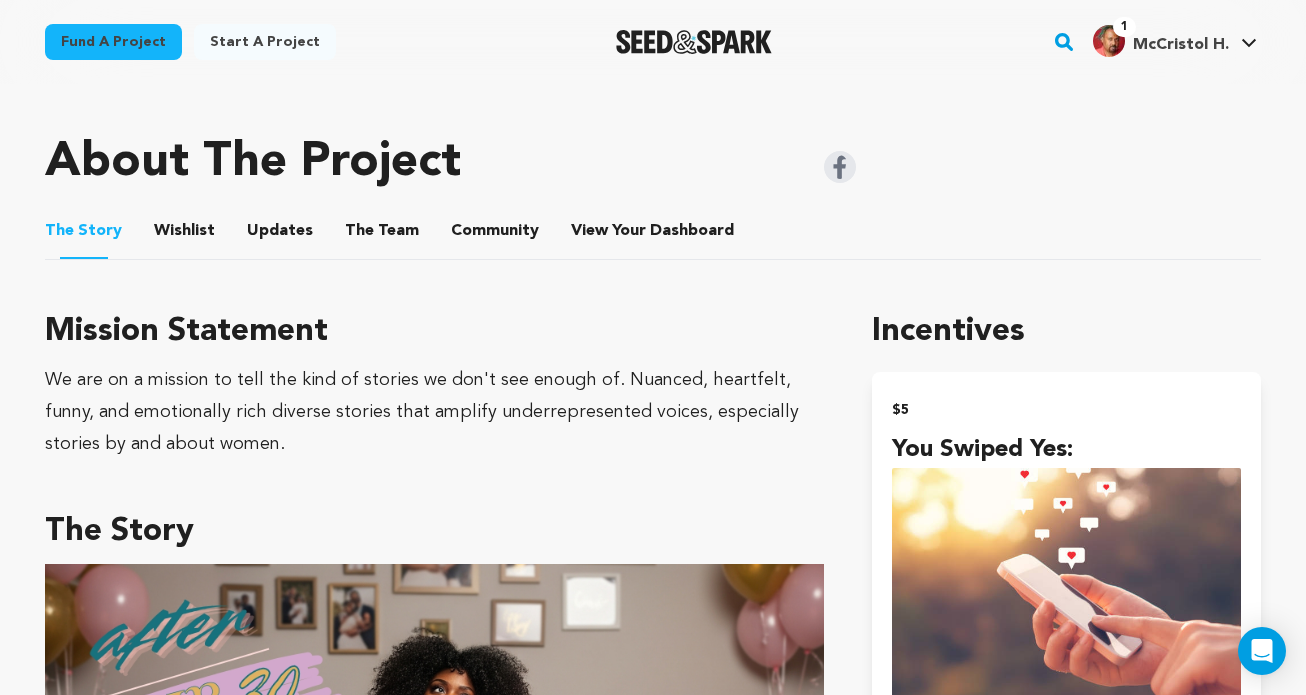 scroll, scrollTop: 842, scrollLeft: 0, axis: vertical 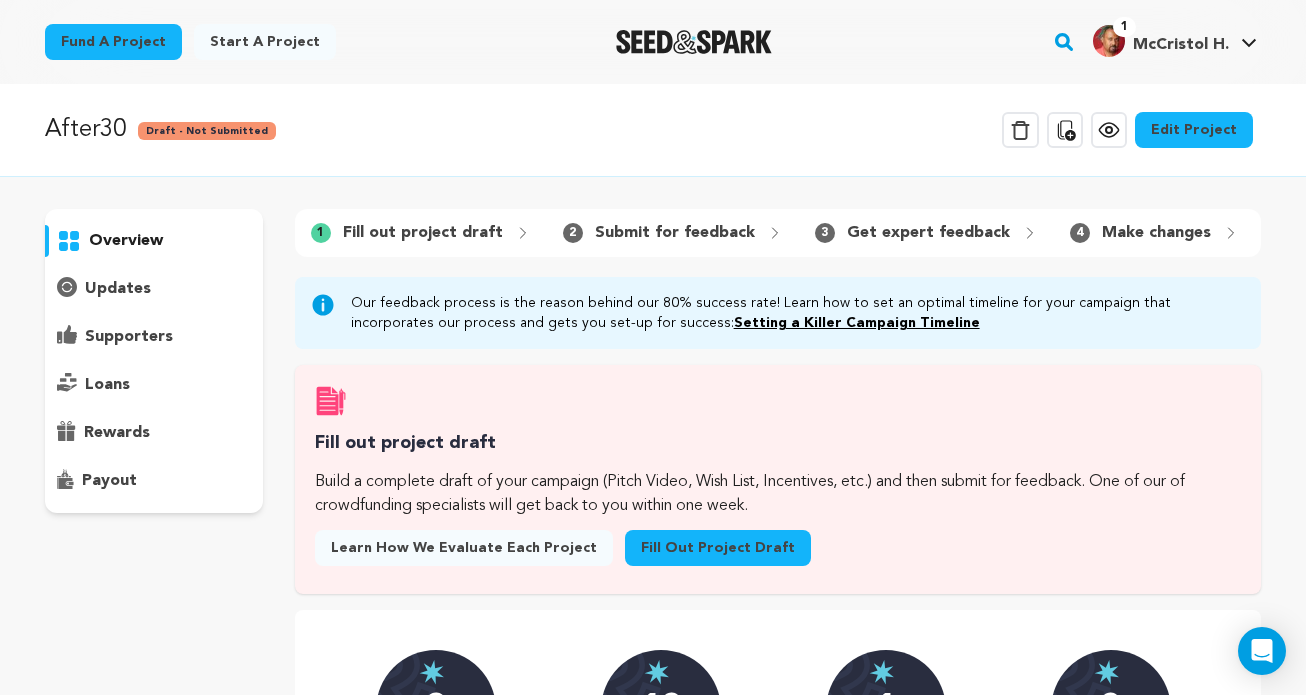 click on "Edit Project" at bounding box center (1194, 130) 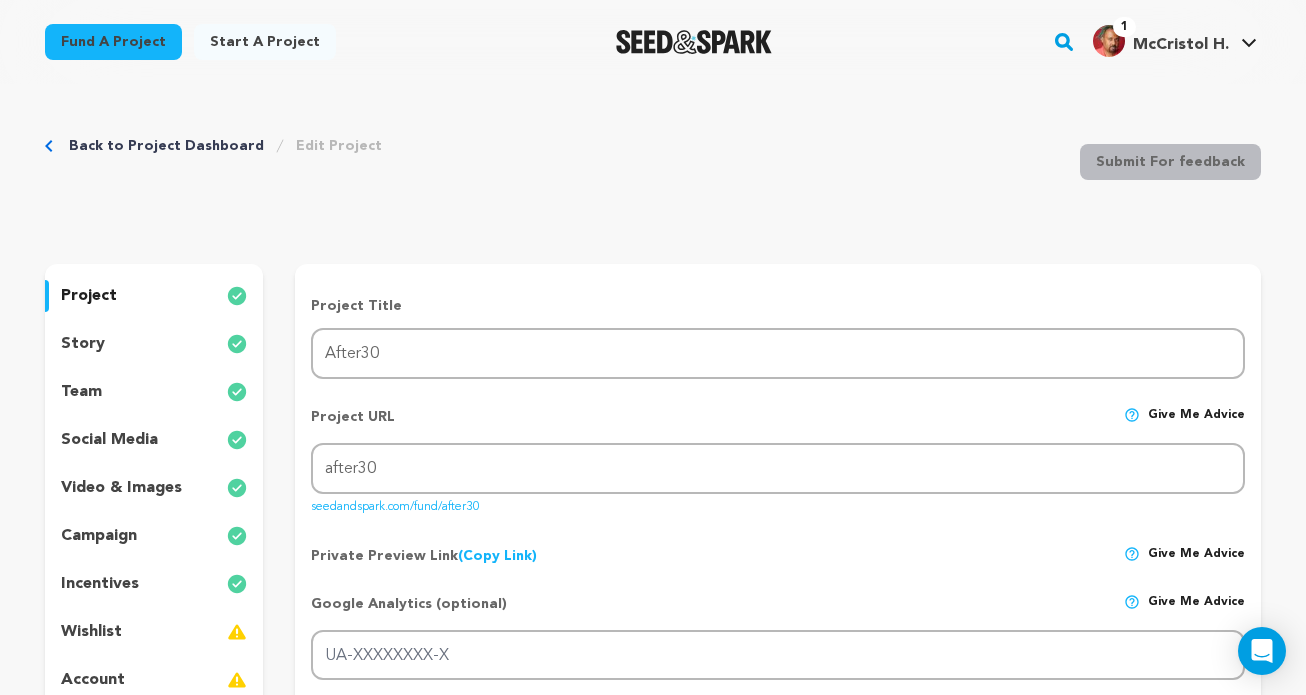 scroll, scrollTop: 0, scrollLeft: 0, axis: both 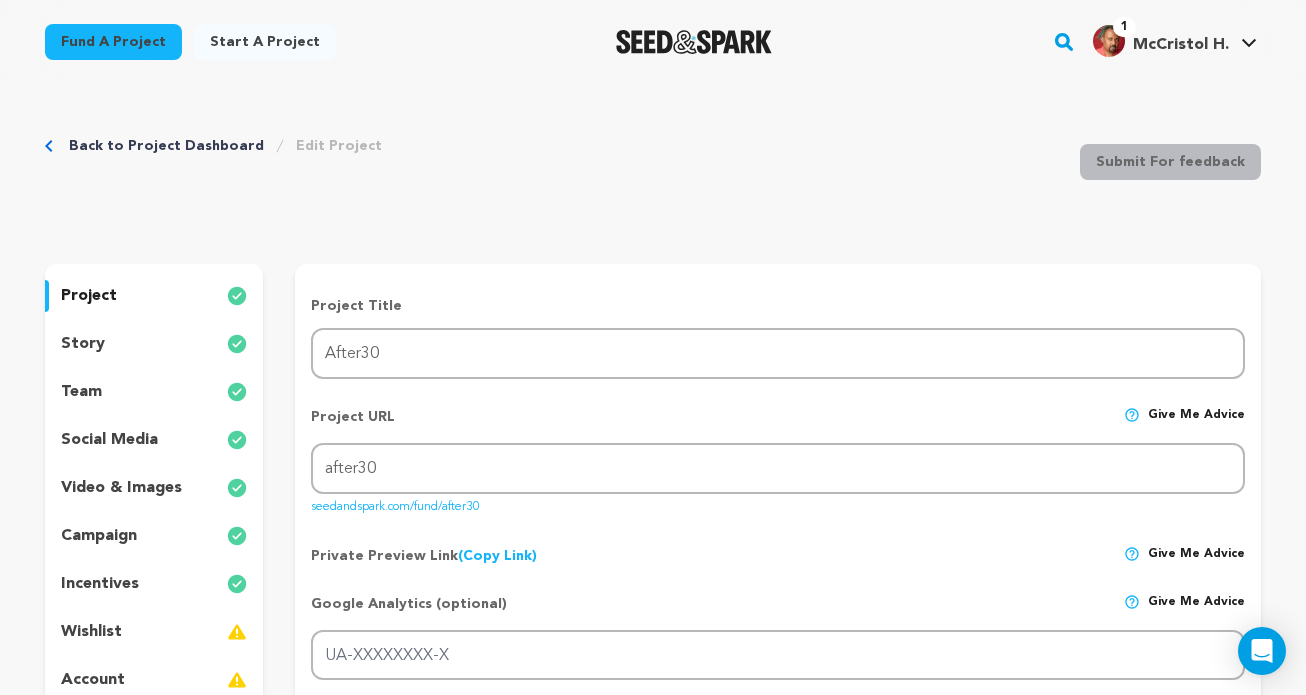 click on "story" at bounding box center [154, 344] 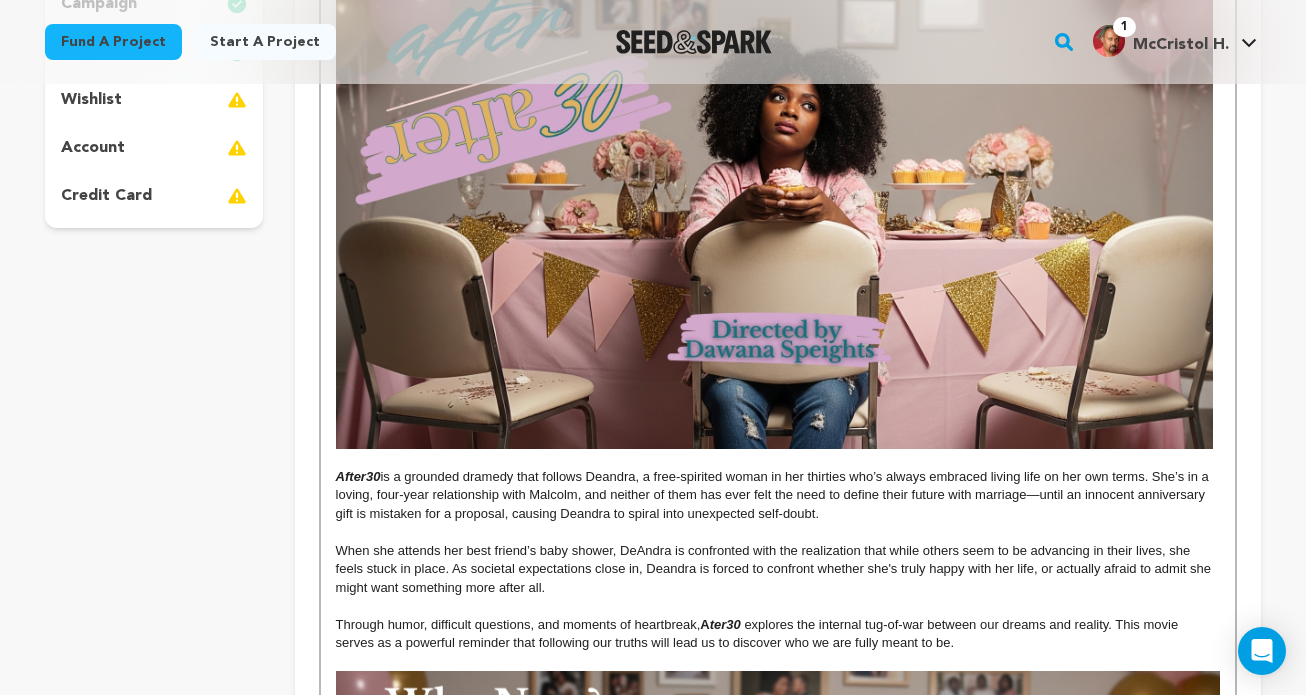 scroll, scrollTop: 530, scrollLeft: 0, axis: vertical 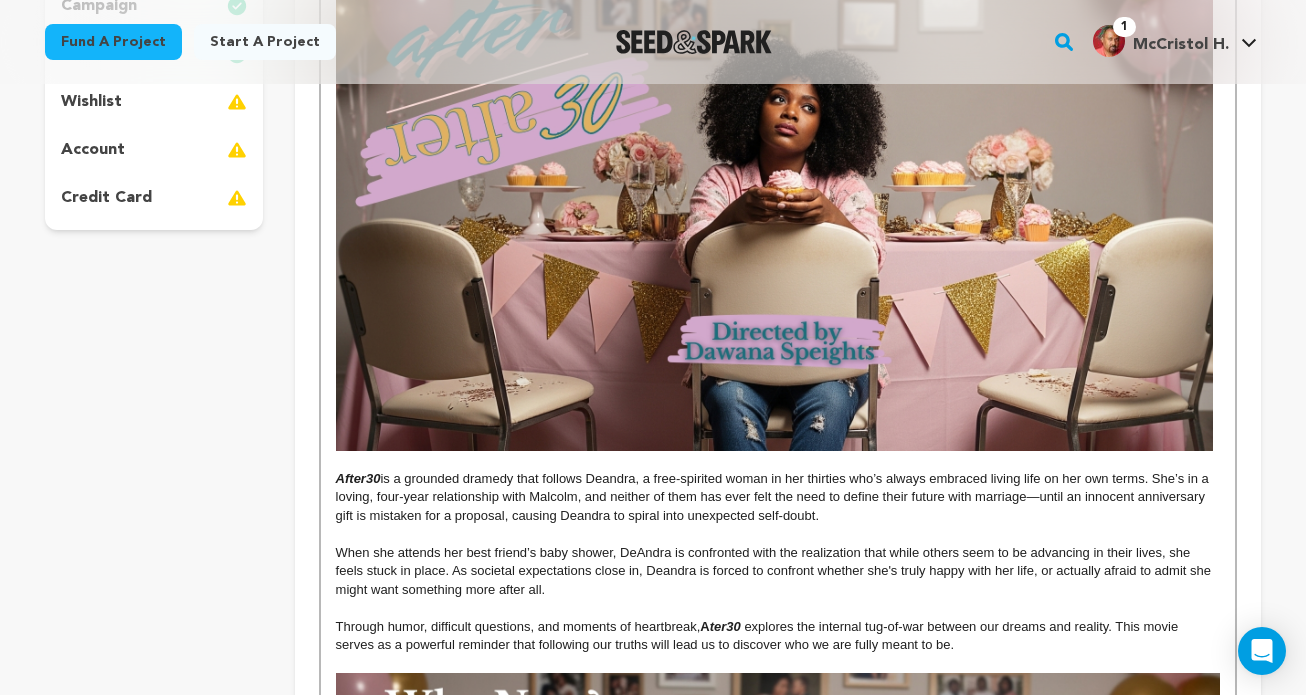 click on "ter30" at bounding box center (725, 626) 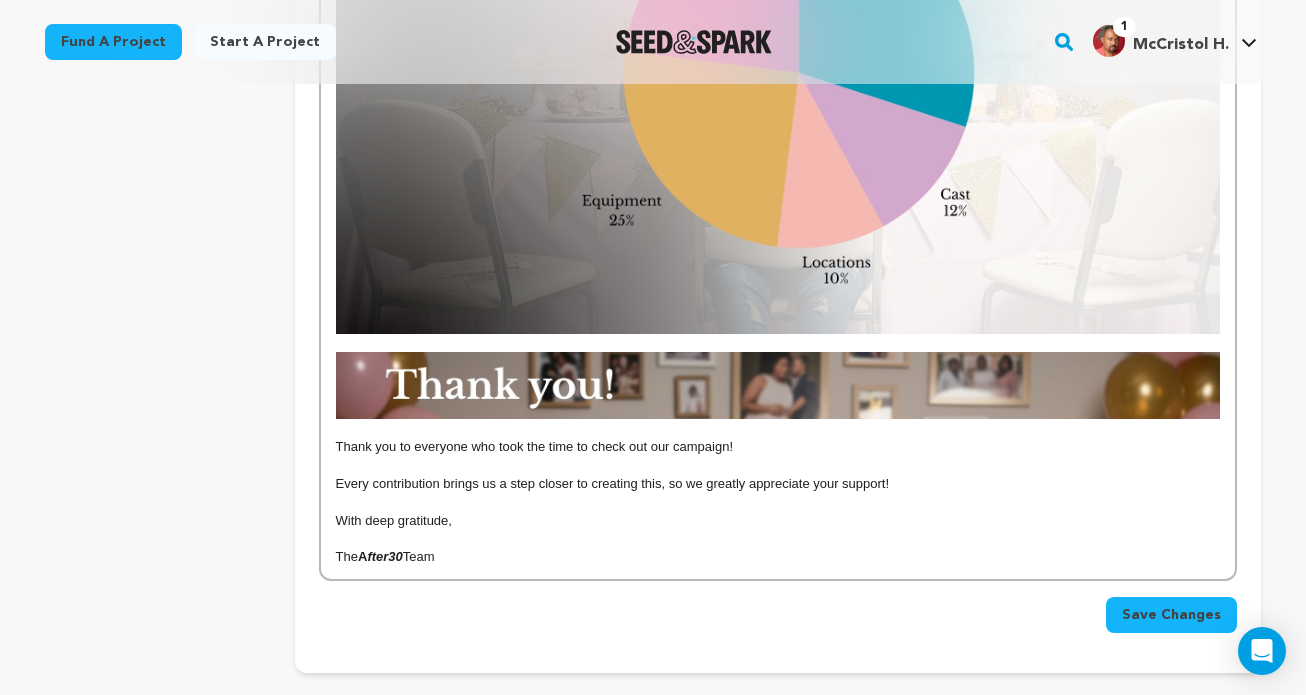 scroll, scrollTop: 2123, scrollLeft: 0, axis: vertical 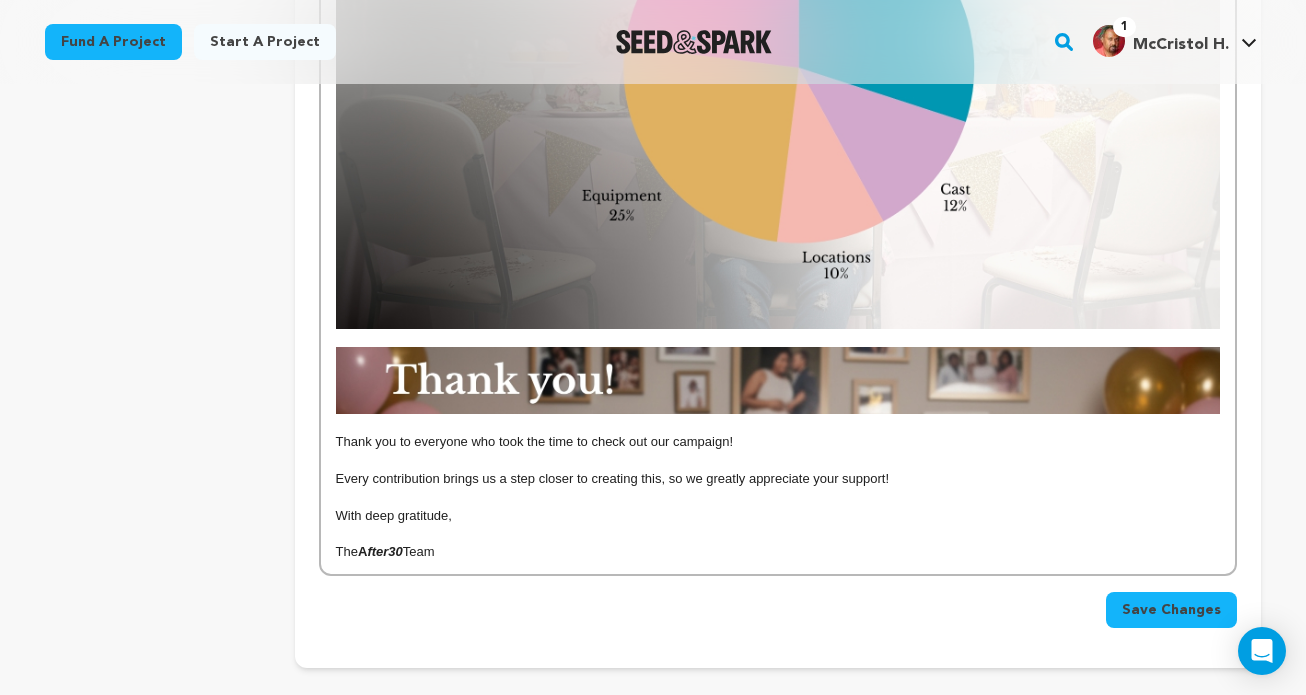 click on "Save Changes" at bounding box center (1171, 610) 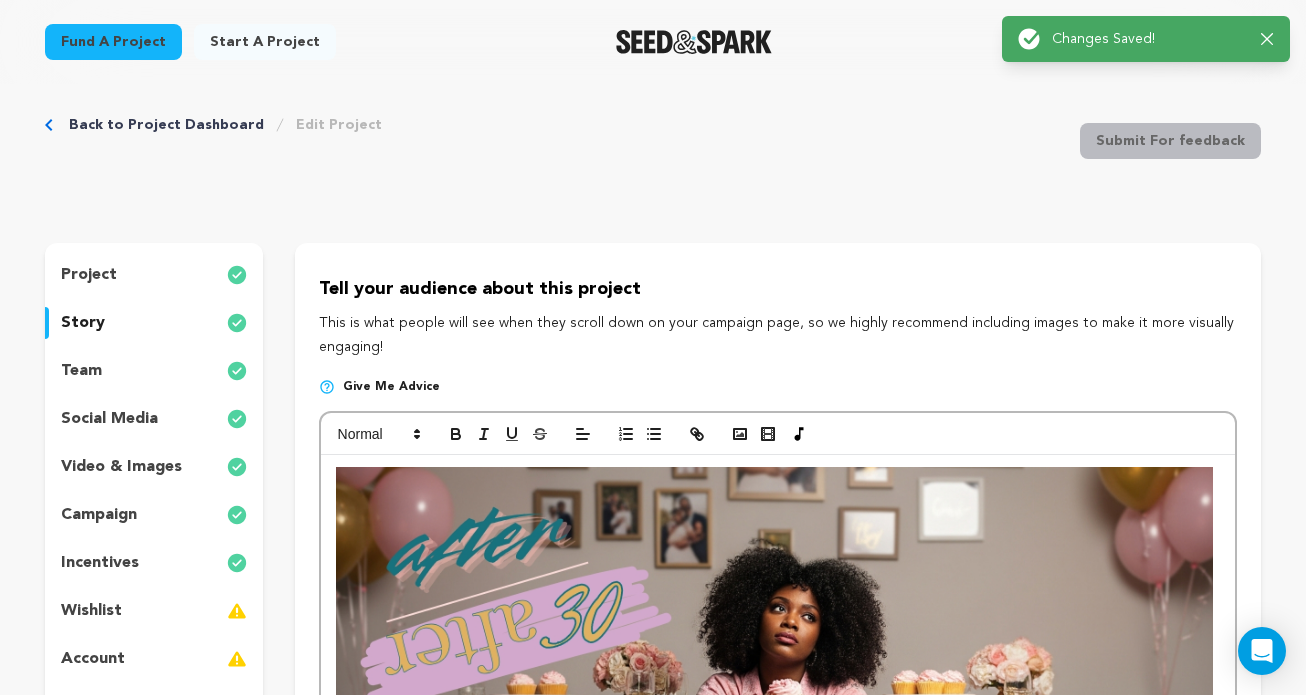 scroll, scrollTop: 0, scrollLeft: 0, axis: both 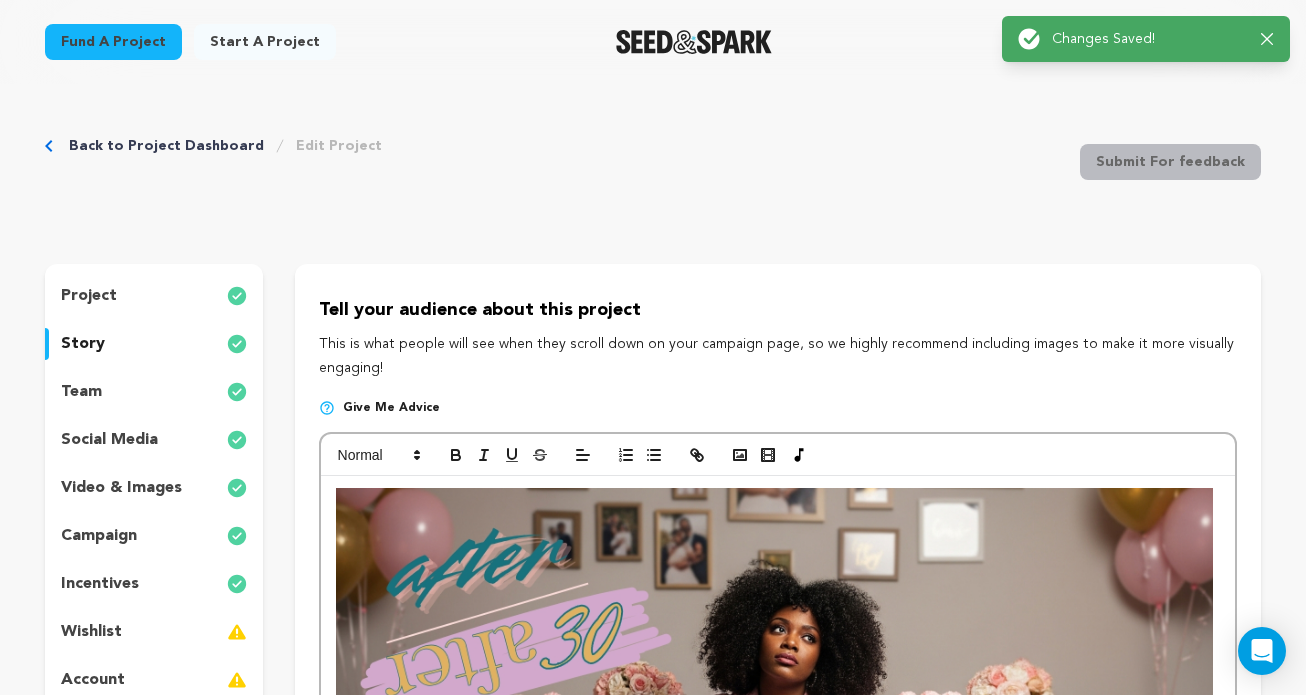 click on "Back to Project Dashboard" at bounding box center (166, 146) 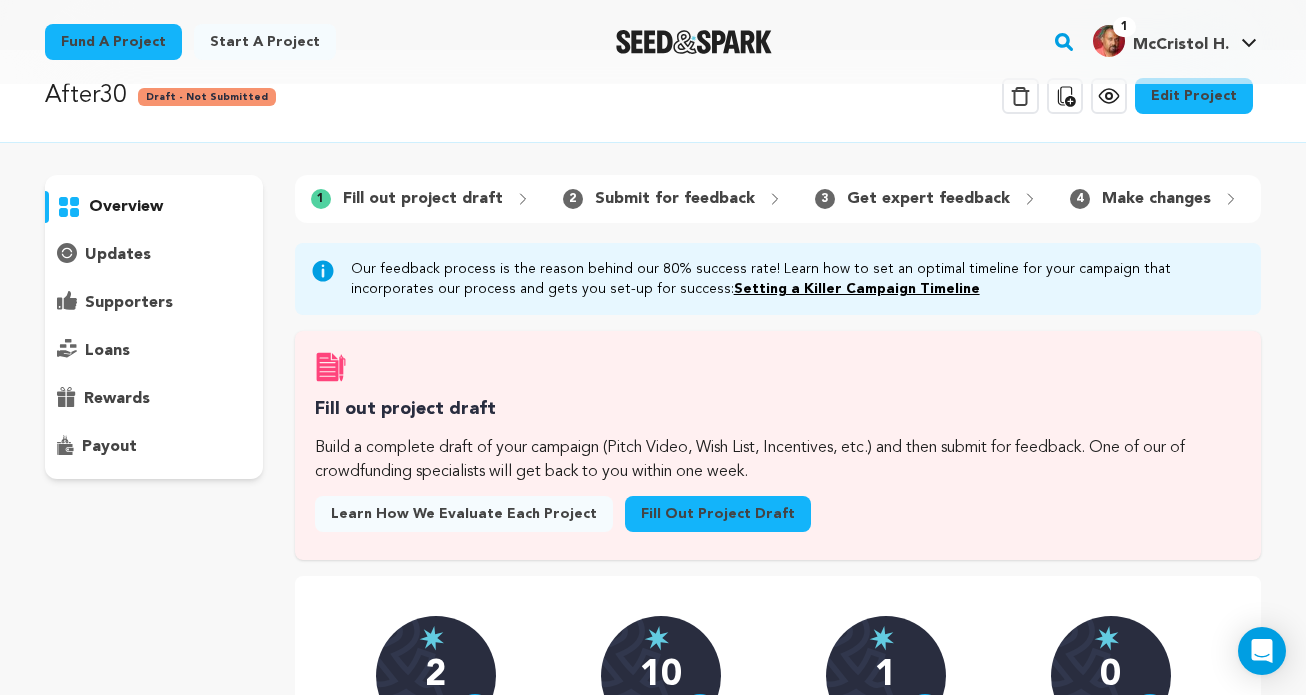 scroll, scrollTop: 0, scrollLeft: 0, axis: both 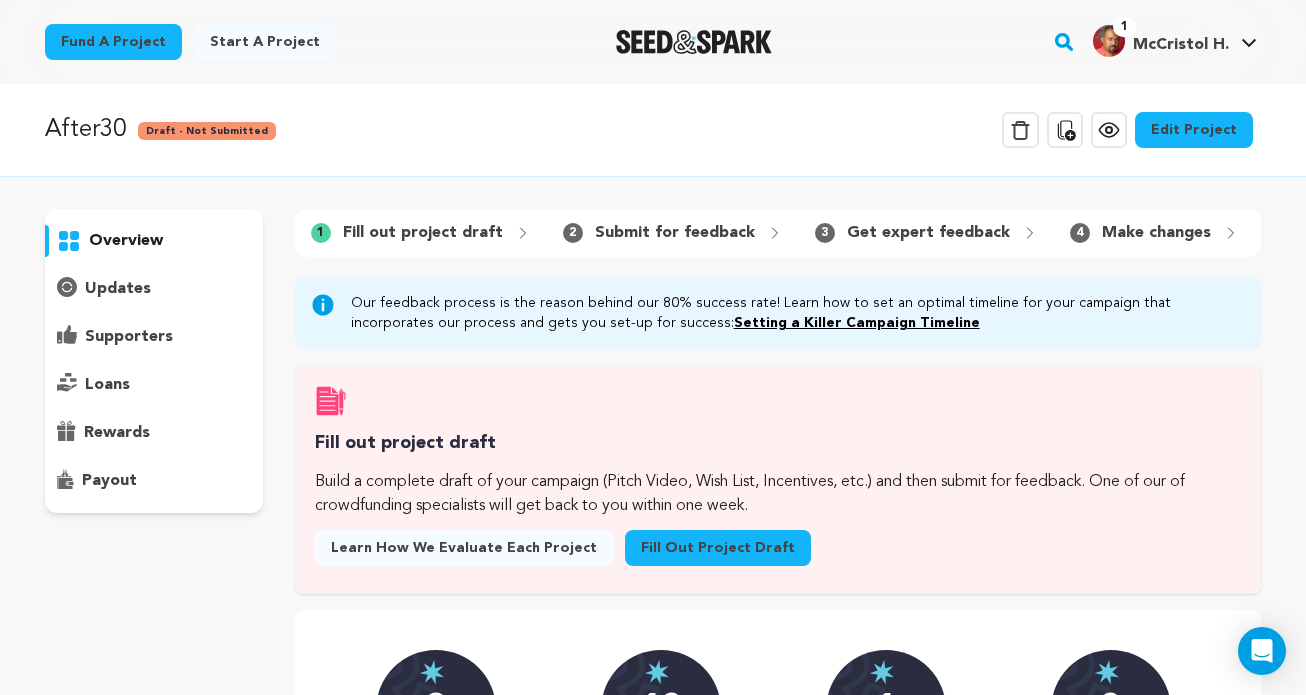 click on "Edit Project" at bounding box center [1194, 130] 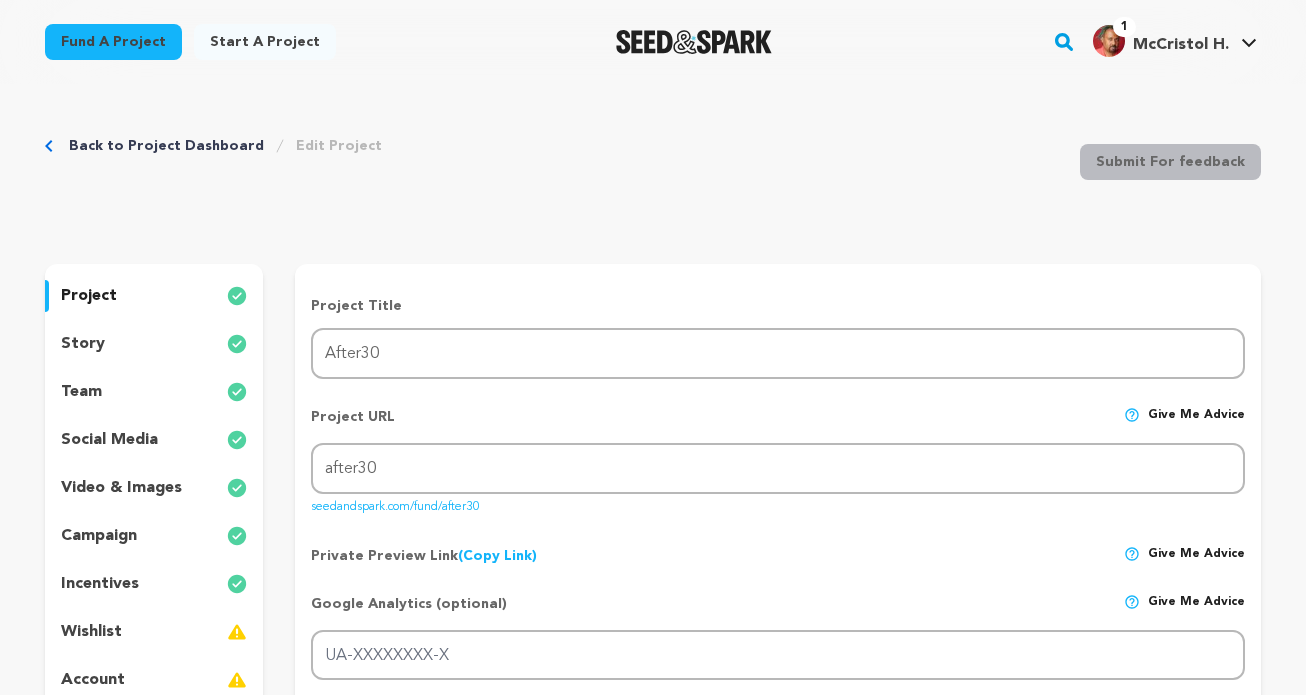 scroll, scrollTop: 0, scrollLeft: 0, axis: both 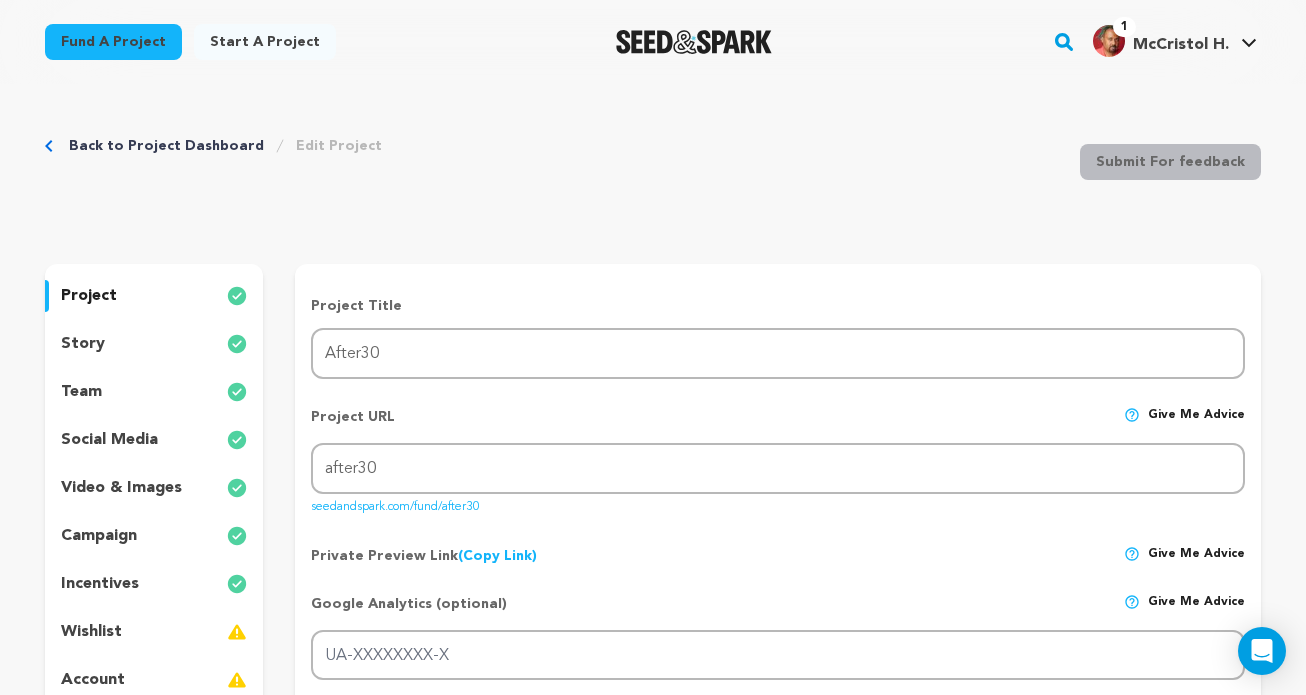 click on "story" at bounding box center (83, 344) 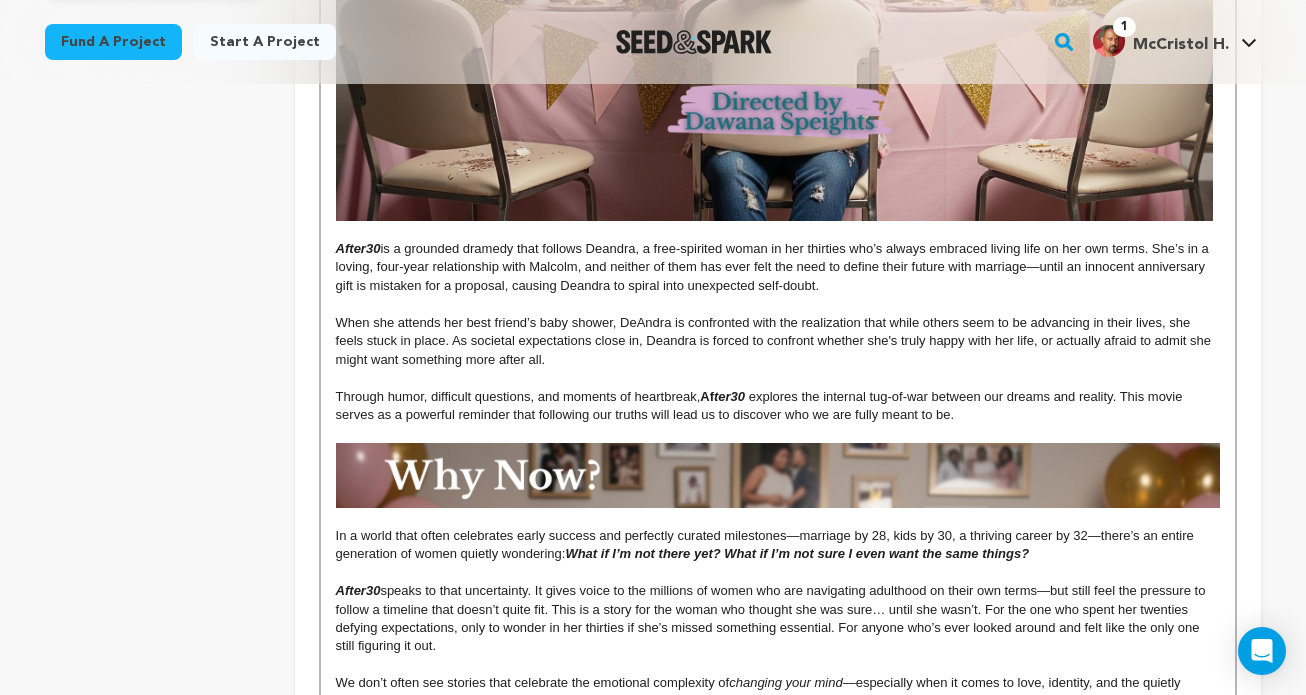 scroll, scrollTop: 761, scrollLeft: 0, axis: vertical 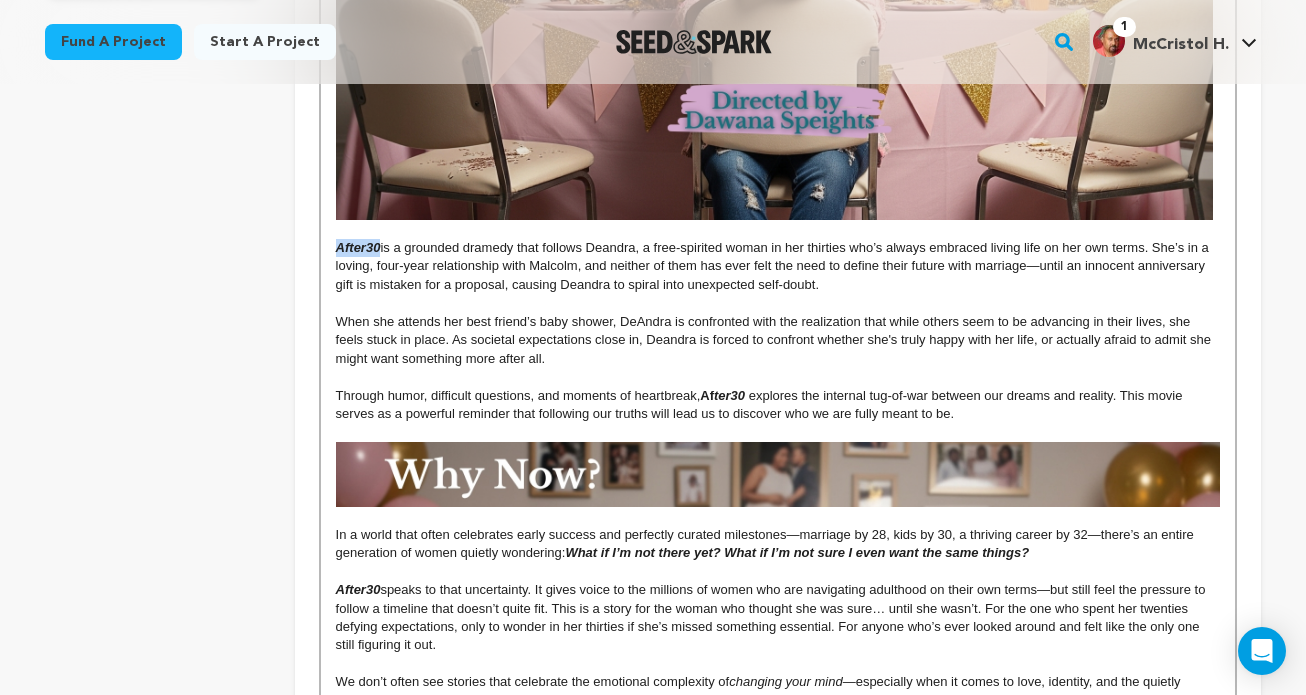 drag, startPoint x: 382, startPoint y: 250, endPoint x: 330, endPoint y: 251, distance: 52.009613 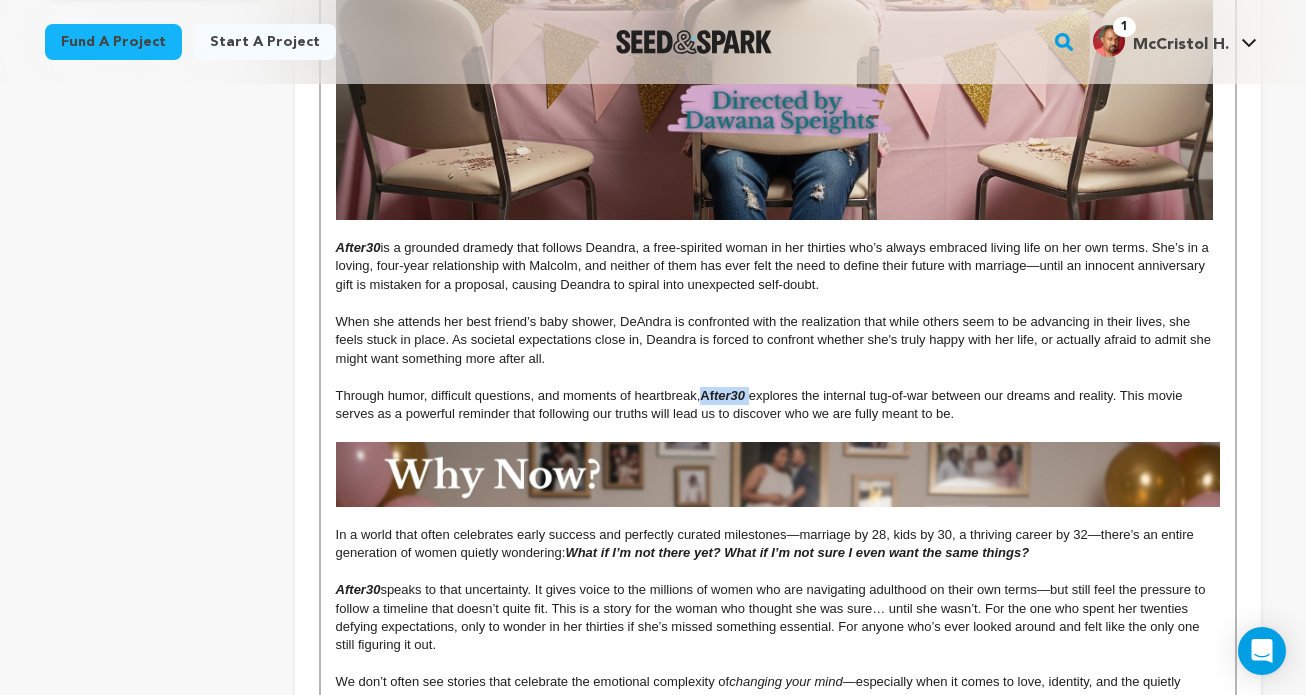 drag, startPoint x: 751, startPoint y: 397, endPoint x: 706, endPoint y: 395, distance: 45.044422 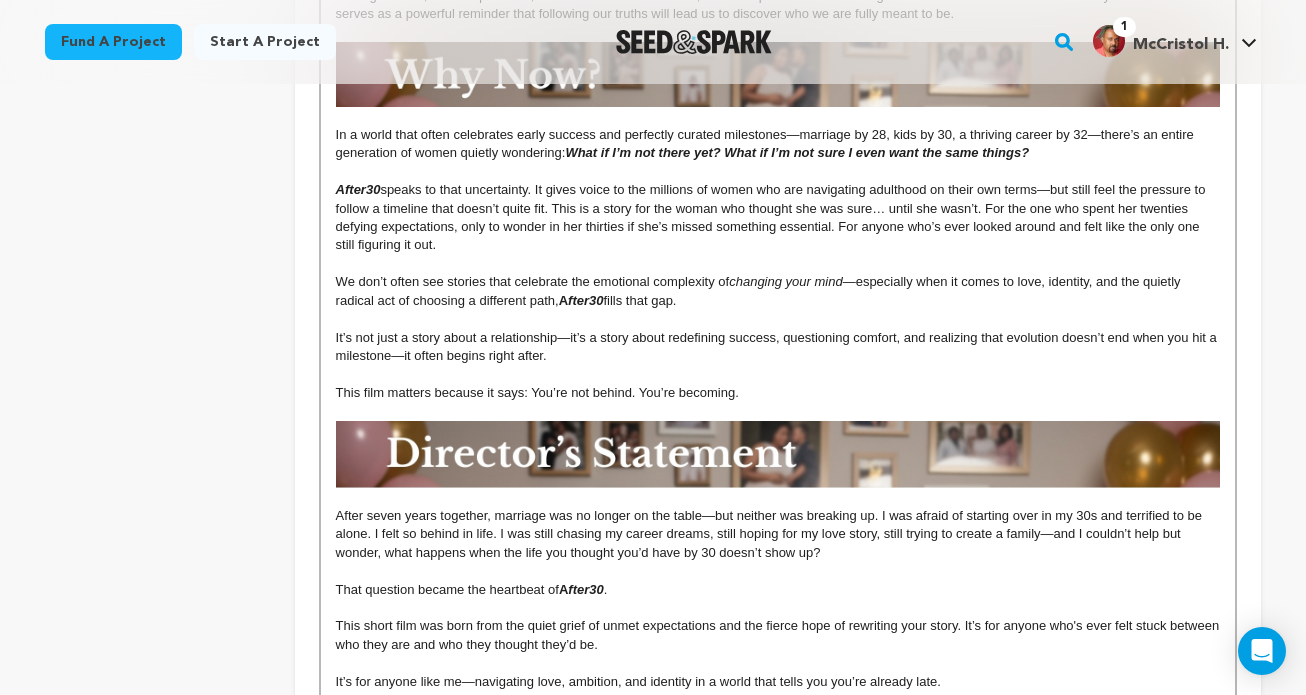 scroll, scrollTop: 1163, scrollLeft: 0, axis: vertical 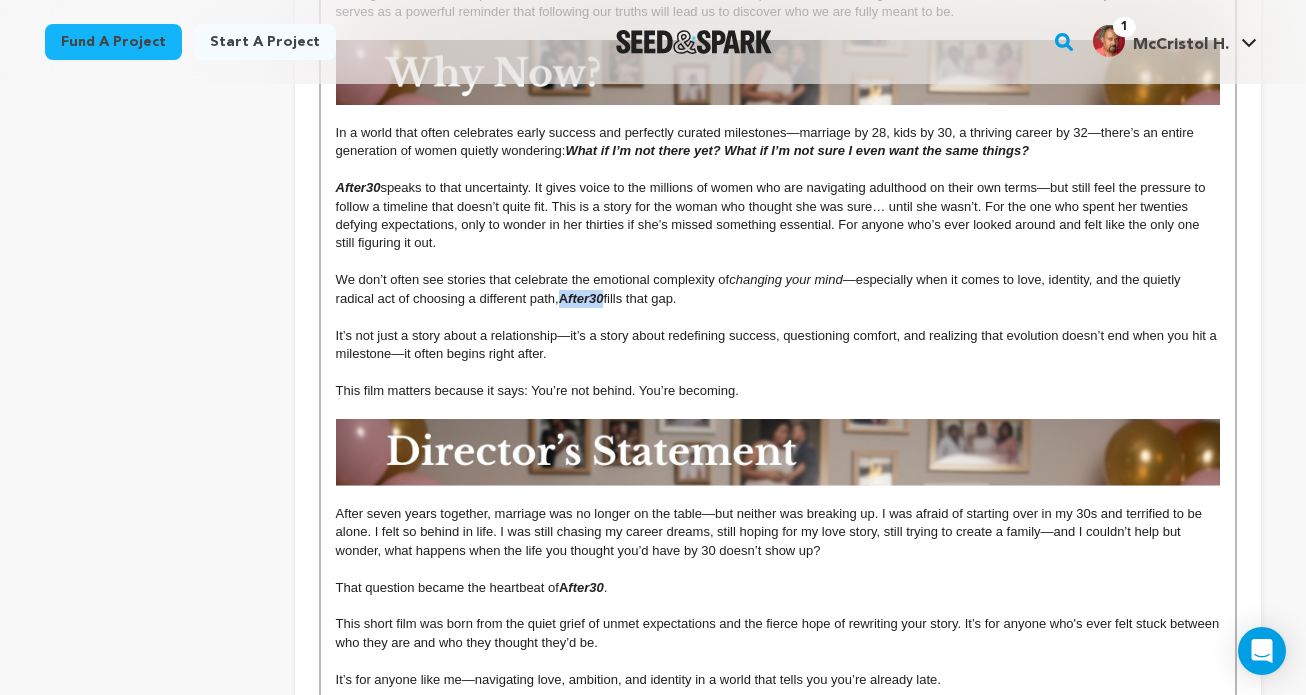 drag, startPoint x: 605, startPoint y: 301, endPoint x: 562, endPoint y: 301, distance: 43 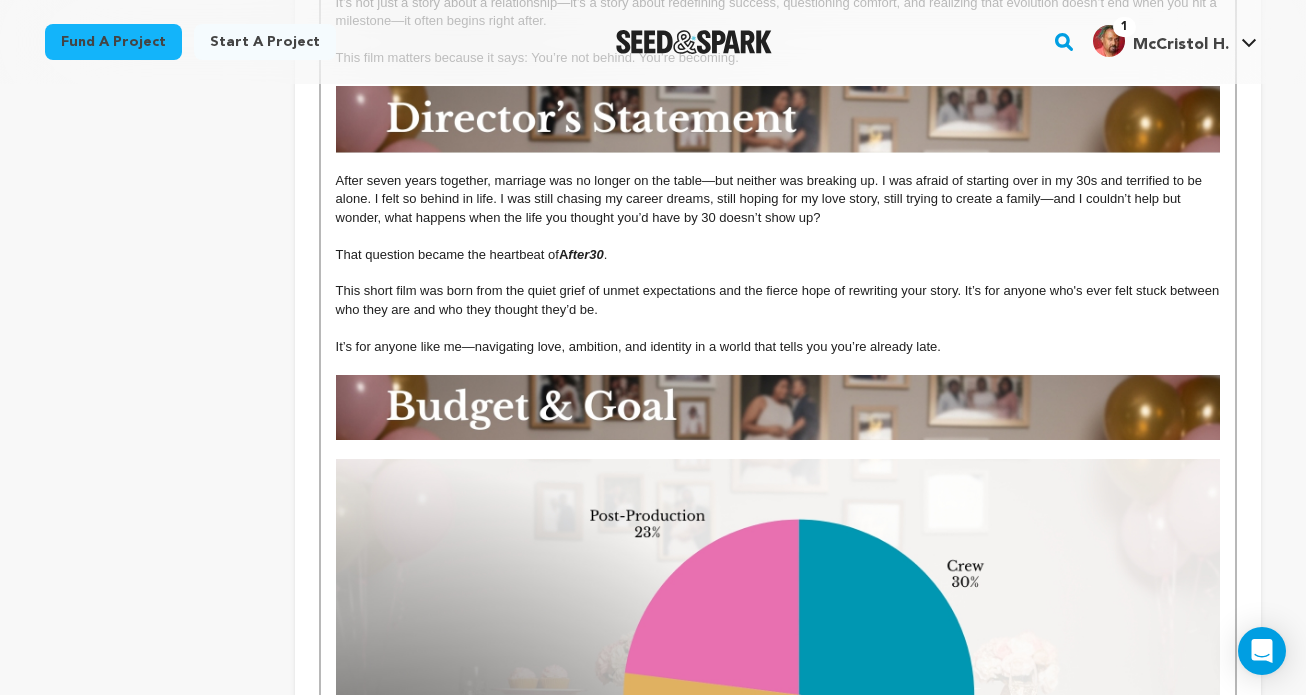 scroll, scrollTop: 1508, scrollLeft: 0, axis: vertical 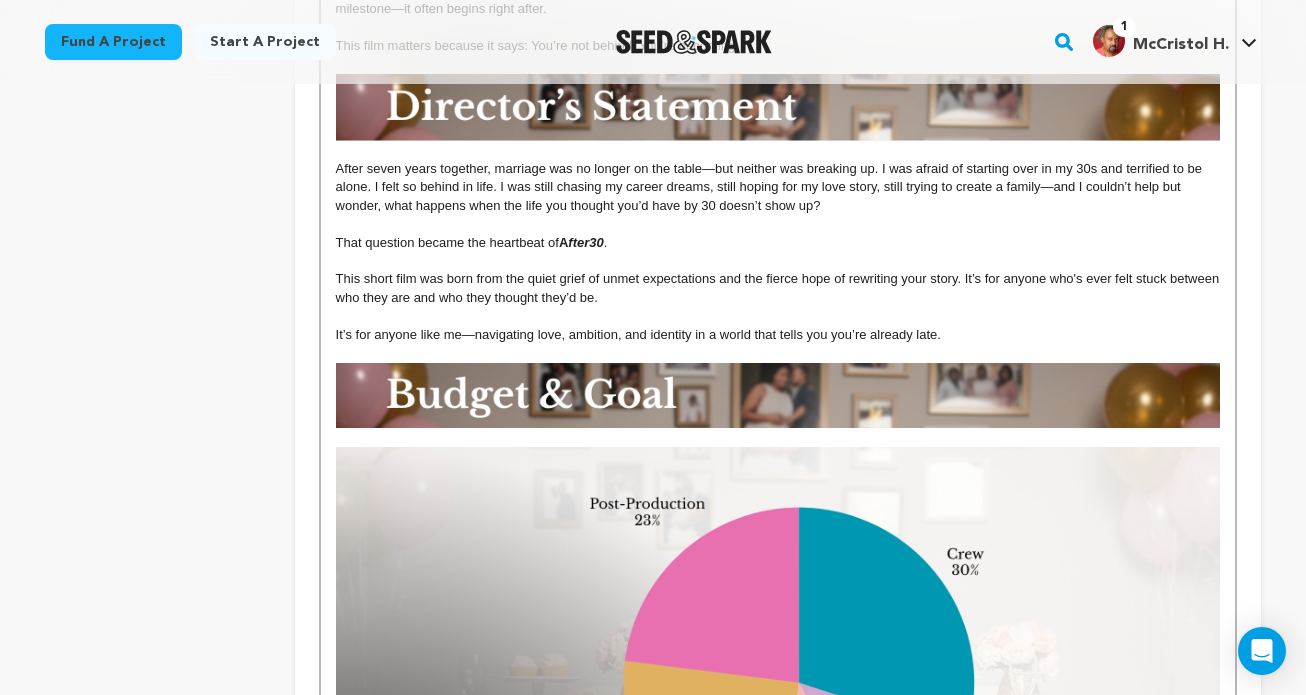 drag, startPoint x: 613, startPoint y: 242, endPoint x: 565, endPoint y: 242, distance: 48 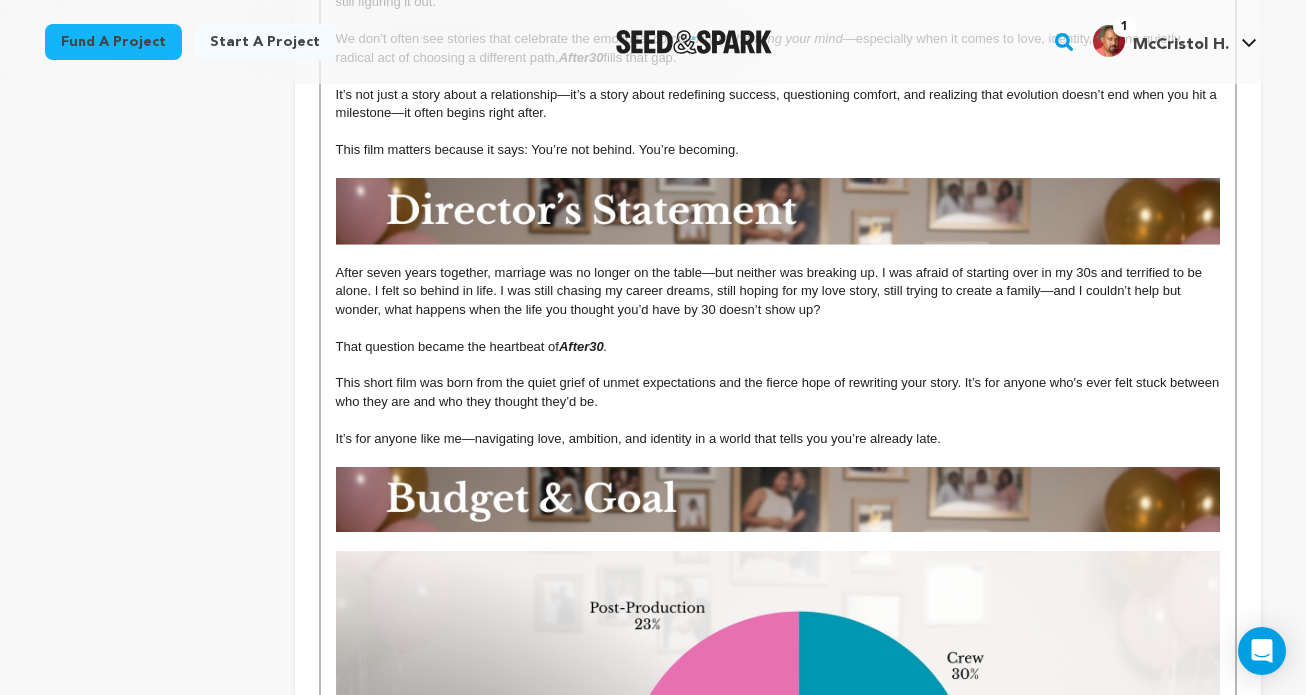 scroll, scrollTop: 1406, scrollLeft: 0, axis: vertical 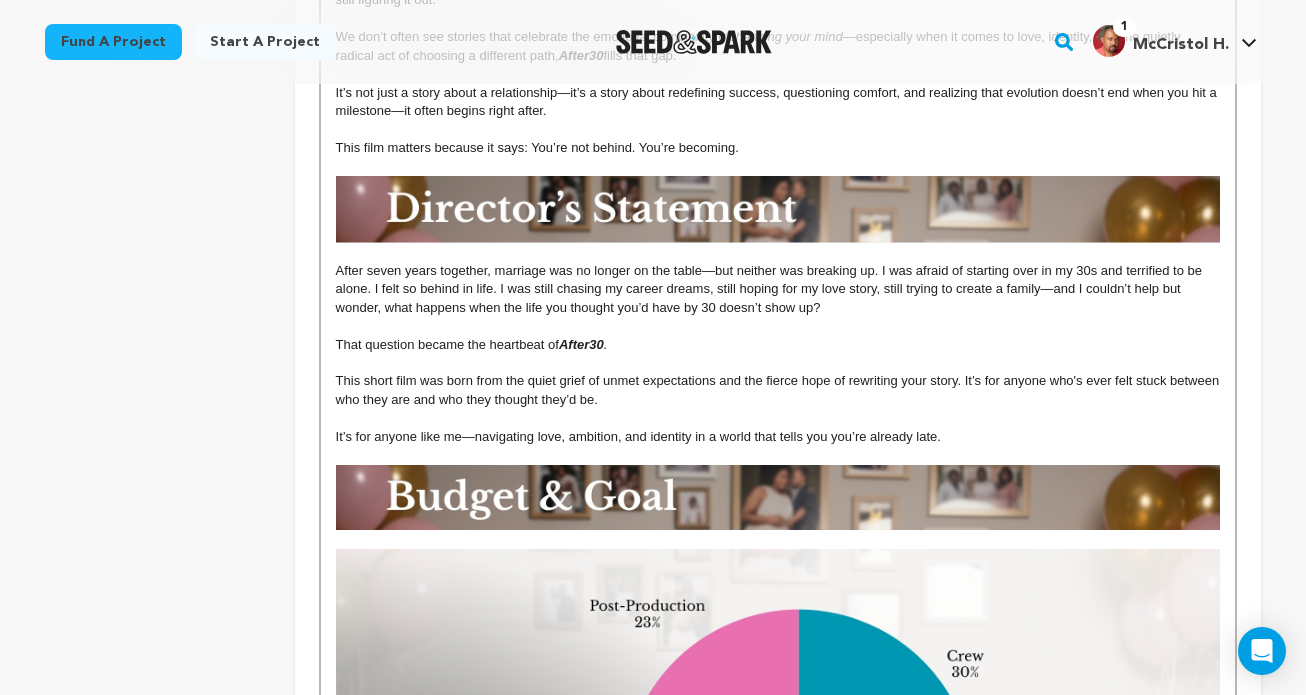 click on "That question became the heartbeat of  After30 ." at bounding box center [778, 345] 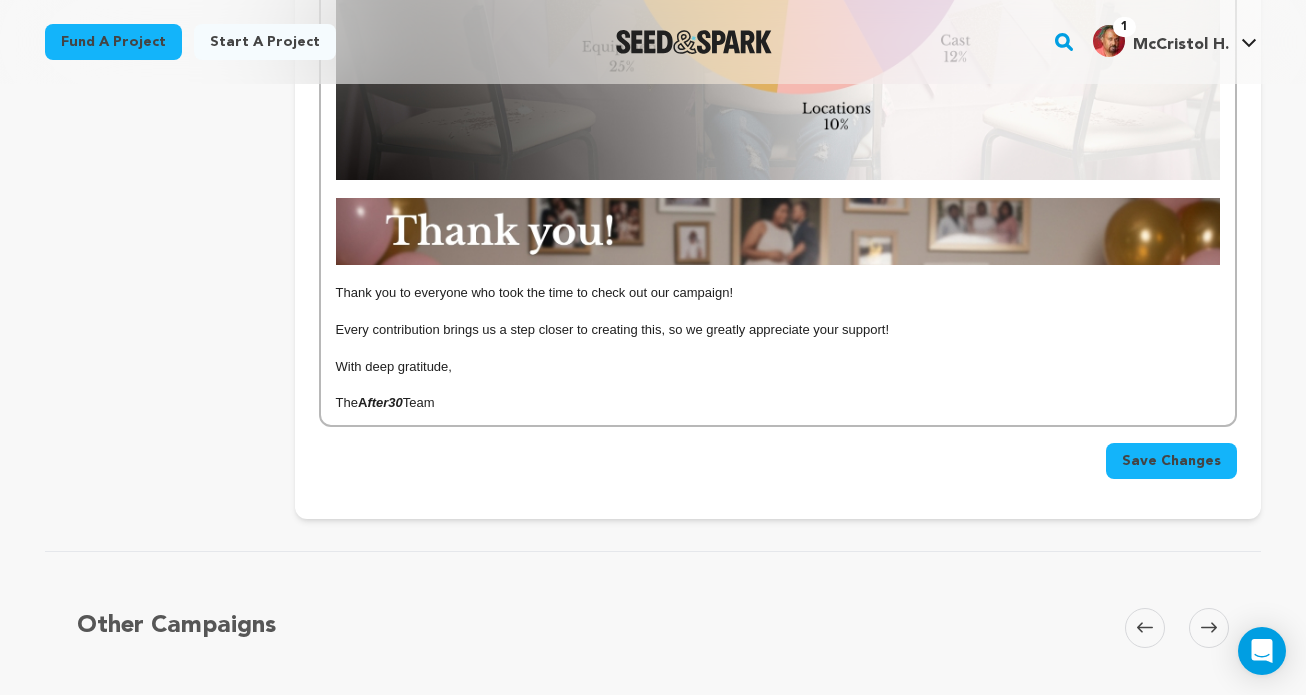 scroll, scrollTop: 2276, scrollLeft: 0, axis: vertical 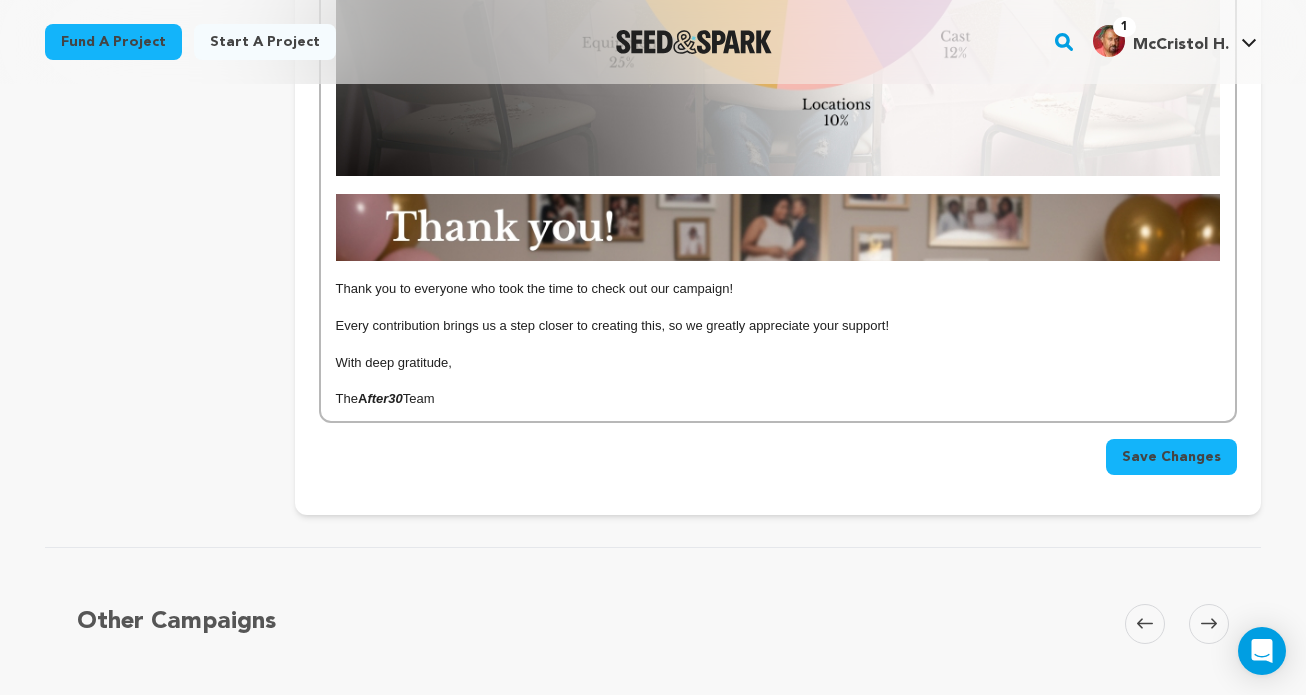 click on "Save Changes" at bounding box center [1171, 457] 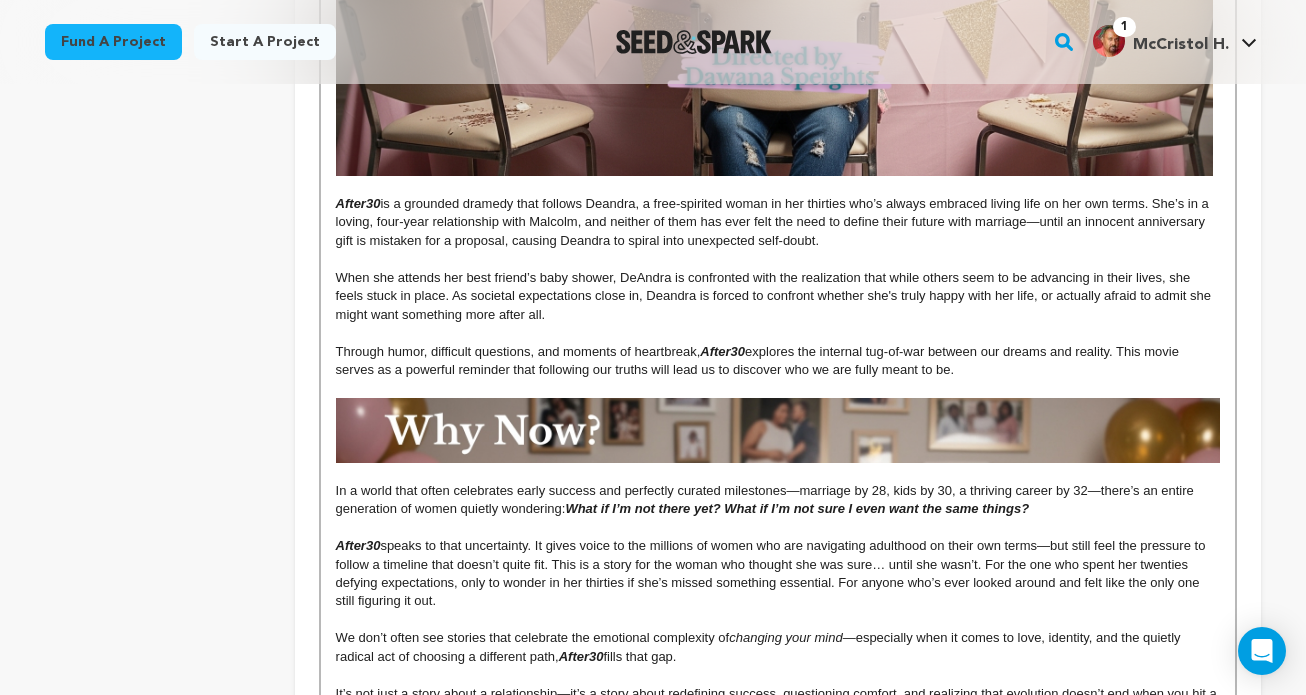 scroll, scrollTop: 806, scrollLeft: 0, axis: vertical 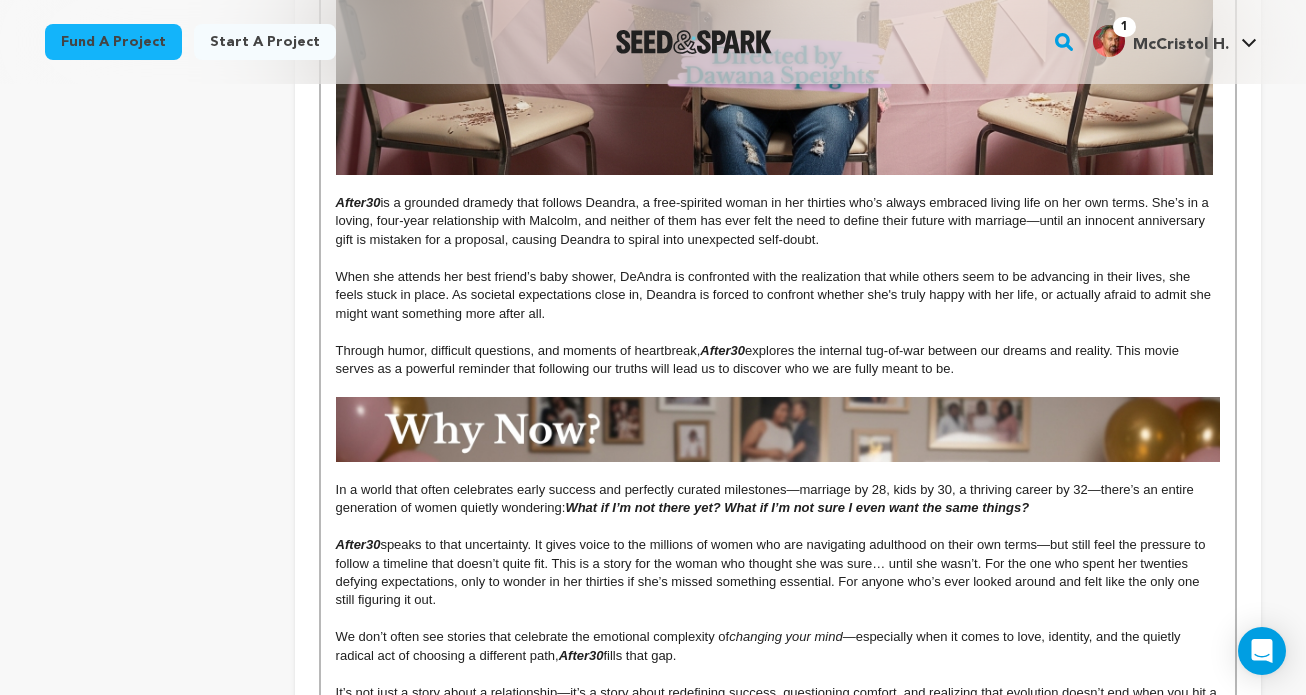 click on "When she attends her best friend’s baby shower, DeAndra is confronted with the realization that while others seem to be advancing in their lives, she feels stuck in place. As societal expectations close in, Deandra is forced to confront whether she's truly happy with her life, or actually afraid to admit she might want something more after all." at bounding box center [775, 295] 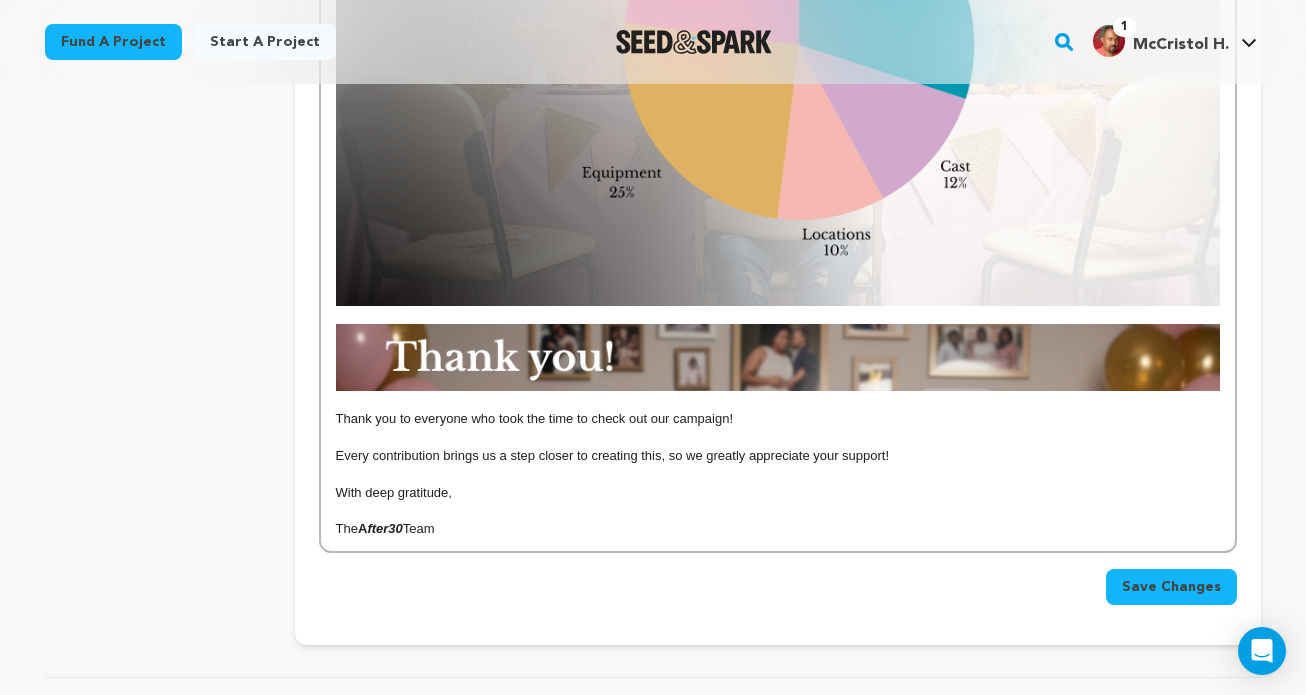 scroll, scrollTop: 2148, scrollLeft: 0, axis: vertical 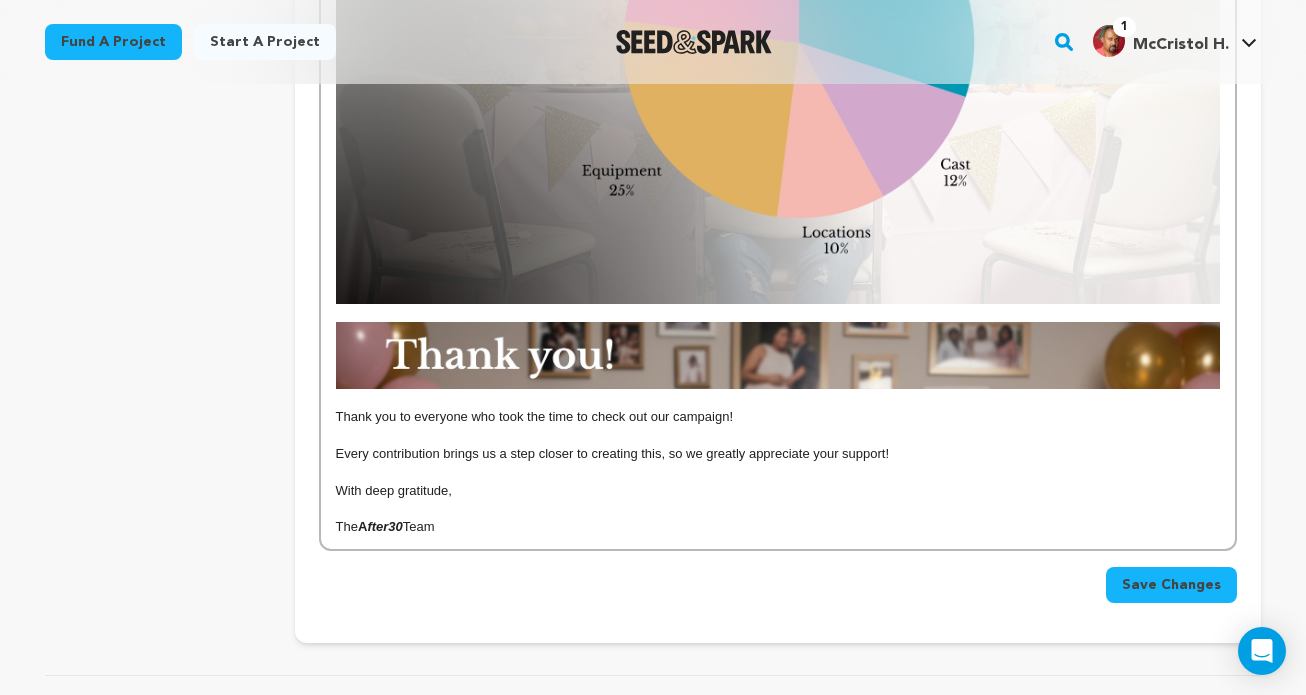 click on "Save Changes" at bounding box center [1171, 585] 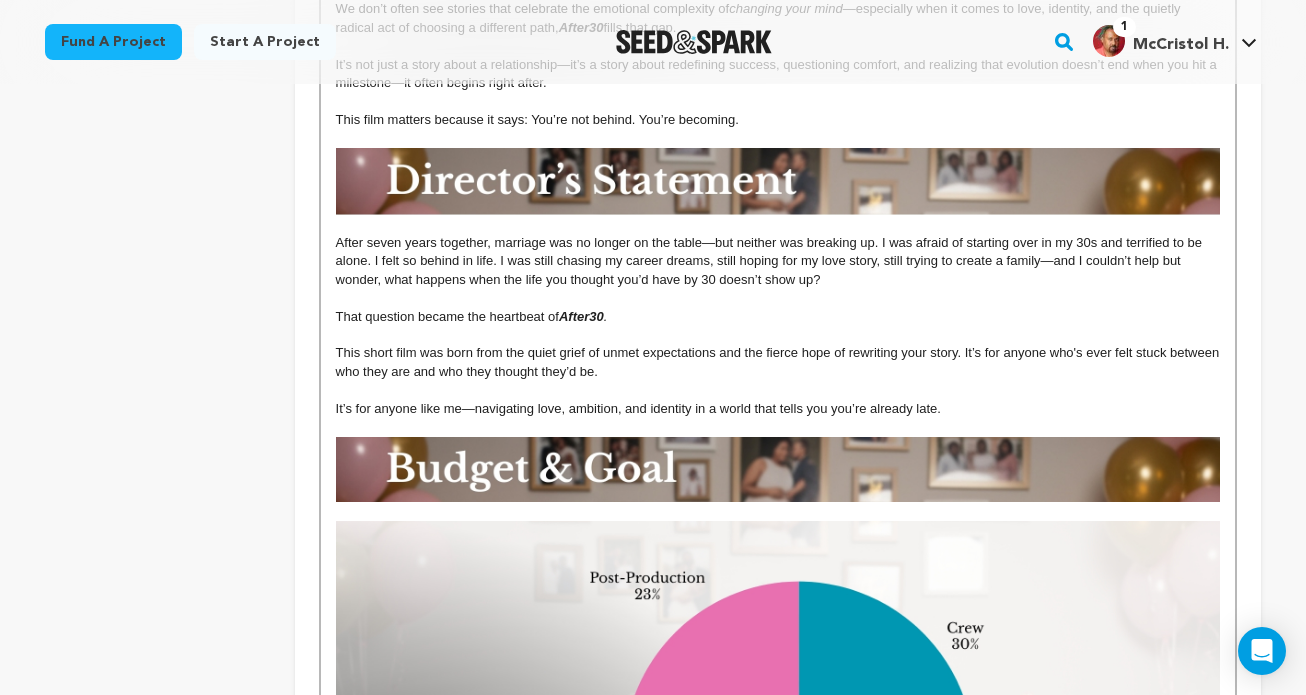 scroll, scrollTop: 1456, scrollLeft: 0, axis: vertical 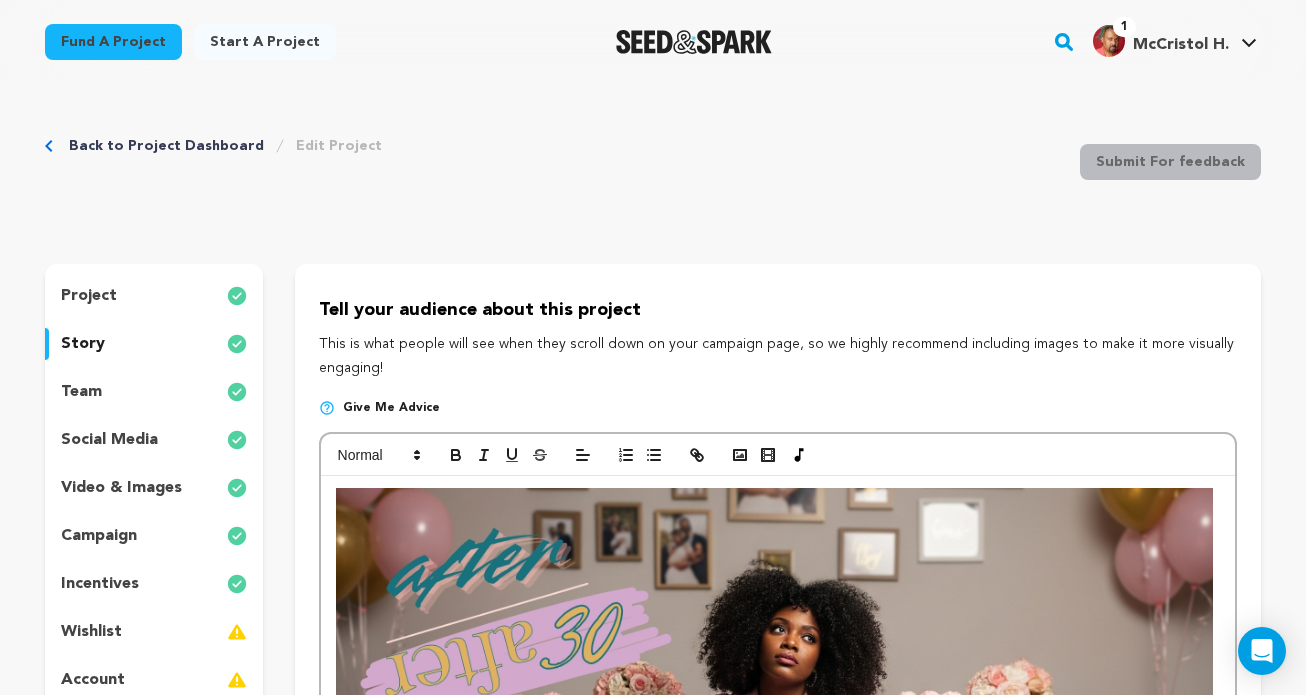 click on "Back to Project Dashboard
Edit Project
Submit For feedback
Submit For feedback" at bounding box center (653, 166) 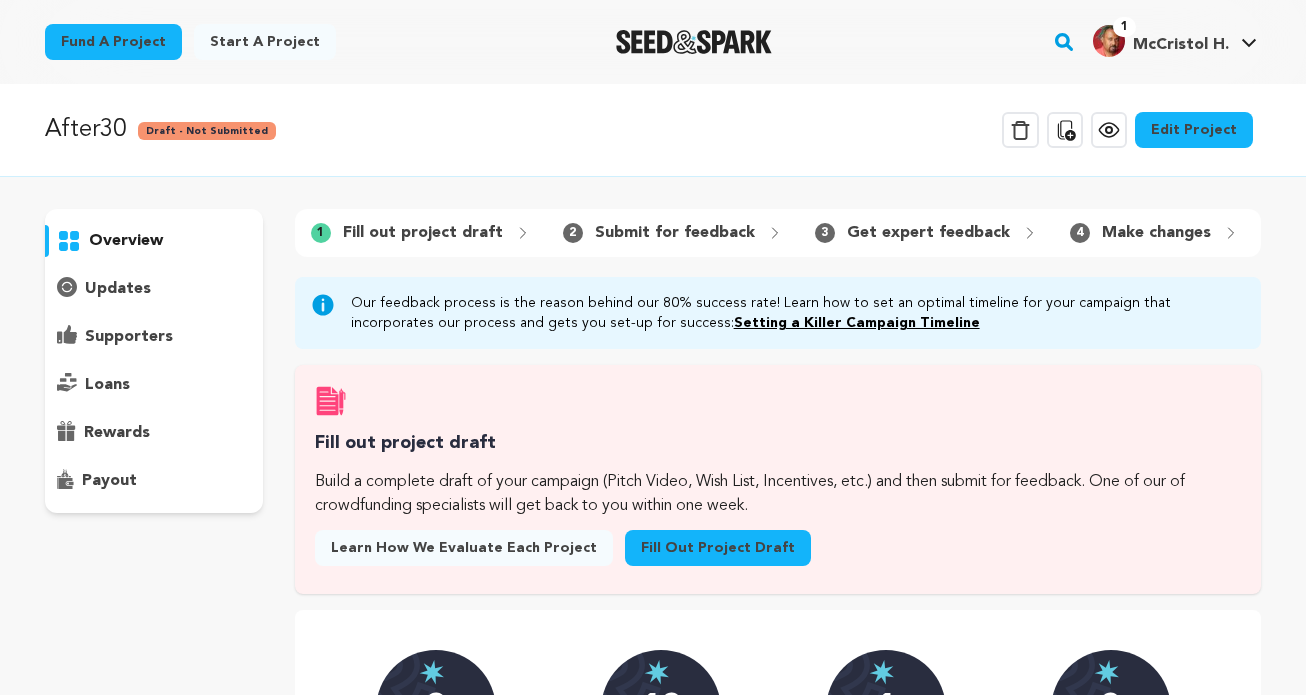 scroll, scrollTop: 0, scrollLeft: 0, axis: both 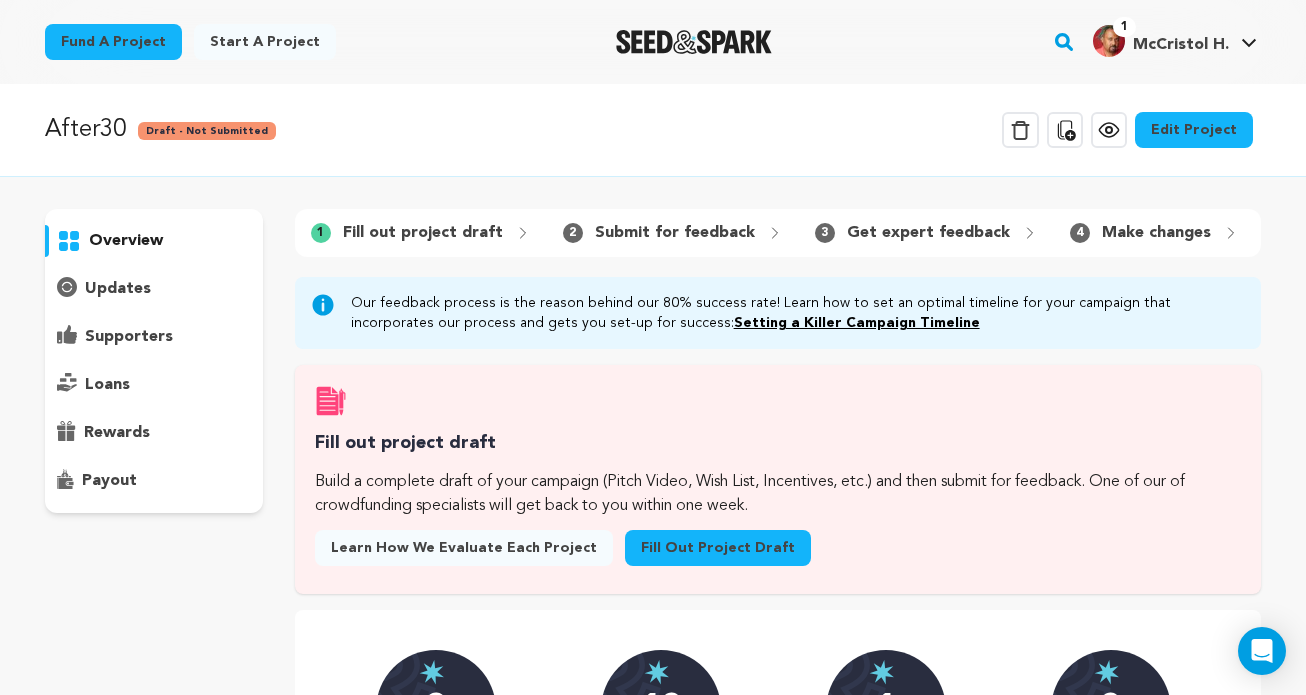 click 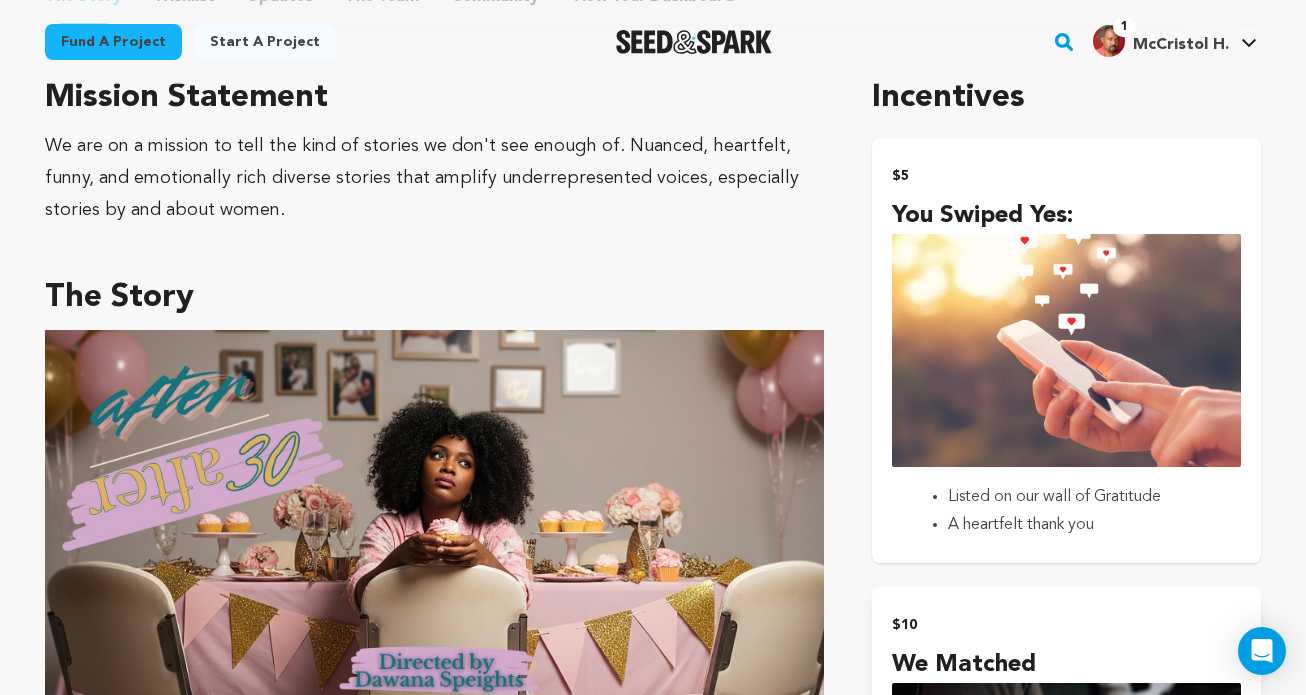 scroll, scrollTop: 1072, scrollLeft: 0, axis: vertical 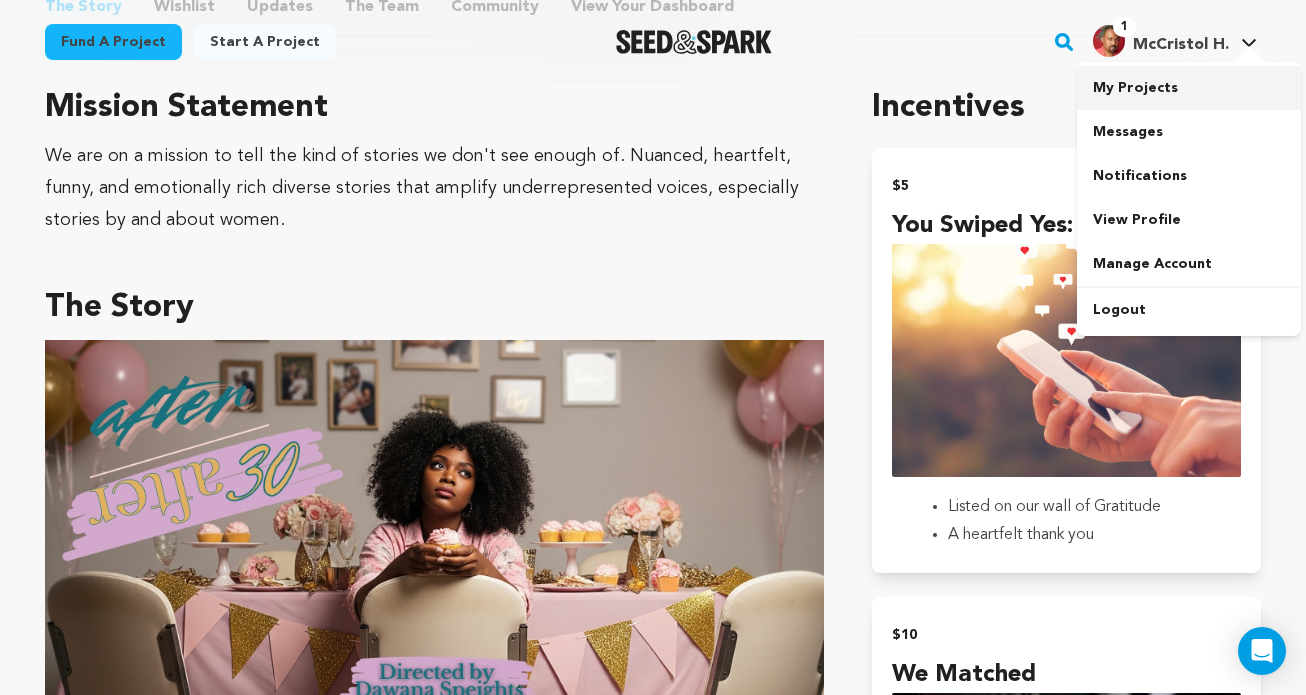 click on "My Projects" at bounding box center (1189, 88) 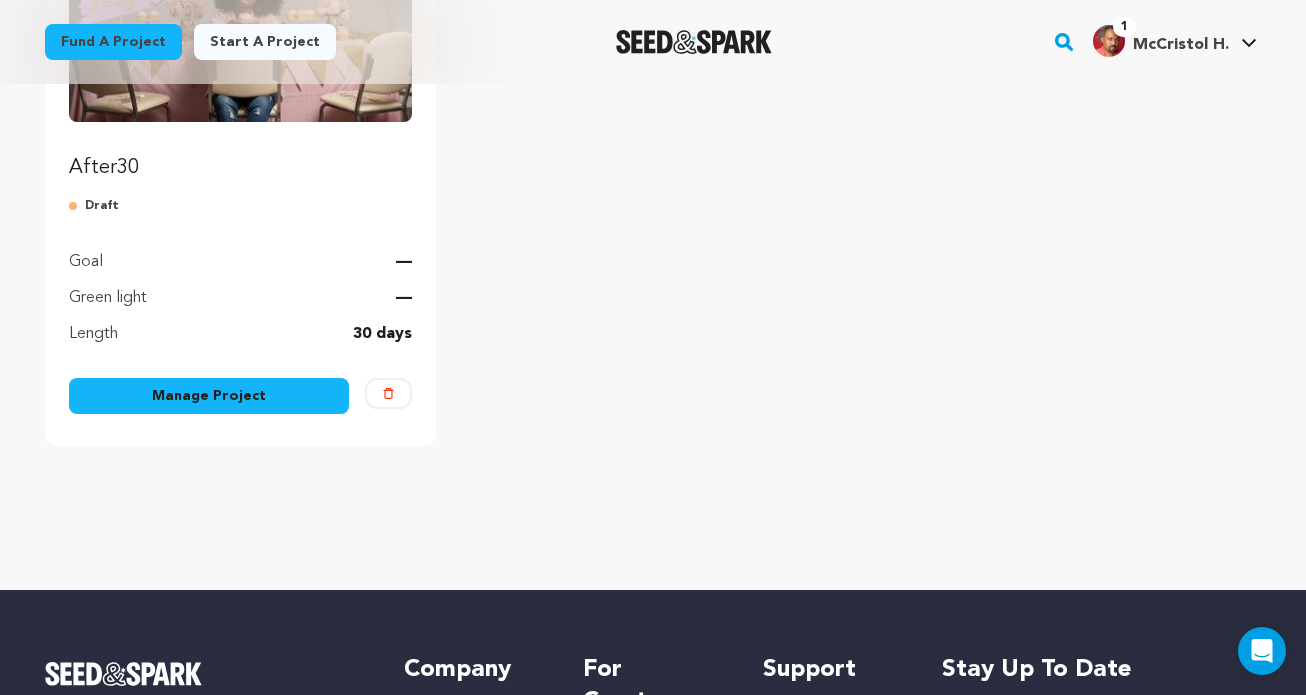 scroll, scrollTop: 389, scrollLeft: 0, axis: vertical 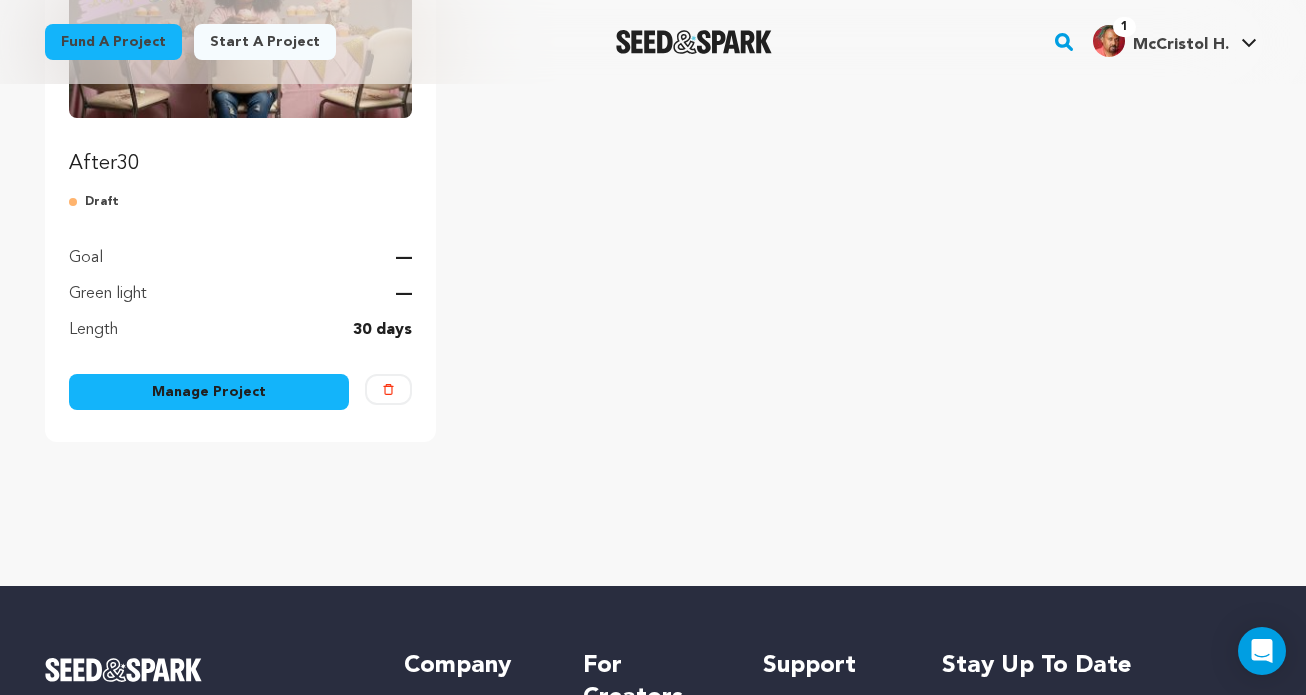 click on "Manage Project" at bounding box center [209, 392] 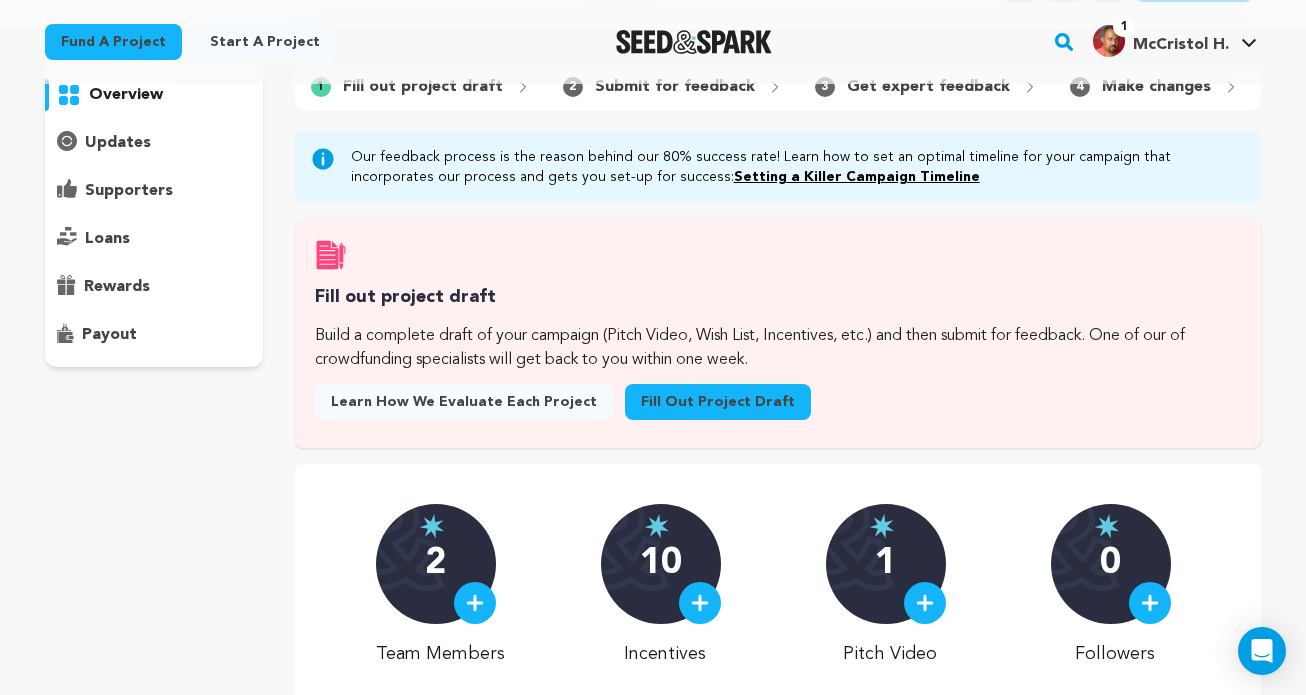 scroll, scrollTop: 145, scrollLeft: 0, axis: vertical 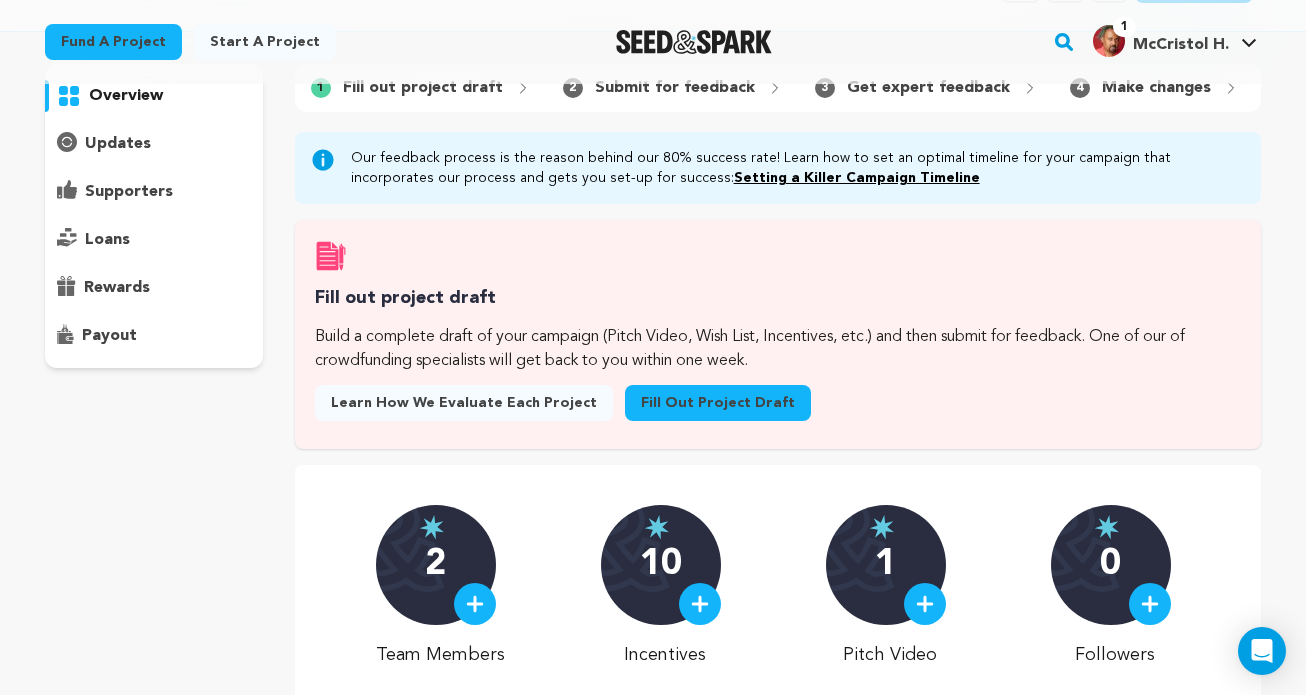 click on "10" at bounding box center [661, 565] 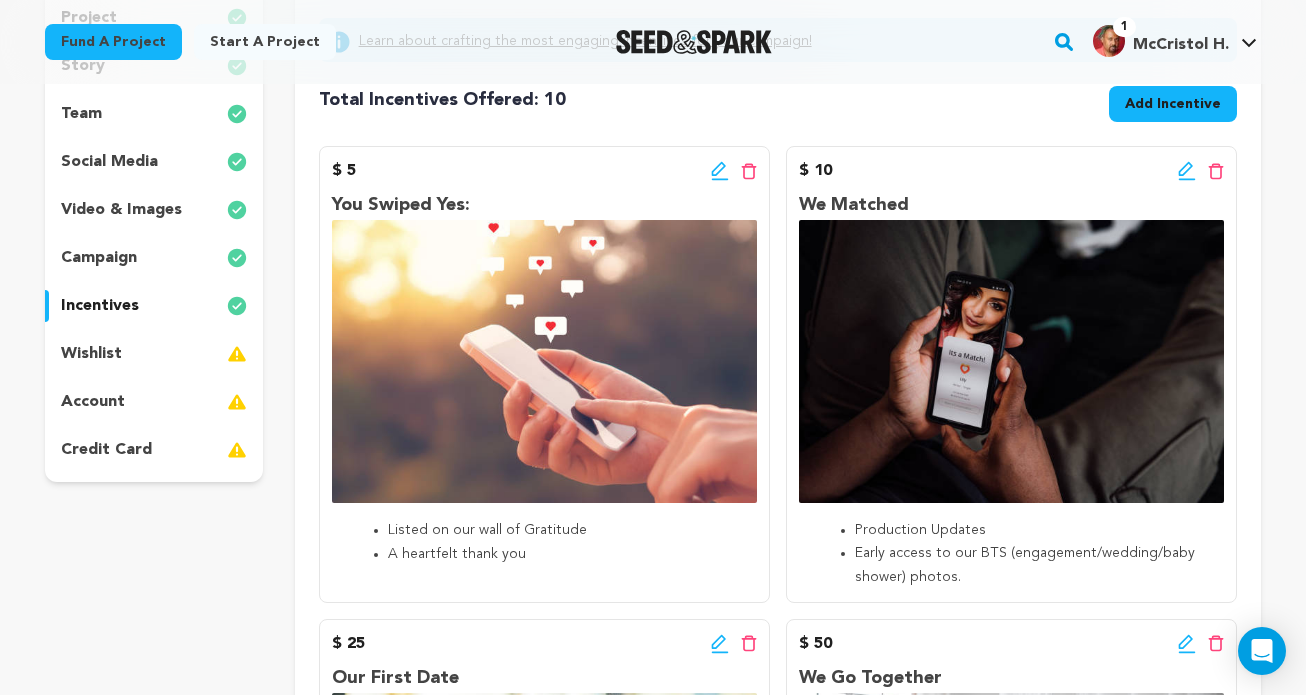 scroll, scrollTop: 264, scrollLeft: 0, axis: vertical 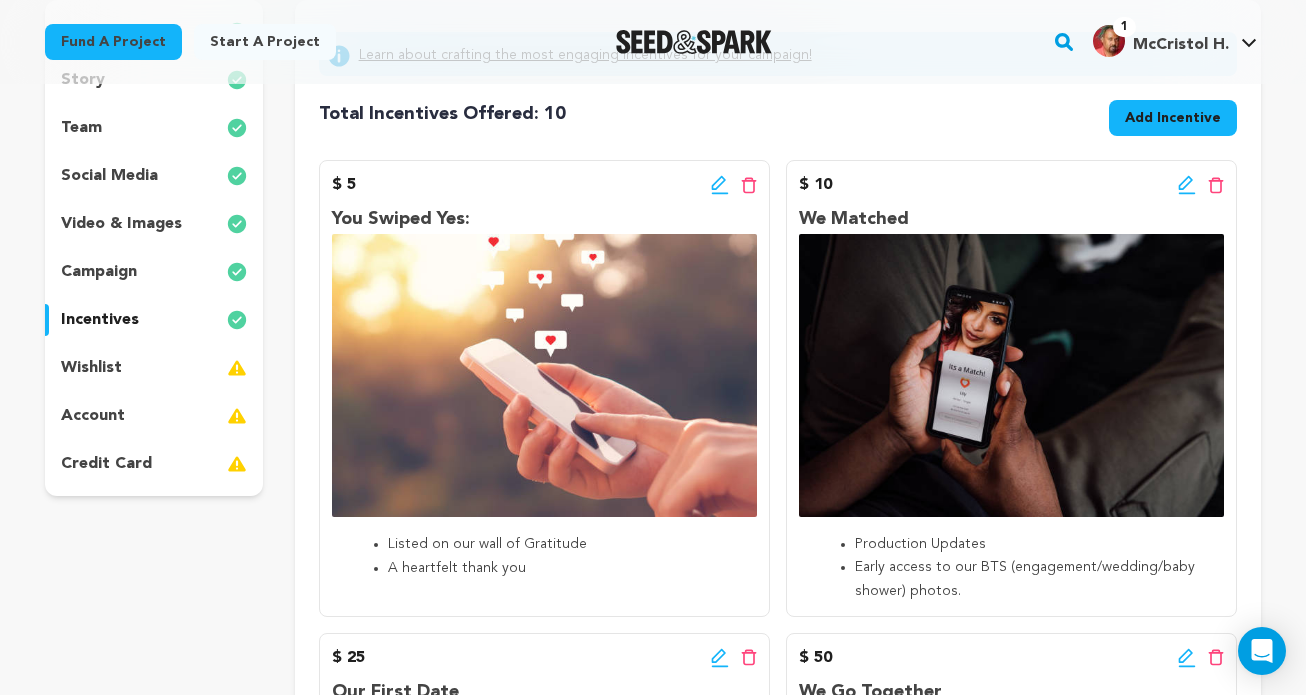 click 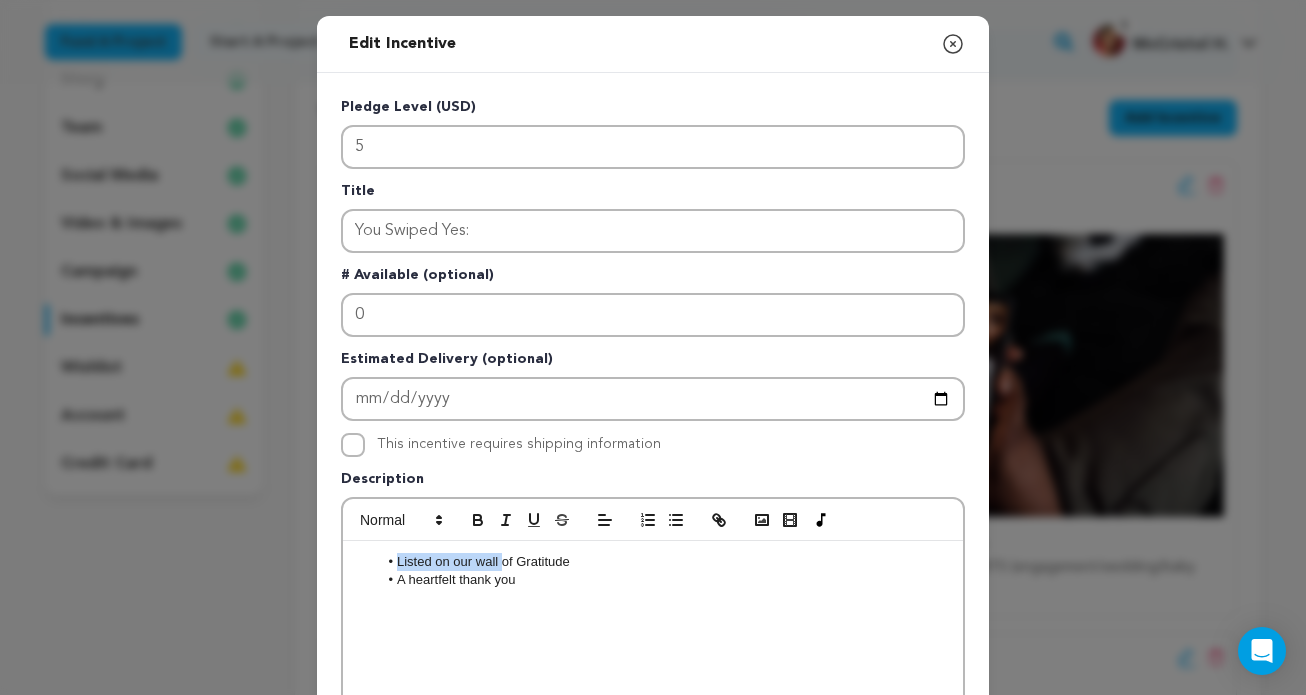 drag, startPoint x: 502, startPoint y: 562, endPoint x: 399, endPoint y: 559, distance: 103.04368 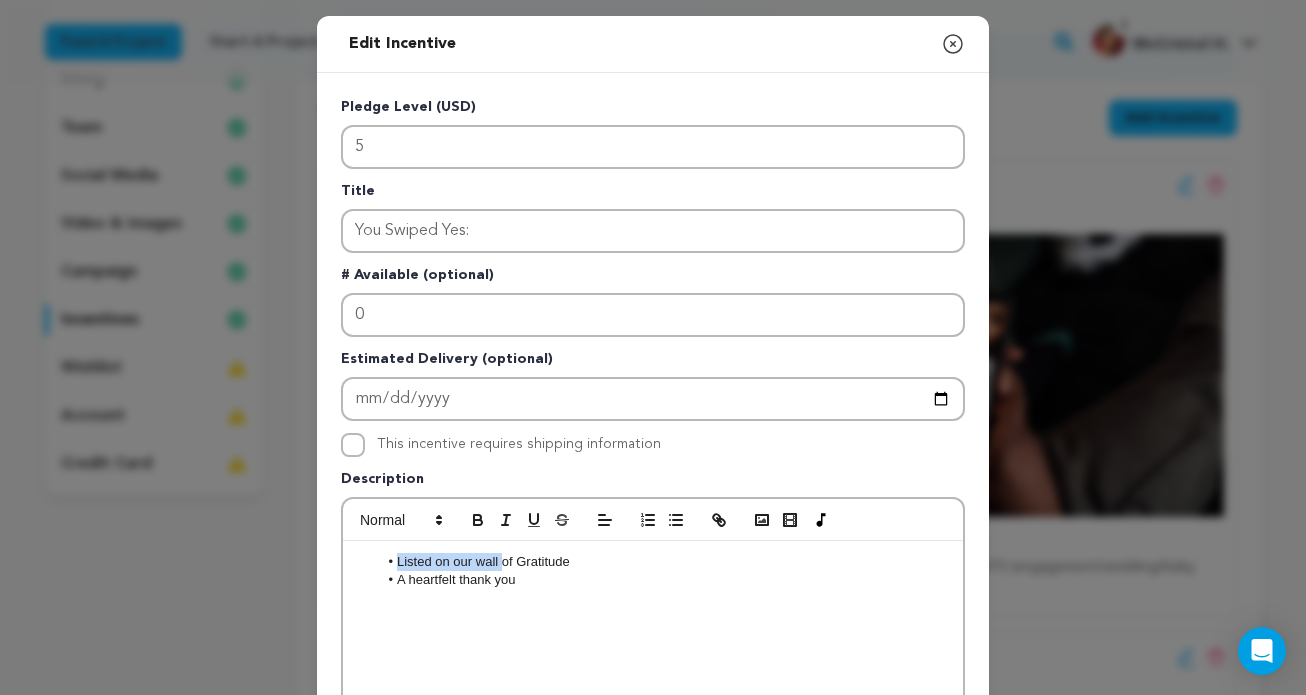 type 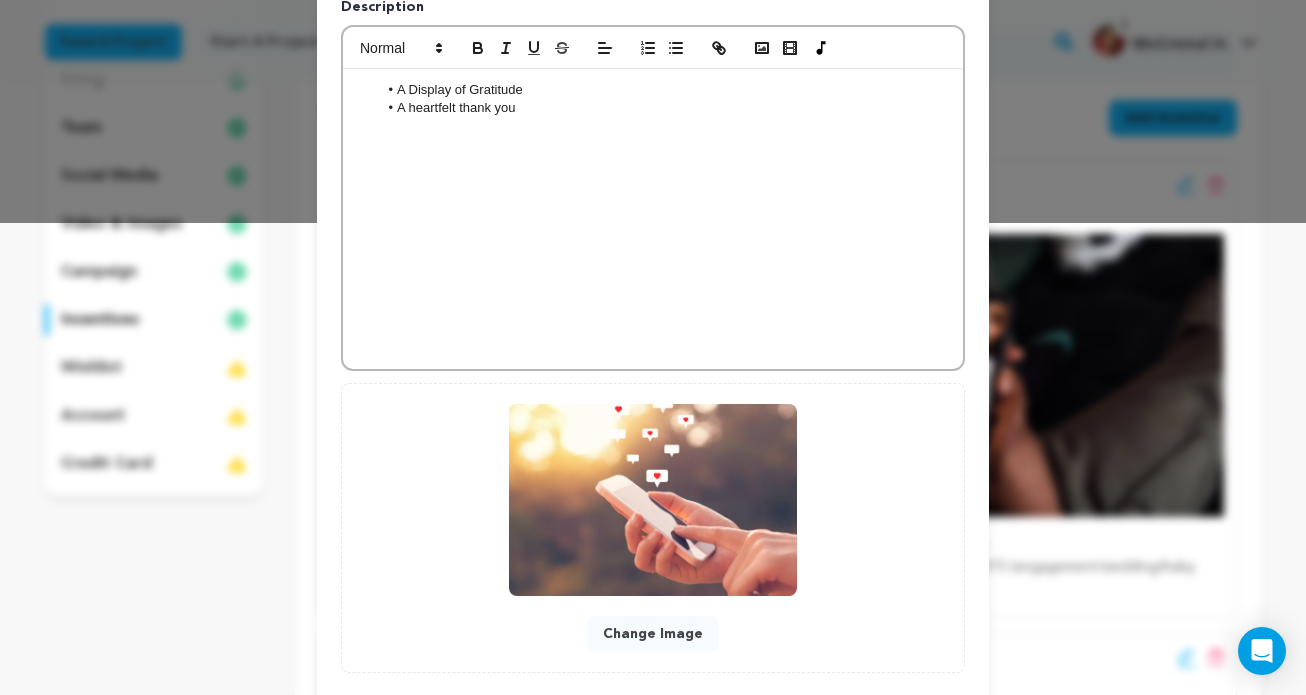 scroll, scrollTop: 582, scrollLeft: 0, axis: vertical 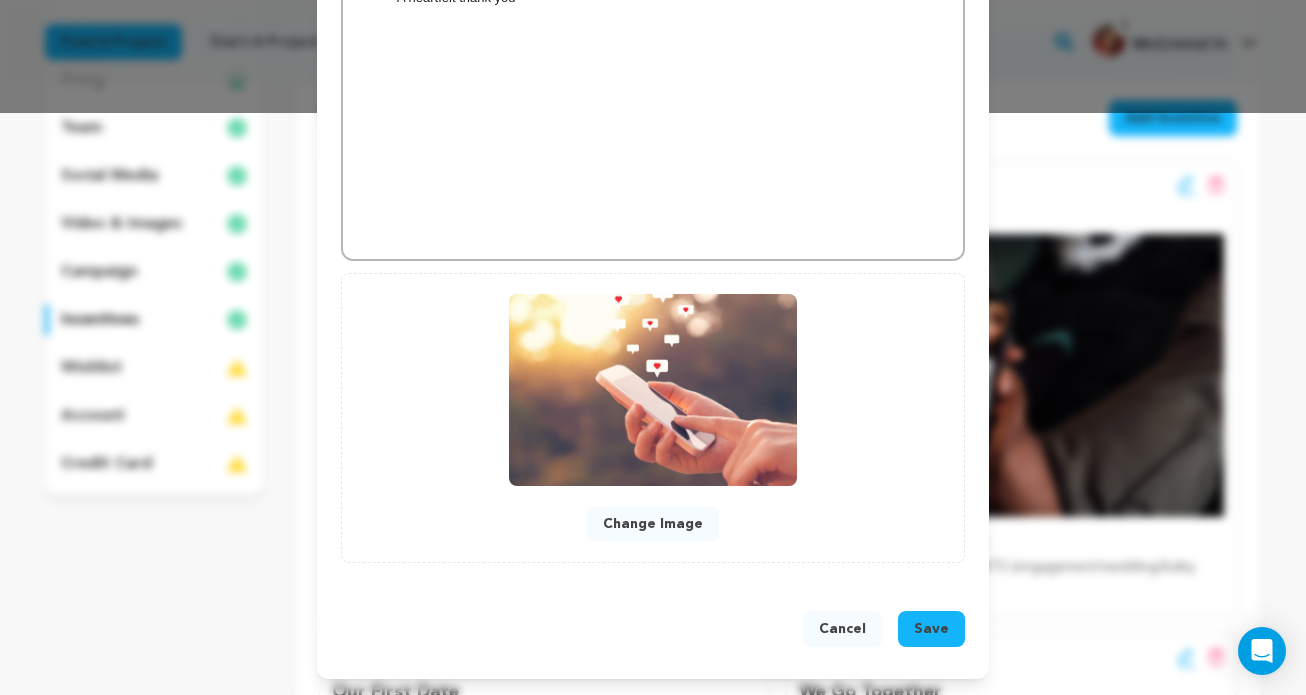 click on "Save" at bounding box center [931, 629] 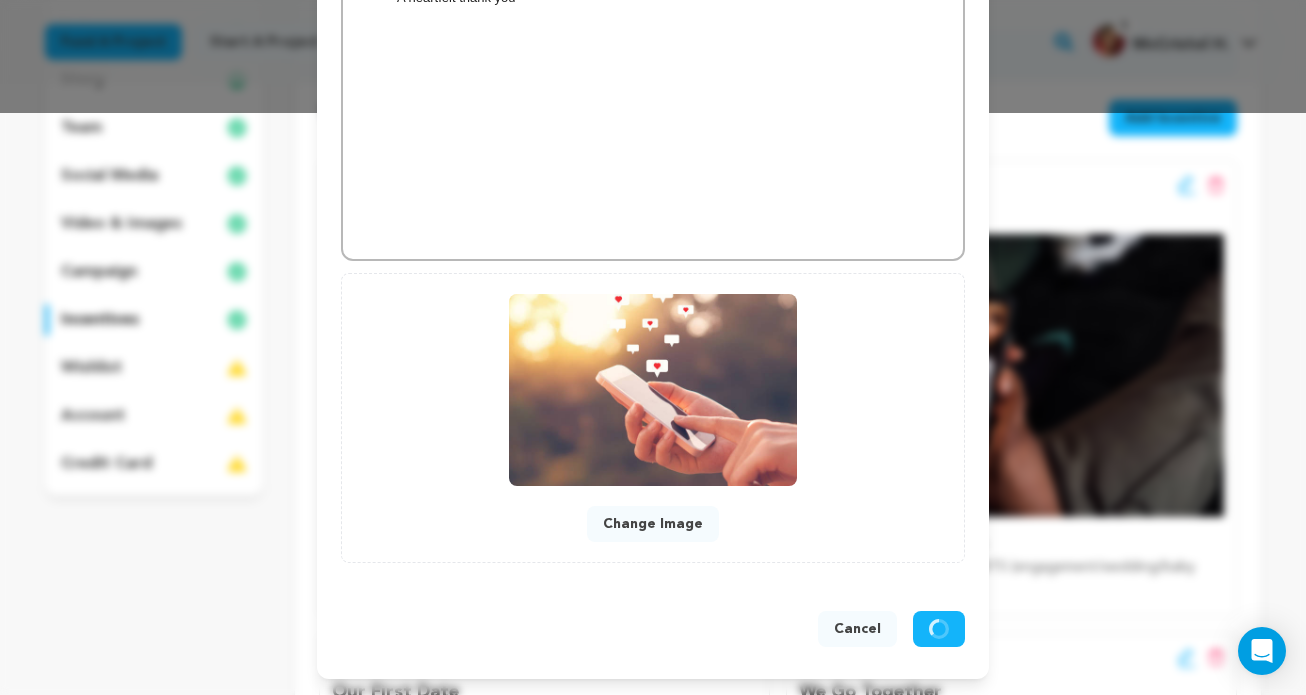 scroll, scrollTop: 540, scrollLeft: 0, axis: vertical 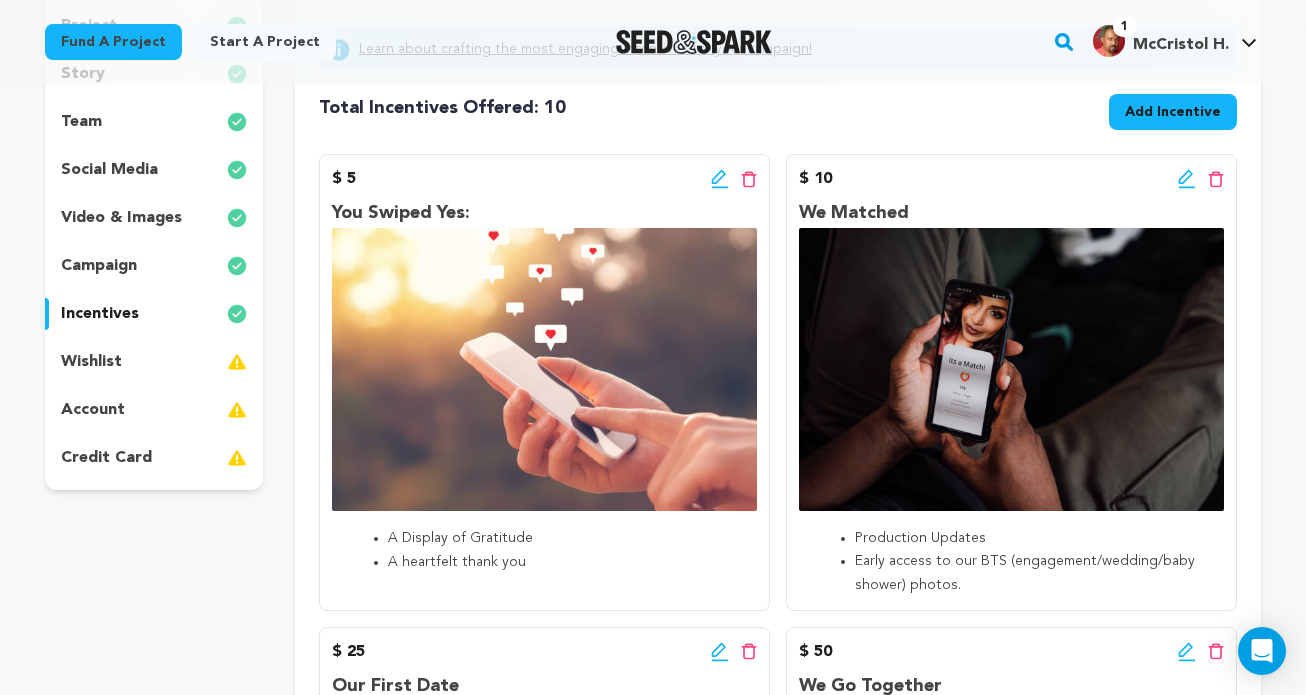 click 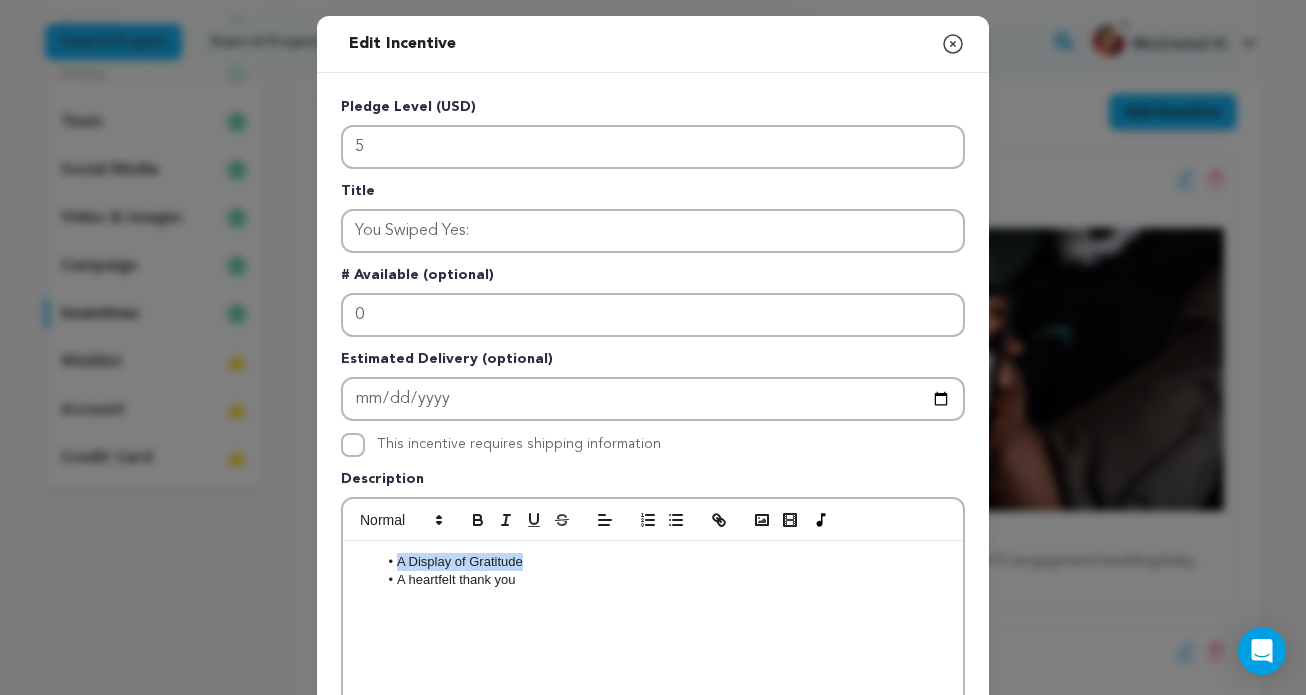 drag, startPoint x: 531, startPoint y: 566, endPoint x: 373, endPoint y: 552, distance: 158.61903 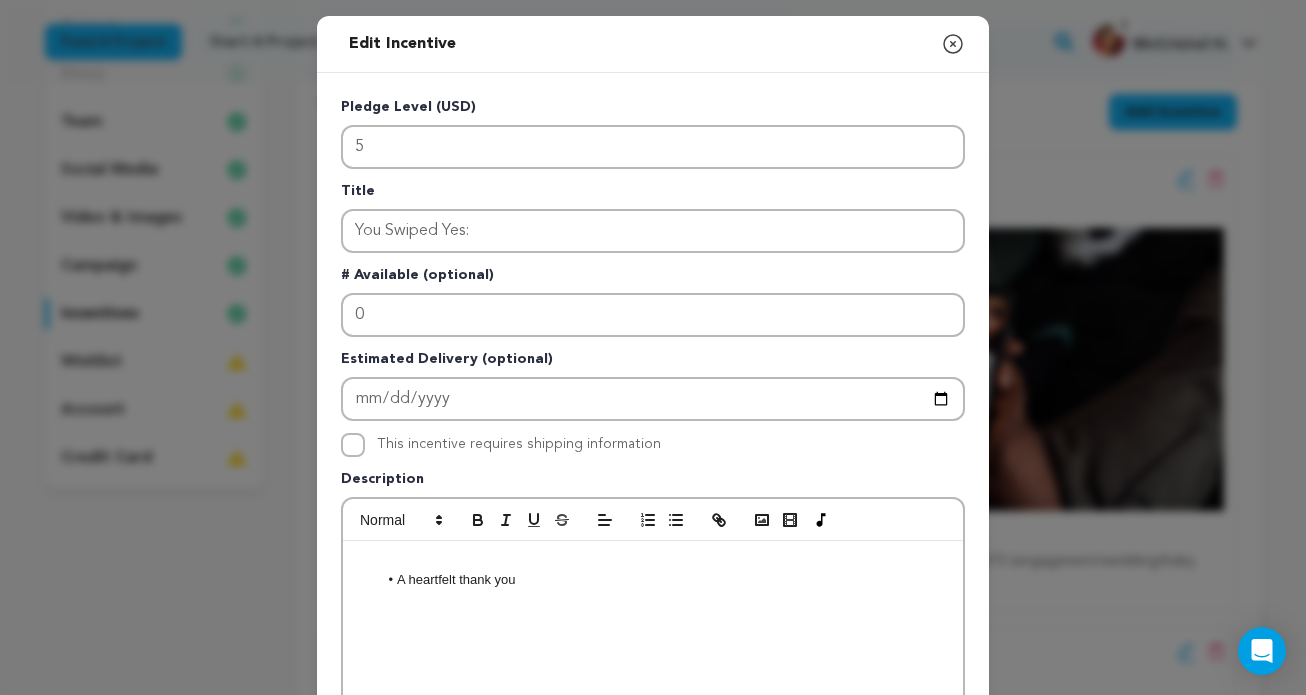 click on "A heartfelt thank you" at bounding box center (663, 580) 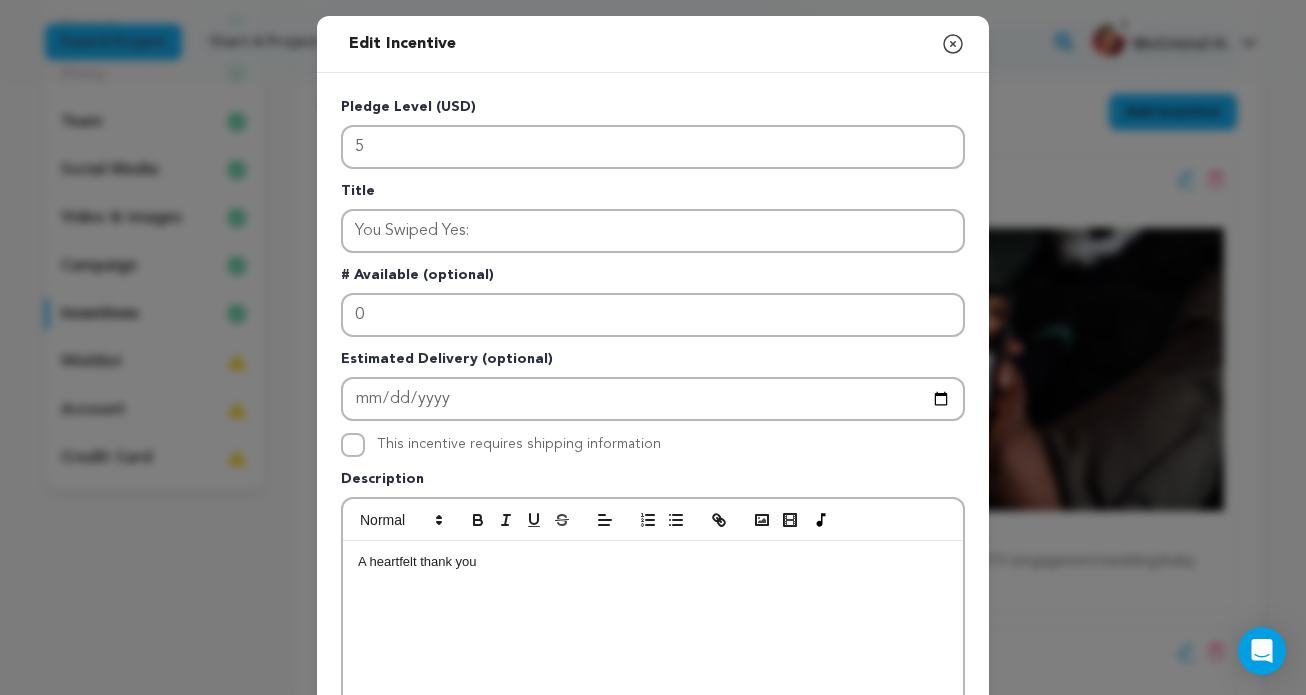 drag, startPoint x: 499, startPoint y: 567, endPoint x: 273, endPoint y: 557, distance: 226.22113 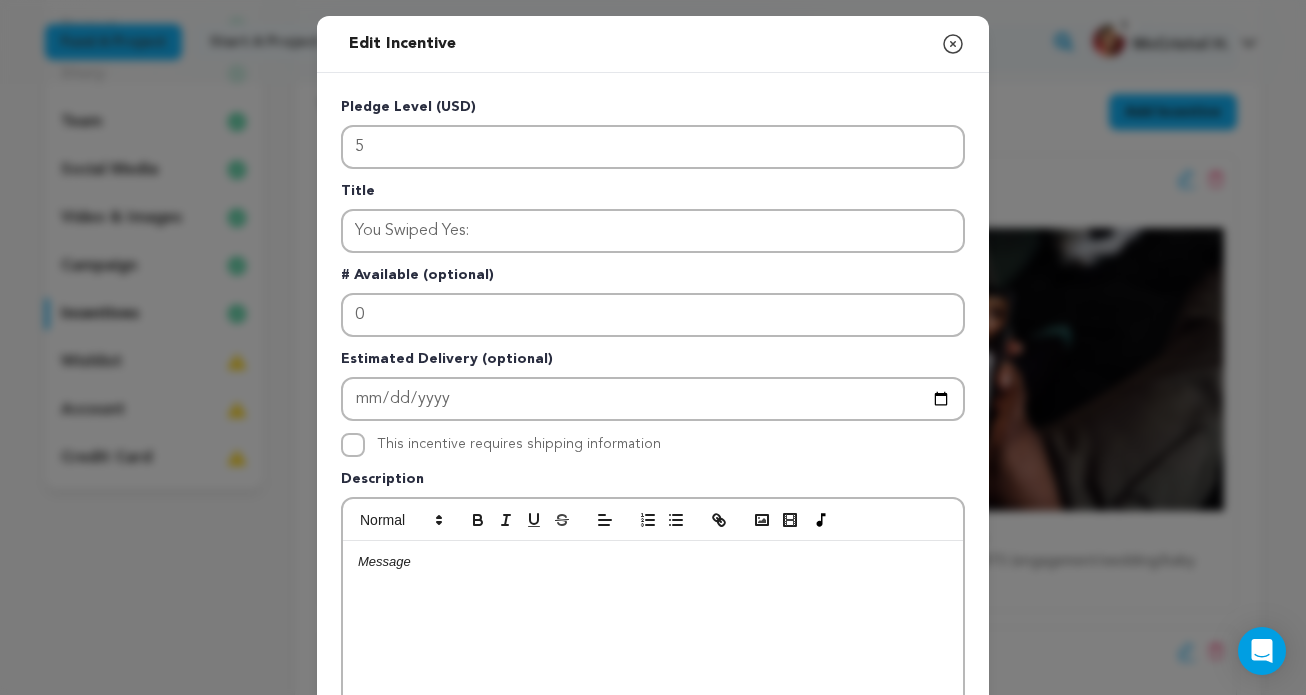 scroll, scrollTop: 0, scrollLeft: 0, axis: both 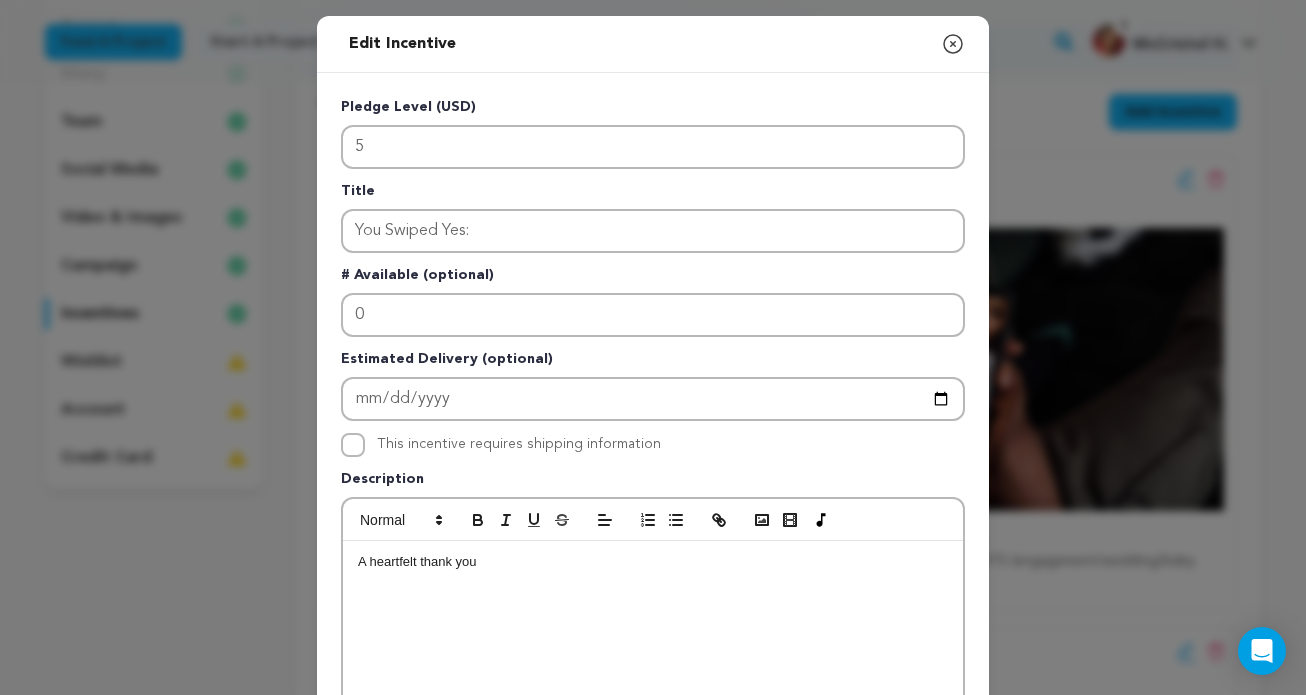 click on "A heartfelt thank you" at bounding box center (653, 691) 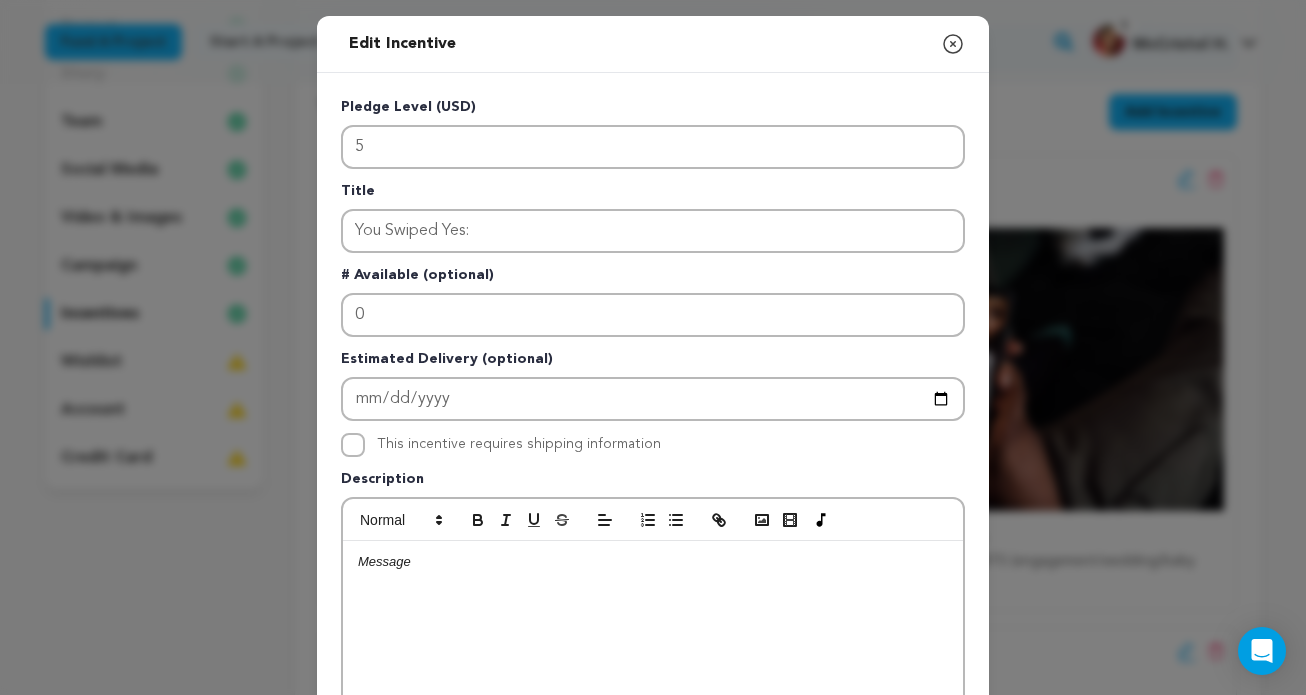 scroll, scrollTop: 0, scrollLeft: 0, axis: both 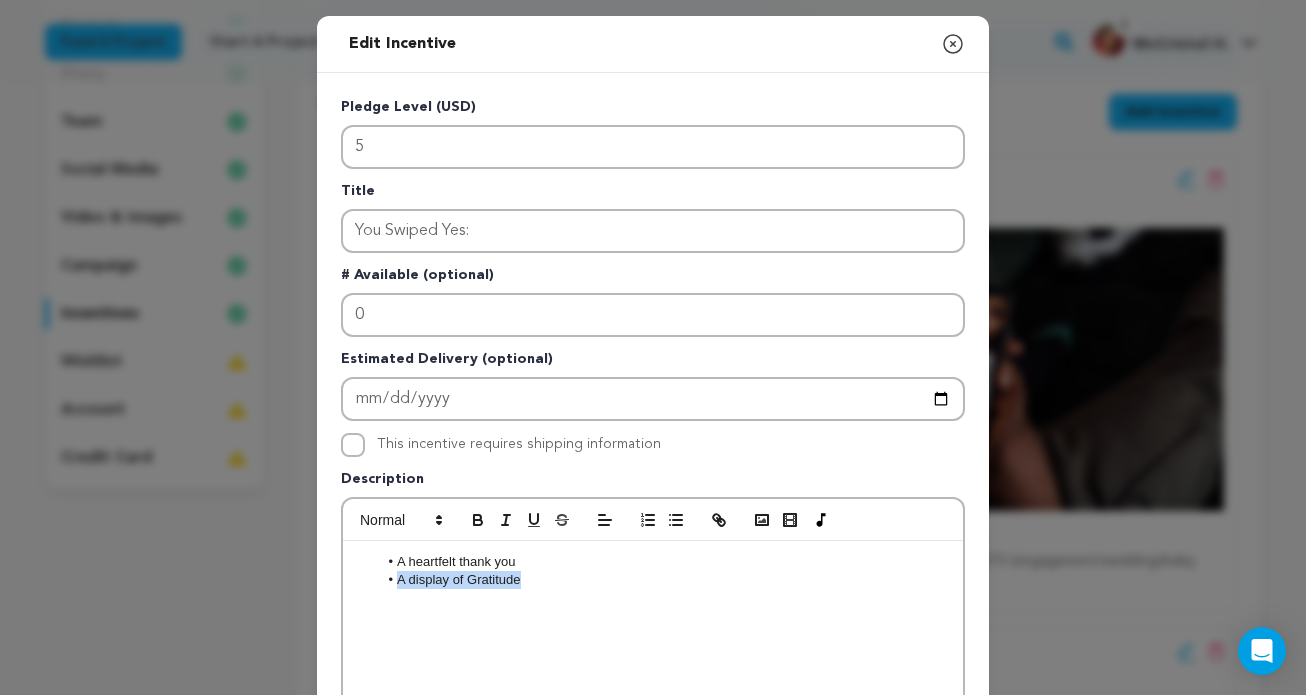 drag, startPoint x: 537, startPoint y: 584, endPoint x: 367, endPoint y: 584, distance: 170 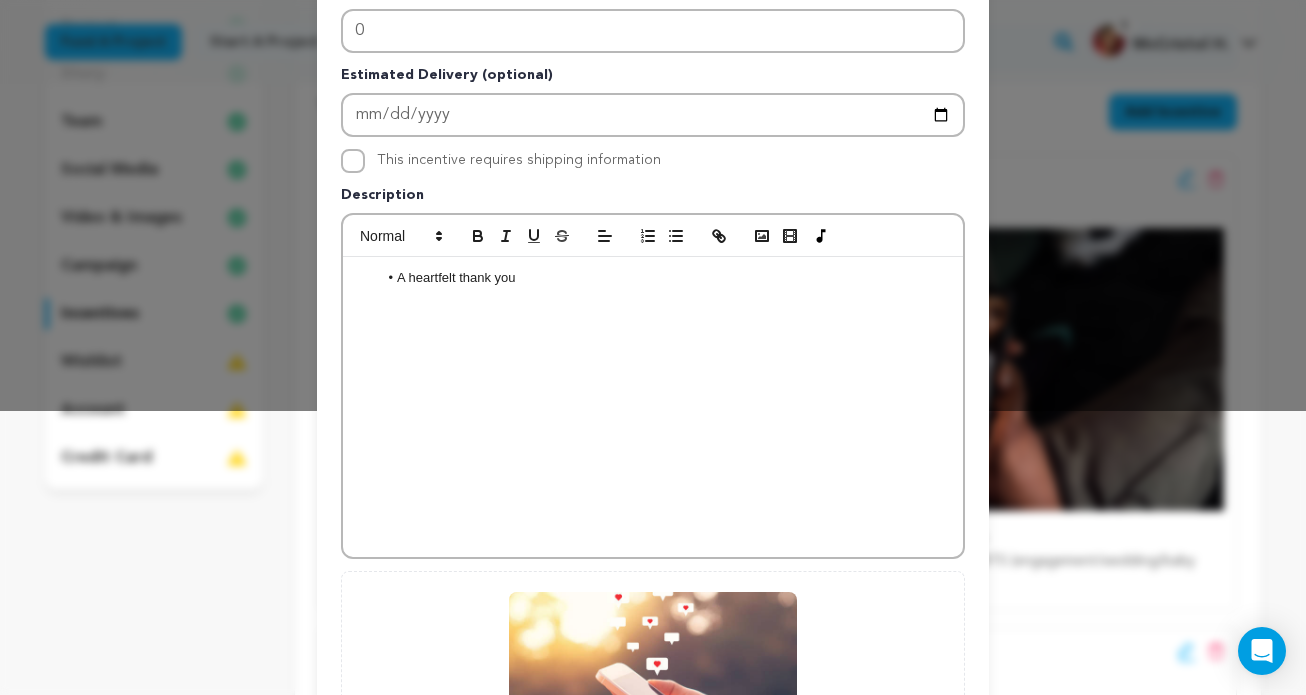 scroll, scrollTop: 582, scrollLeft: 0, axis: vertical 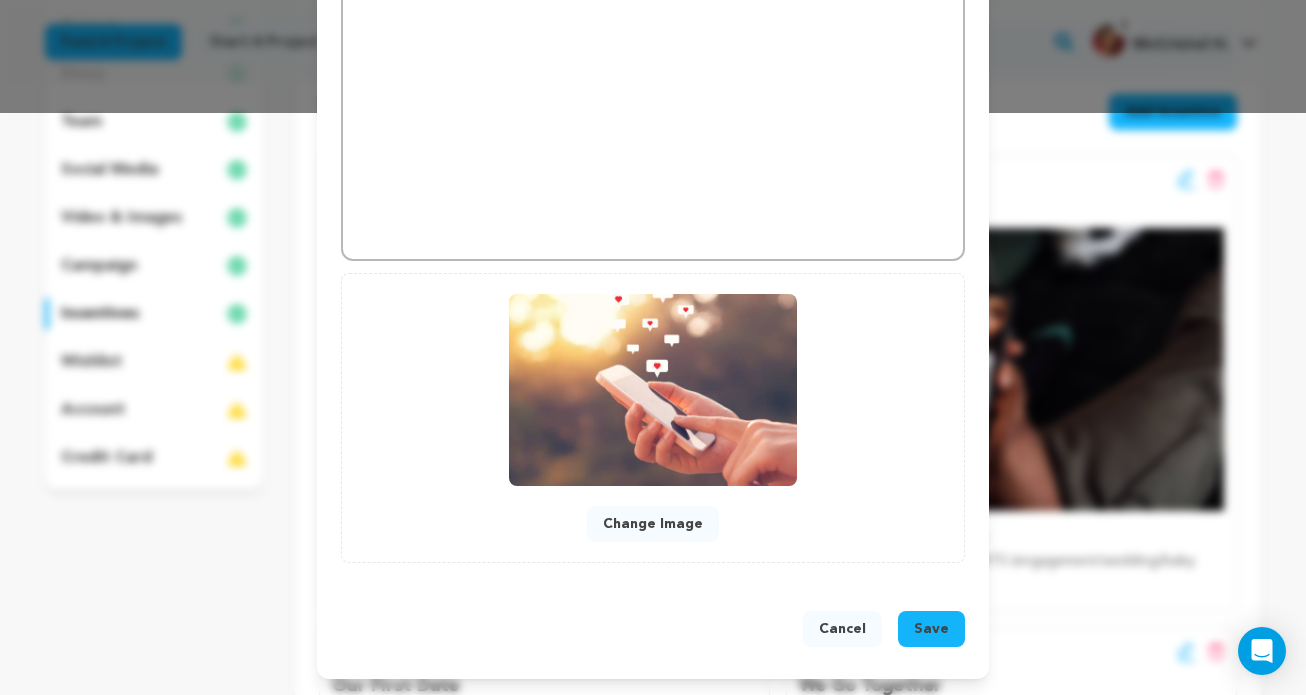 click on "Save" at bounding box center (931, 629) 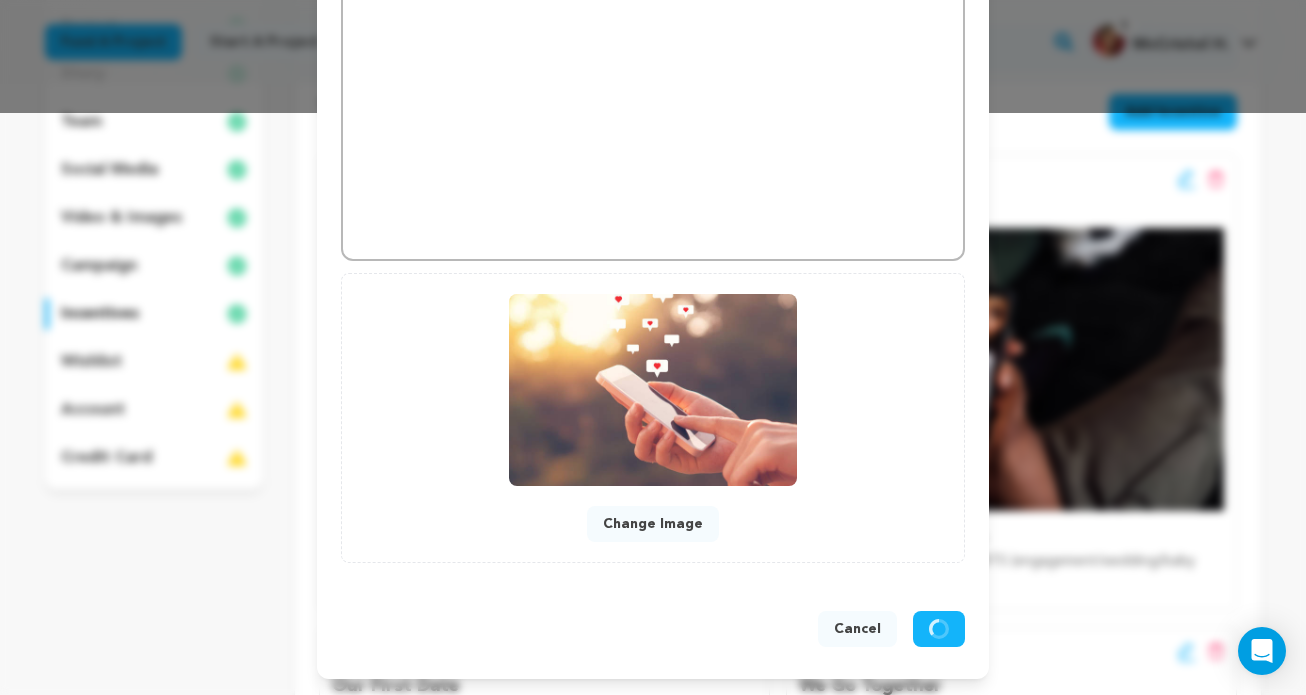 scroll, scrollTop: 540, scrollLeft: 0, axis: vertical 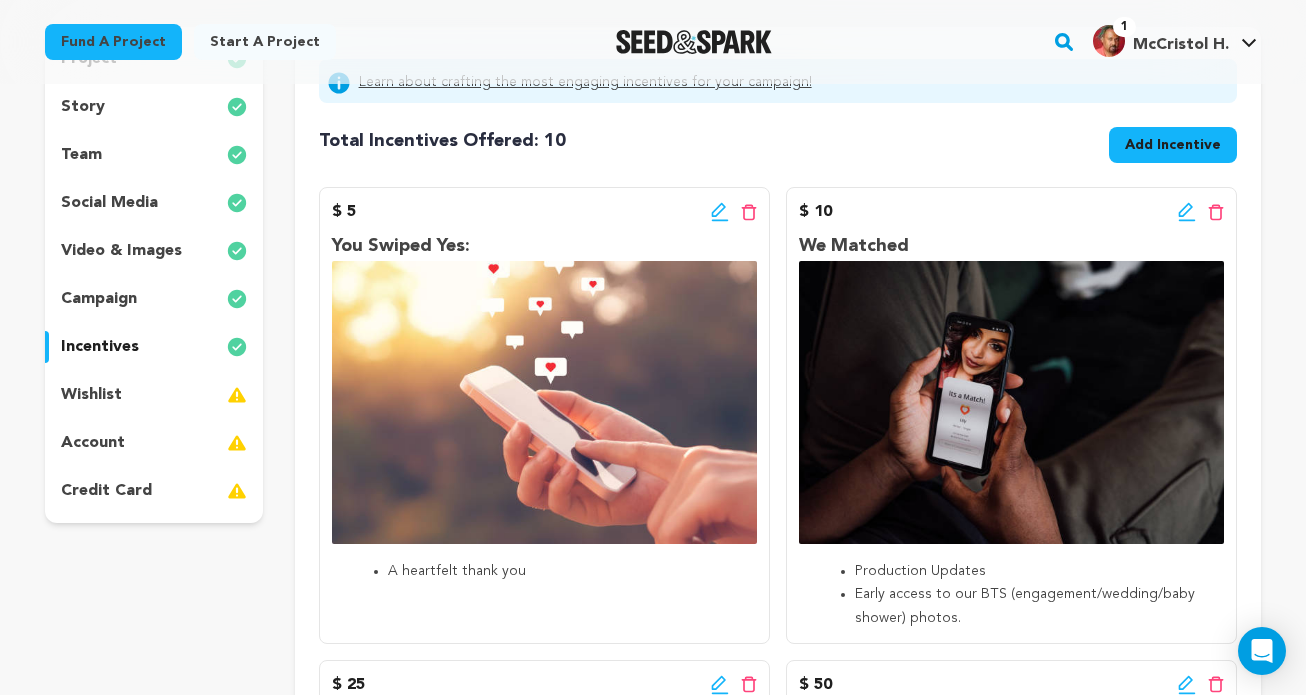 click 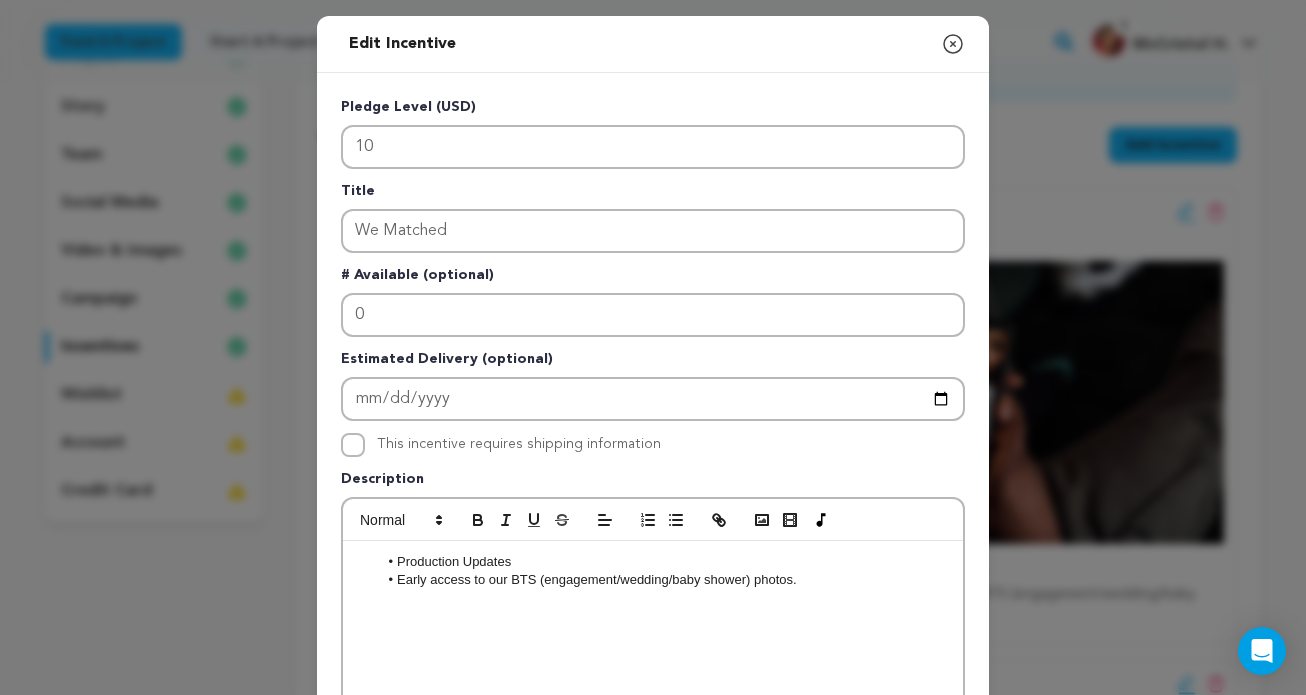 click on "Production Updates" at bounding box center (663, 562) 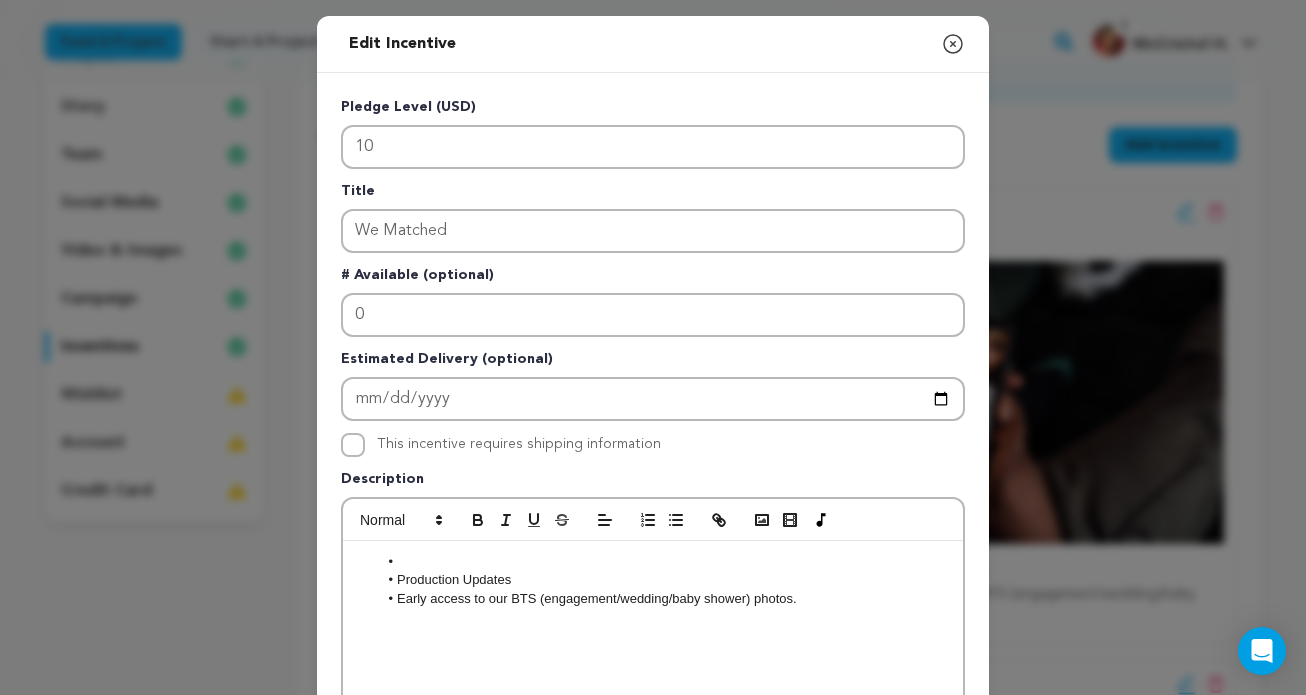 scroll, scrollTop: 0, scrollLeft: 0, axis: both 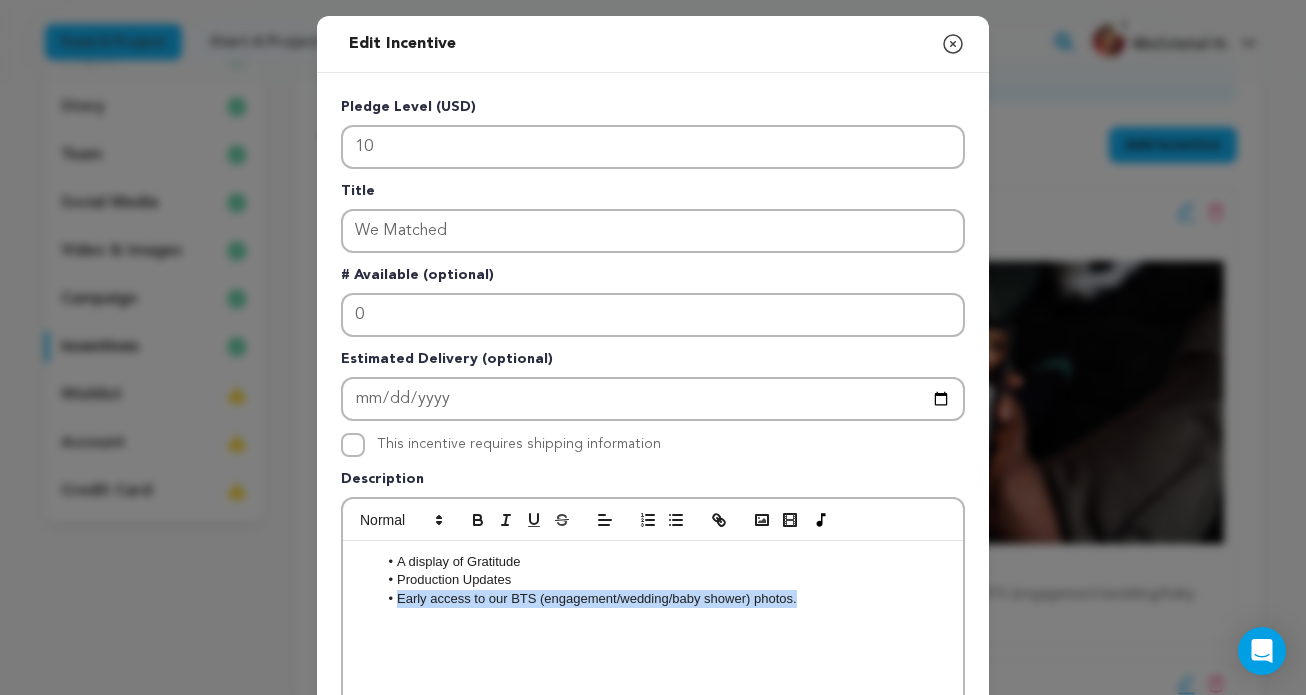 drag, startPoint x: 797, startPoint y: 604, endPoint x: 257, endPoint y: 597, distance: 540.04535 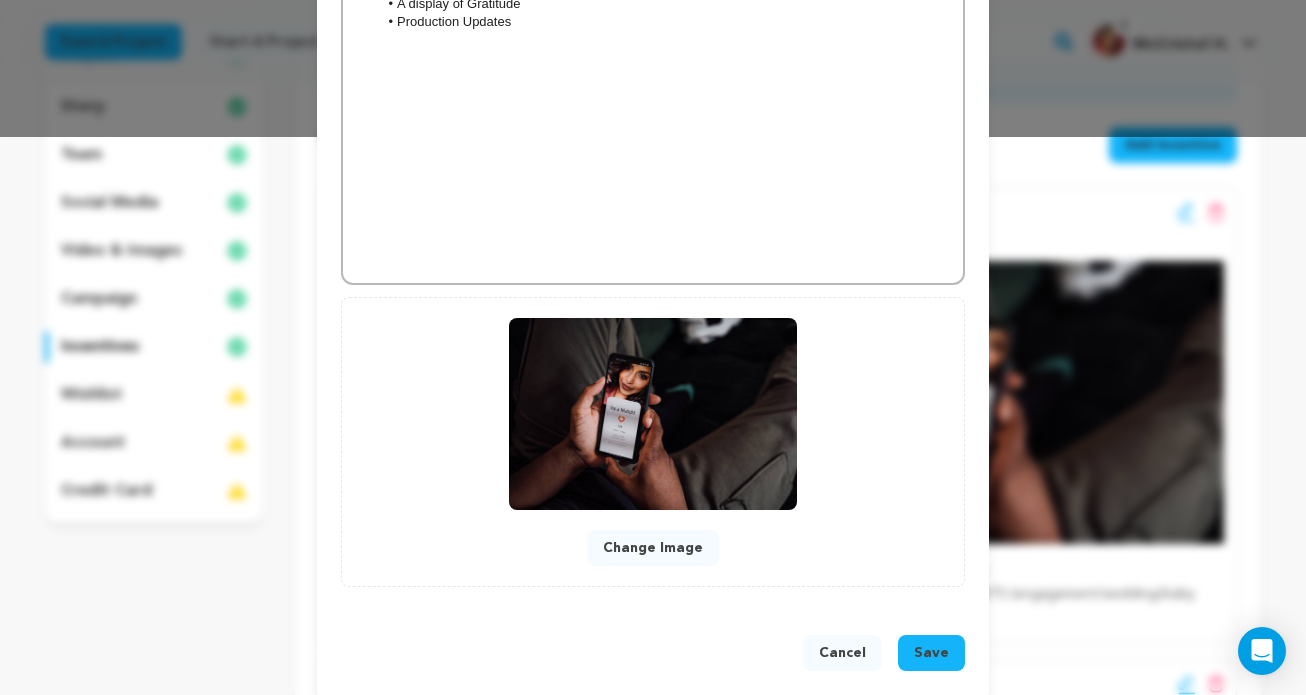 scroll, scrollTop: 562, scrollLeft: 0, axis: vertical 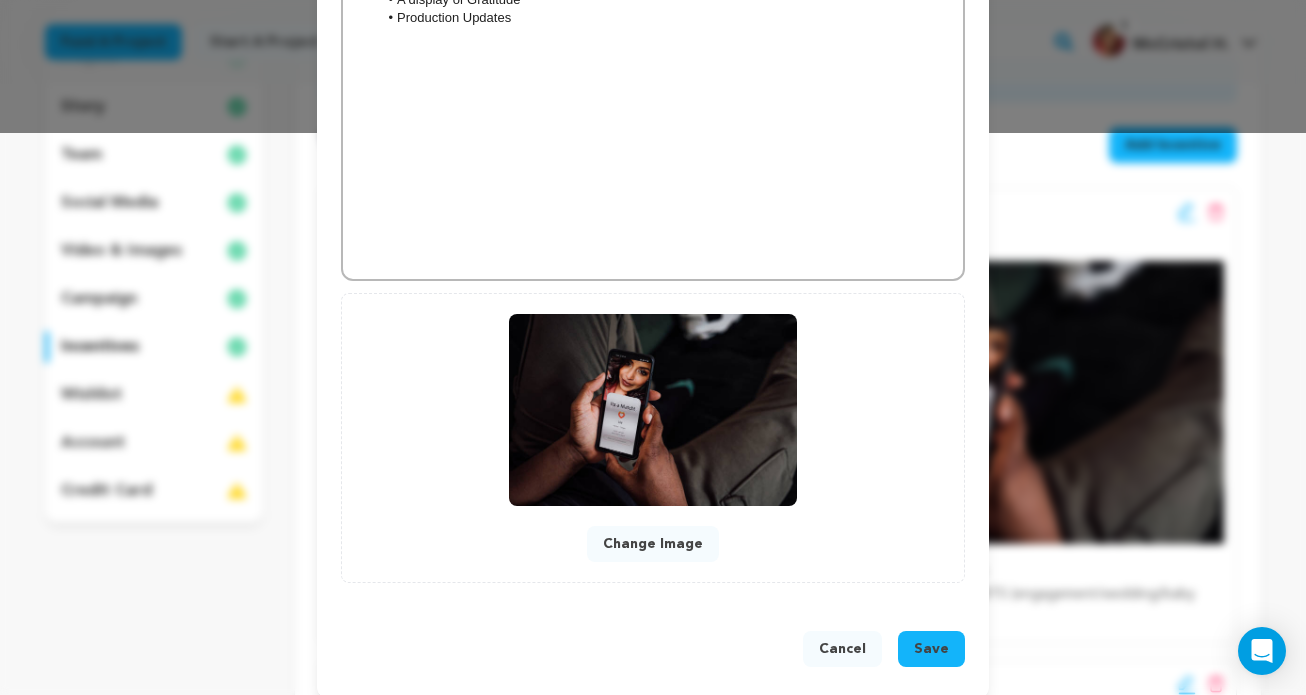 click on "Save" at bounding box center (931, 649) 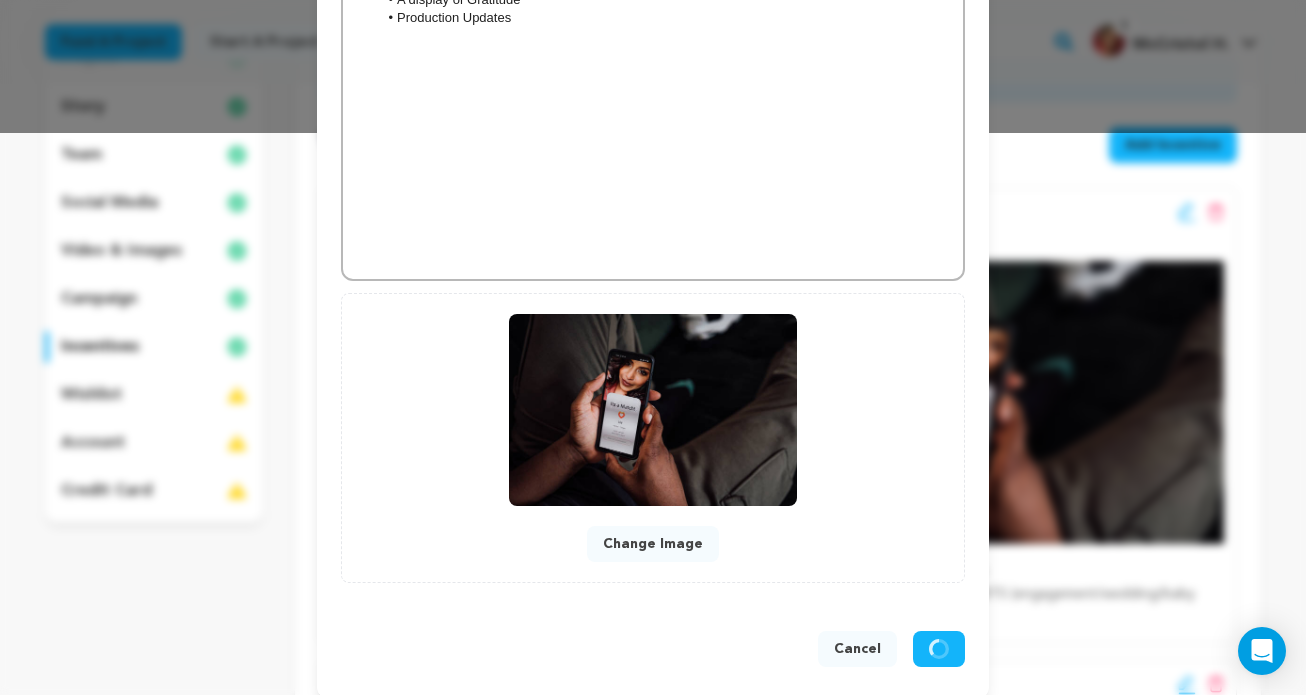 scroll, scrollTop: 540, scrollLeft: 0, axis: vertical 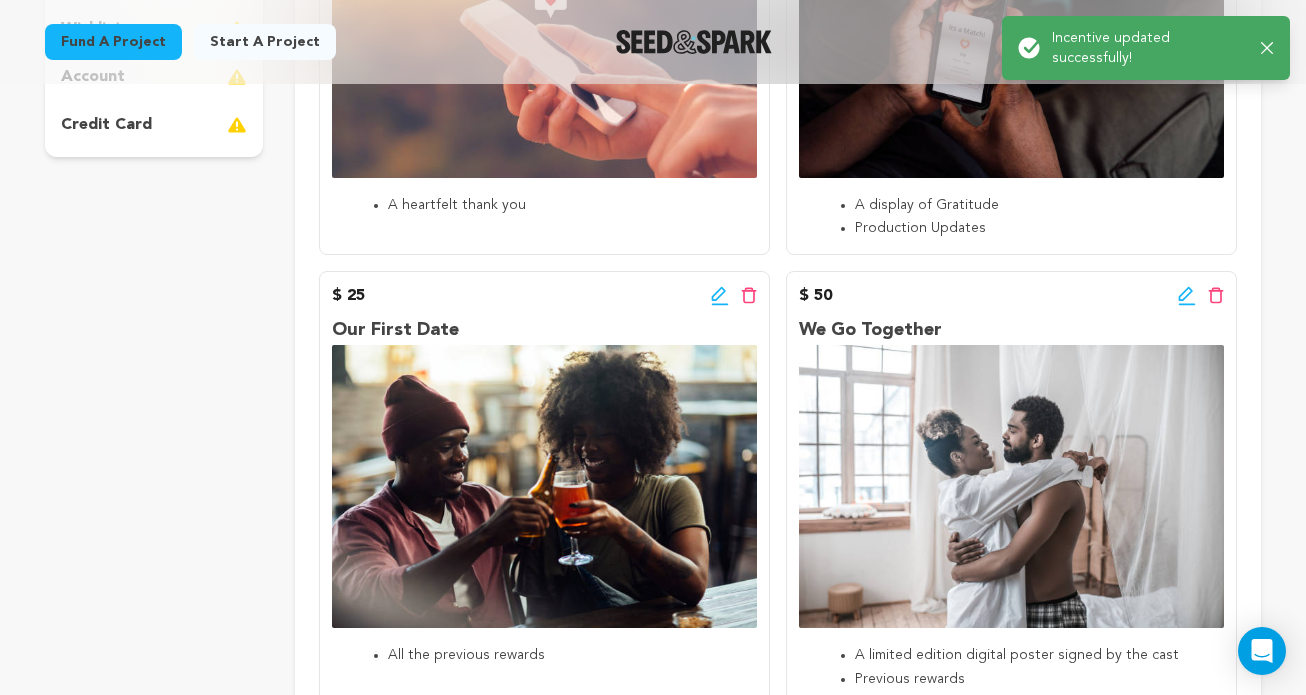 click 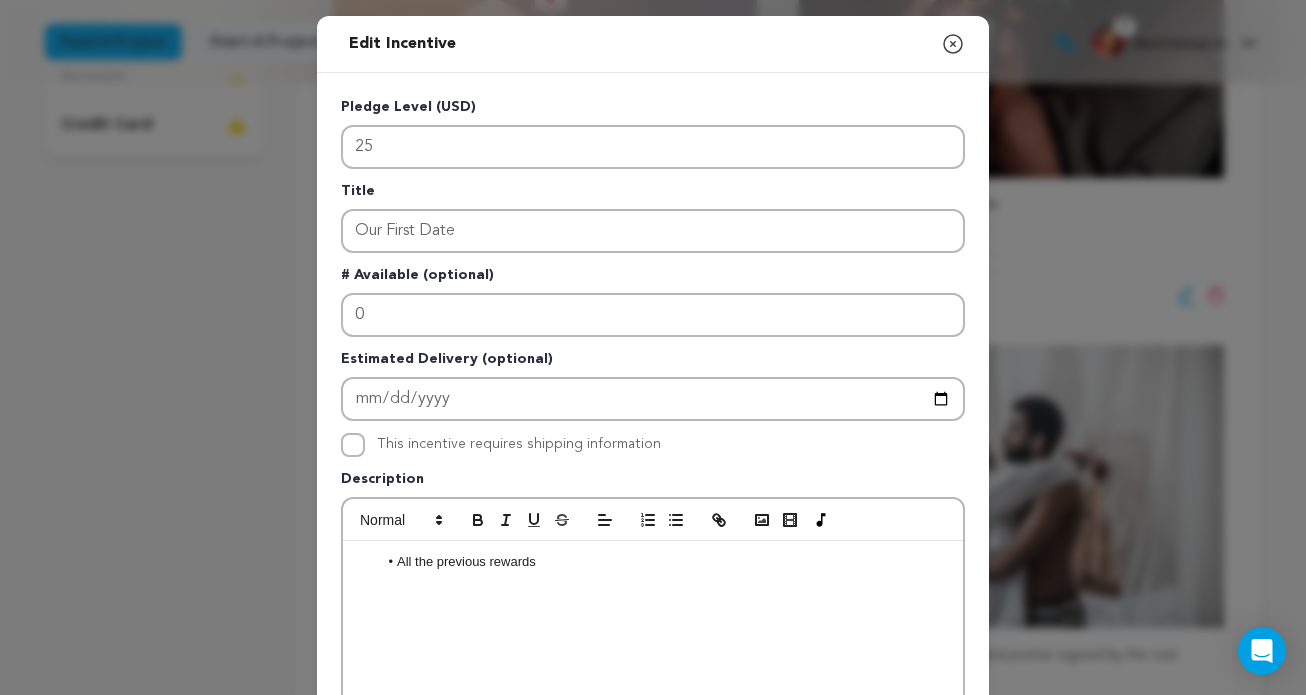click on "All the previous rewards" at bounding box center (653, 691) 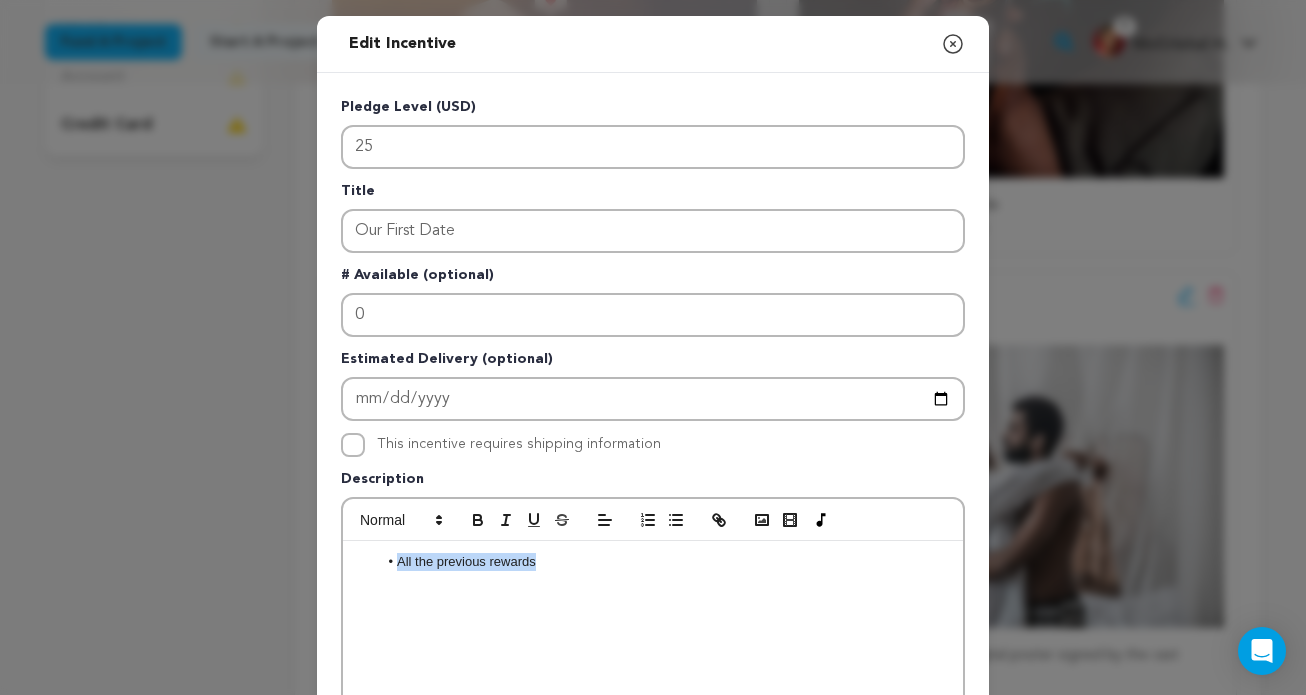 drag, startPoint x: 562, startPoint y: 565, endPoint x: 399, endPoint y: 560, distance: 163.07668 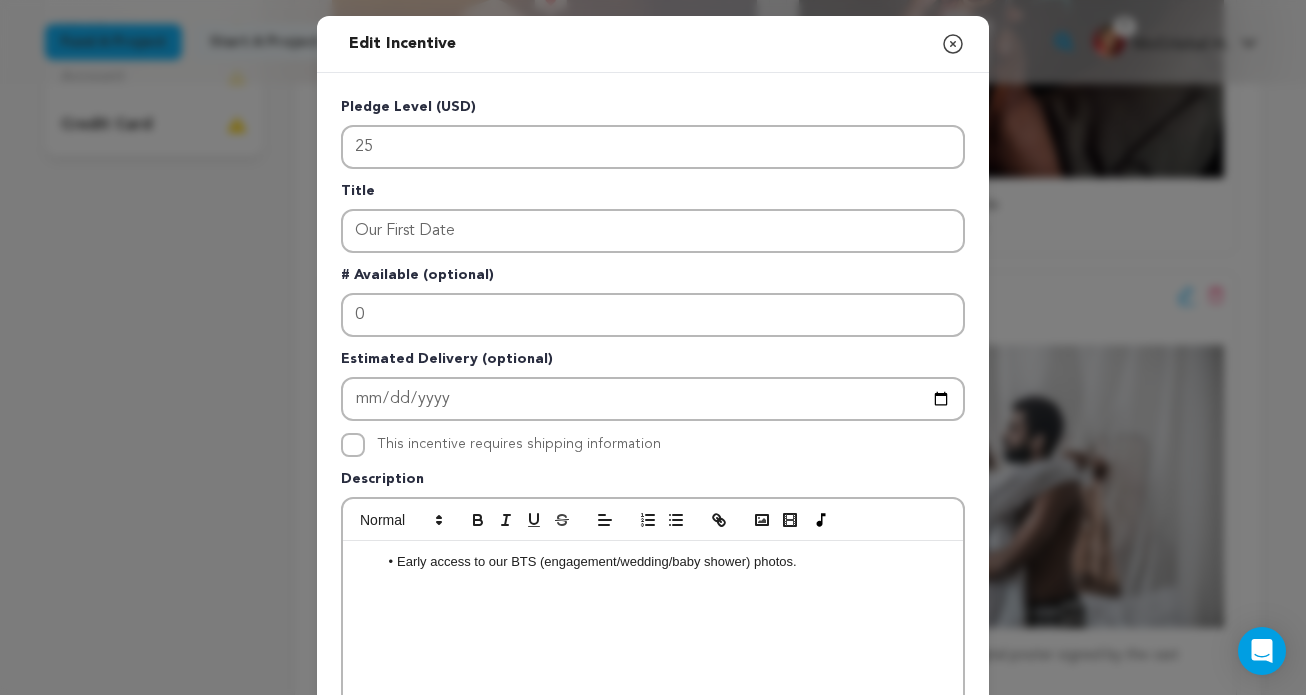 scroll, scrollTop: 0, scrollLeft: 0, axis: both 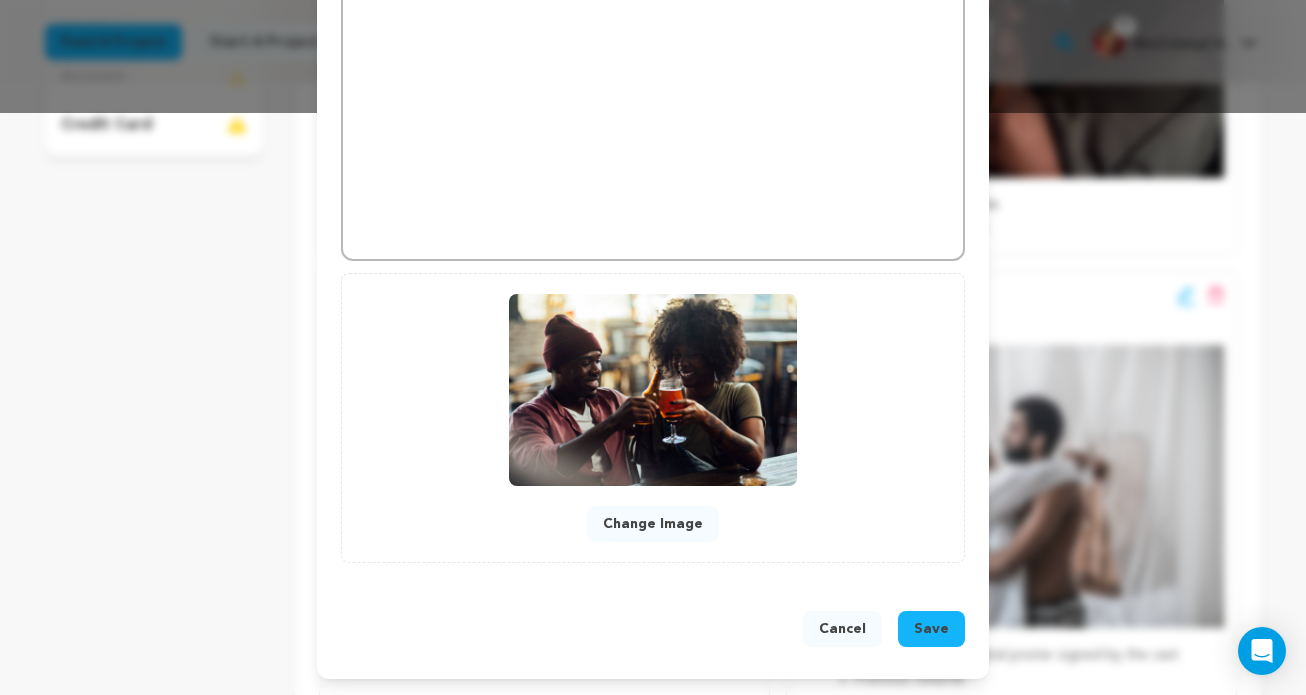 click on "Save" at bounding box center [931, 629] 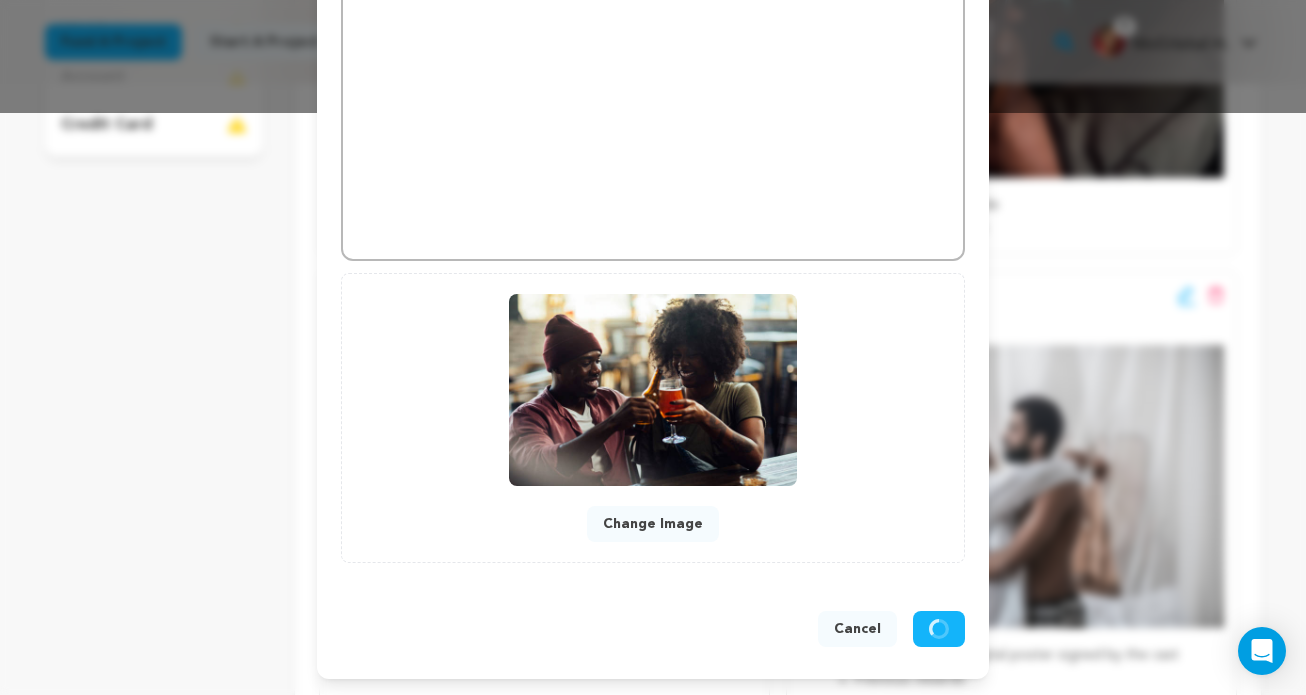 scroll, scrollTop: 540, scrollLeft: 0, axis: vertical 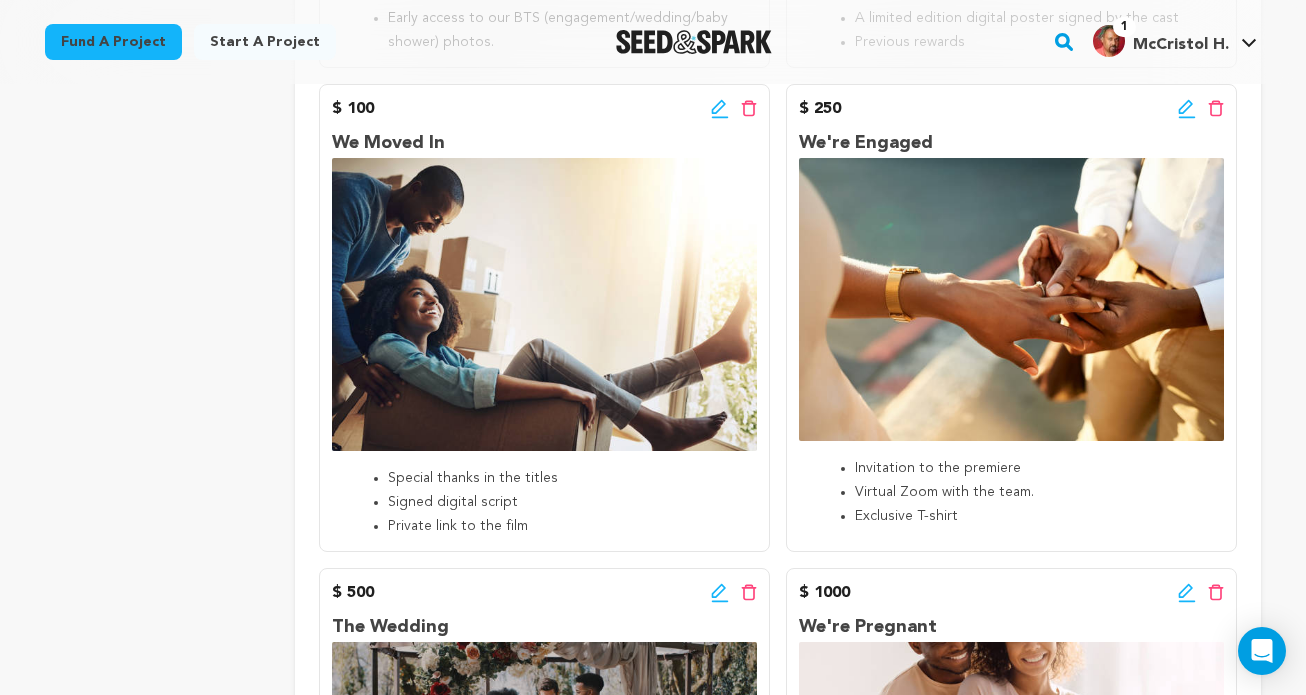click 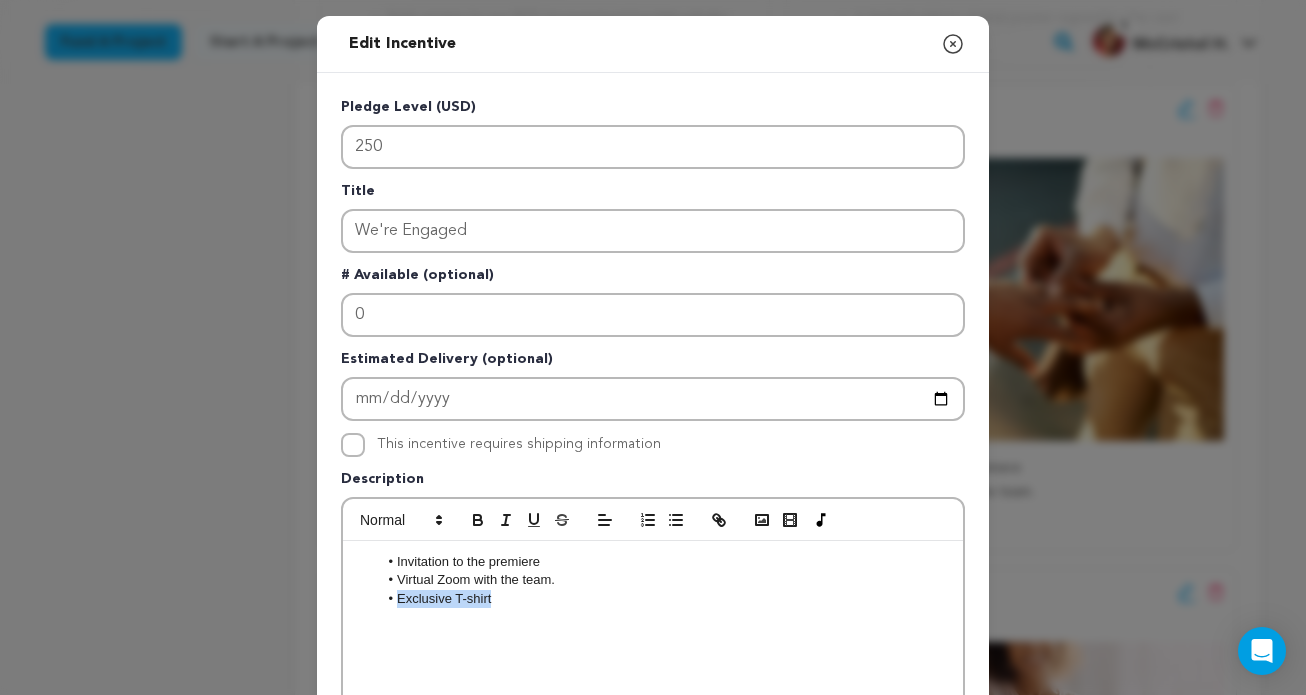 drag, startPoint x: 498, startPoint y: 601, endPoint x: 352, endPoint y: 597, distance: 146.05478 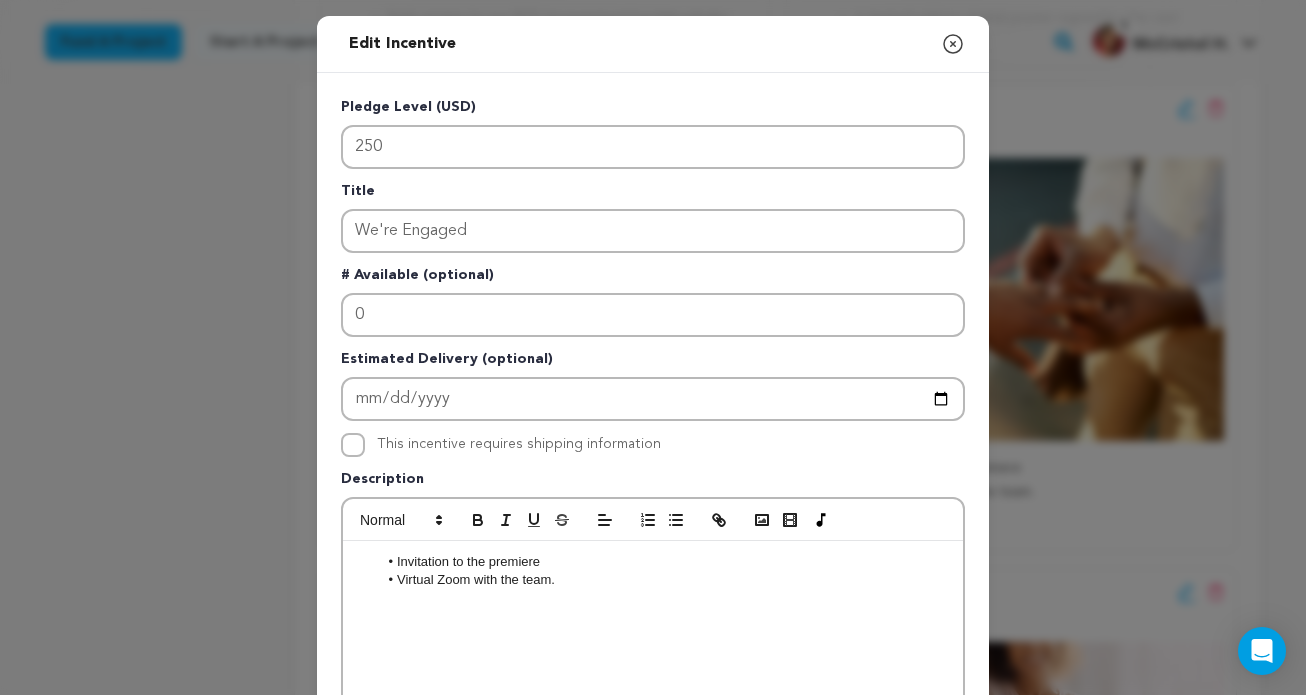 type 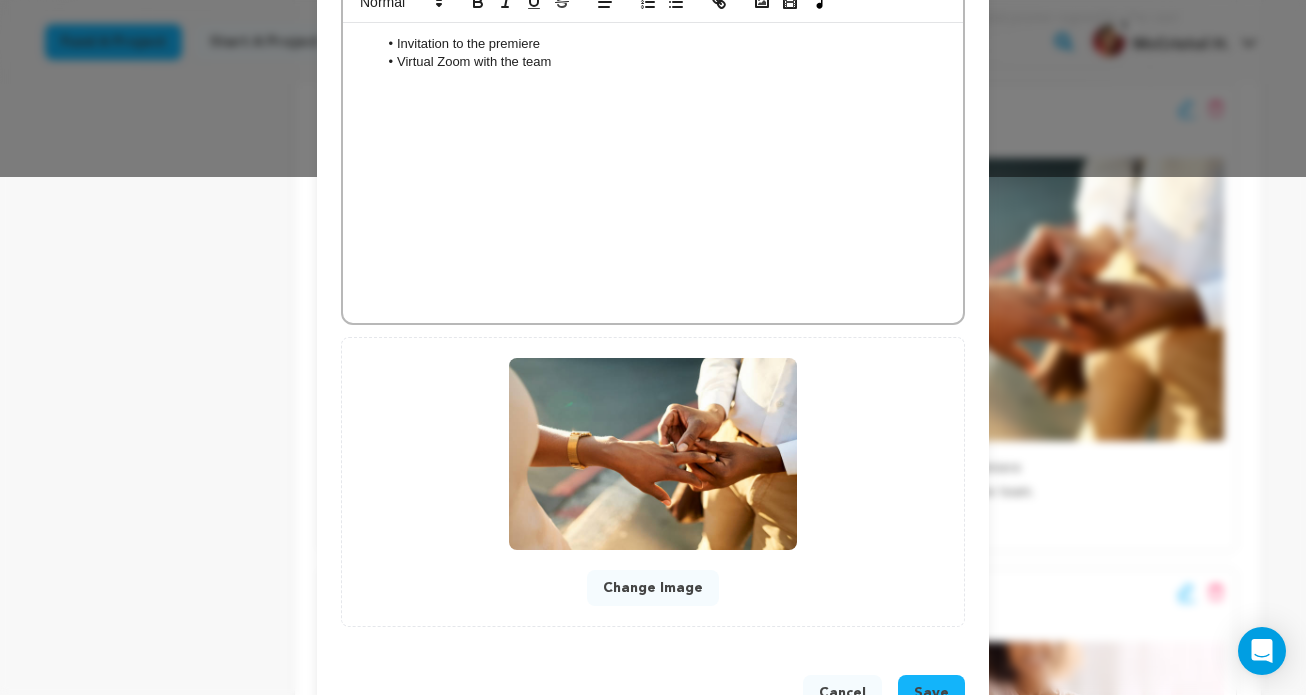 scroll, scrollTop: 582, scrollLeft: 0, axis: vertical 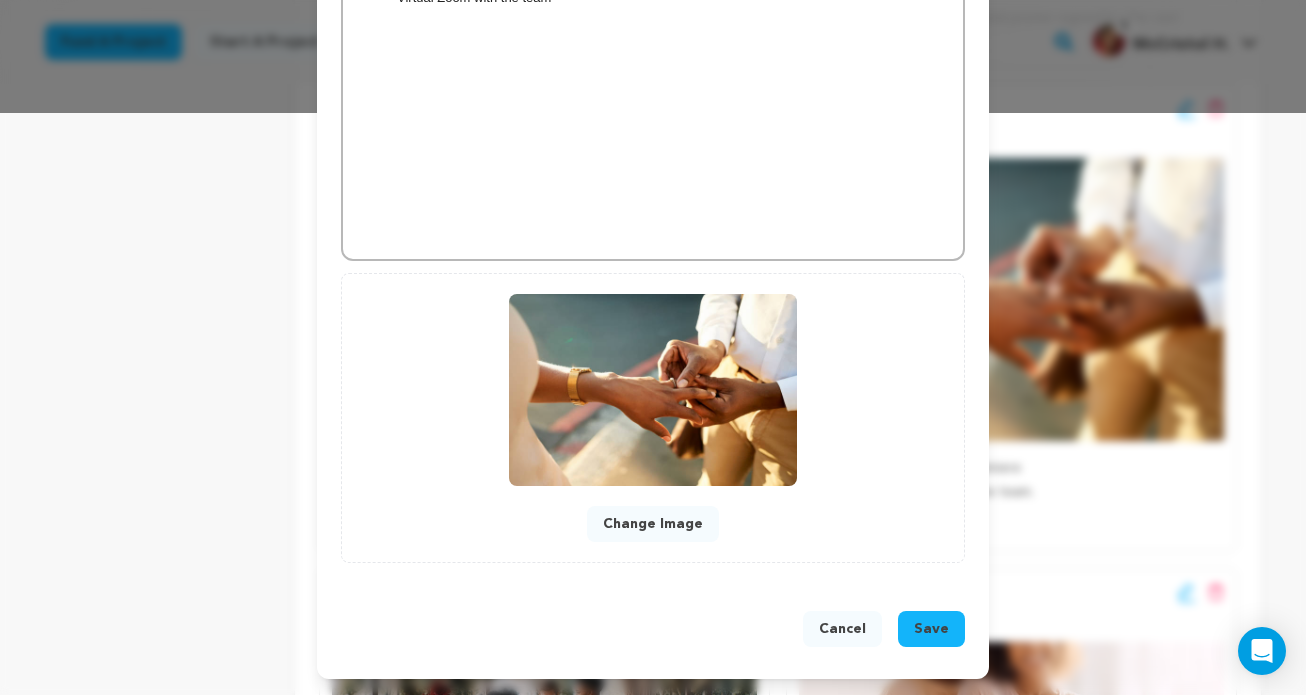 click on "Save" at bounding box center [931, 629] 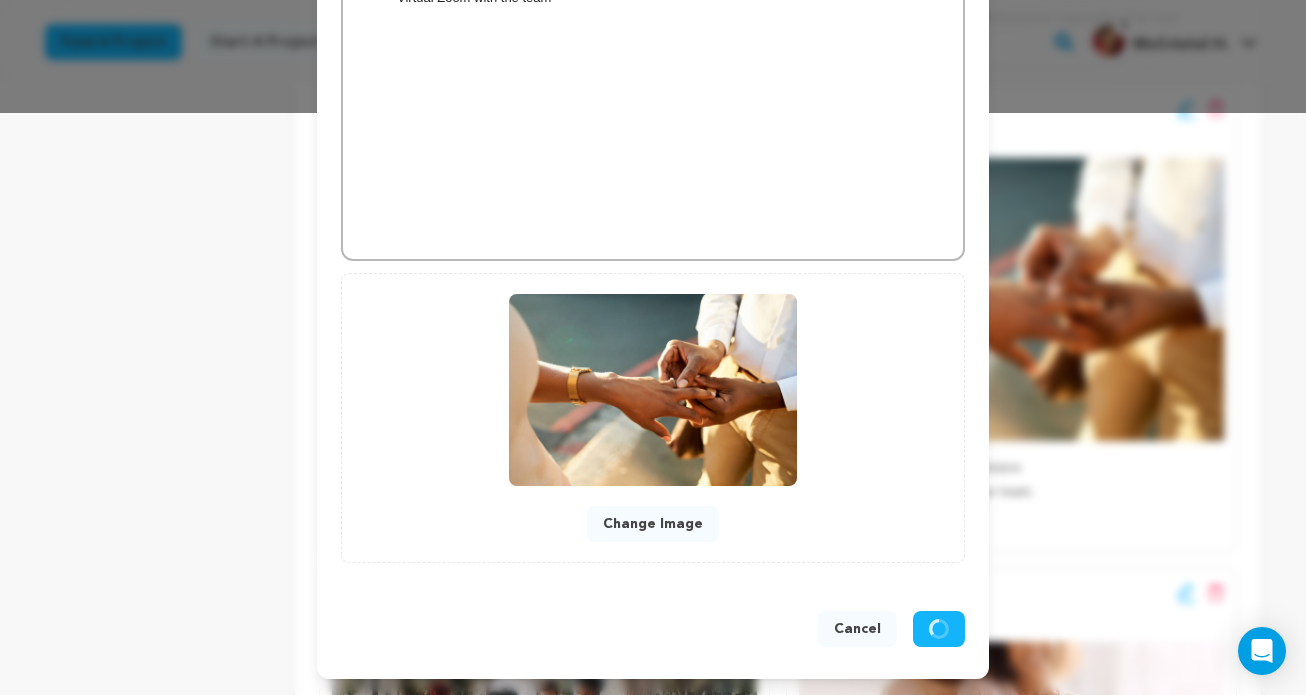 scroll, scrollTop: 540, scrollLeft: 0, axis: vertical 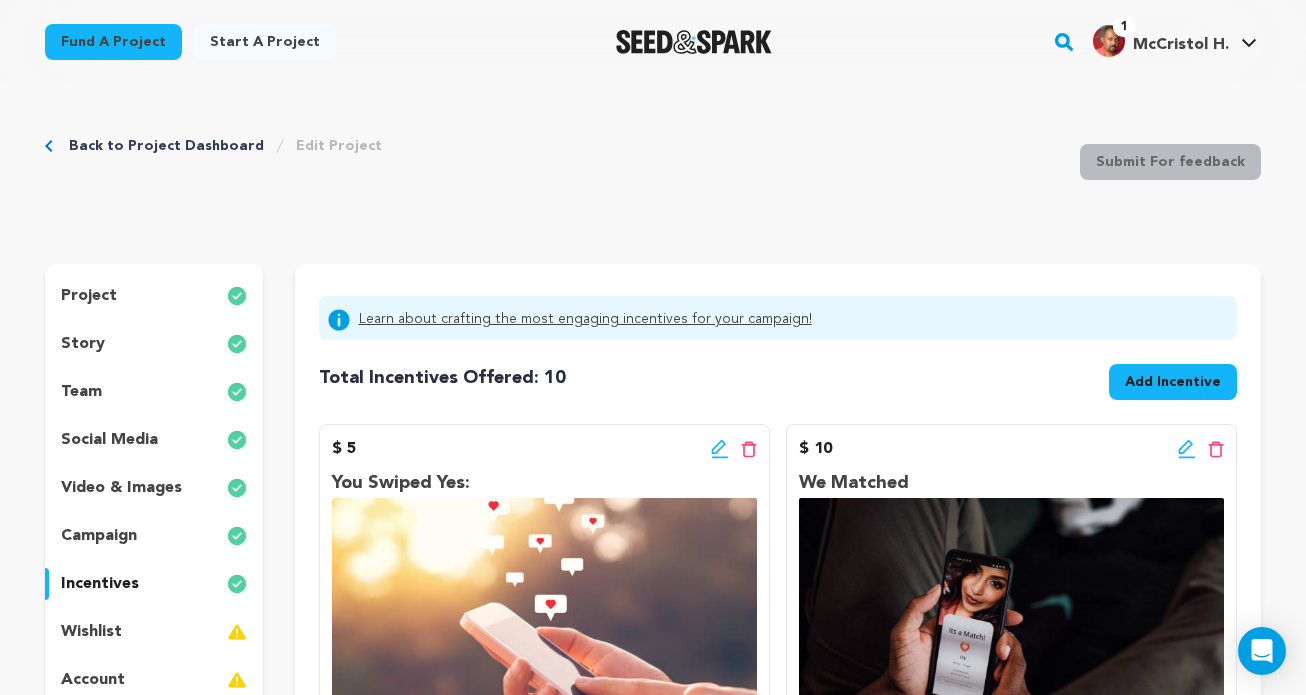 click on "team" at bounding box center (154, 392) 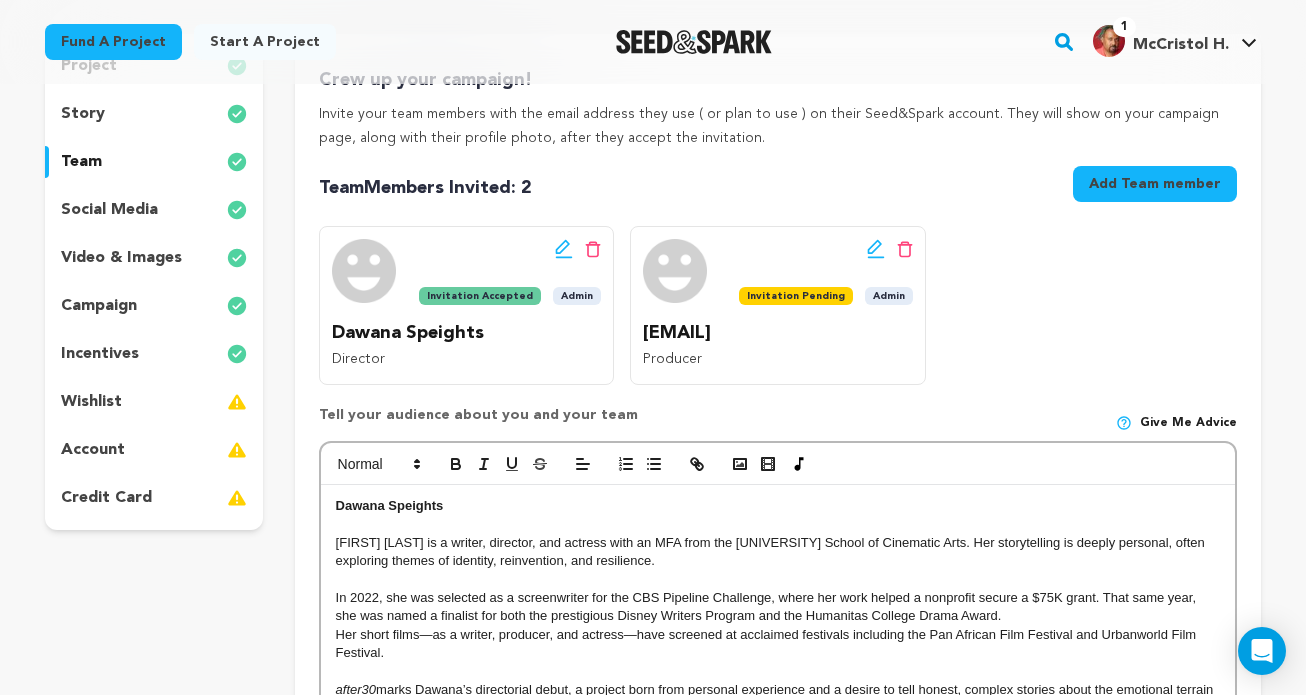 scroll, scrollTop: 228, scrollLeft: 0, axis: vertical 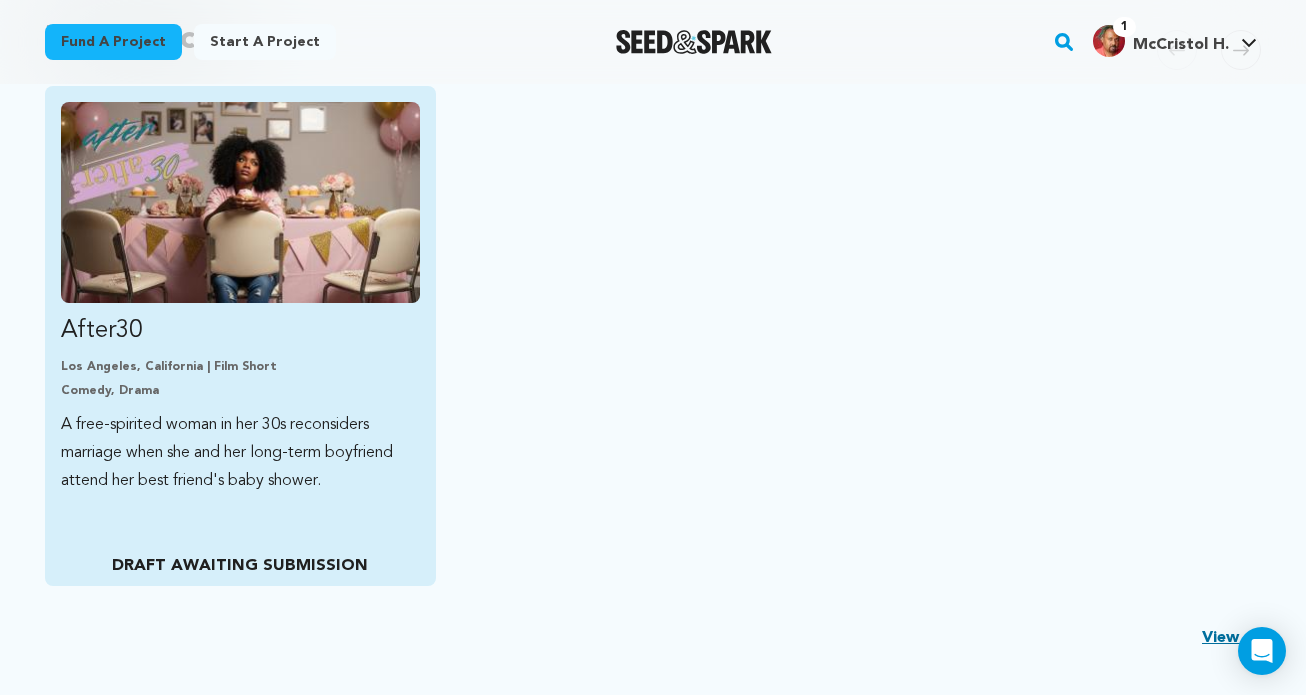 click at bounding box center (240, 202) 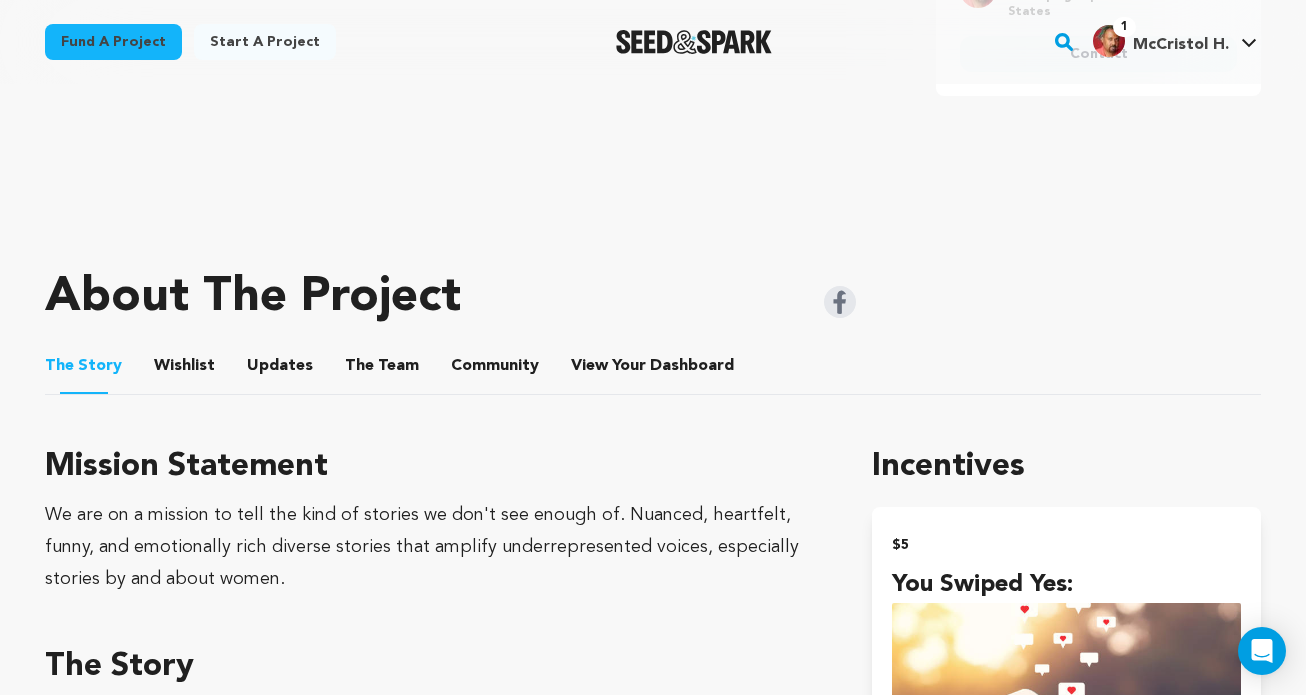 scroll, scrollTop: 728, scrollLeft: 0, axis: vertical 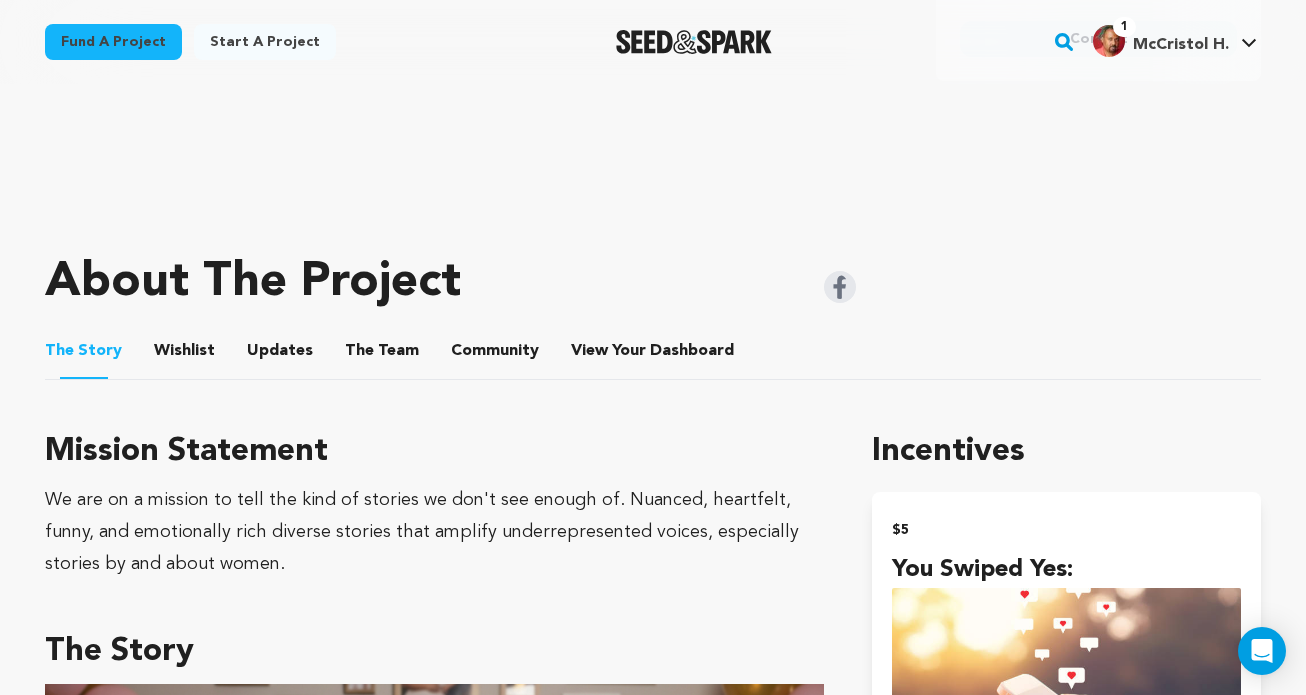 click on "The Team" at bounding box center [382, 355] 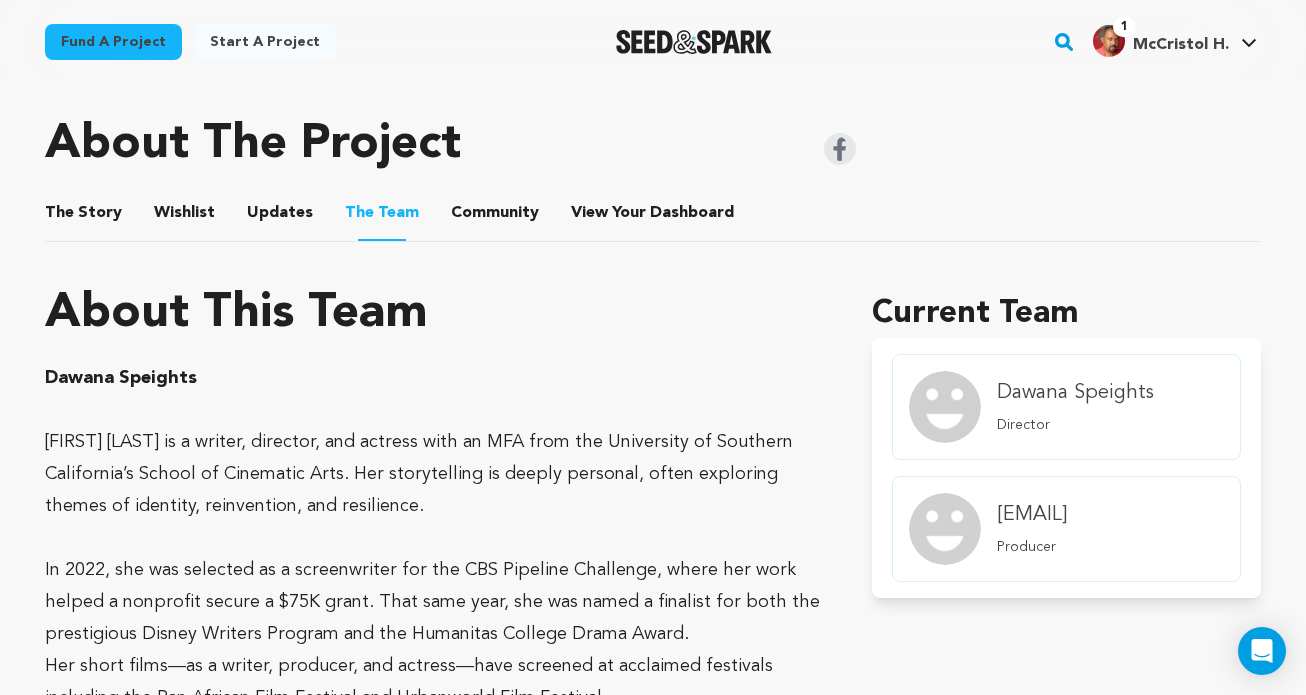 scroll, scrollTop: 861, scrollLeft: 0, axis: vertical 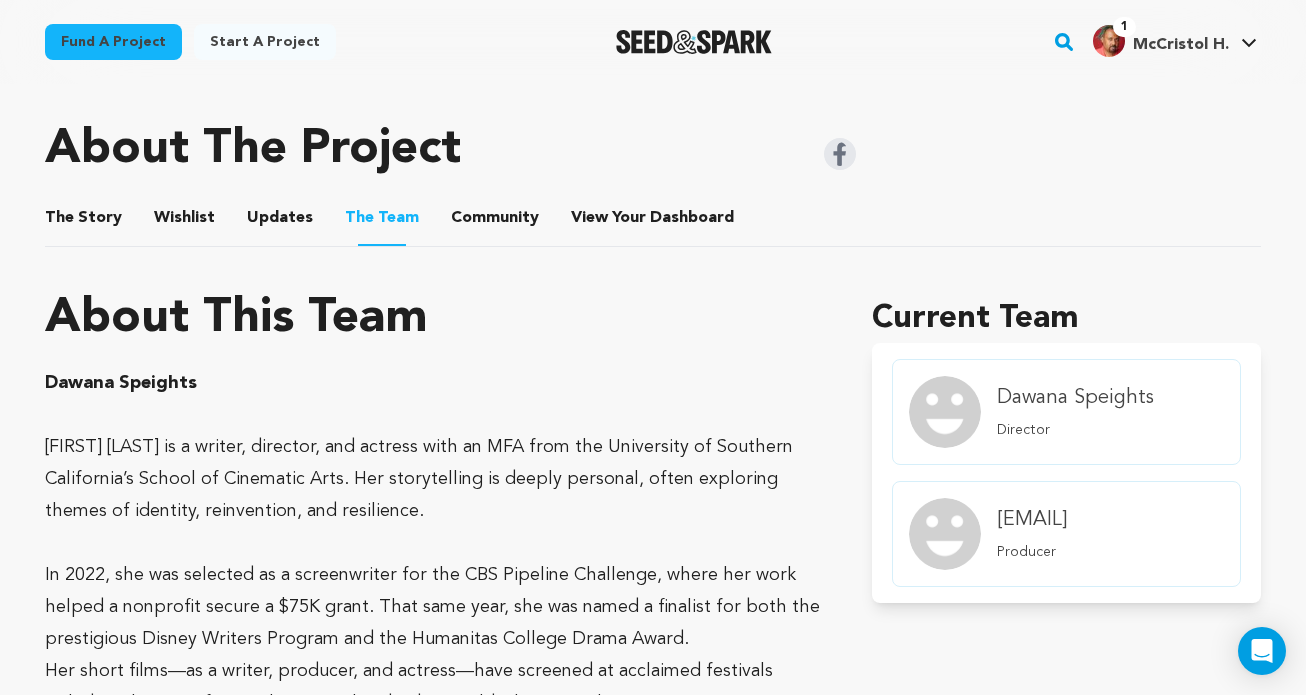 click on "[EMAIL]
Producer" at bounding box center [1032, 534] 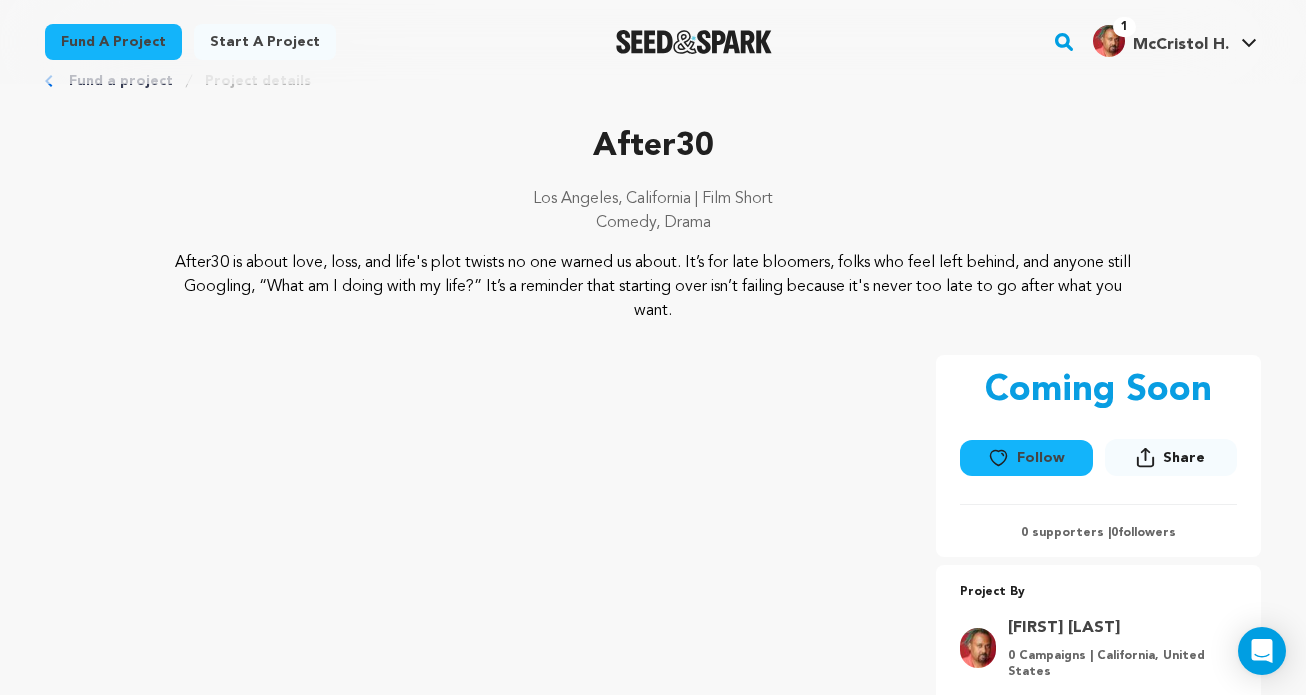 scroll, scrollTop: 0, scrollLeft: 0, axis: both 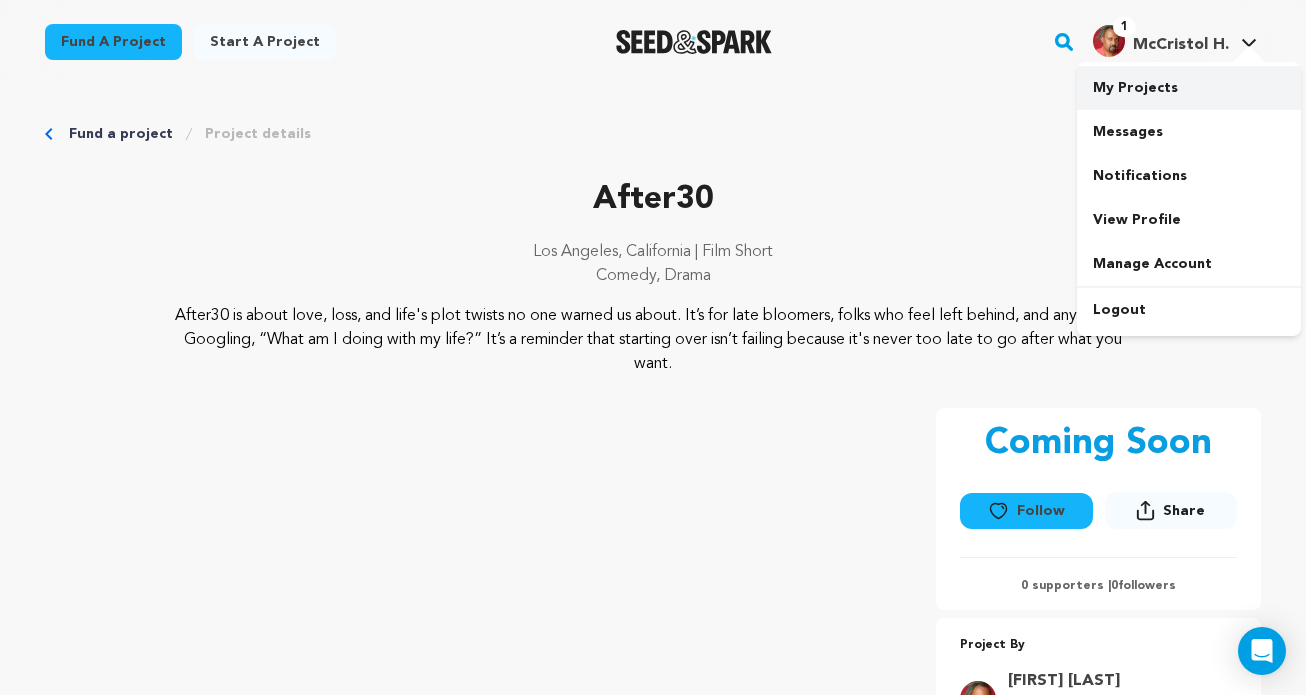 click on "My Projects" at bounding box center [1189, 88] 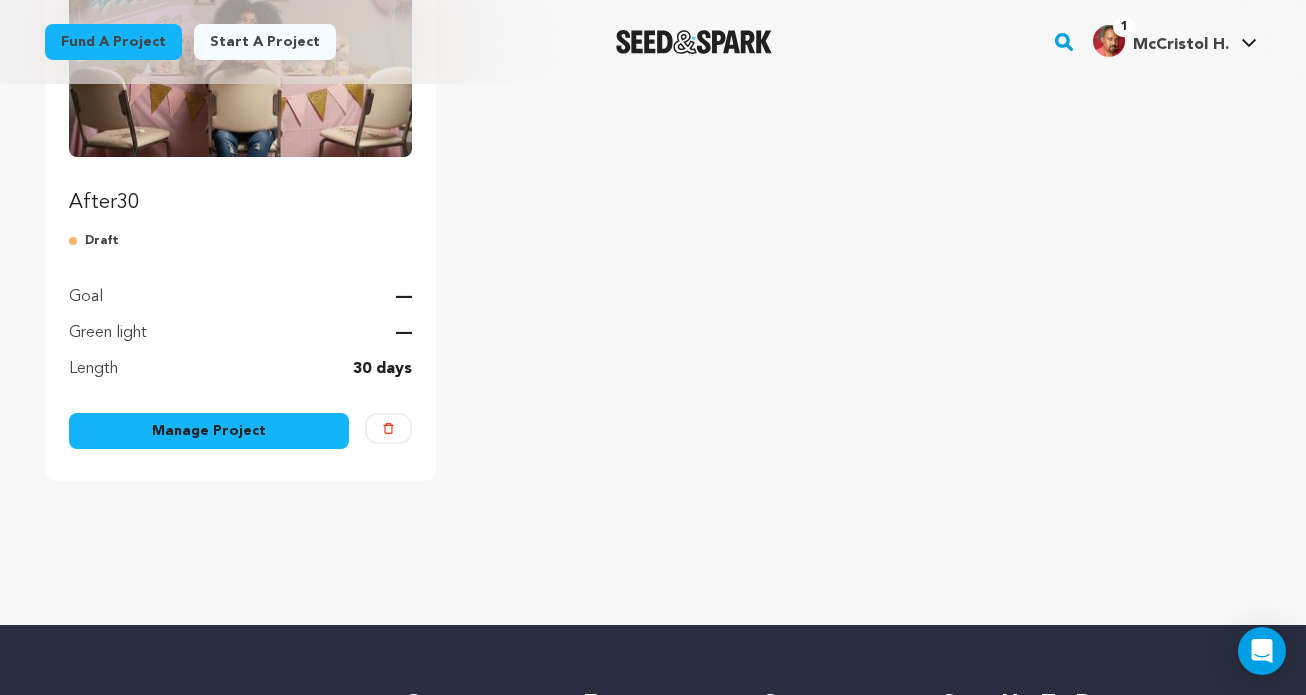 scroll, scrollTop: 352, scrollLeft: 0, axis: vertical 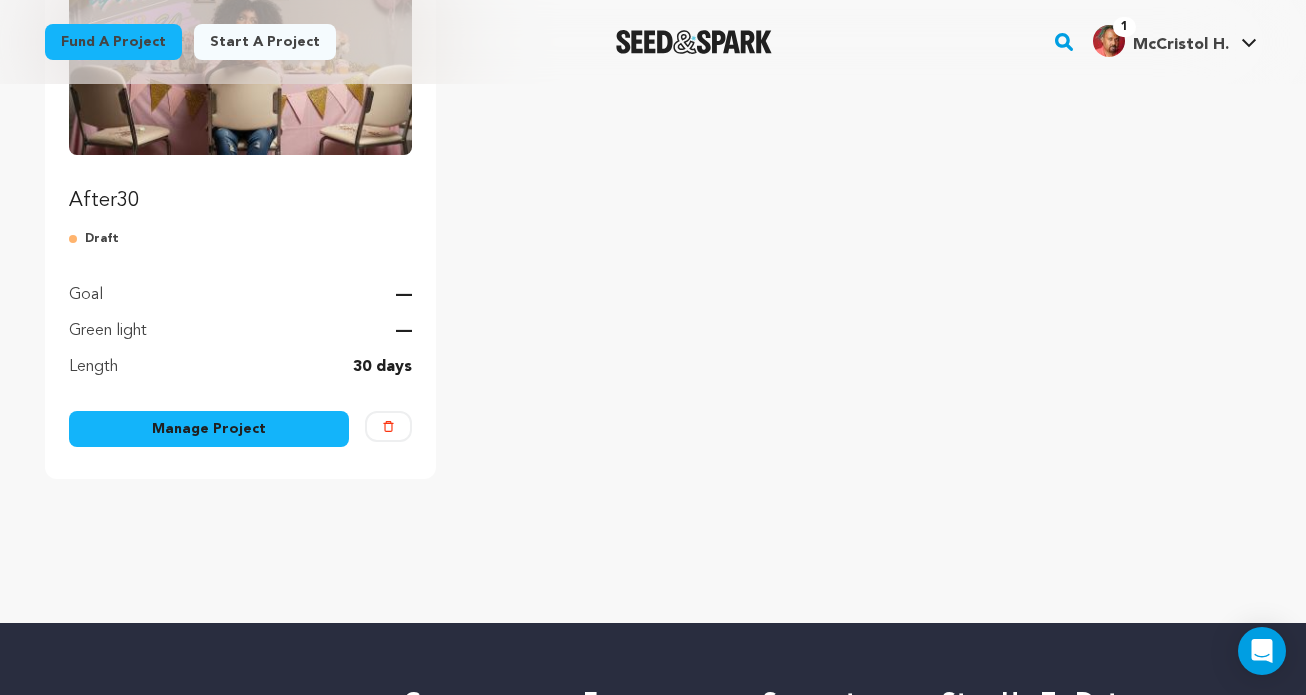 click on "Manage Project" at bounding box center (209, 429) 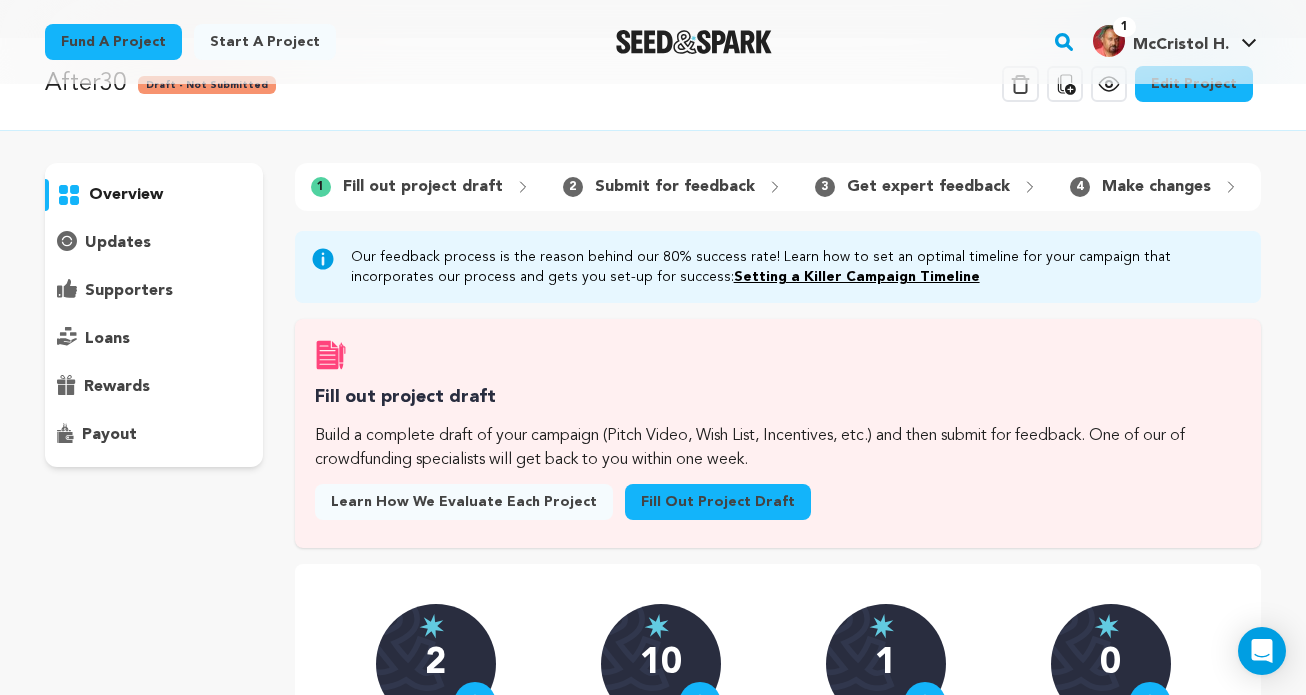 scroll, scrollTop: 0, scrollLeft: 0, axis: both 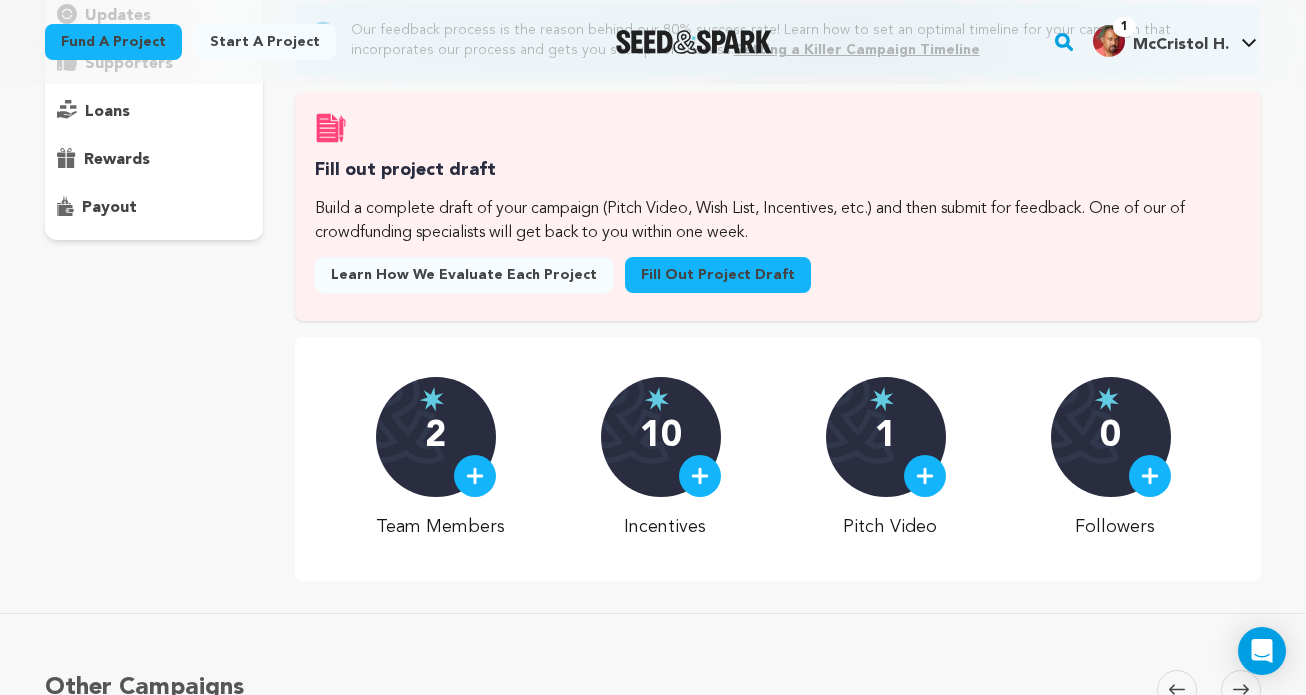 click at bounding box center [475, 476] 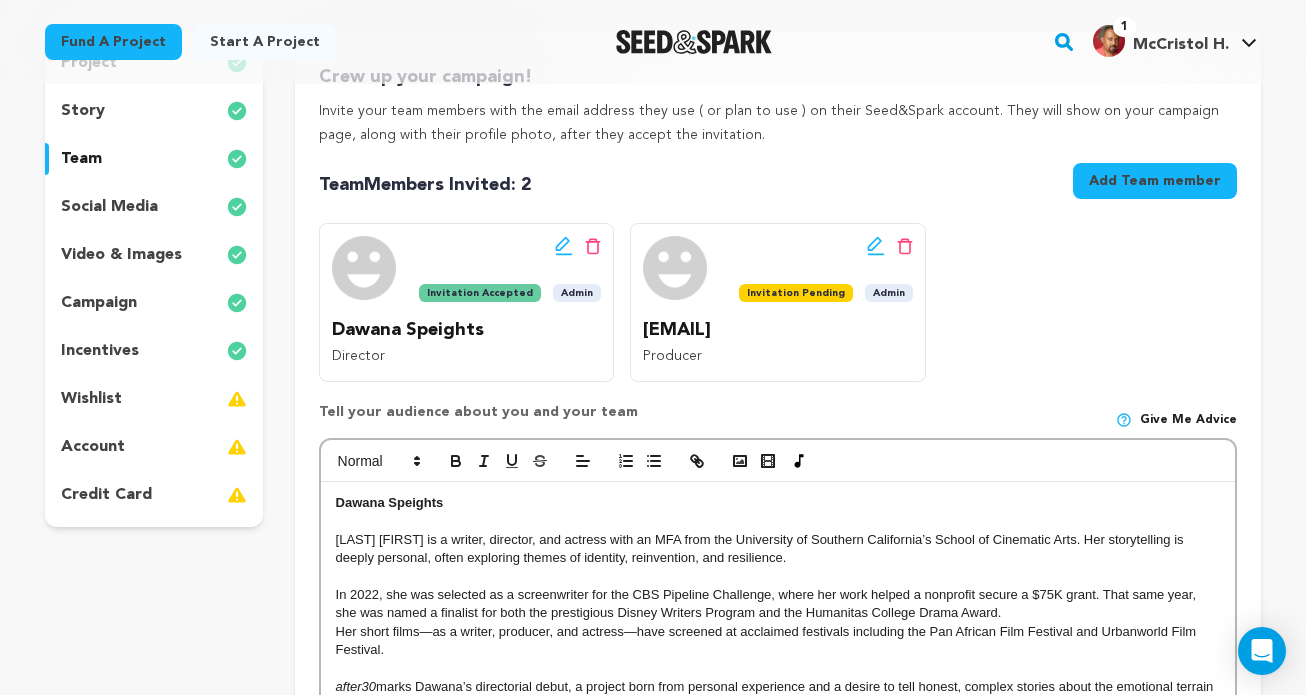 scroll, scrollTop: 236, scrollLeft: 0, axis: vertical 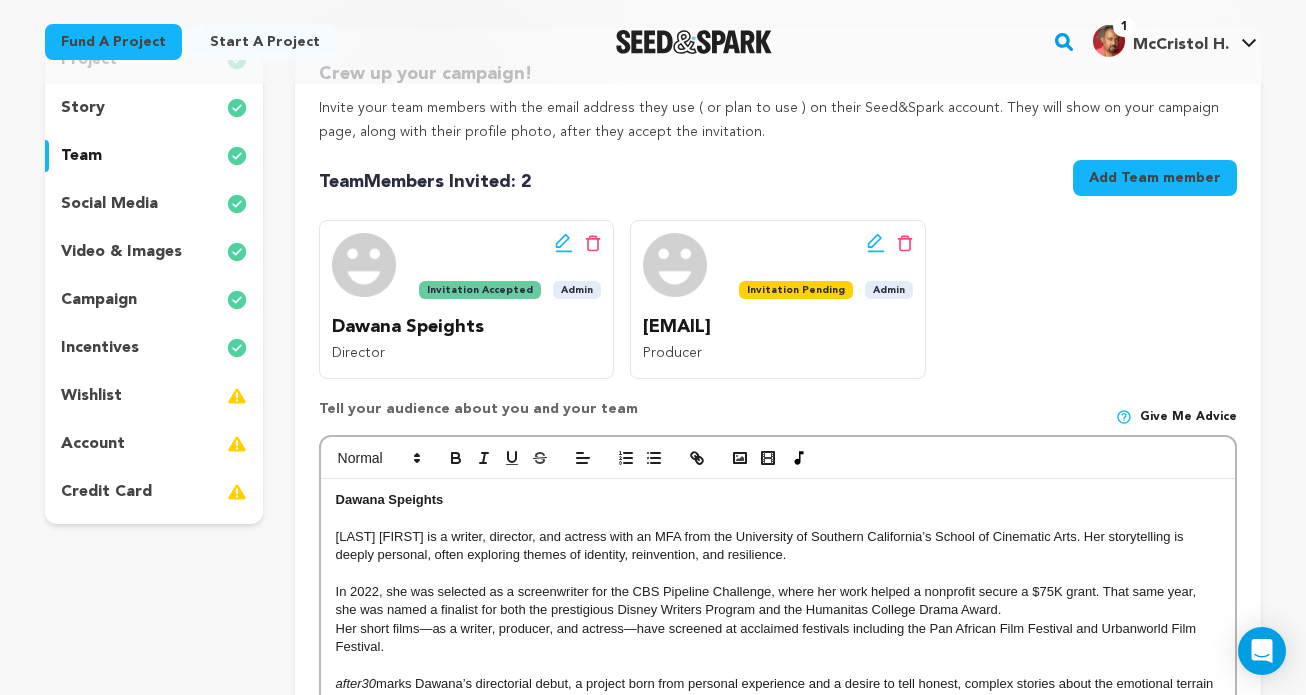 click on "Invitation Pending" at bounding box center (796, 290) 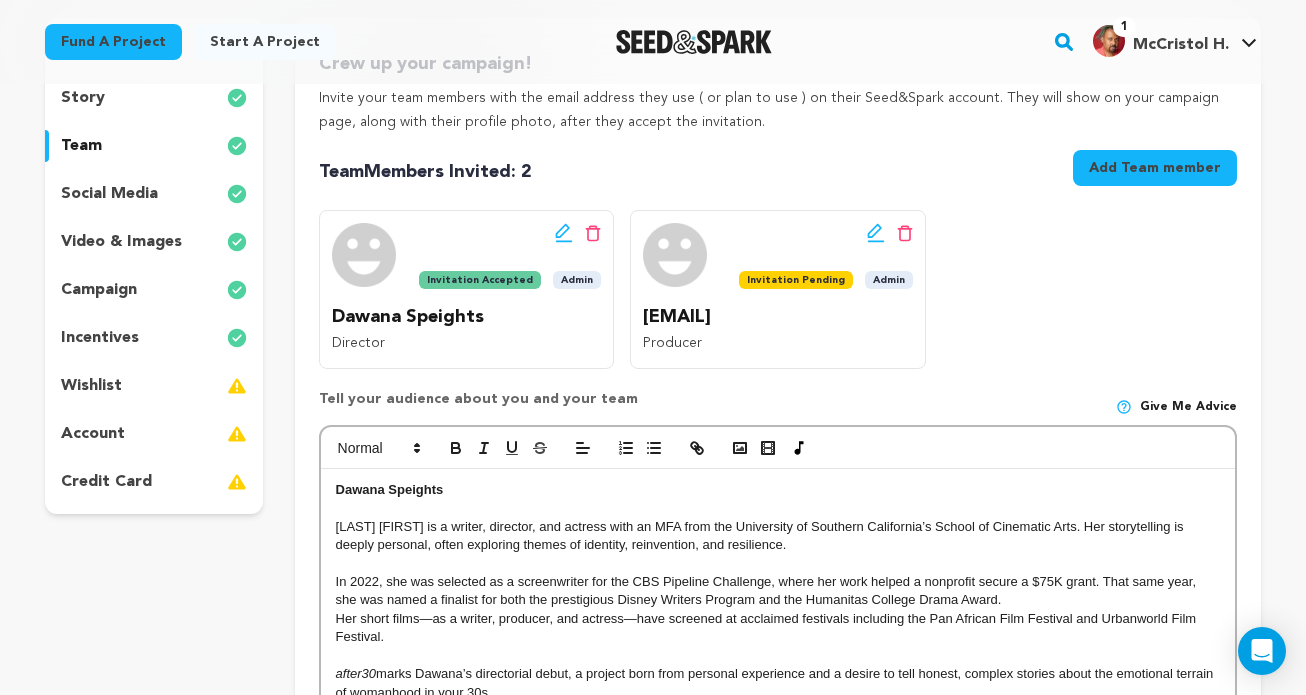 scroll, scrollTop: 157, scrollLeft: 0, axis: vertical 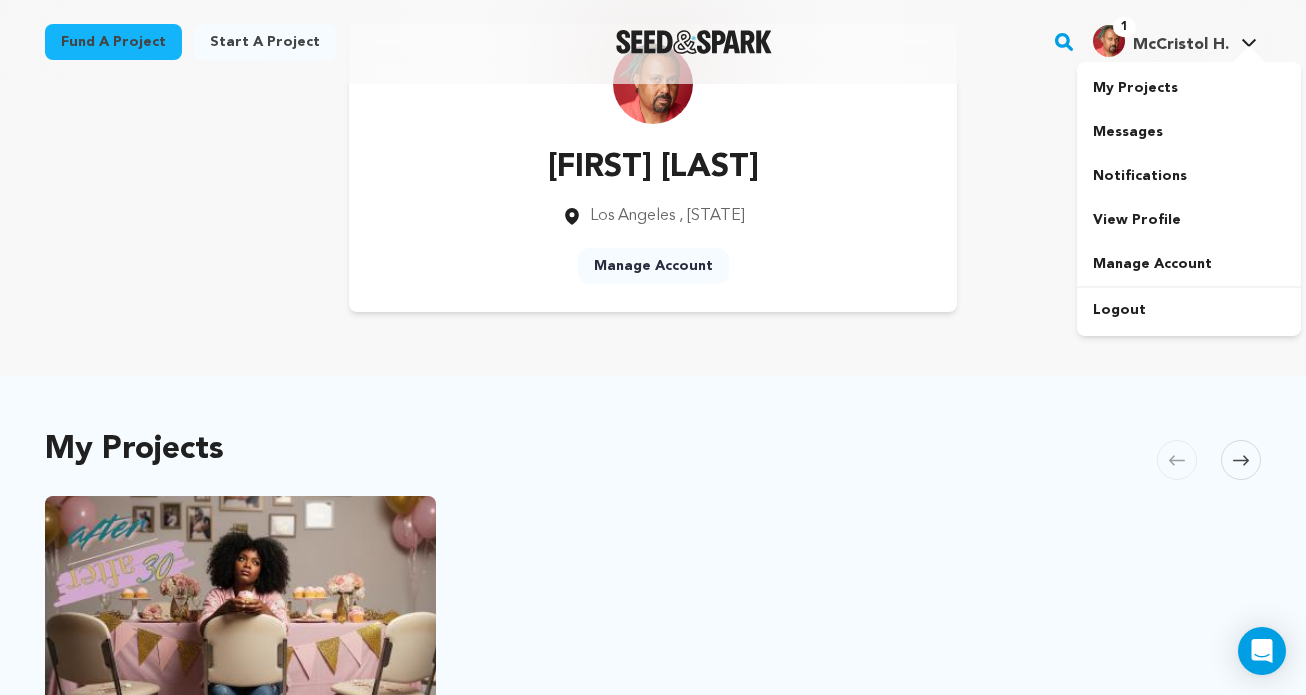 click on "McCristol H." at bounding box center [1181, 45] 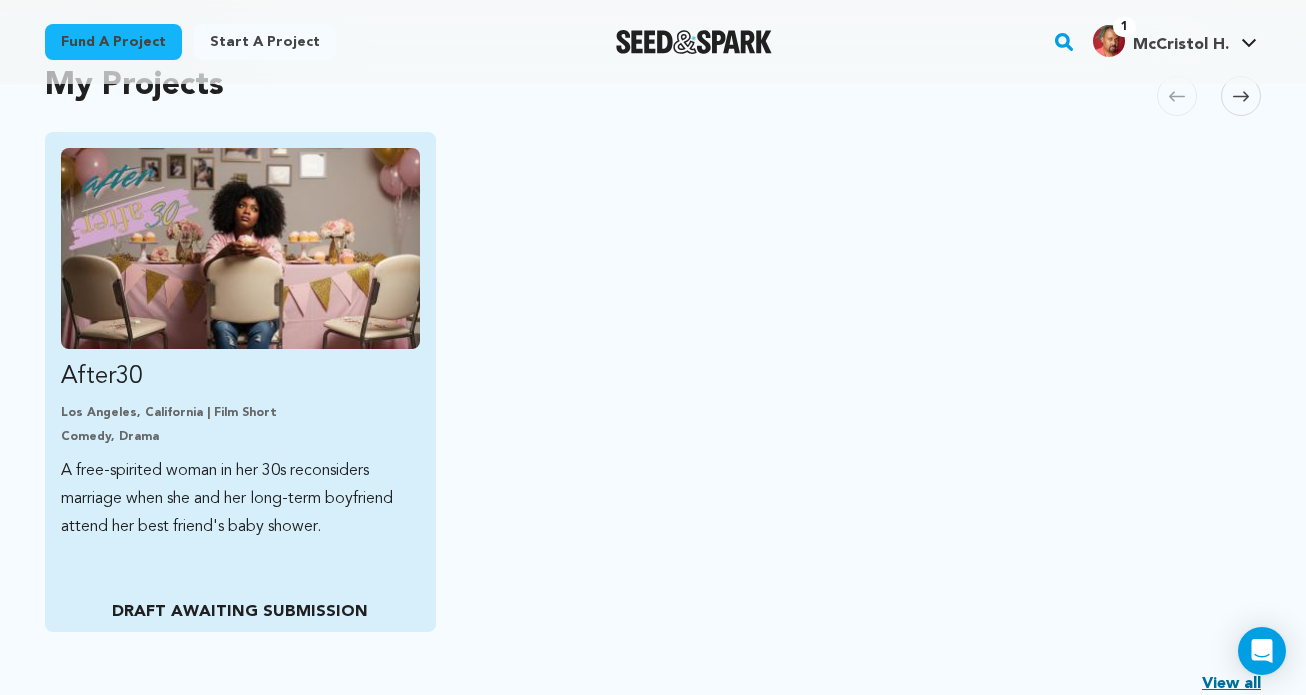 scroll, scrollTop: 460, scrollLeft: 0, axis: vertical 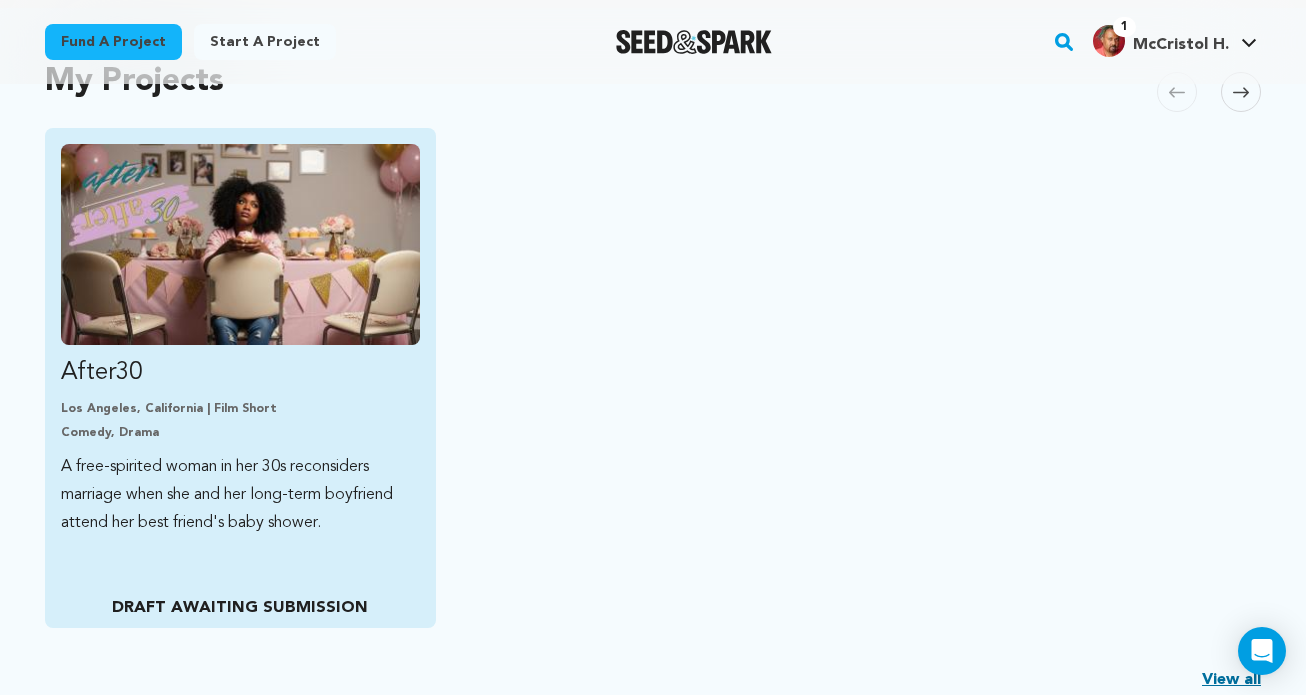 click at bounding box center [240, 244] 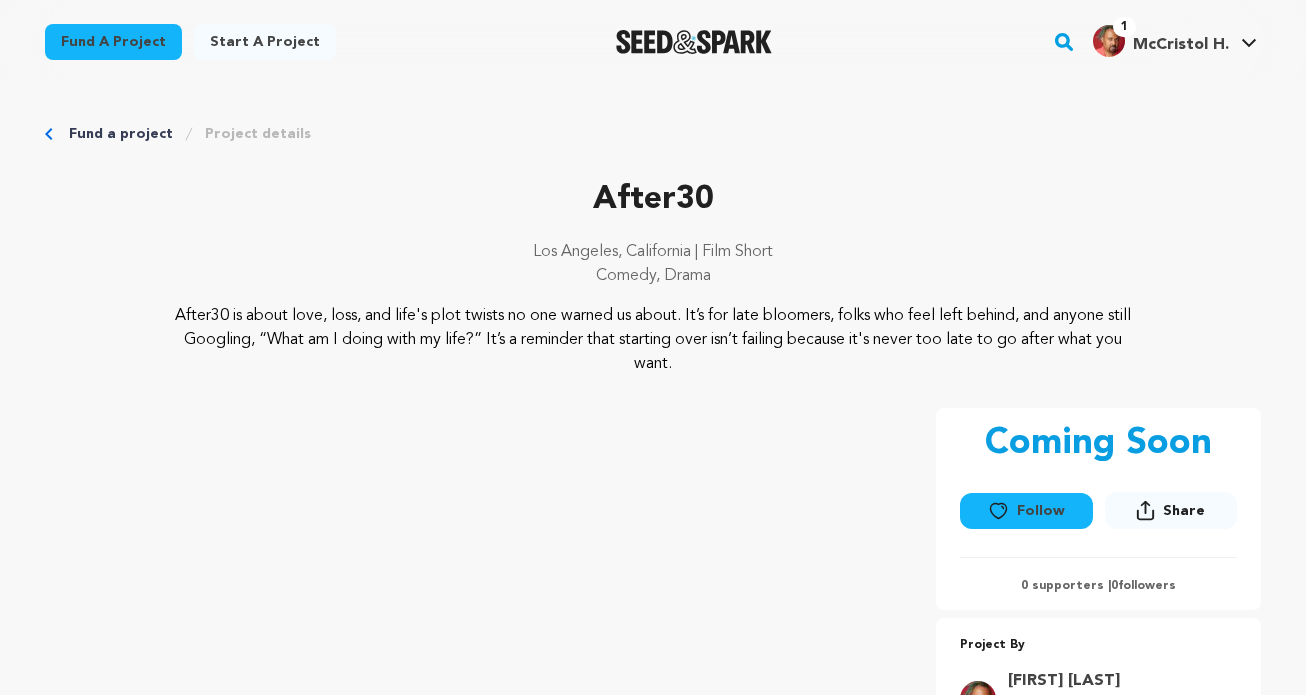 scroll, scrollTop: 0, scrollLeft: 0, axis: both 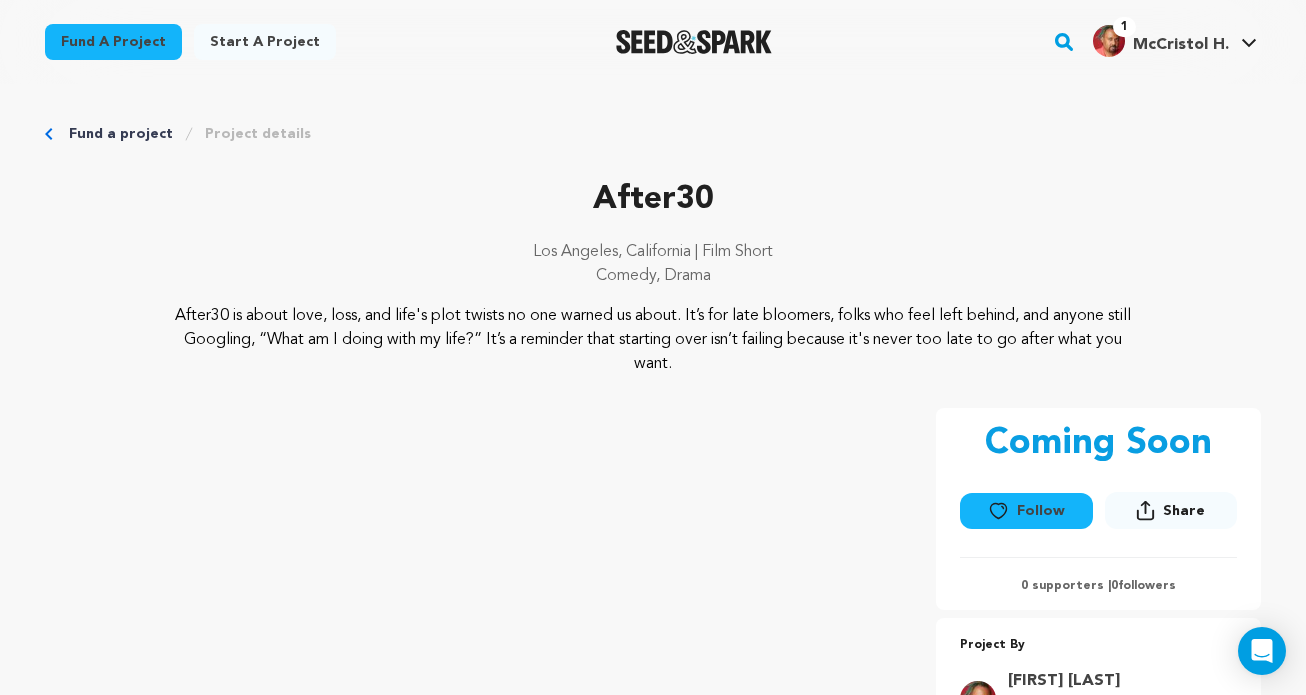 click on "1
McCristol H.
McCristol H." at bounding box center [1175, 39] 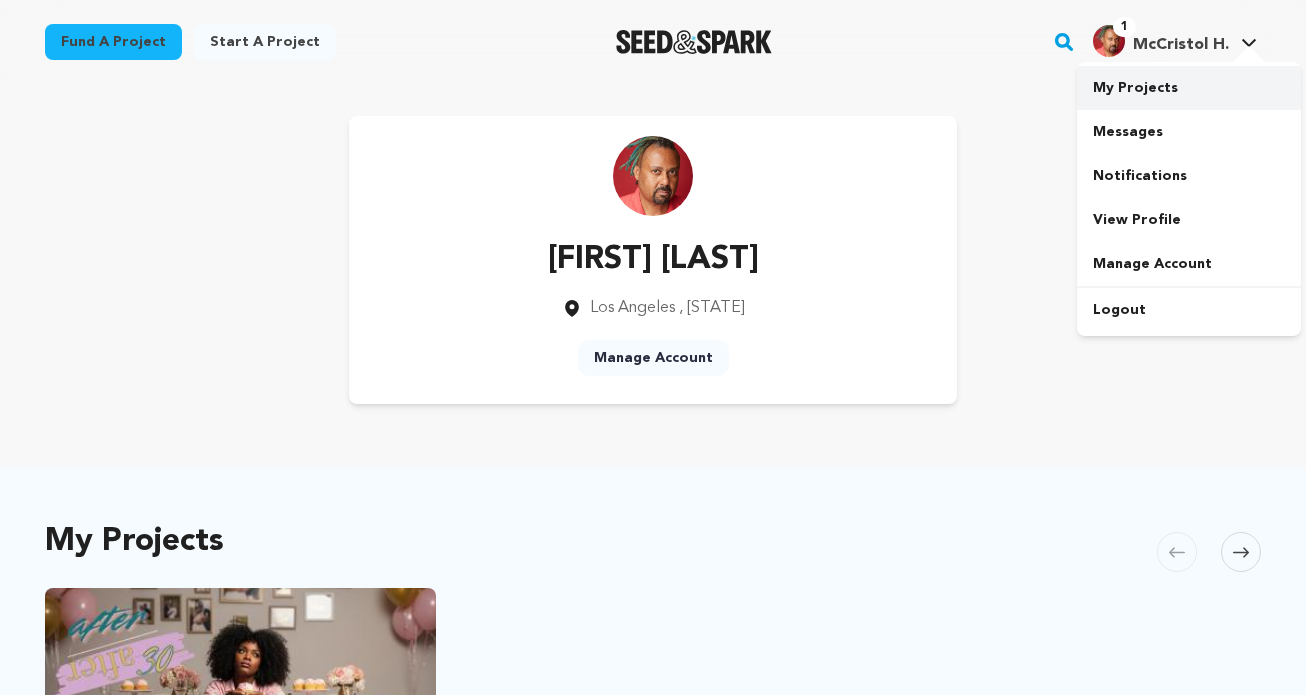 scroll, scrollTop: 0, scrollLeft: 0, axis: both 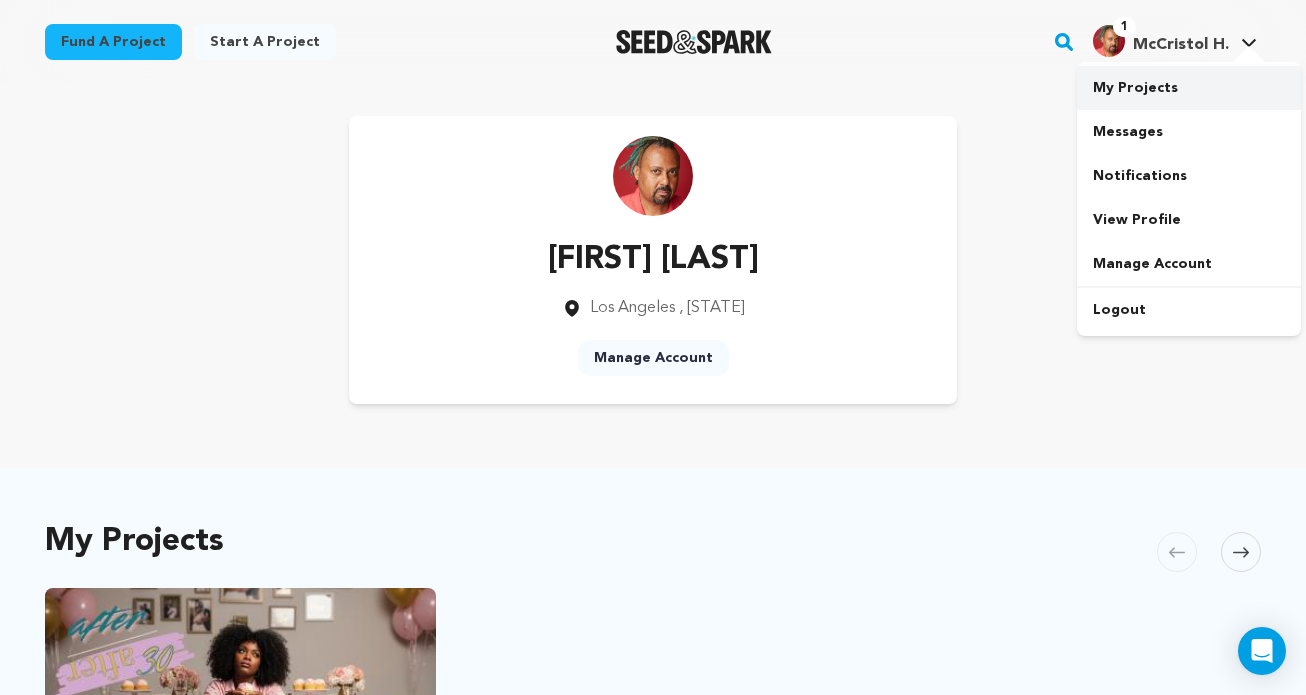 click on "My Projects" at bounding box center [1189, 88] 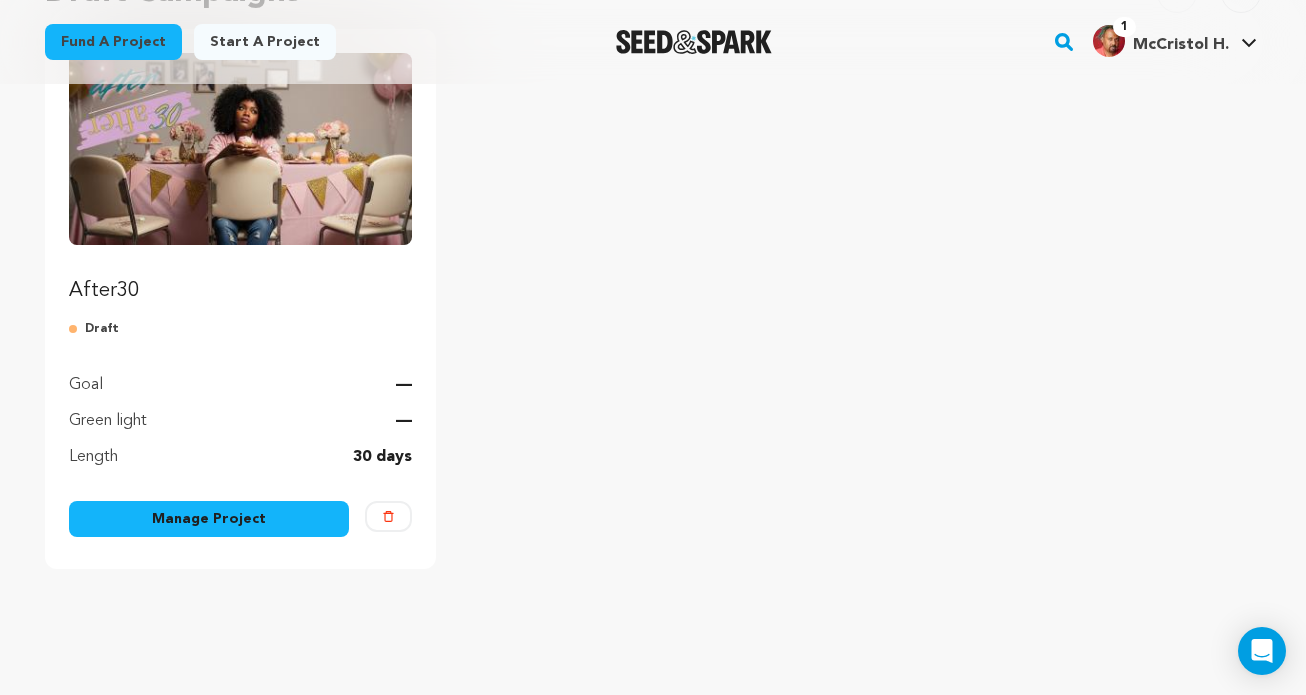 scroll, scrollTop: 266, scrollLeft: 0, axis: vertical 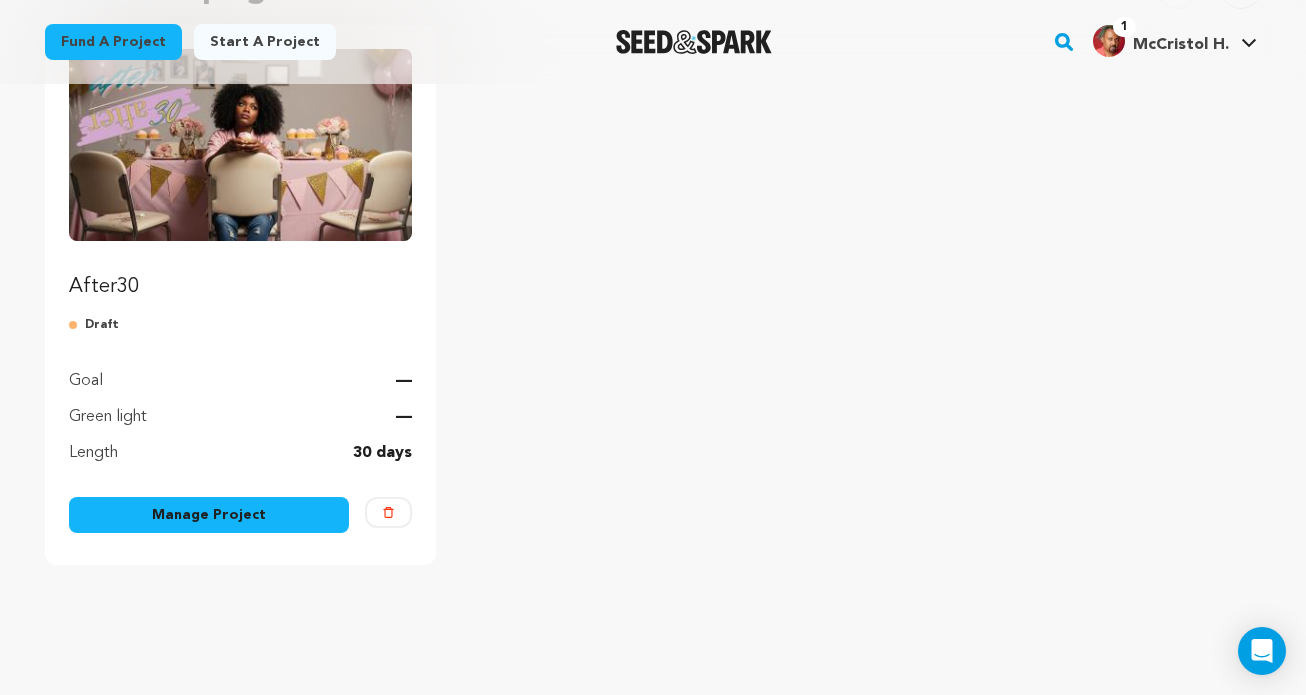 click on "Manage Project" at bounding box center [209, 515] 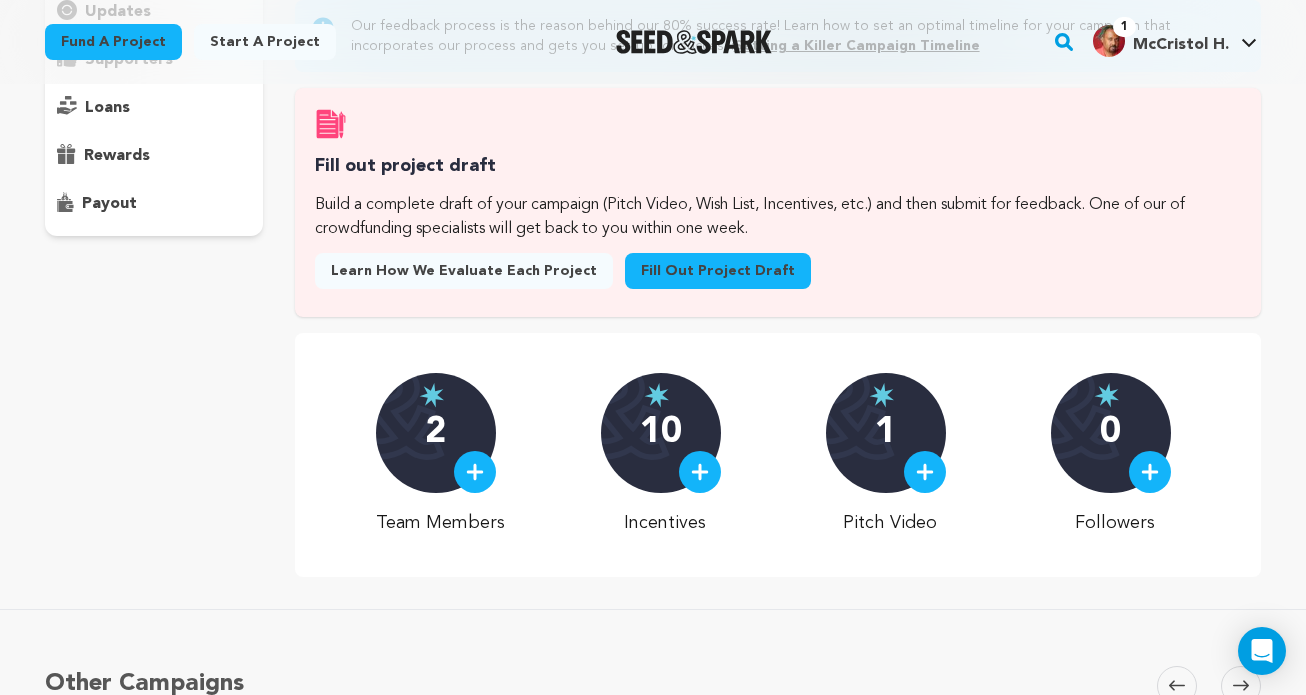 scroll, scrollTop: 276, scrollLeft: 0, axis: vertical 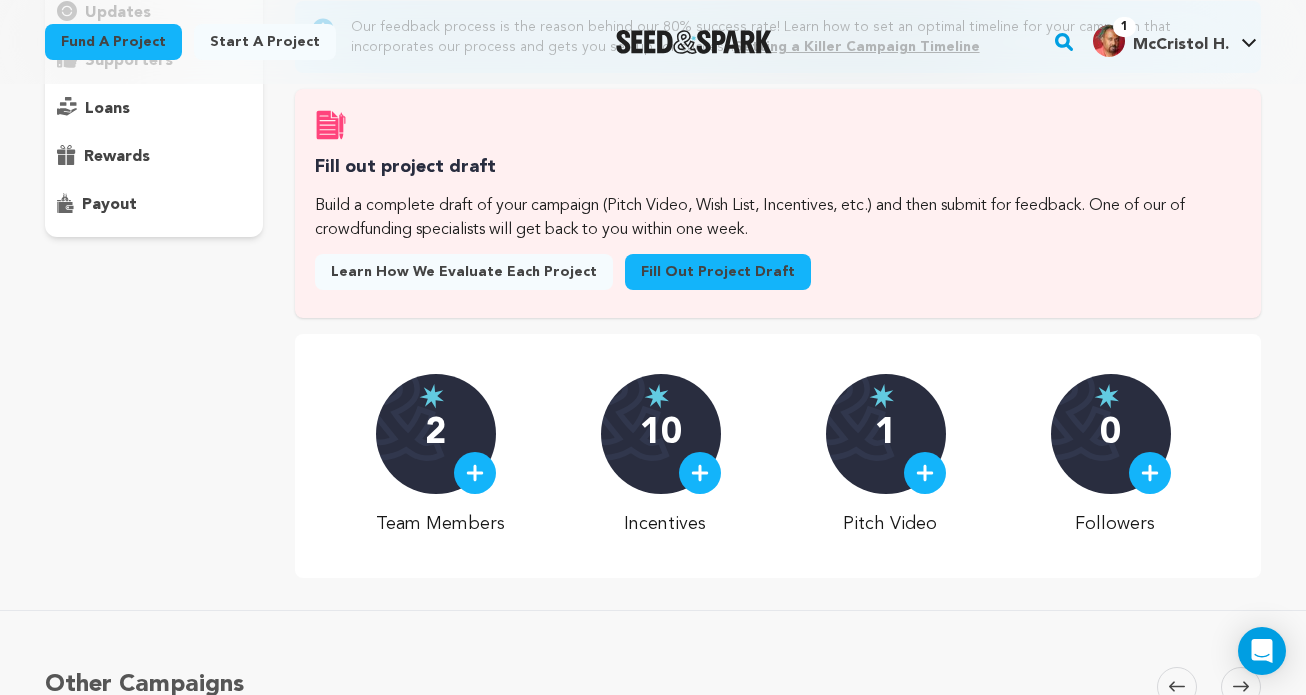 click at bounding box center (475, 473) 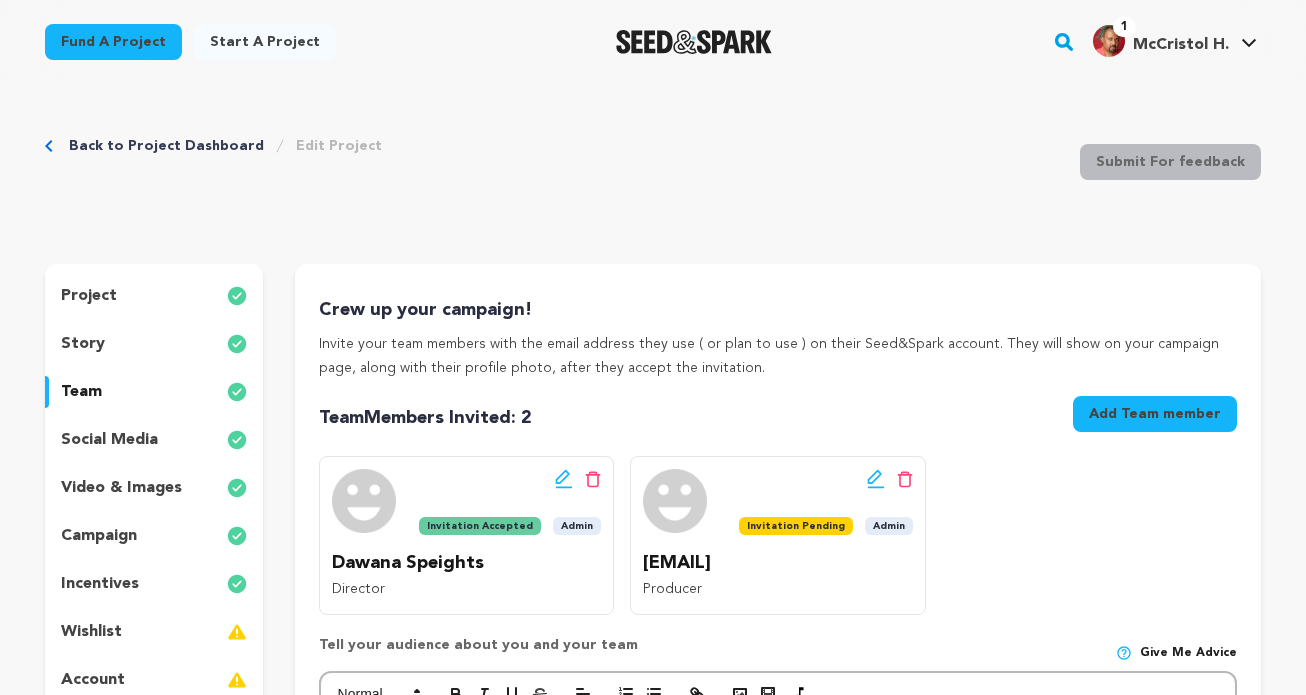 scroll, scrollTop: 0, scrollLeft: 0, axis: both 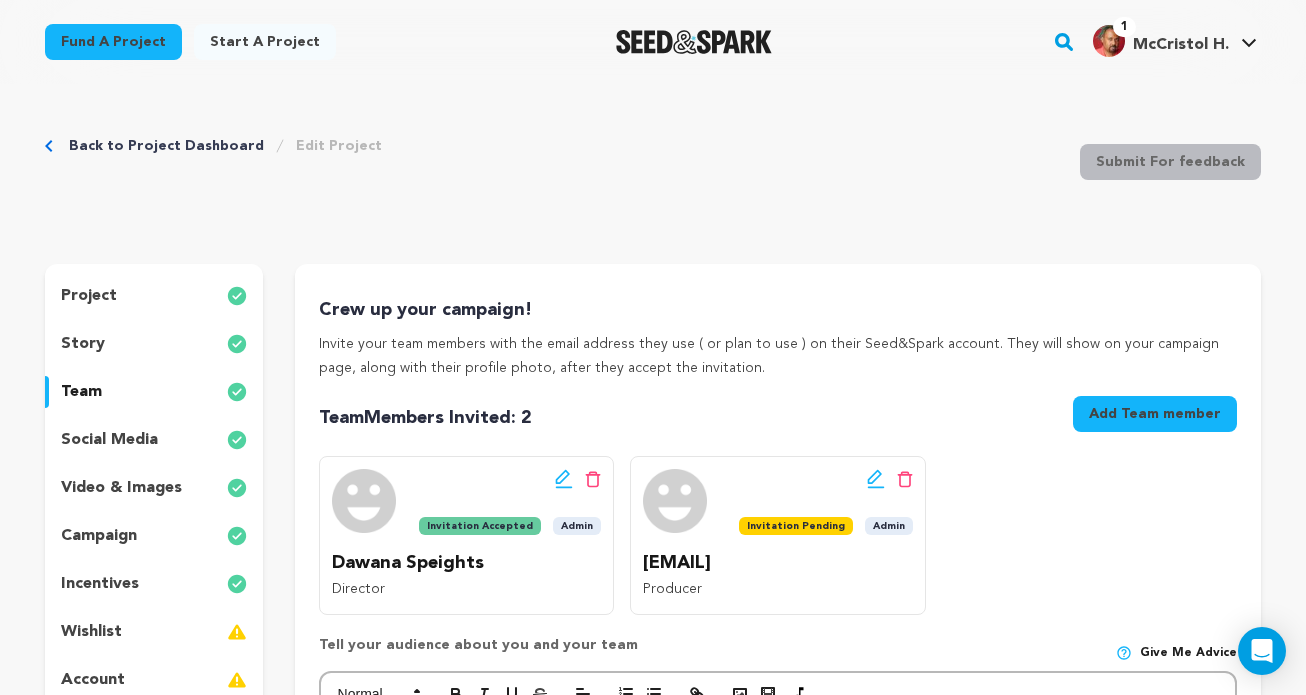 click 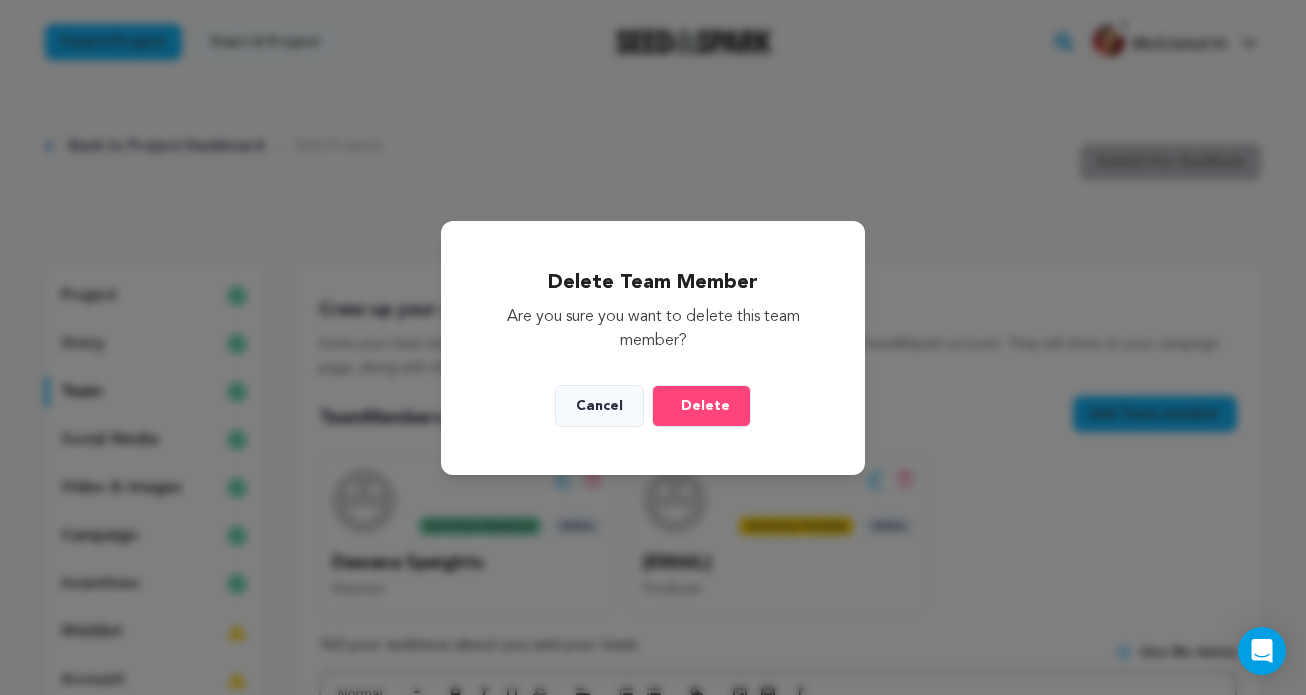 click on "Delete" at bounding box center (705, 406) 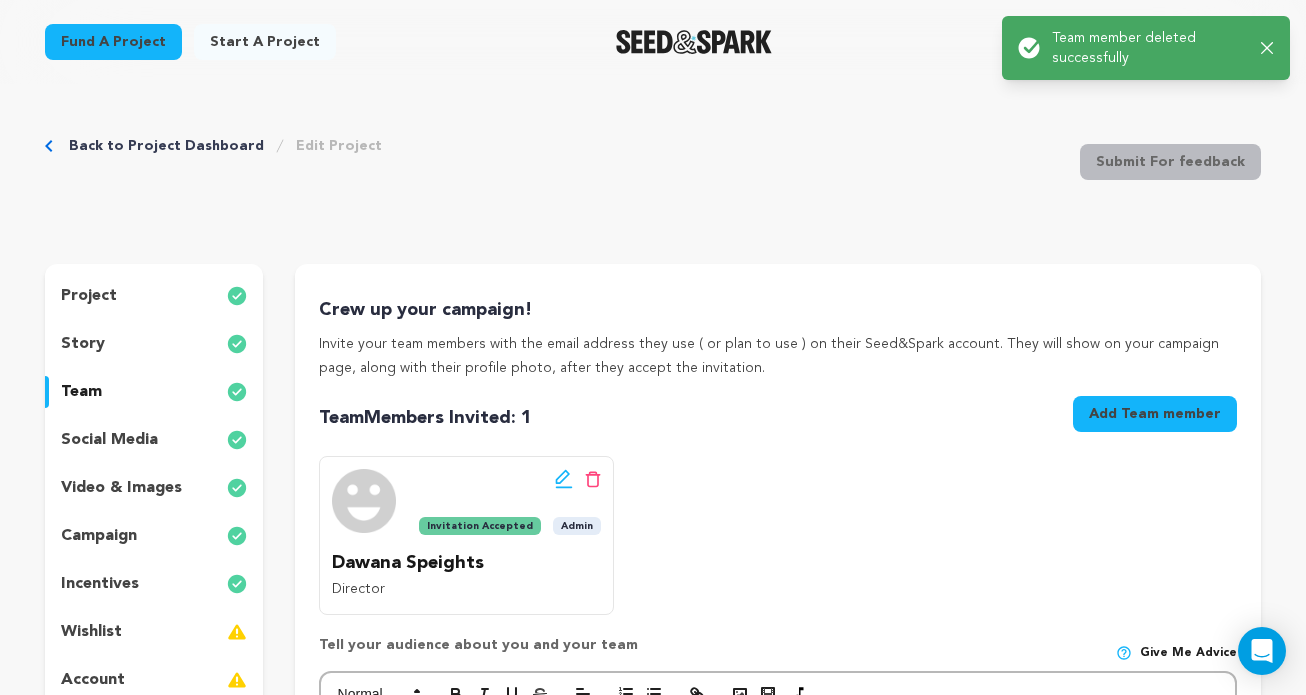 click on "Add Team member" at bounding box center [1155, 414] 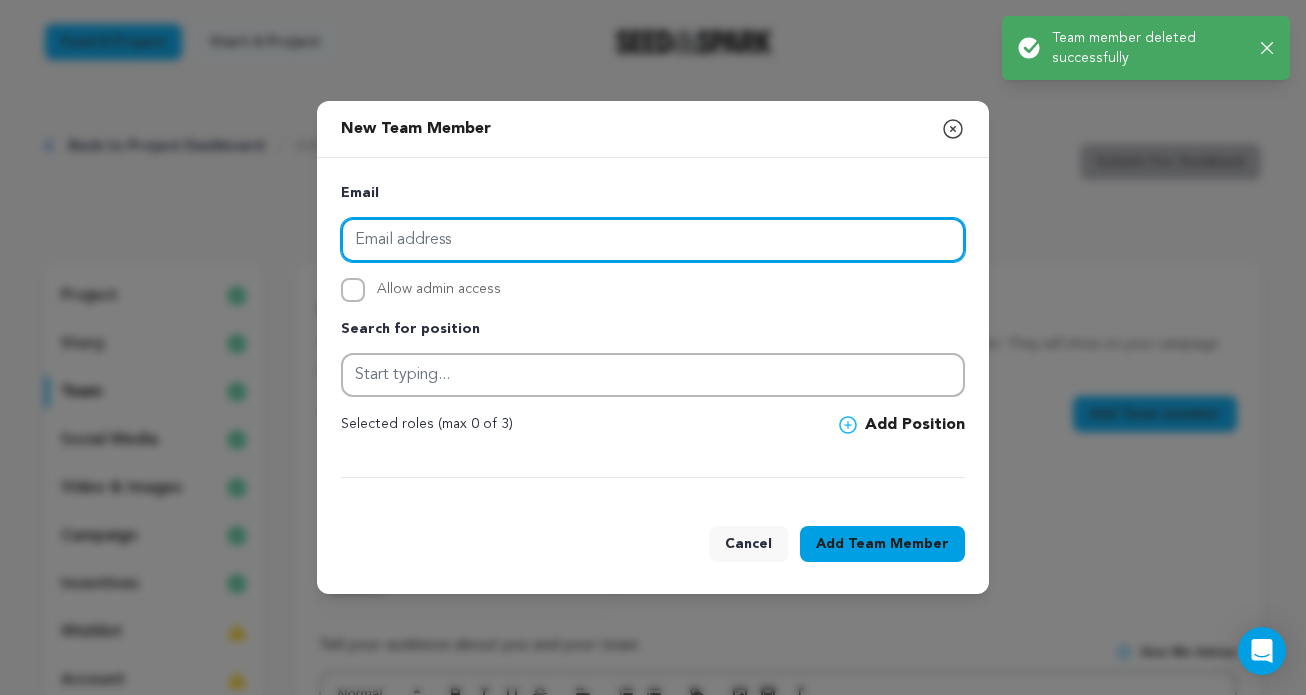 click at bounding box center [653, 240] 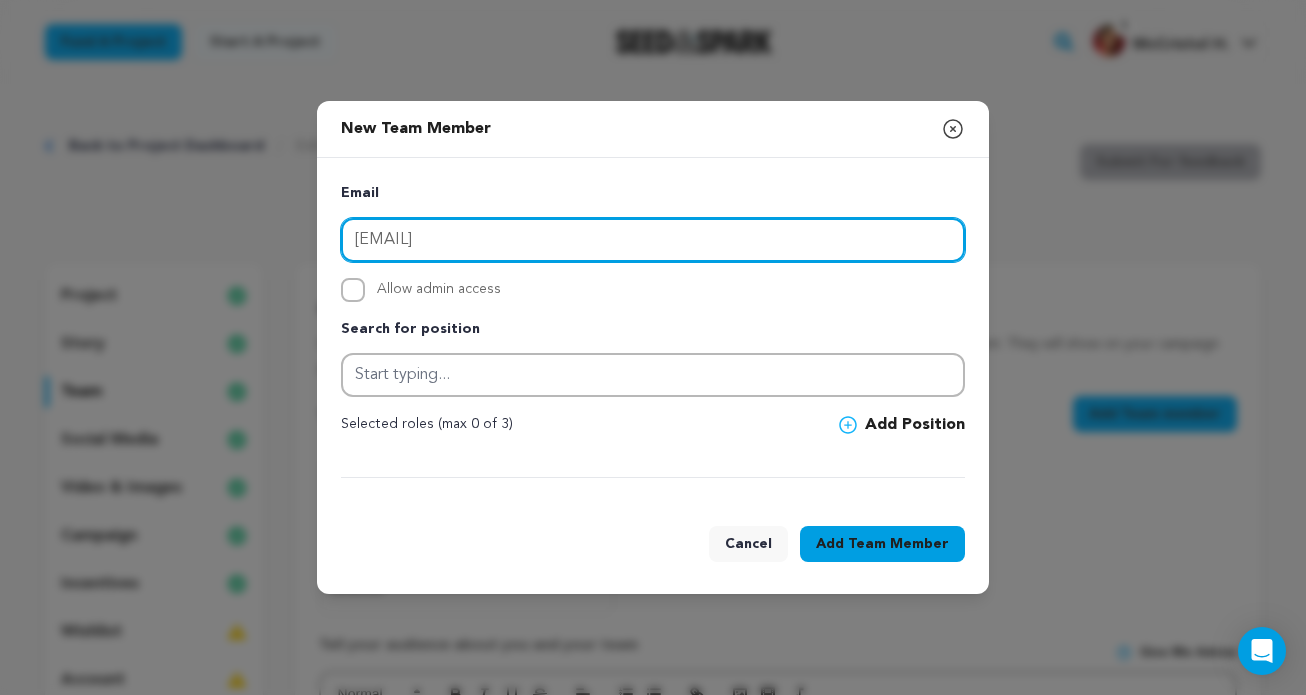 type on "danielle.banks8@gmail.com" 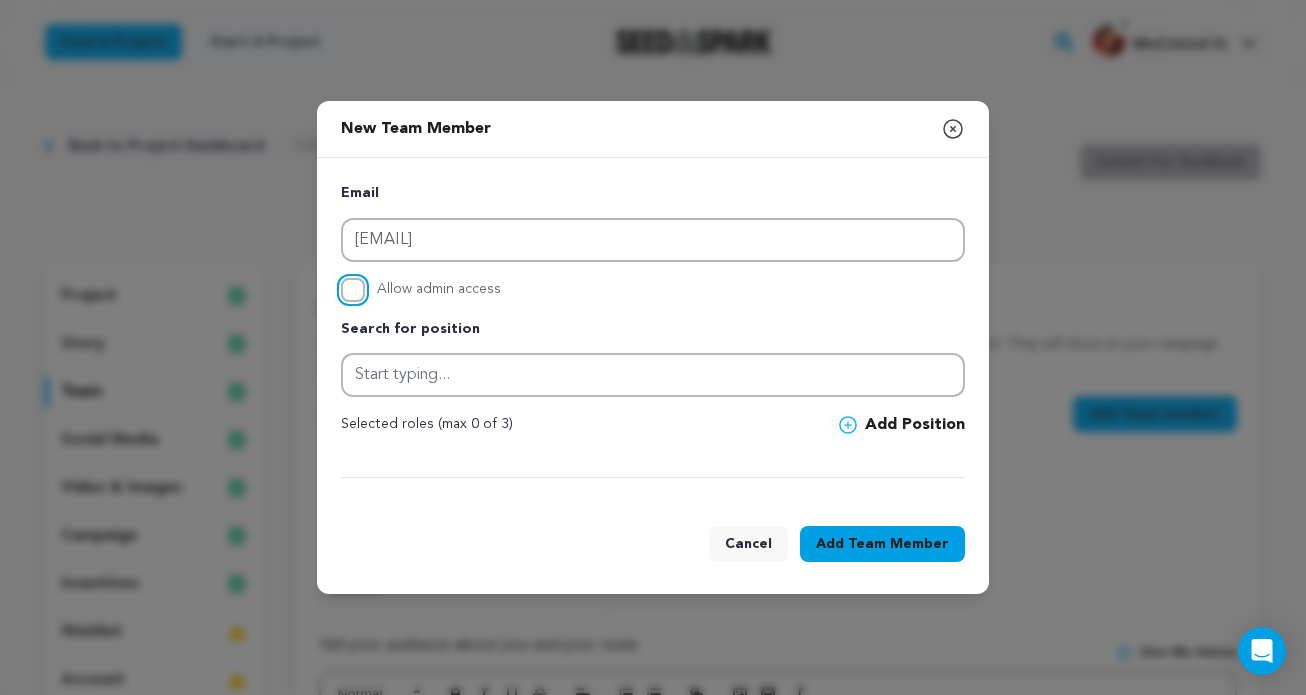 click on "Allow admin access" at bounding box center (353, 290) 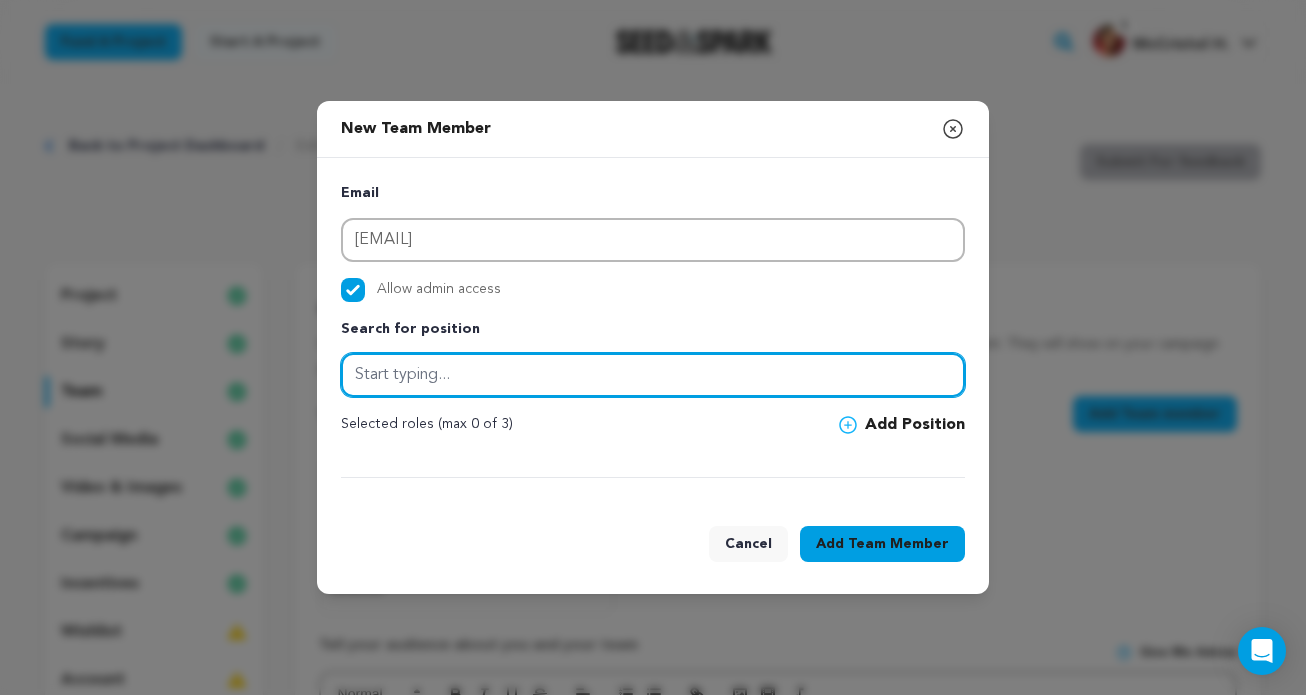 click at bounding box center [653, 375] 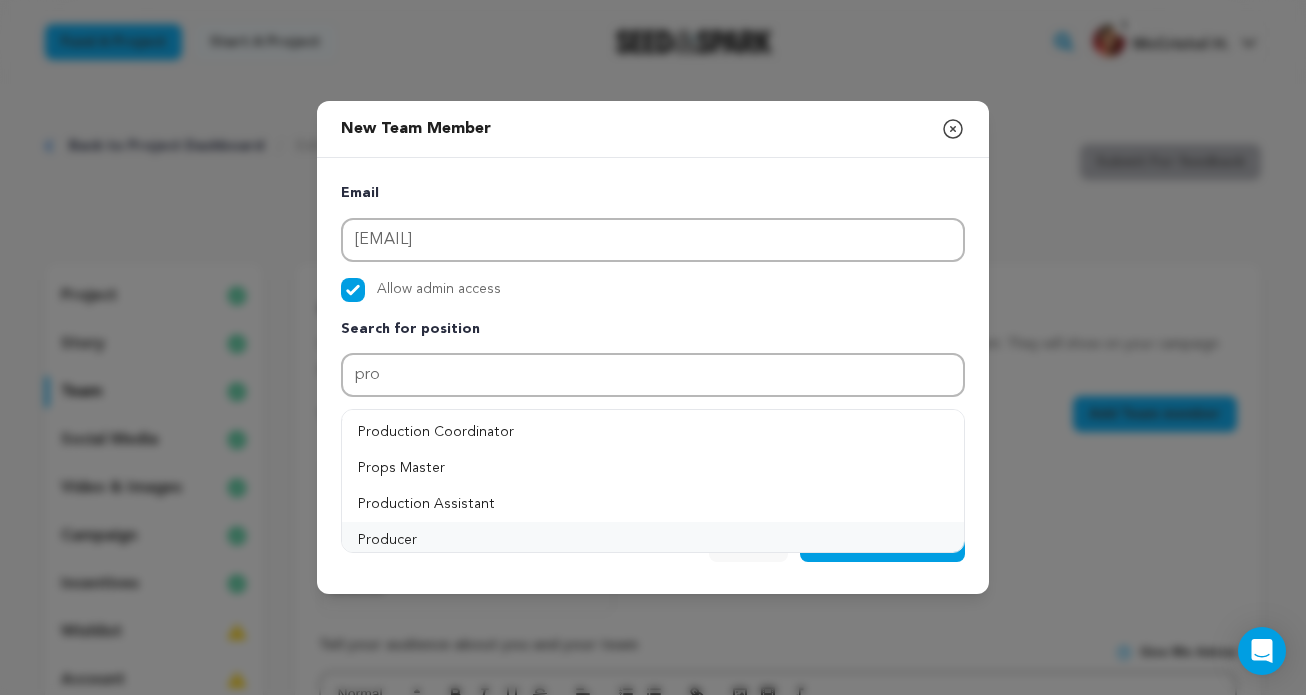 click on "Producer" at bounding box center [653, 540] 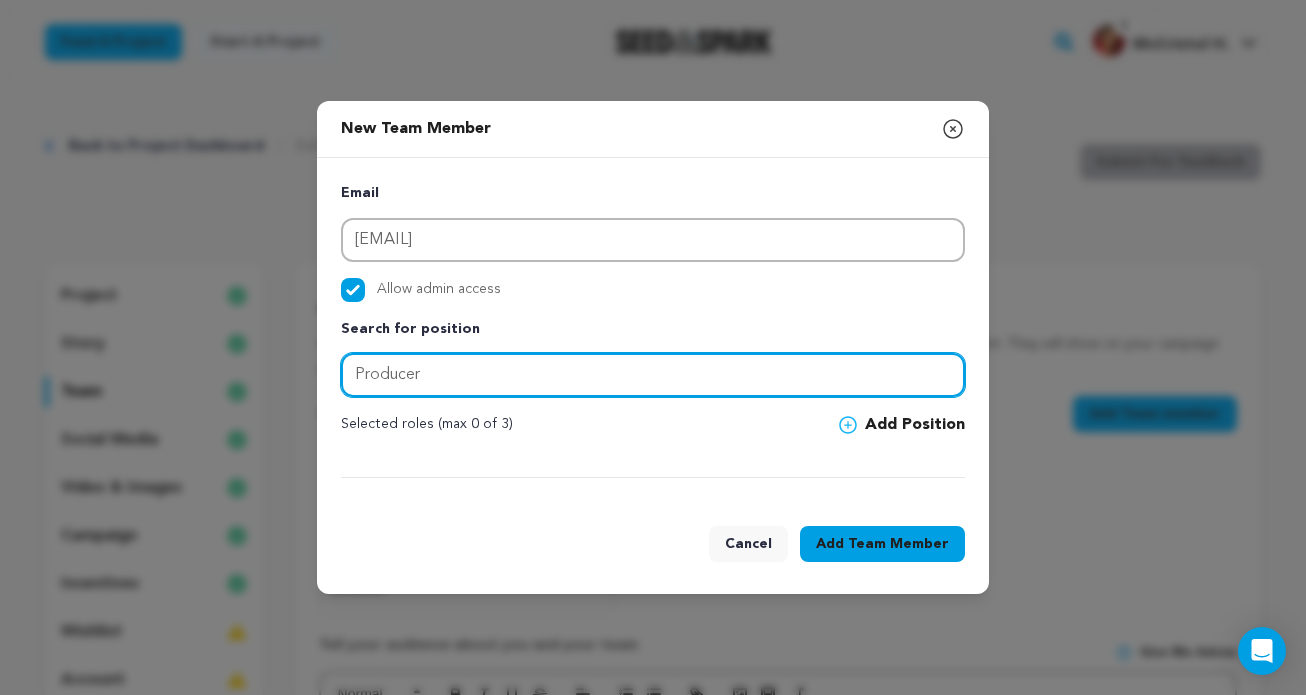 click on "Producer" at bounding box center (653, 375) 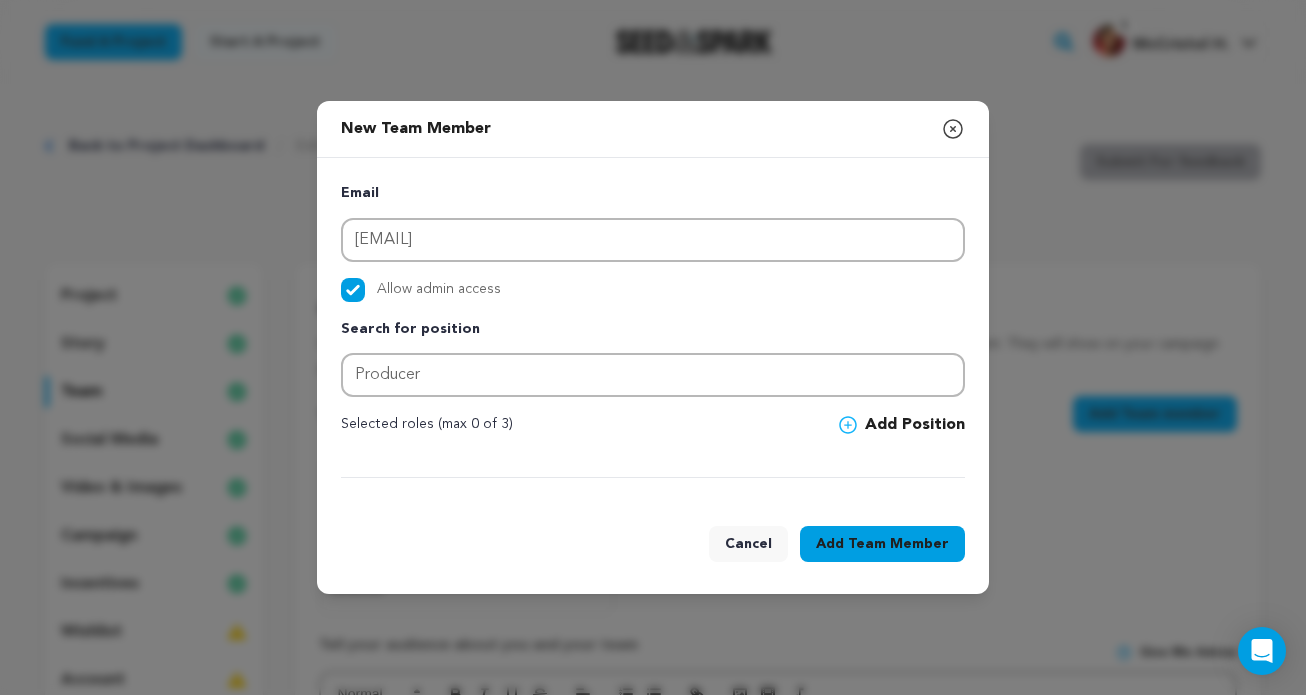 click on "Add Position" at bounding box center (902, 425) 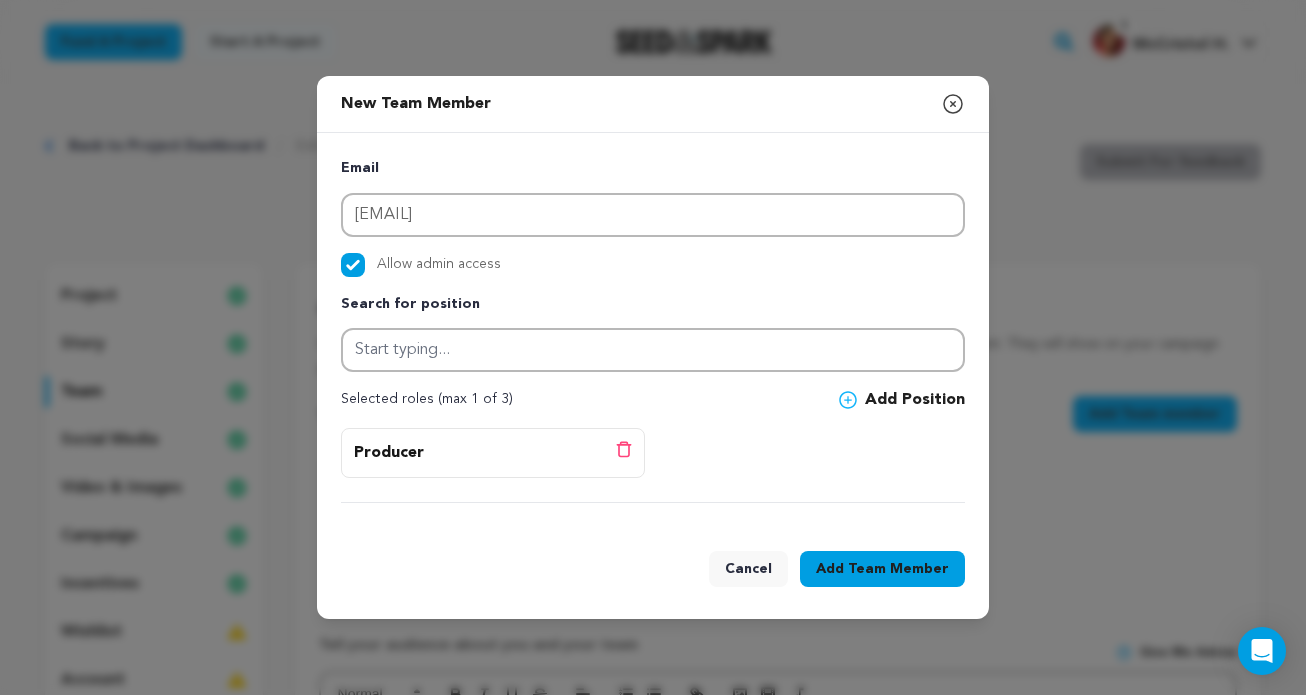 type 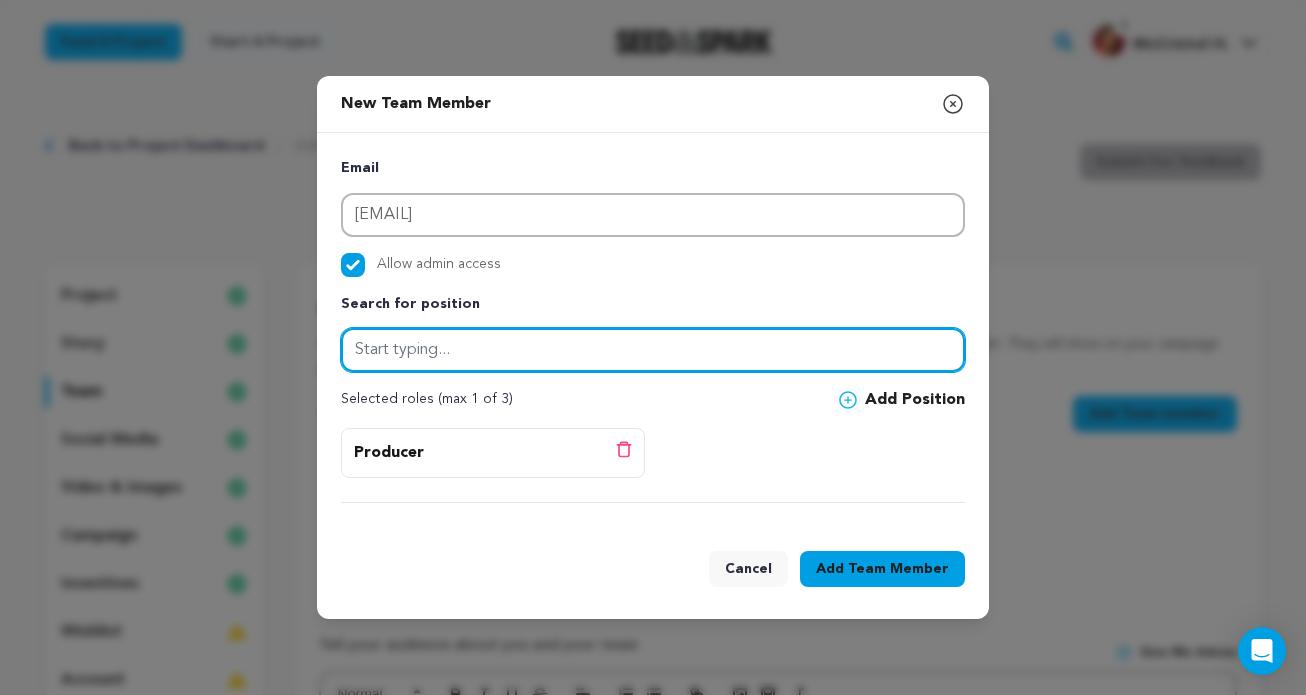 click at bounding box center (653, 350) 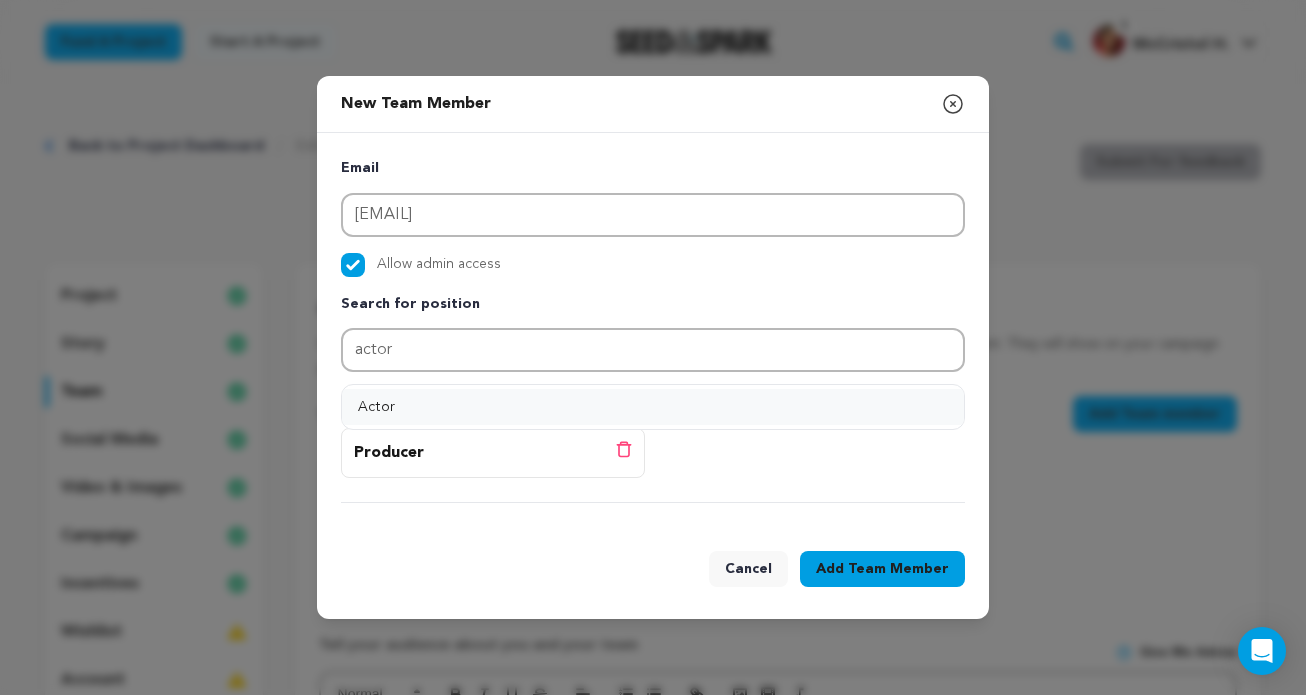 click on "Actor" at bounding box center (653, 407) 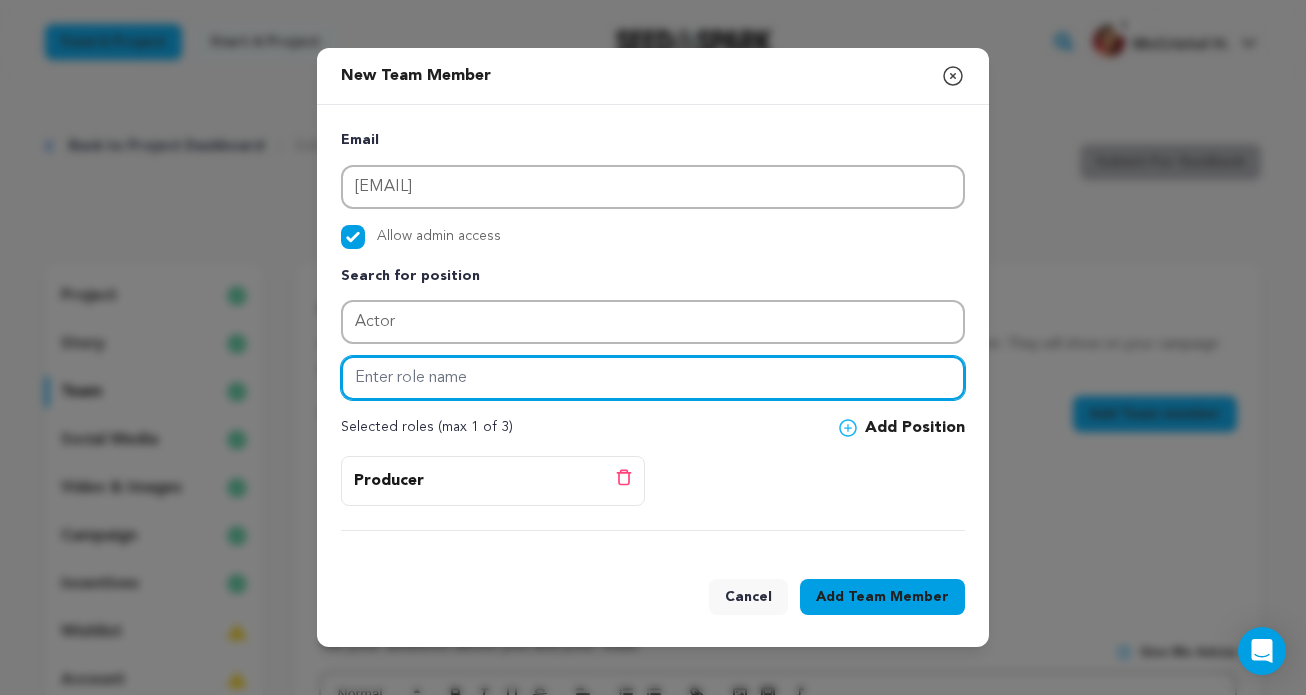 click at bounding box center [653, 378] 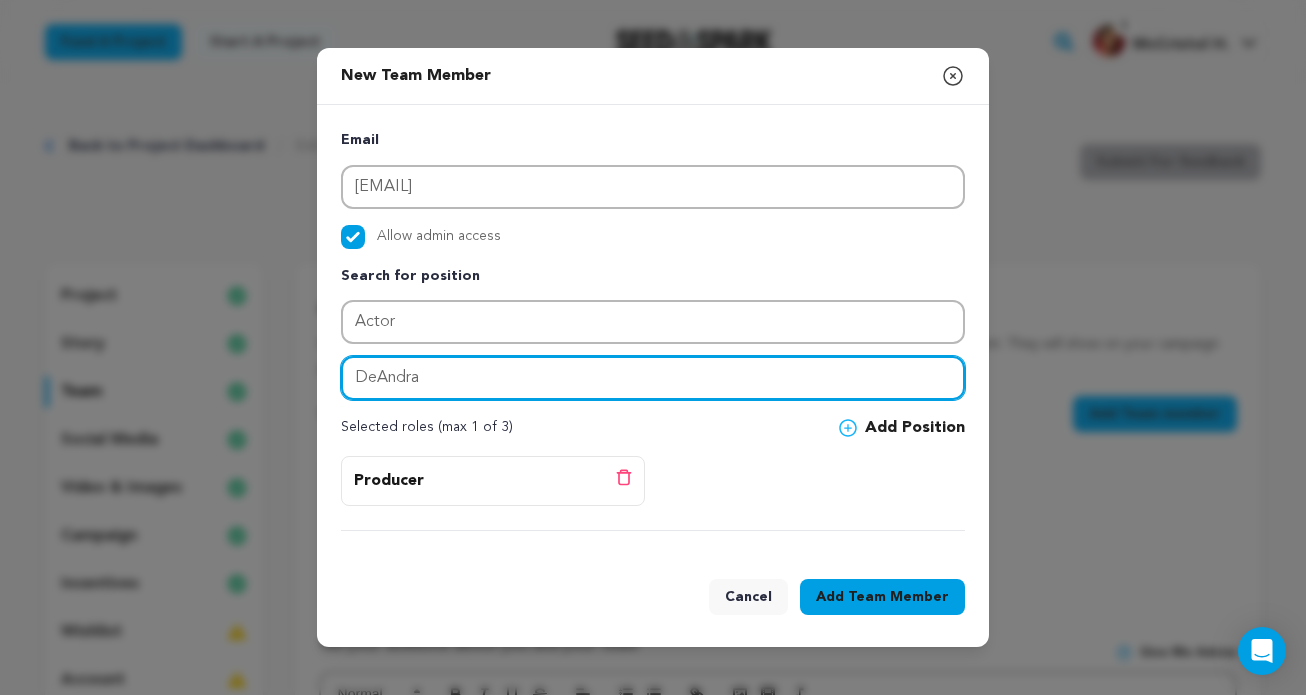 type on "DeAndra" 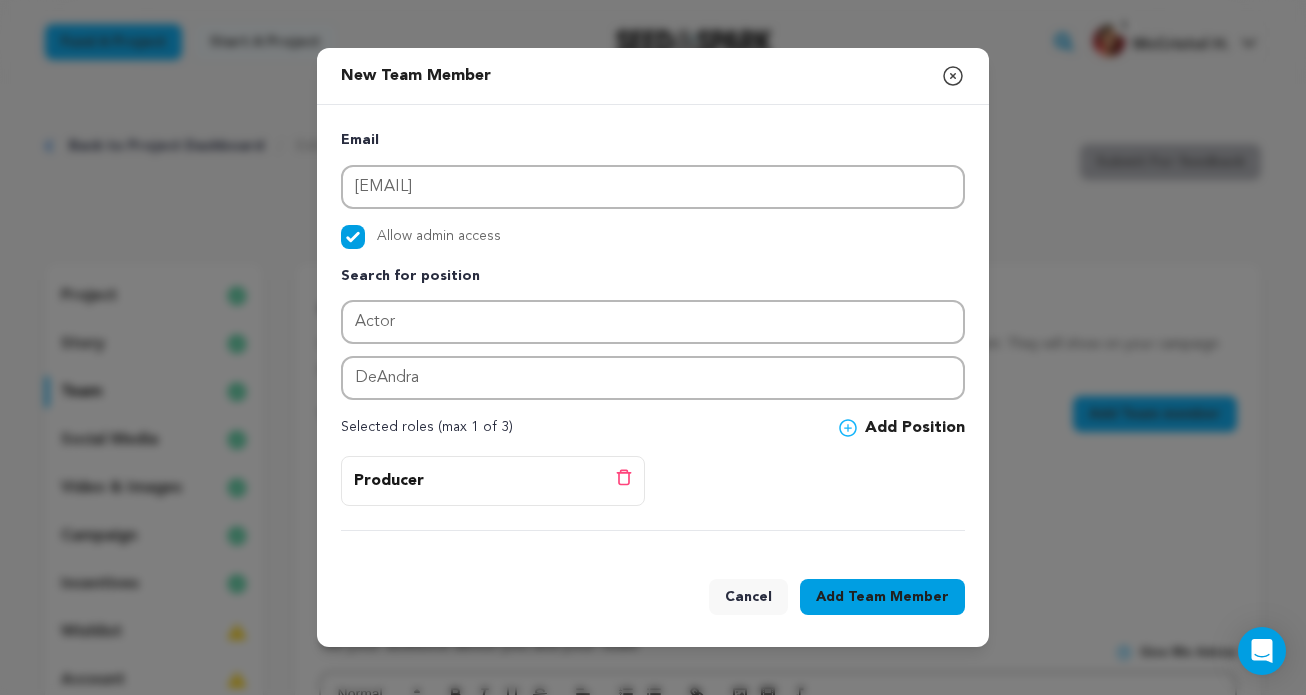 click on "Team Member" at bounding box center (898, 597) 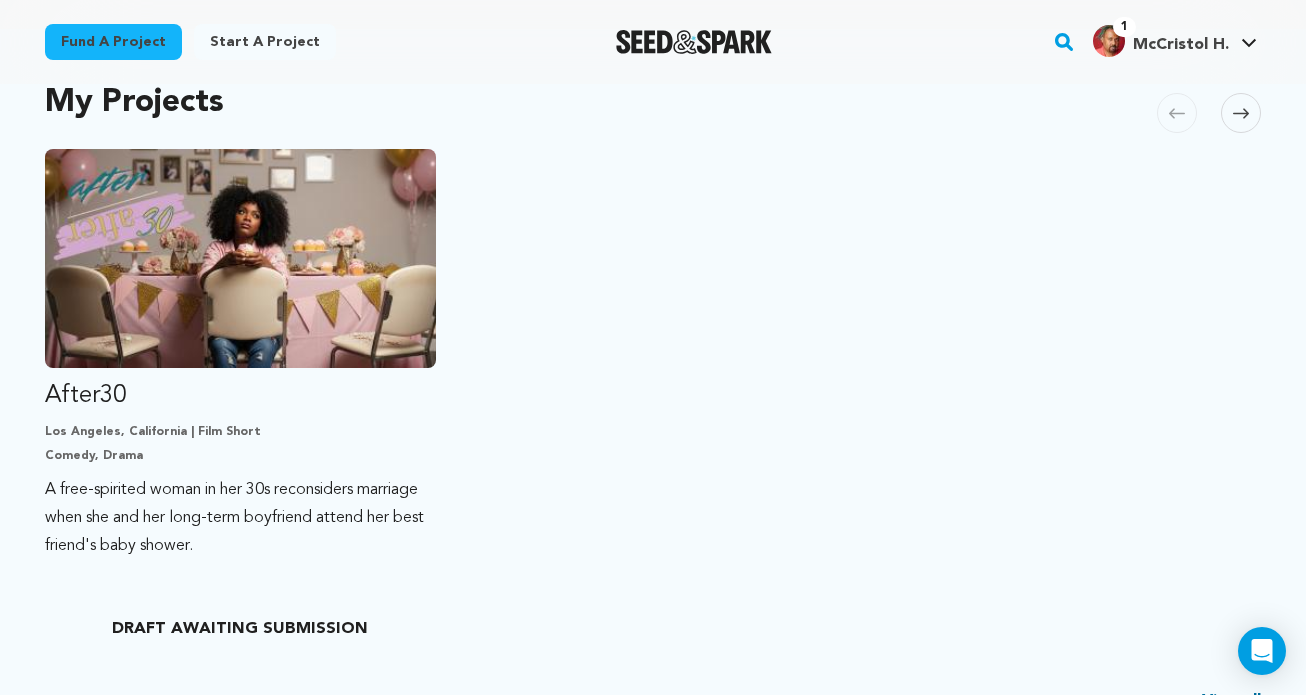scroll, scrollTop: 460, scrollLeft: 0, axis: vertical 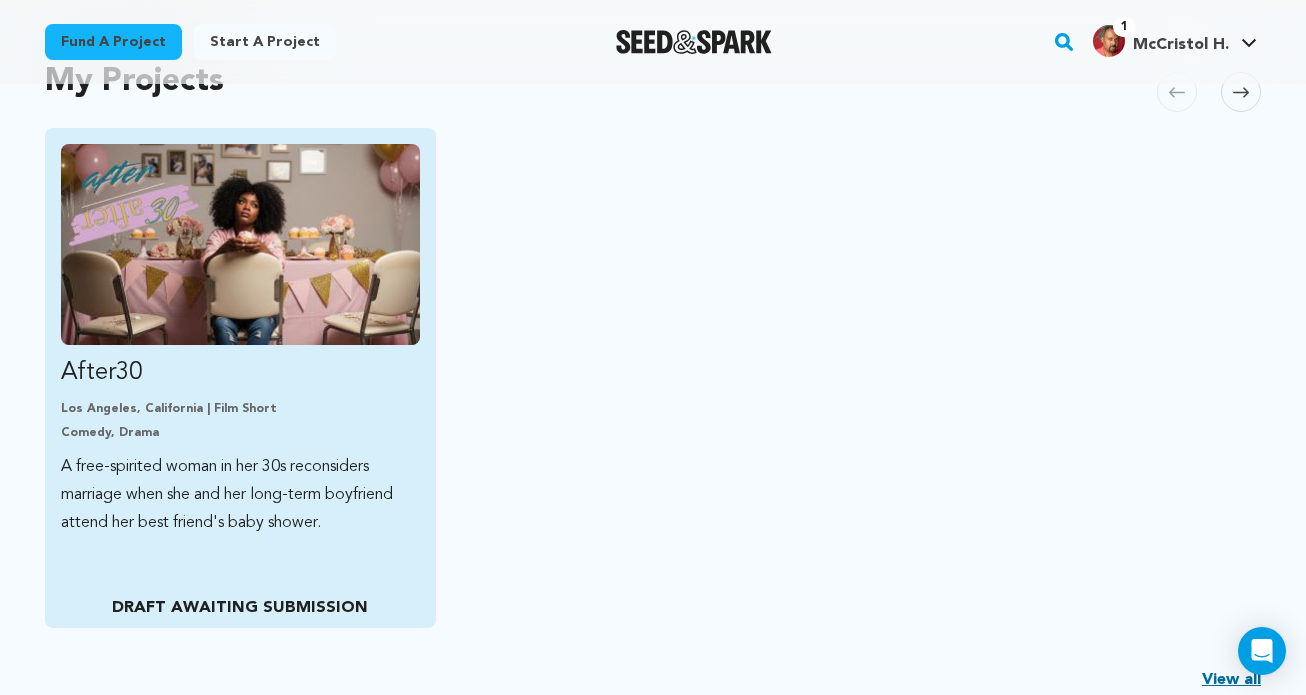drag, startPoint x: 0, startPoint y: 0, endPoint x: 276, endPoint y: 279, distance: 392.44998 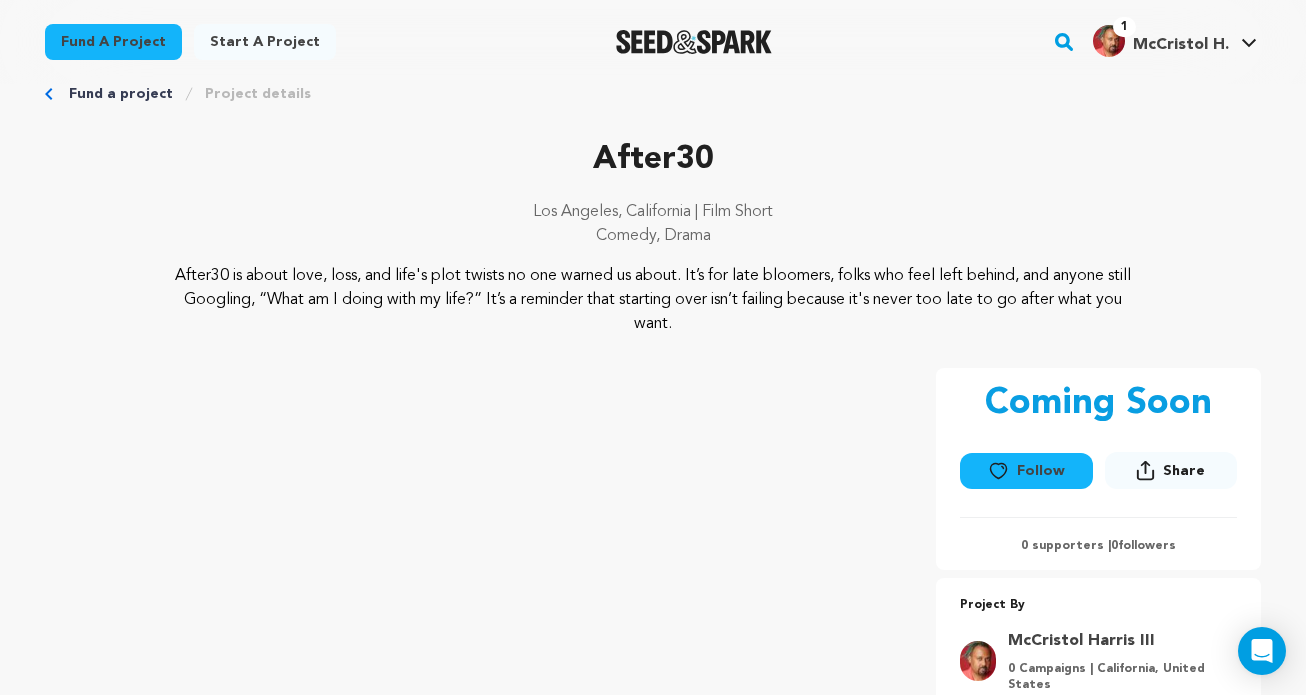scroll, scrollTop: 0, scrollLeft: 0, axis: both 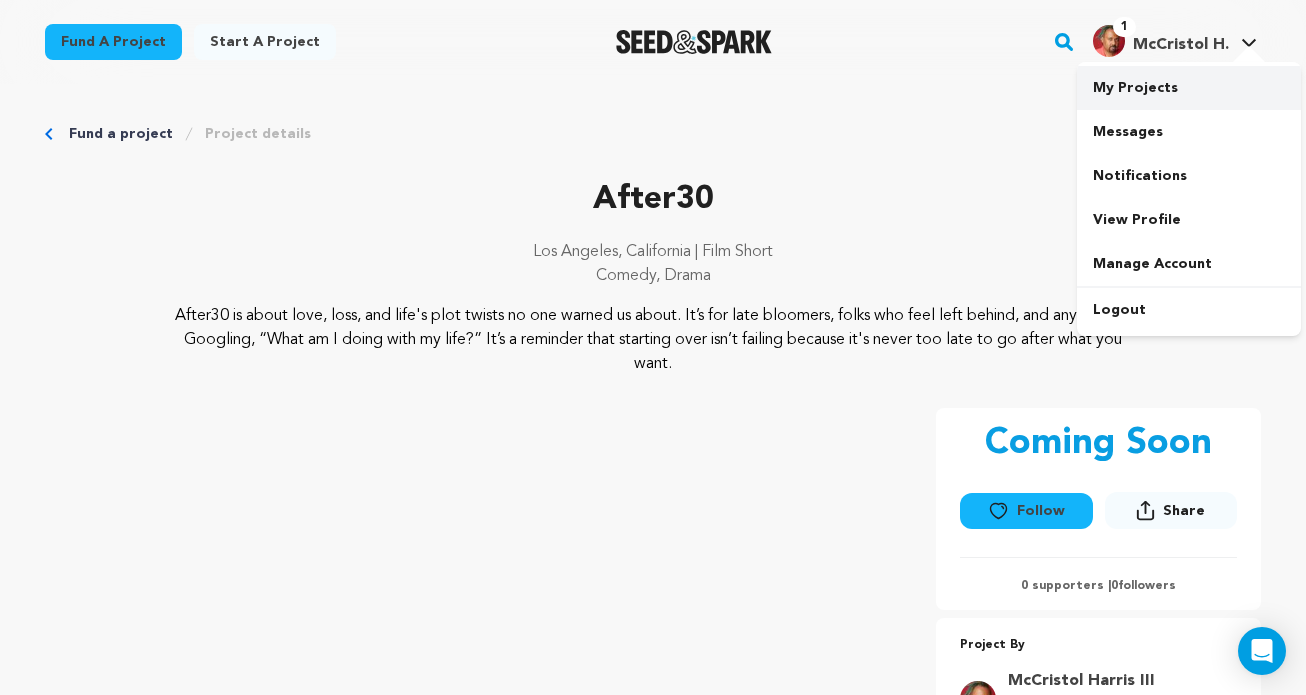 click on "My Projects" at bounding box center (1189, 88) 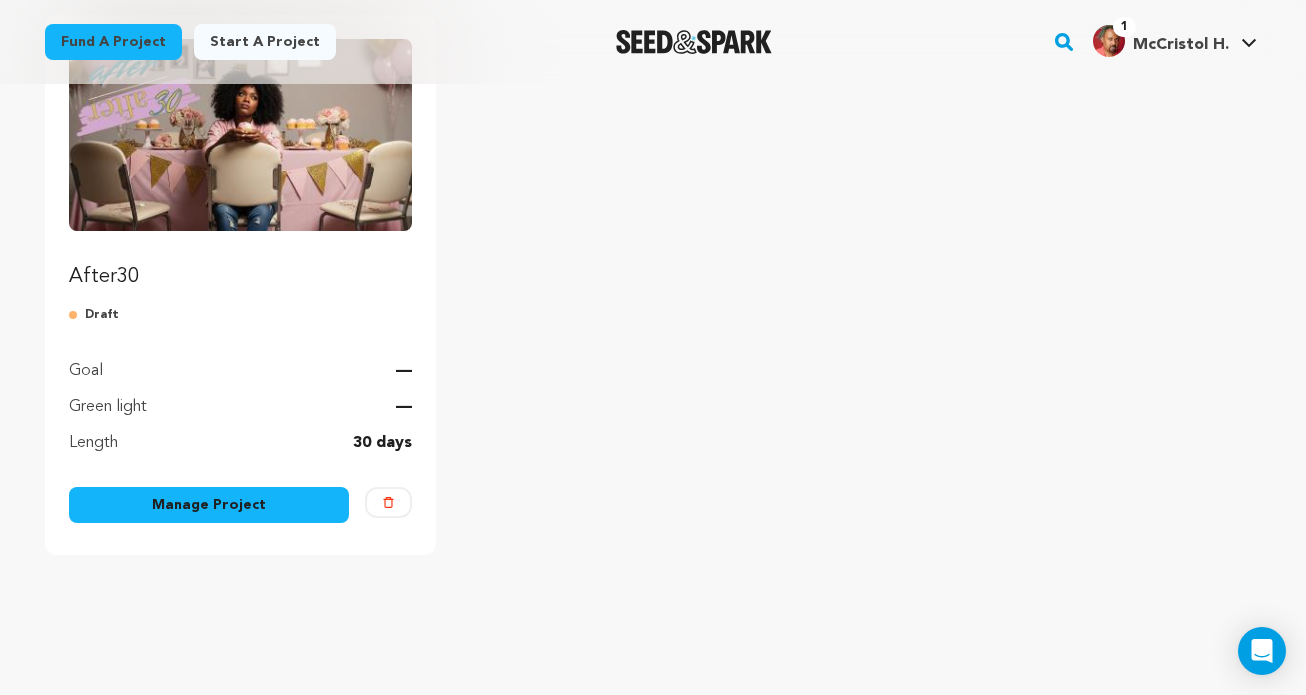 scroll, scrollTop: 293, scrollLeft: 0, axis: vertical 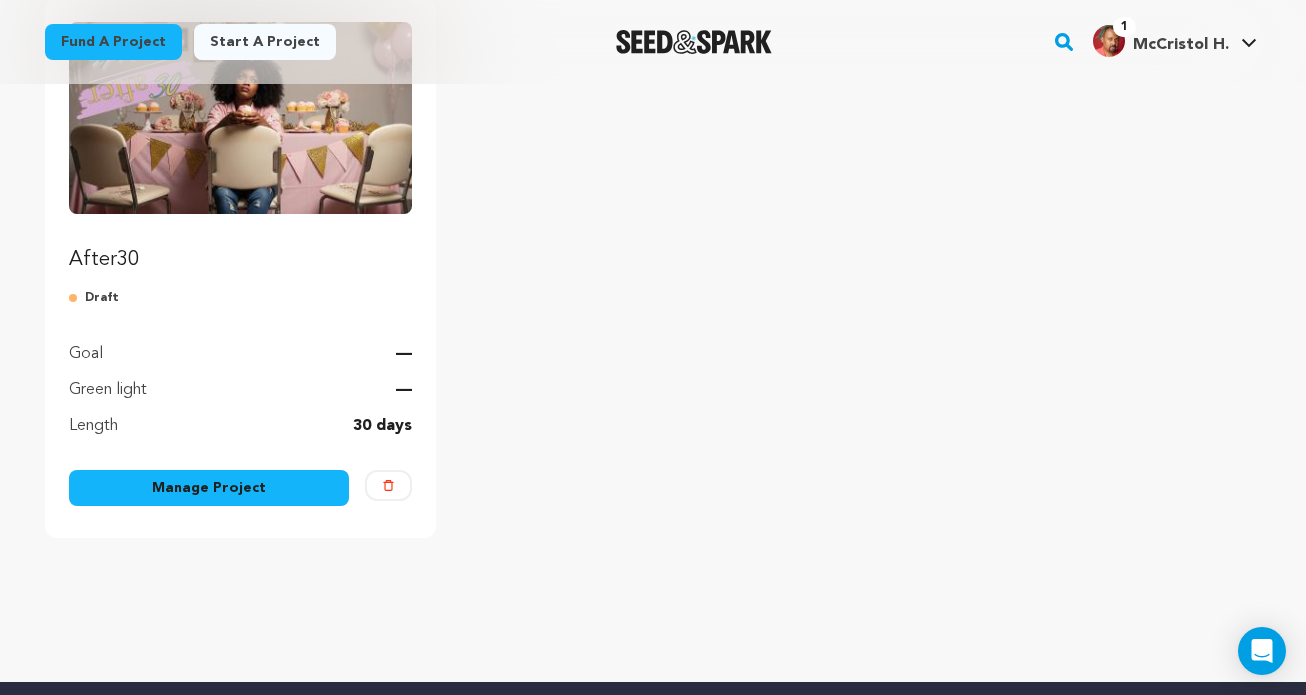 click on "Manage Project" at bounding box center (209, 488) 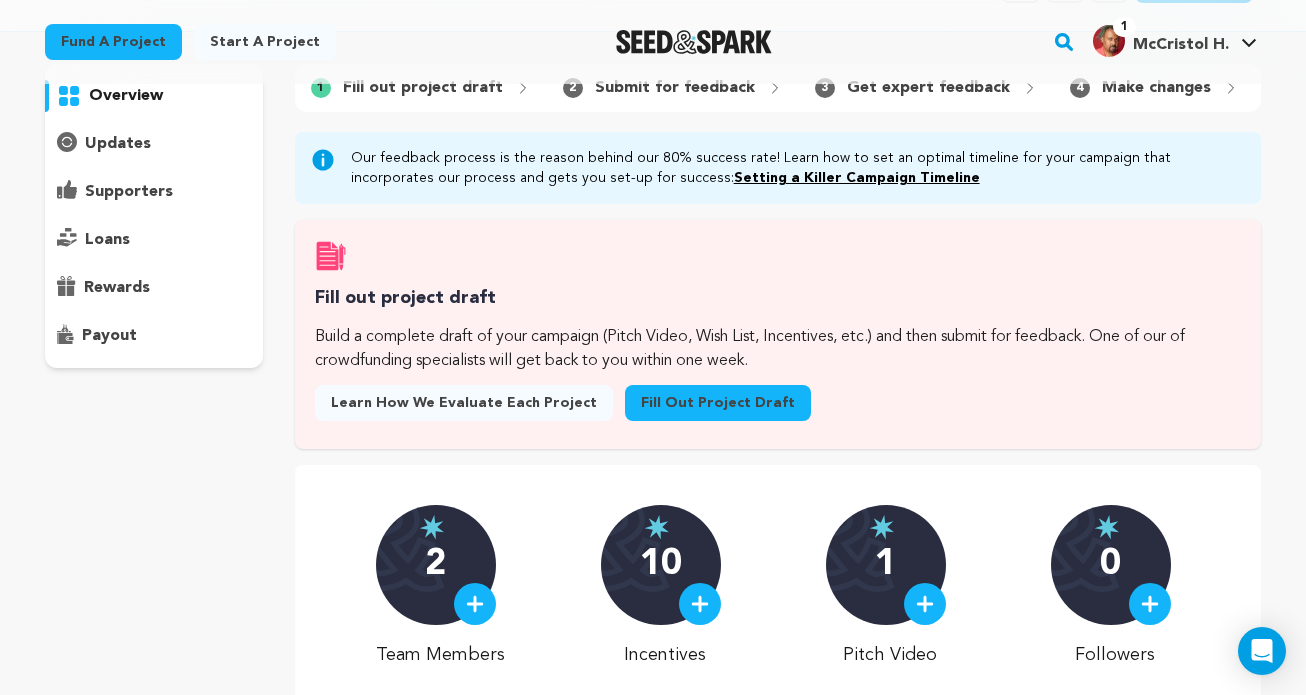 scroll, scrollTop: 144, scrollLeft: 0, axis: vertical 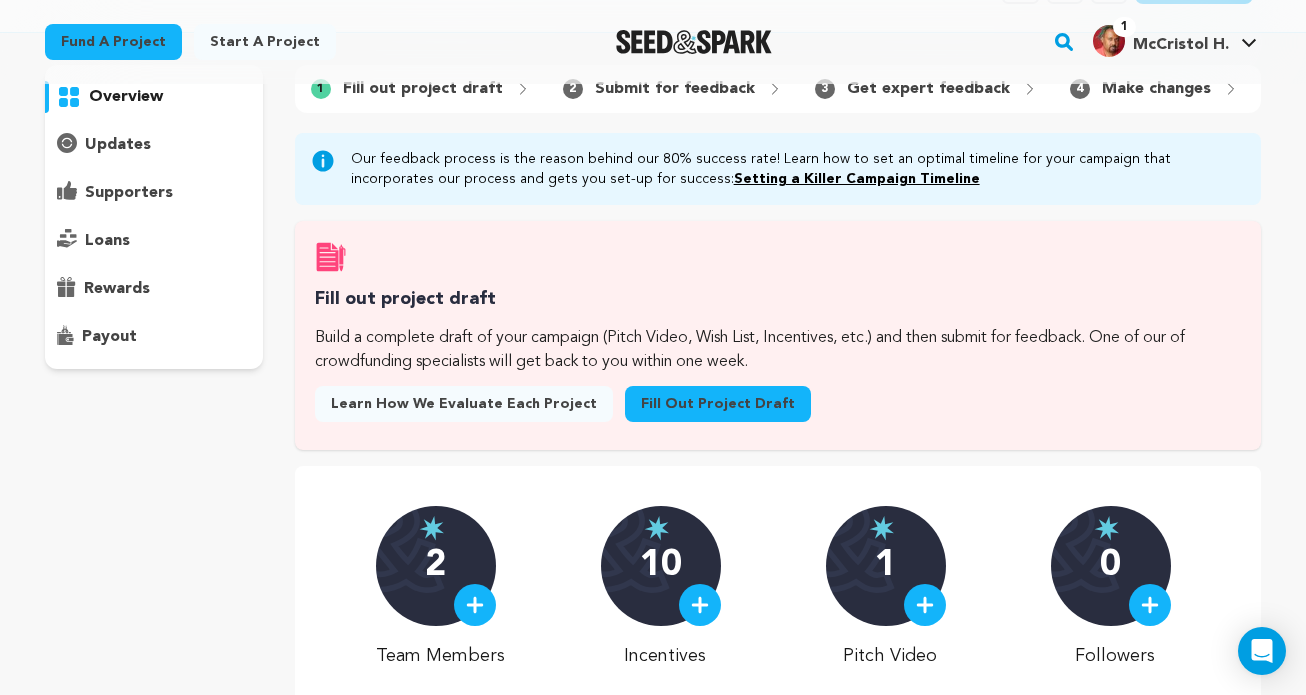 click at bounding box center (475, 605) 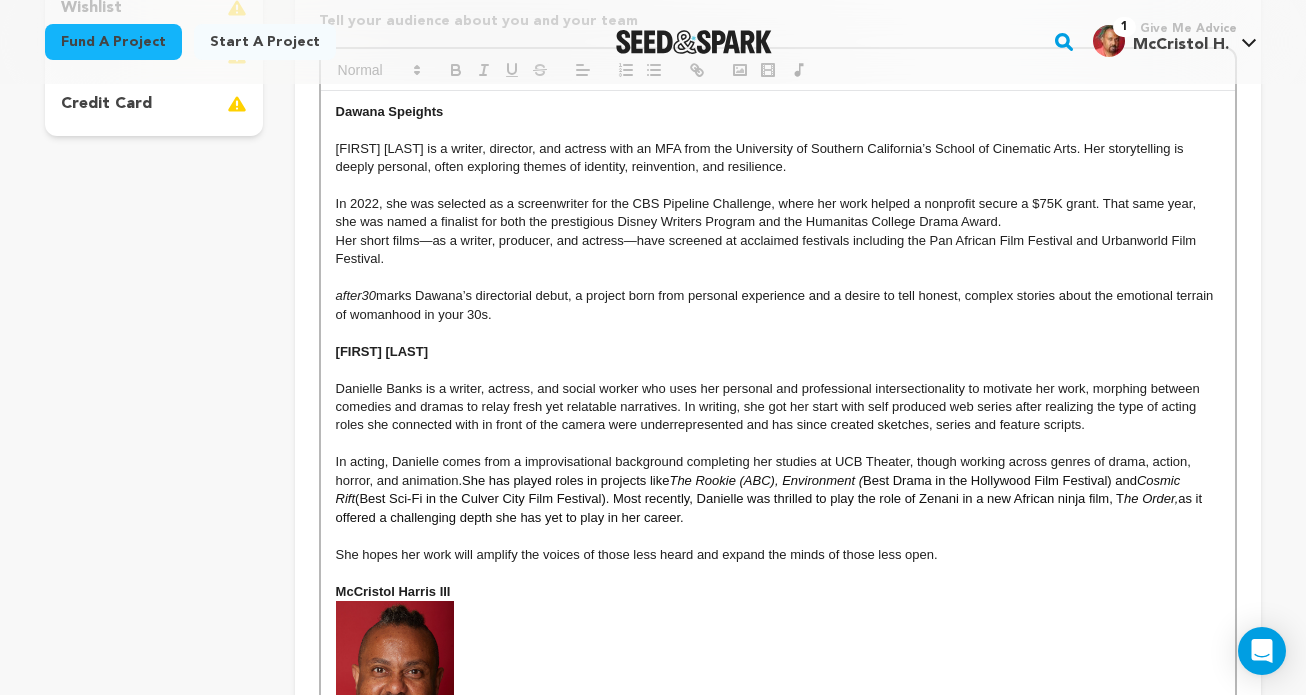scroll, scrollTop: 623, scrollLeft: 0, axis: vertical 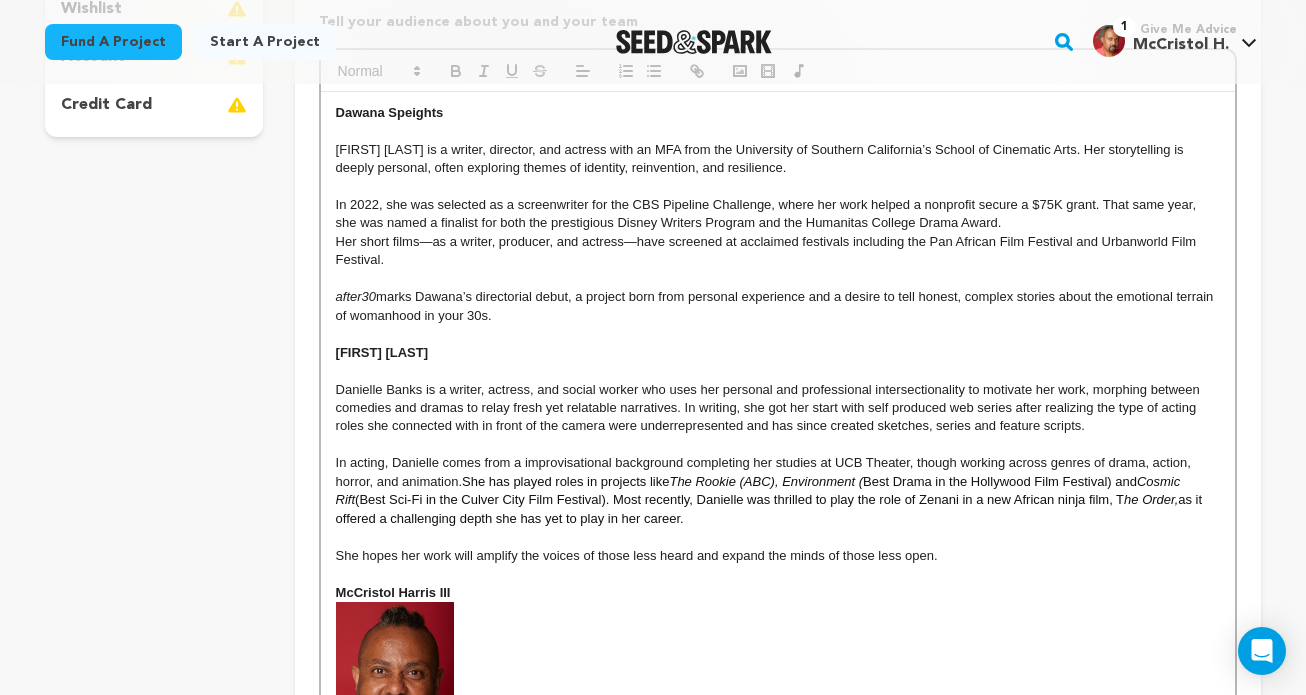 click on "[FIRST] [LAST]" at bounding box center (778, 353) 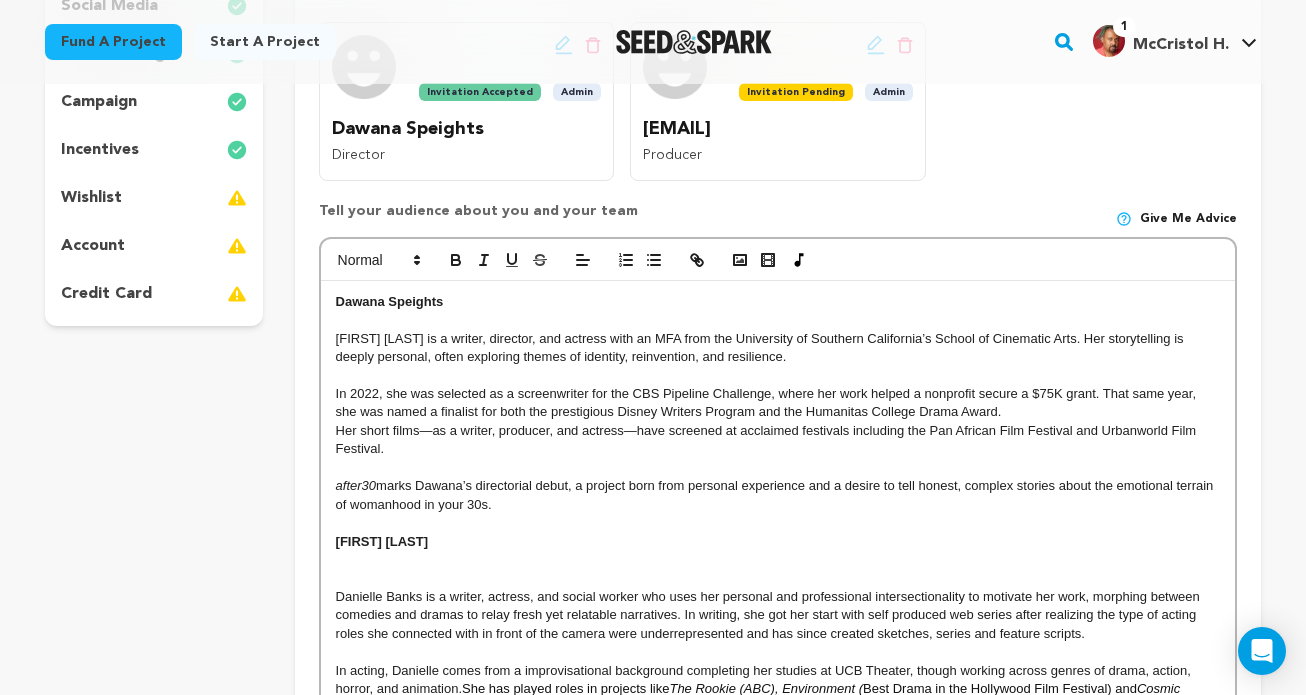 scroll, scrollTop: 433, scrollLeft: 0, axis: vertical 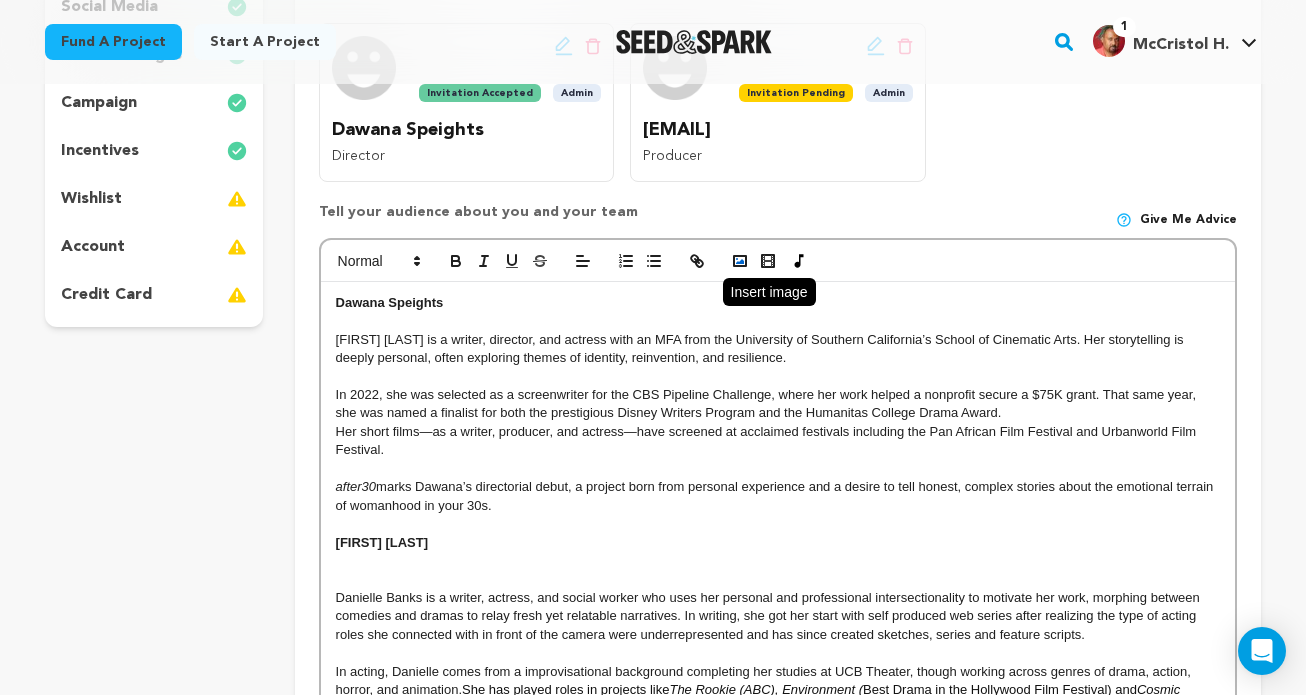 click 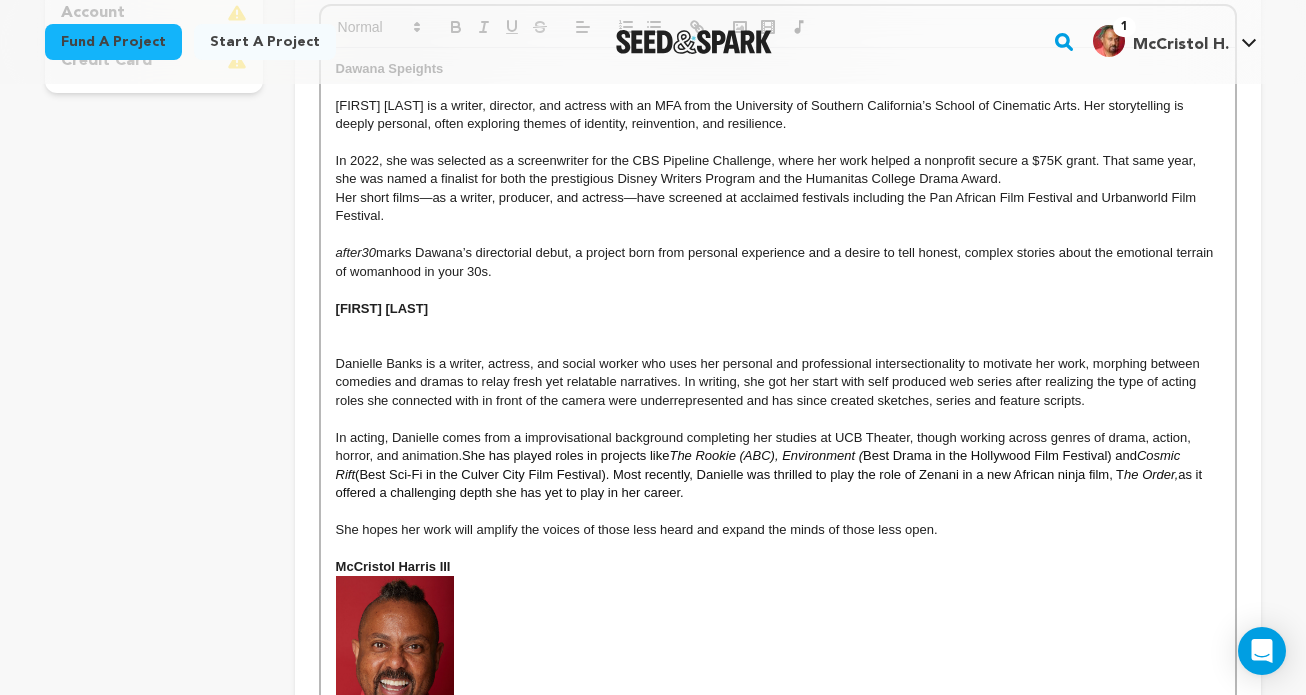 scroll, scrollTop: 661, scrollLeft: 0, axis: vertical 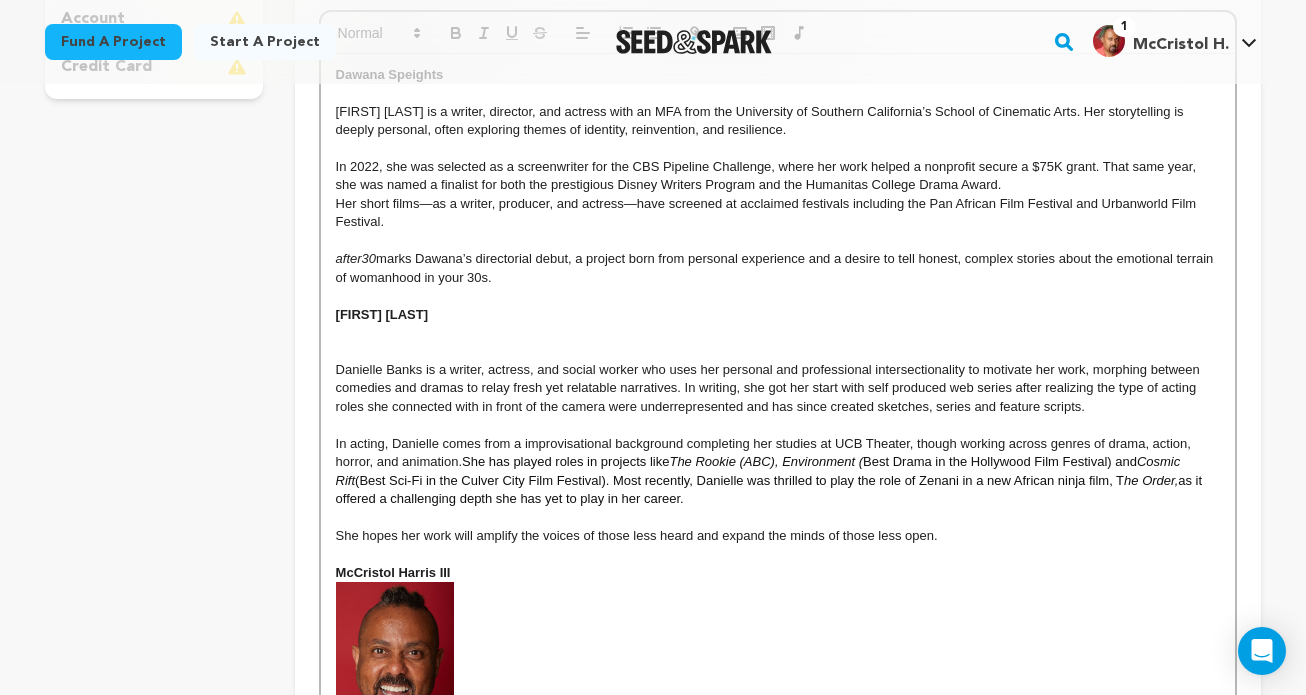 click at bounding box center (778, 333) 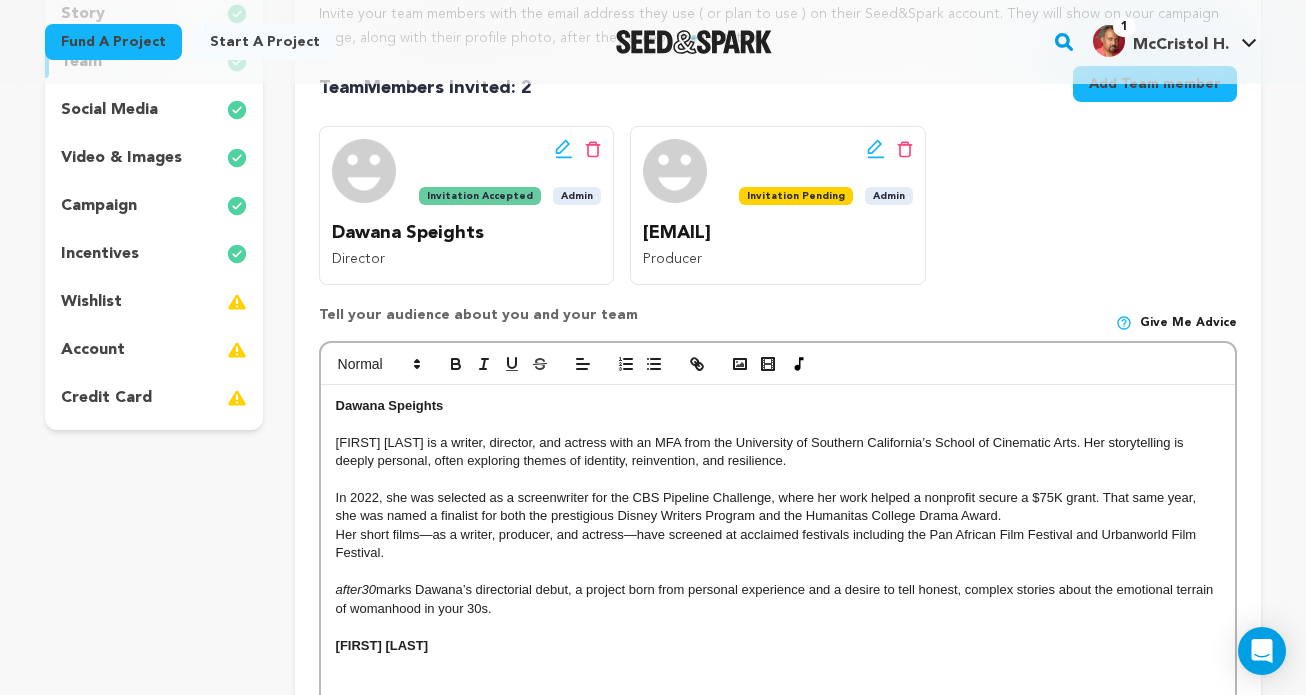 scroll, scrollTop: 280, scrollLeft: 0, axis: vertical 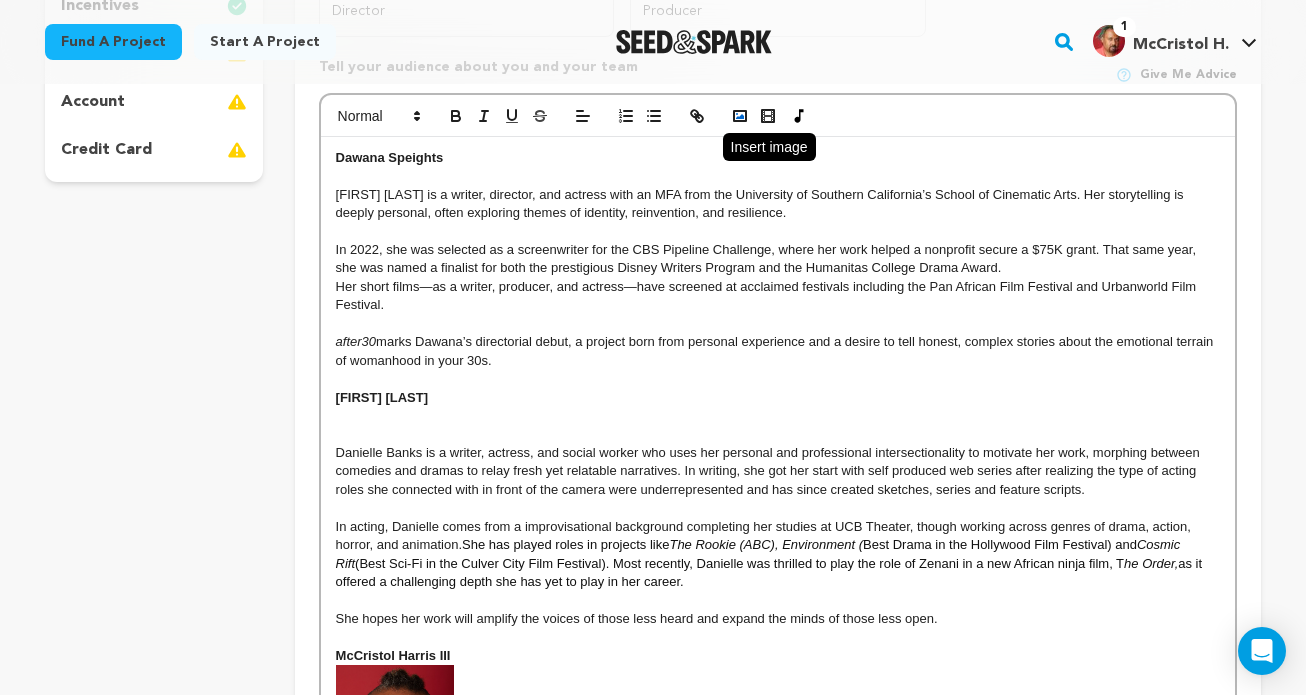 click 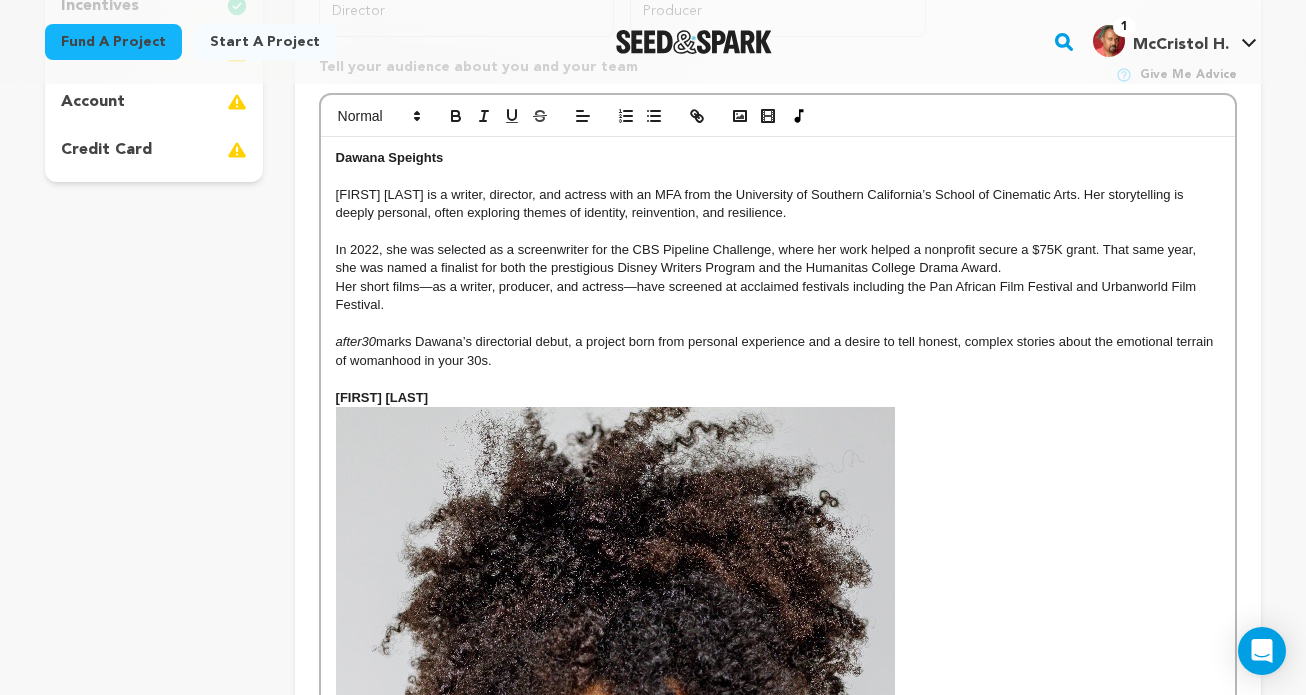 click on "anielle Banks is a writer, actress, and social worker who uses her personal and professional intersectionality to motivate her work, morphing between comedies and dramas to relay fresh yet relatable narratives. In writing, she got her start with self produced web series after realizing the type of acting roles she connected with in front of the camera were underrepresented and has since created sketches, series and feature scripts." at bounding box center [778, 818] 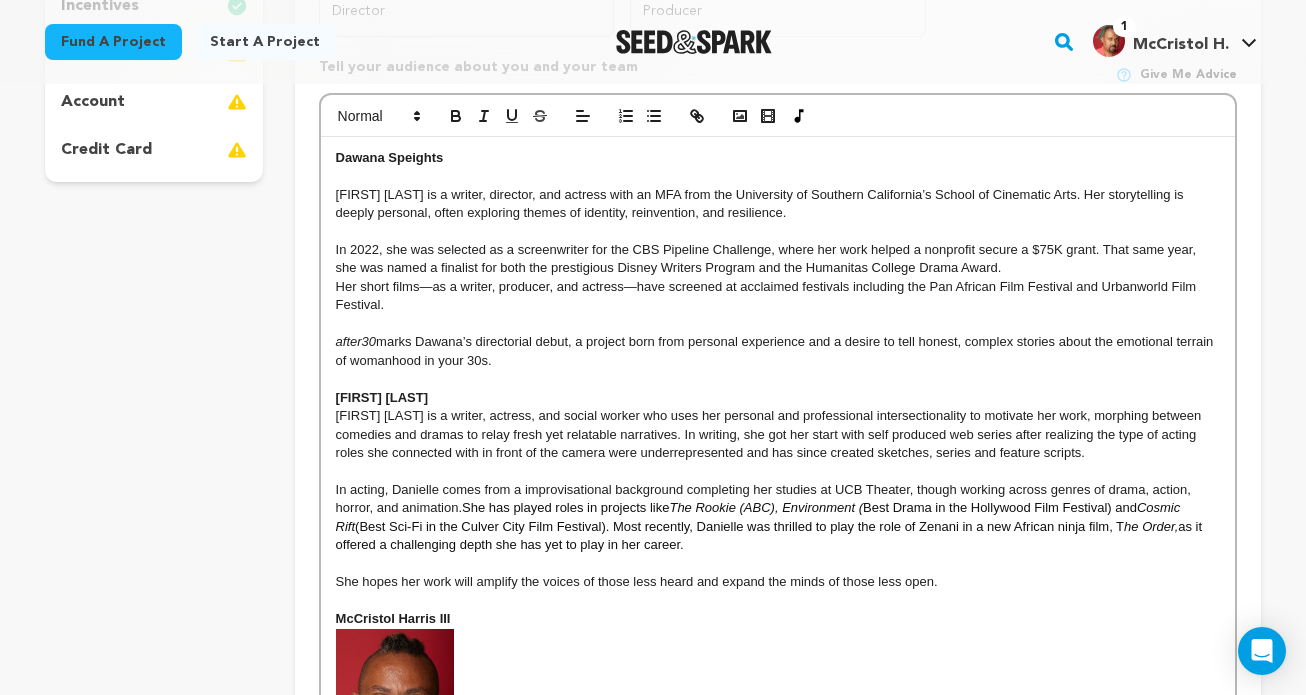 type 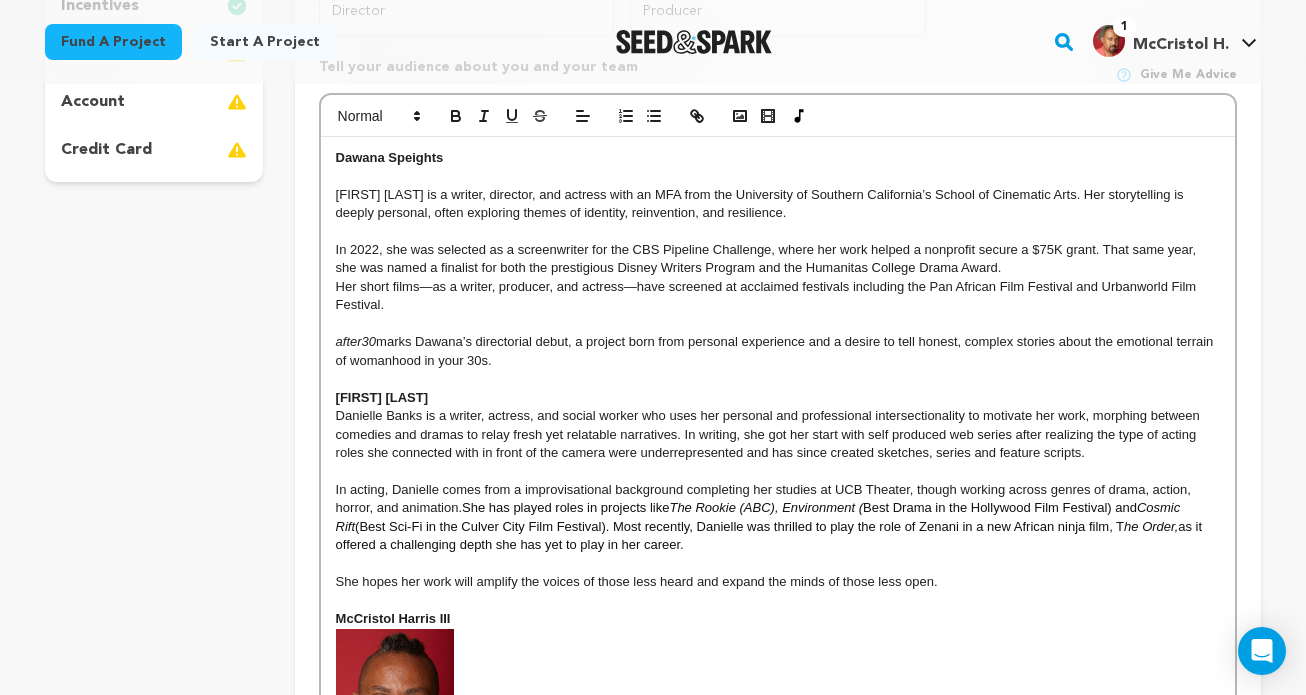click on "Danielle Banks" at bounding box center (778, 398) 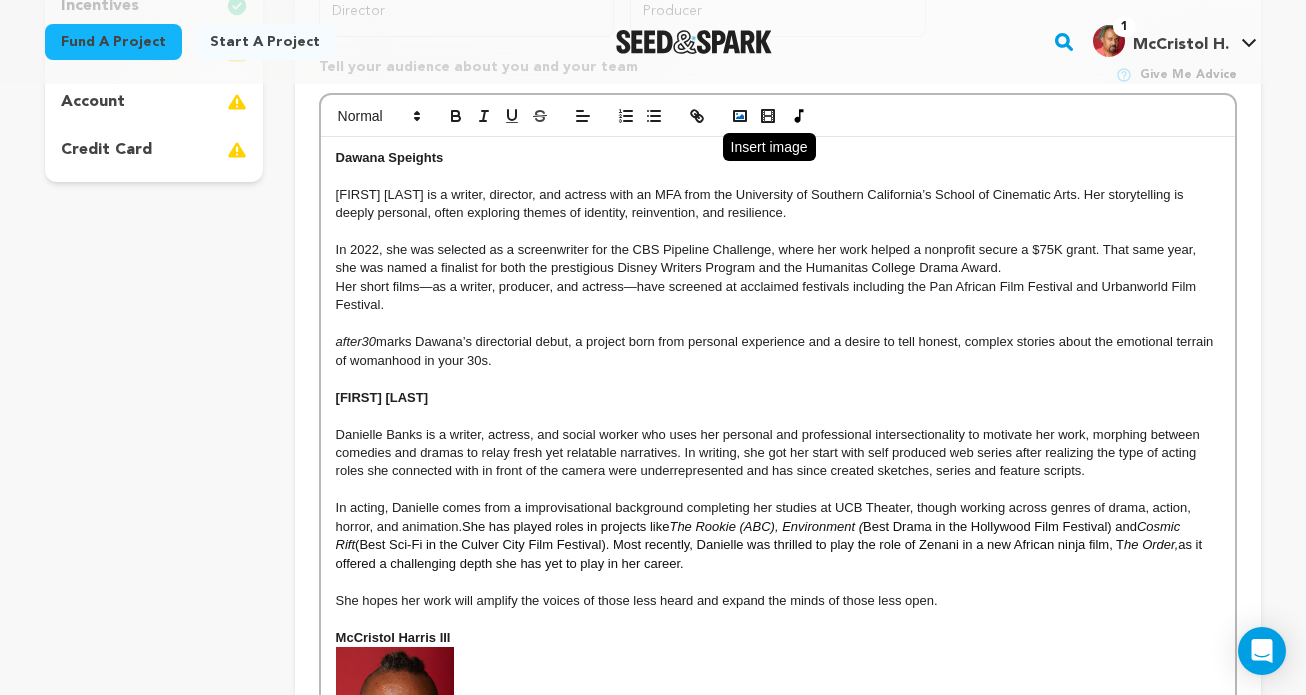 click 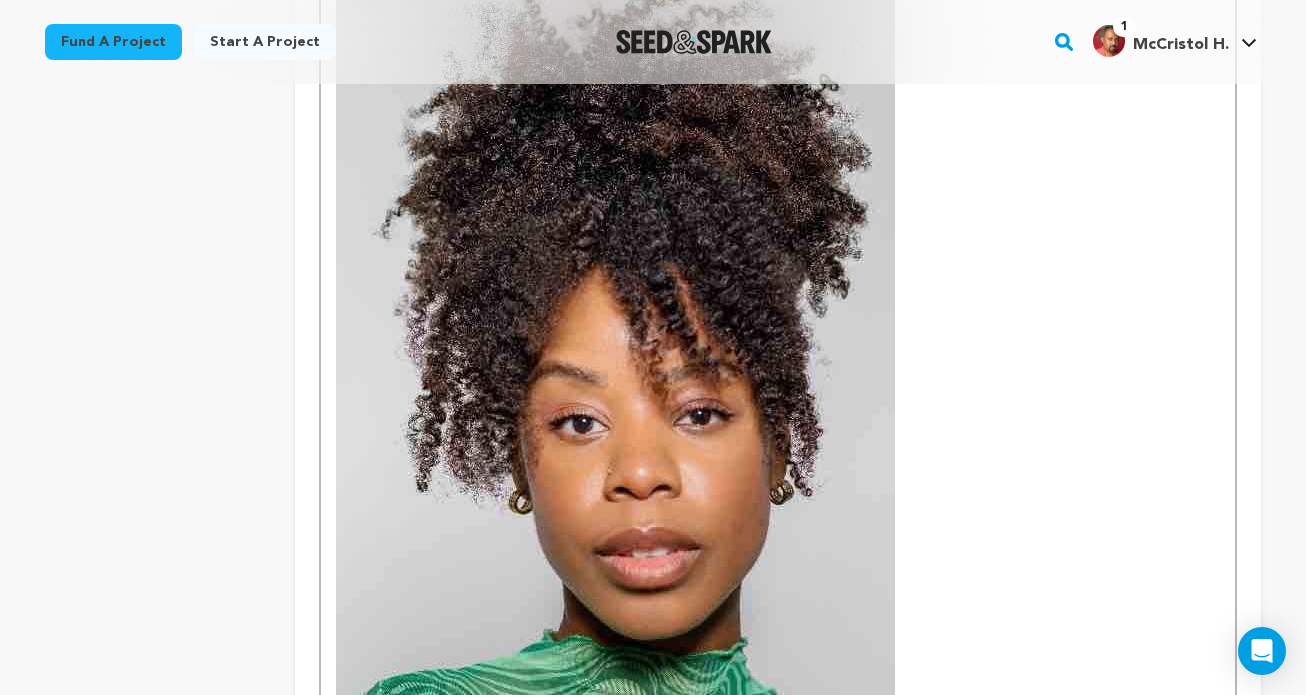 scroll, scrollTop: 995, scrollLeft: 0, axis: vertical 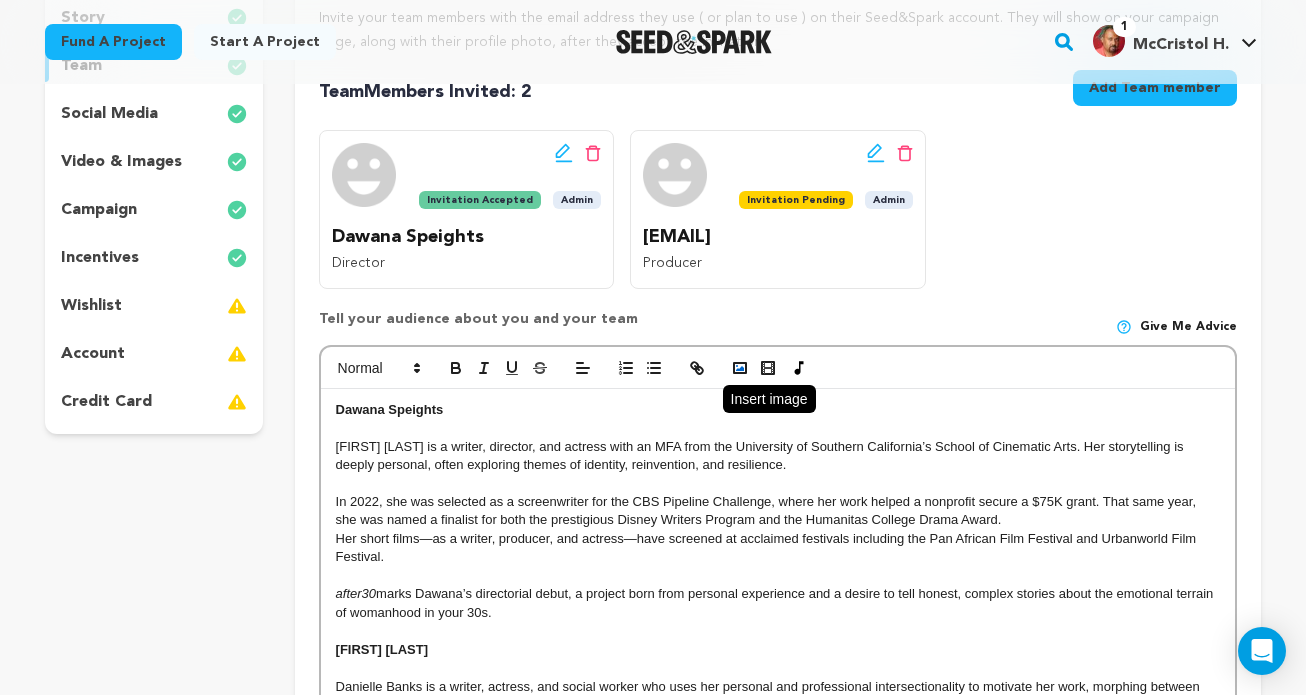 click 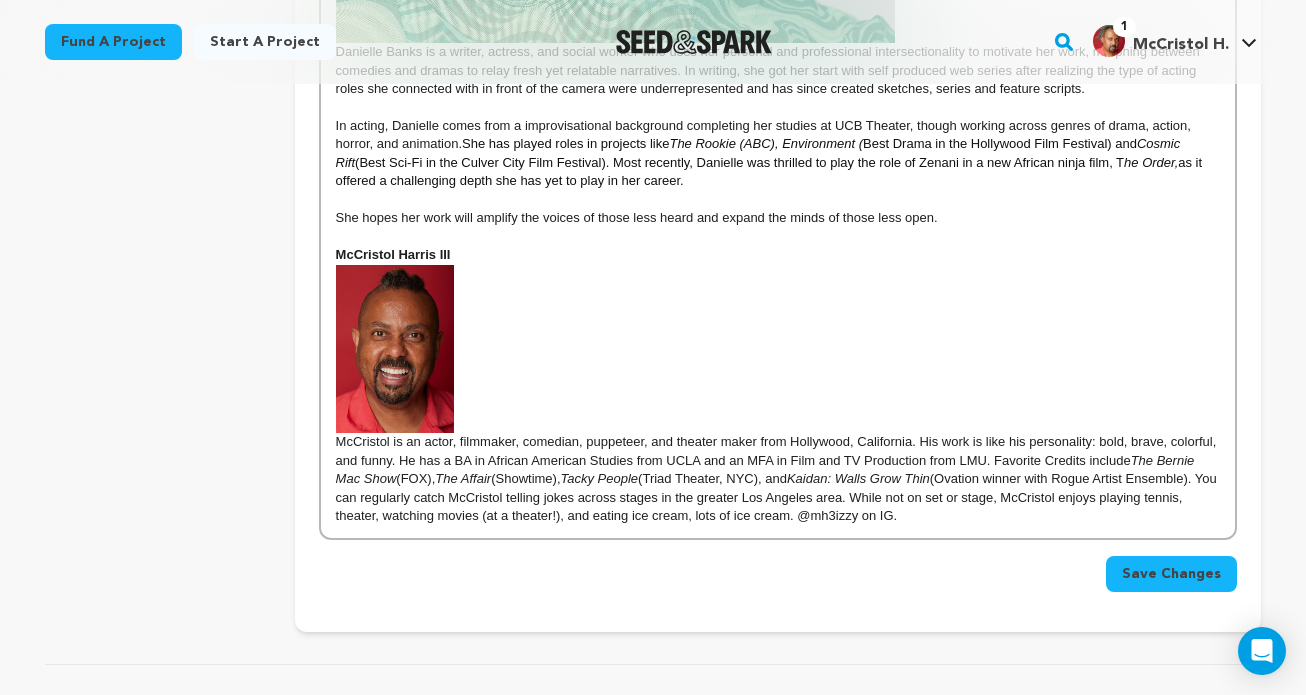 scroll, scrollTop: 1715, scrollLeft: 0, axis: vertical 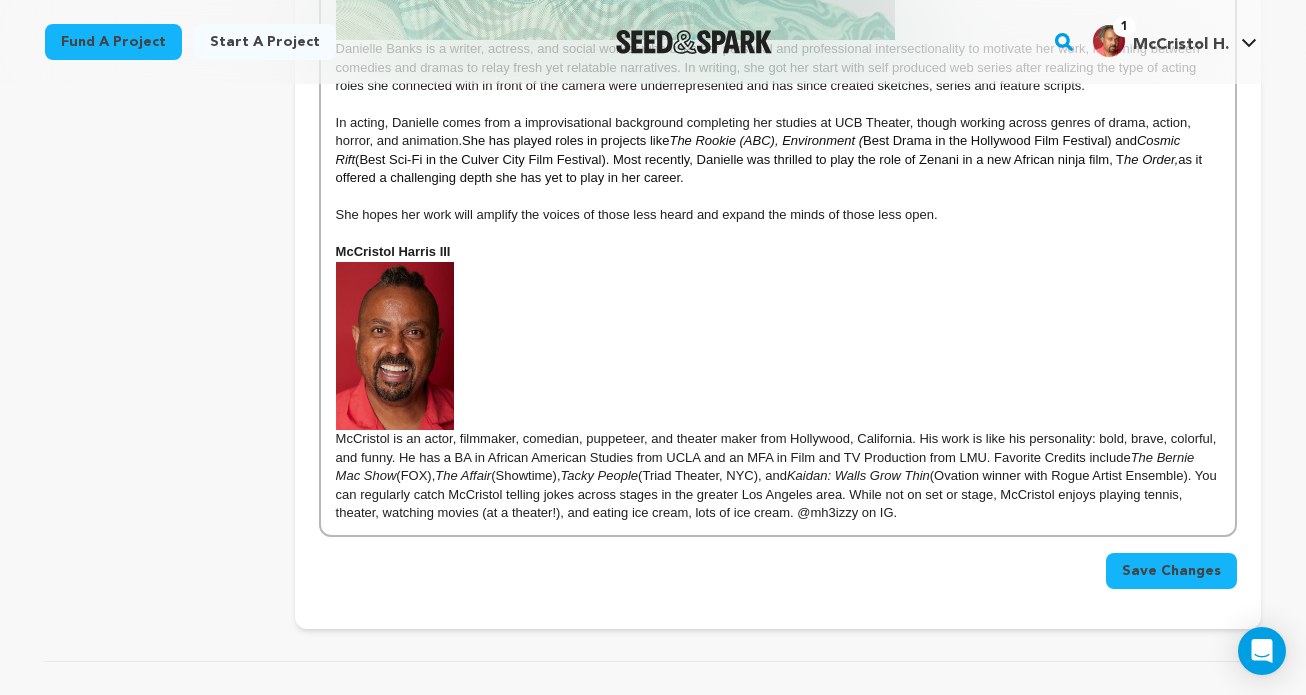 click on "Save Changes" at bounding box center (1171, 571) 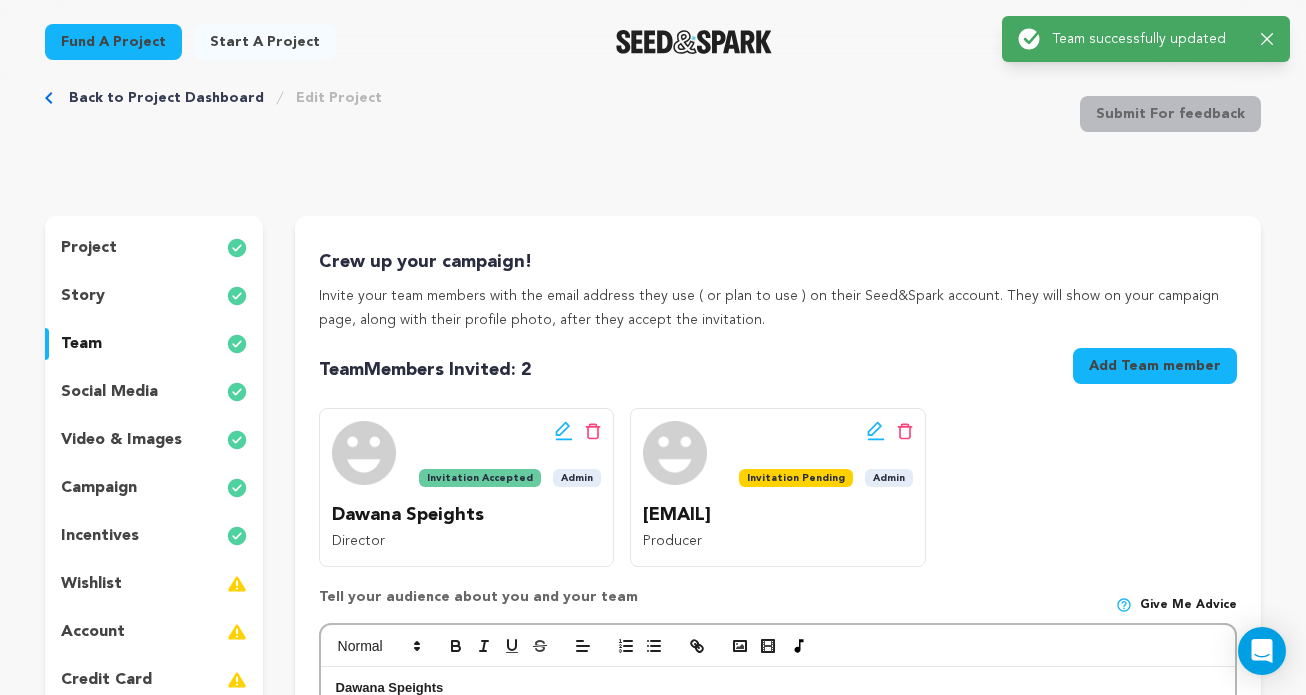 scroll, scrollTop: 0, scrollLeft: 0, axis: both 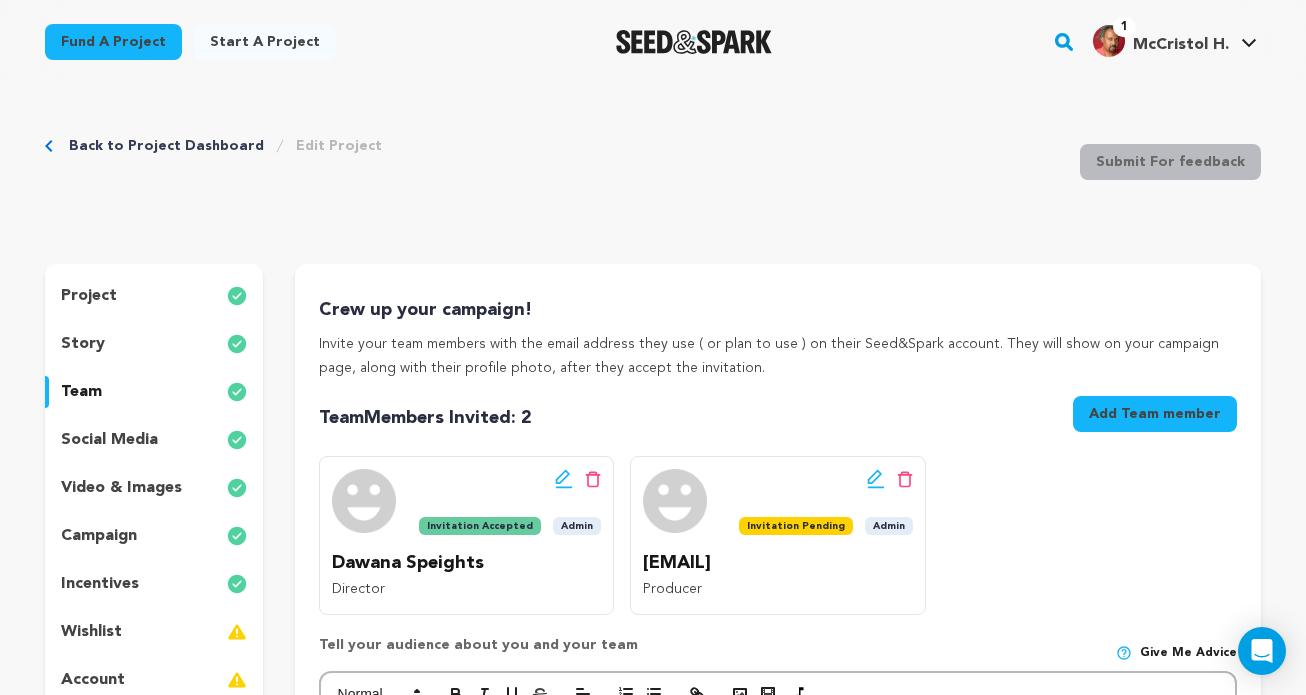 click on "Admin" at bounding box center (889, 526) 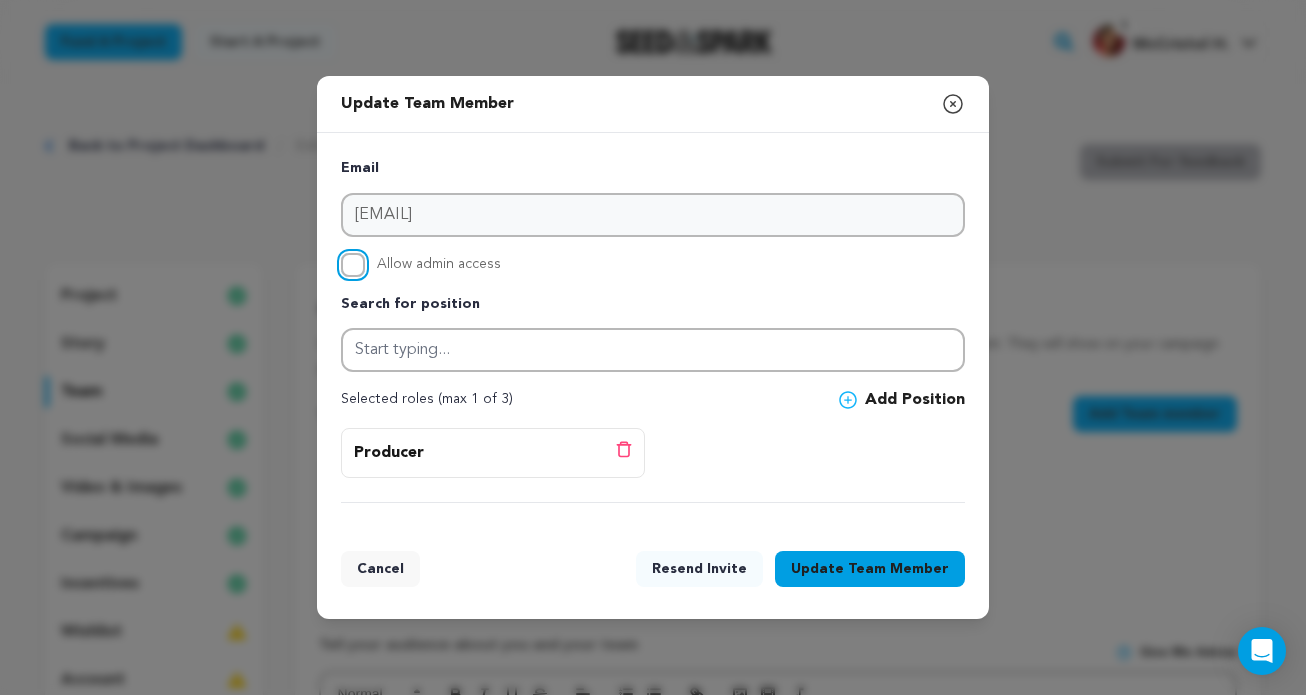 click on "Allow admin access" at bounding box center [353, 265] 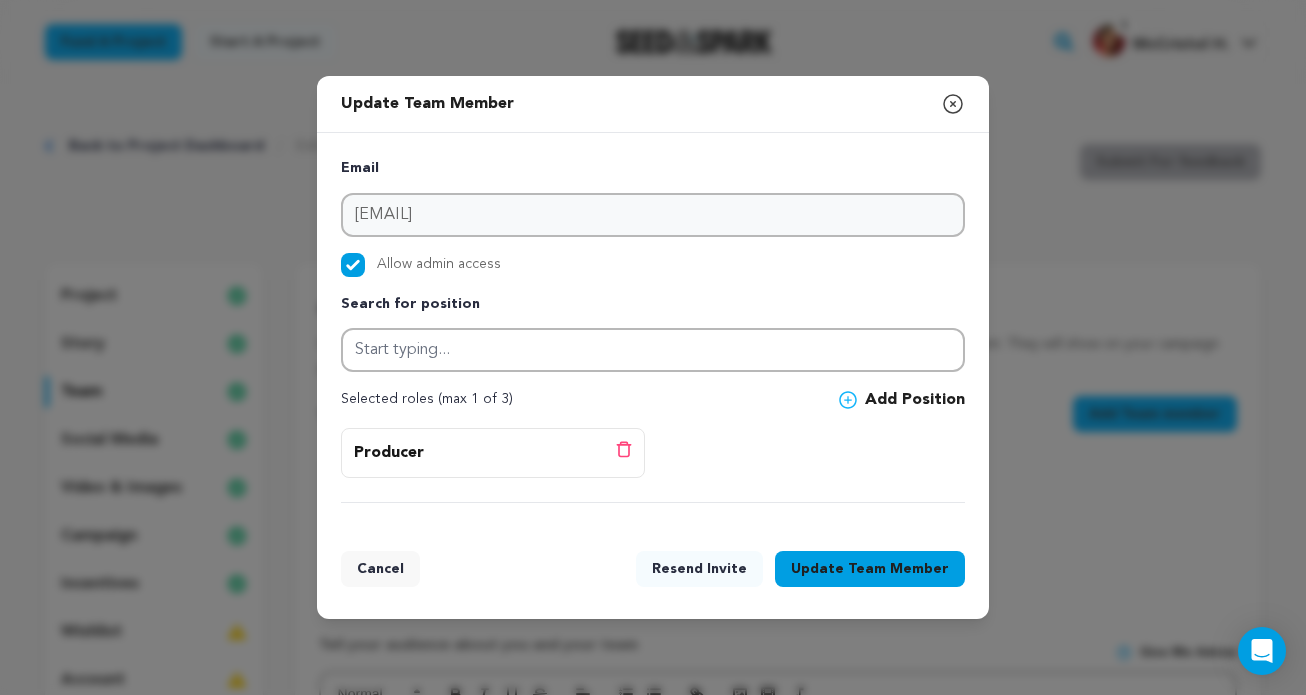 click on "Team Member" at bounding box center [898, 569] 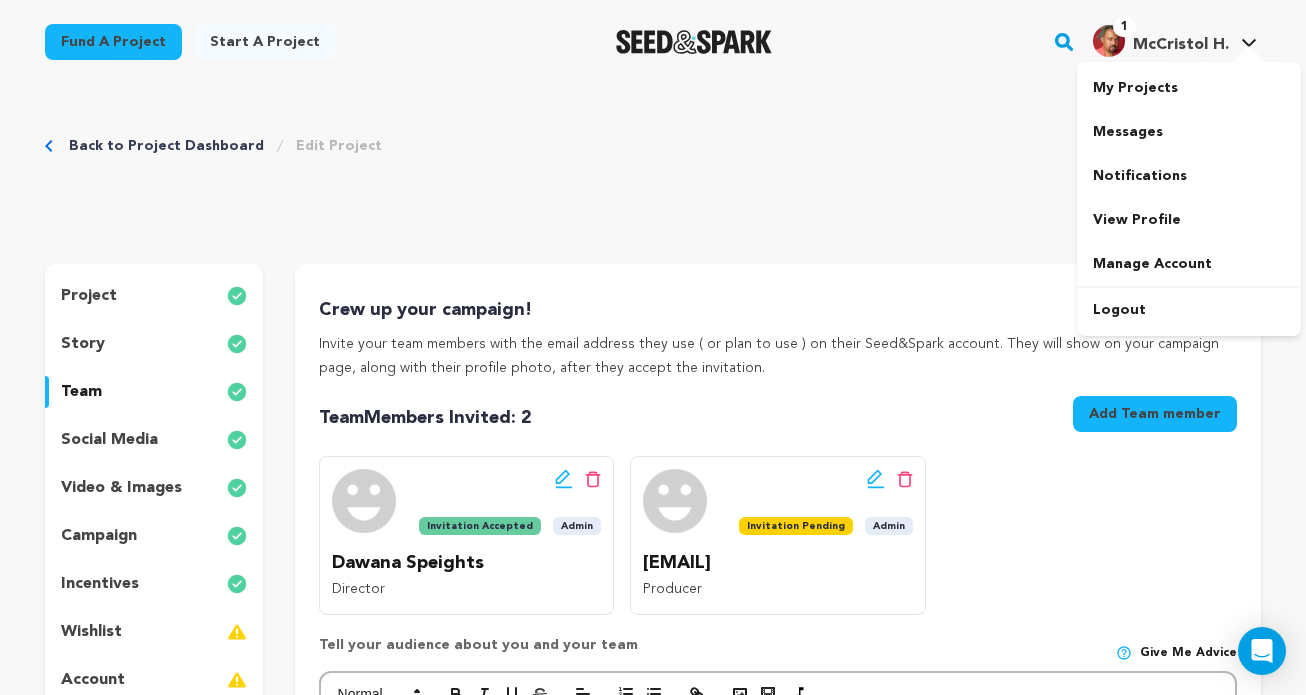 click on "McCristol H." at bounding box center (1181, 45) 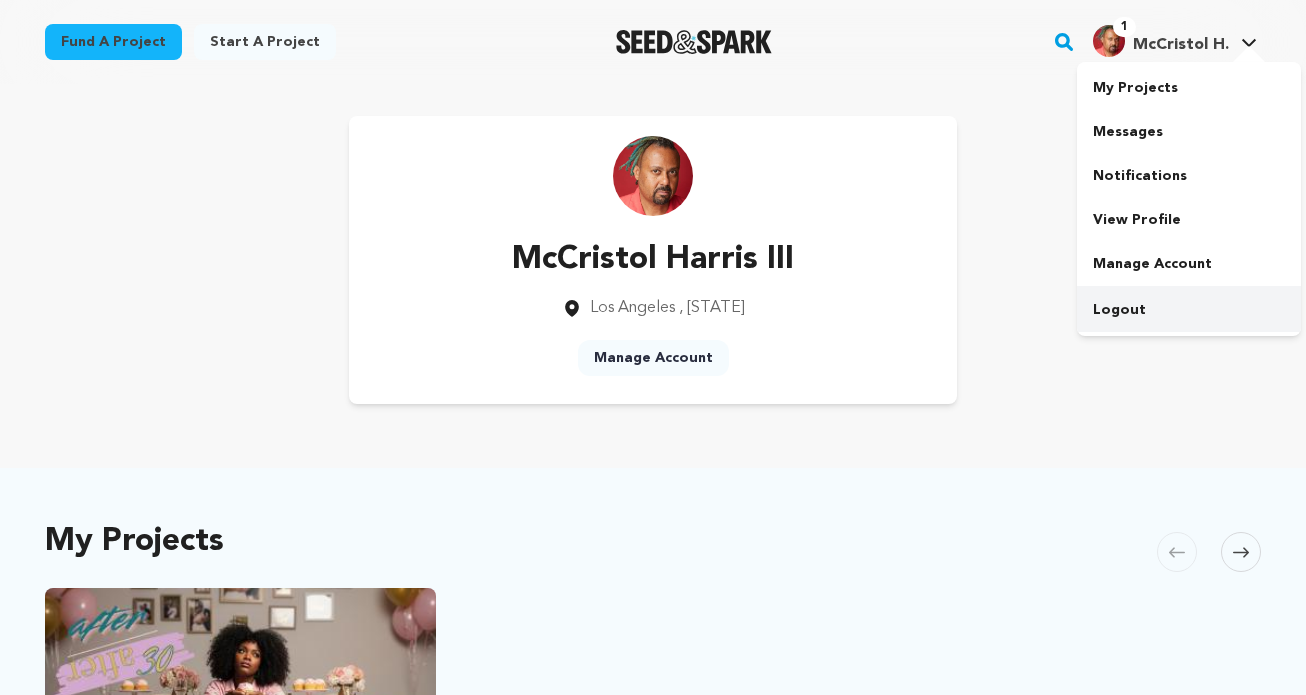 scroll, scrollTop: 0, scrollLeft: 0, axis: both 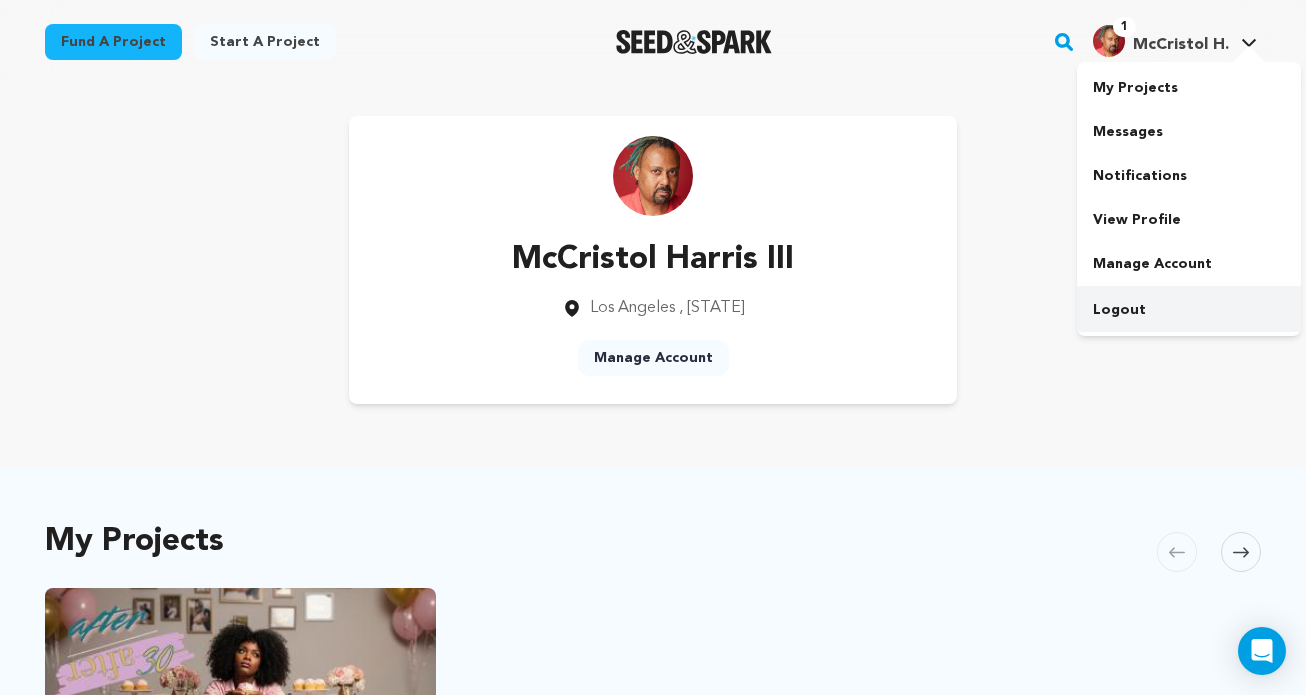 click on "Logout" at bounding box center [1189, 310] 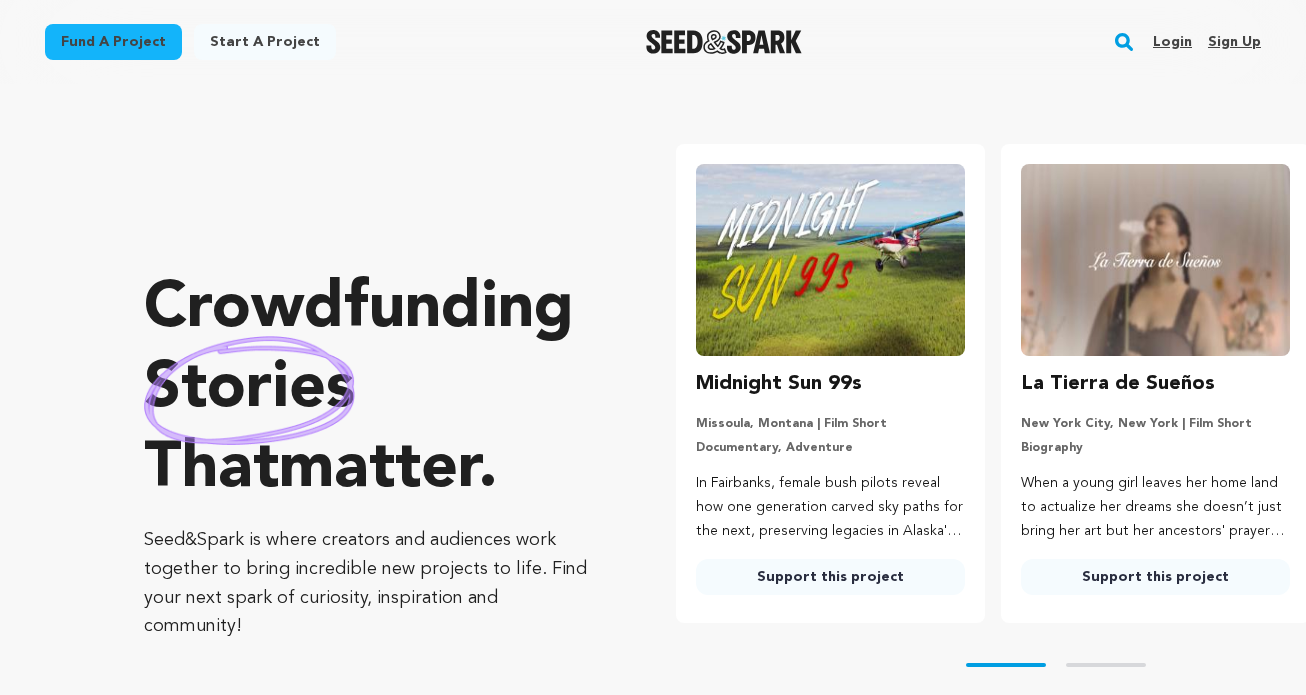 scroll, scrollTop: 0, scrollLeft: 0, axis: both 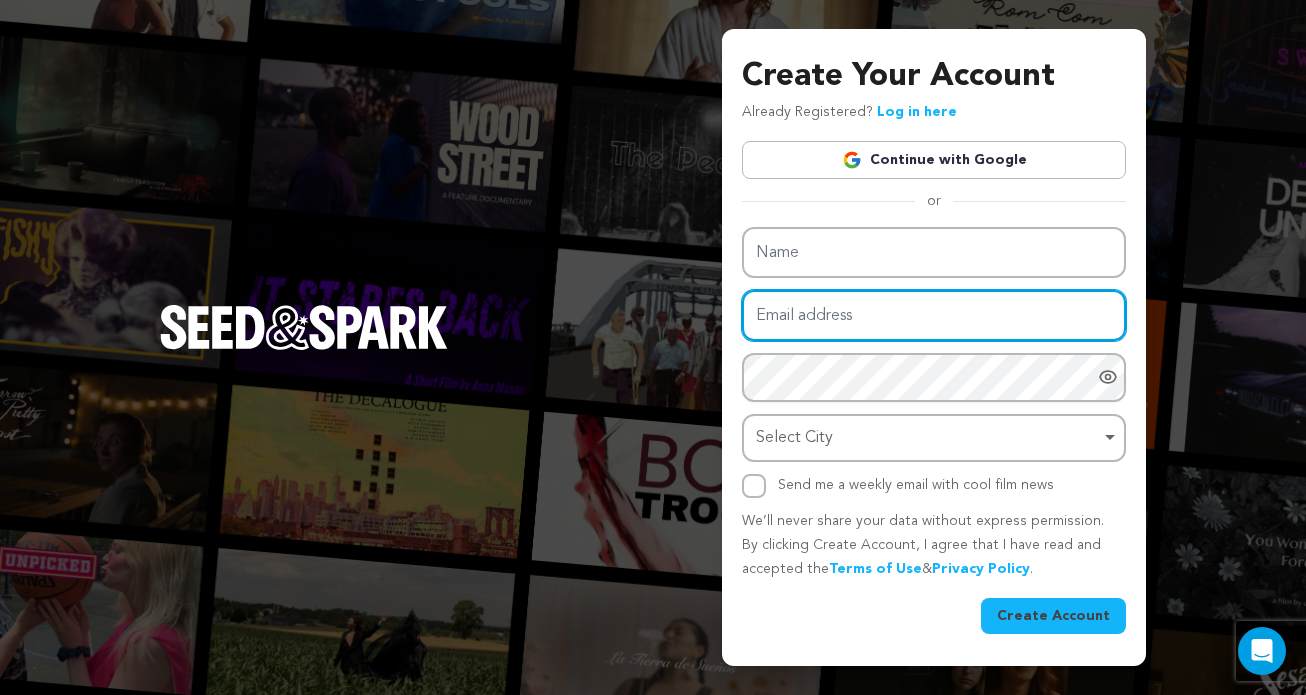 type on "[EMAIL]" 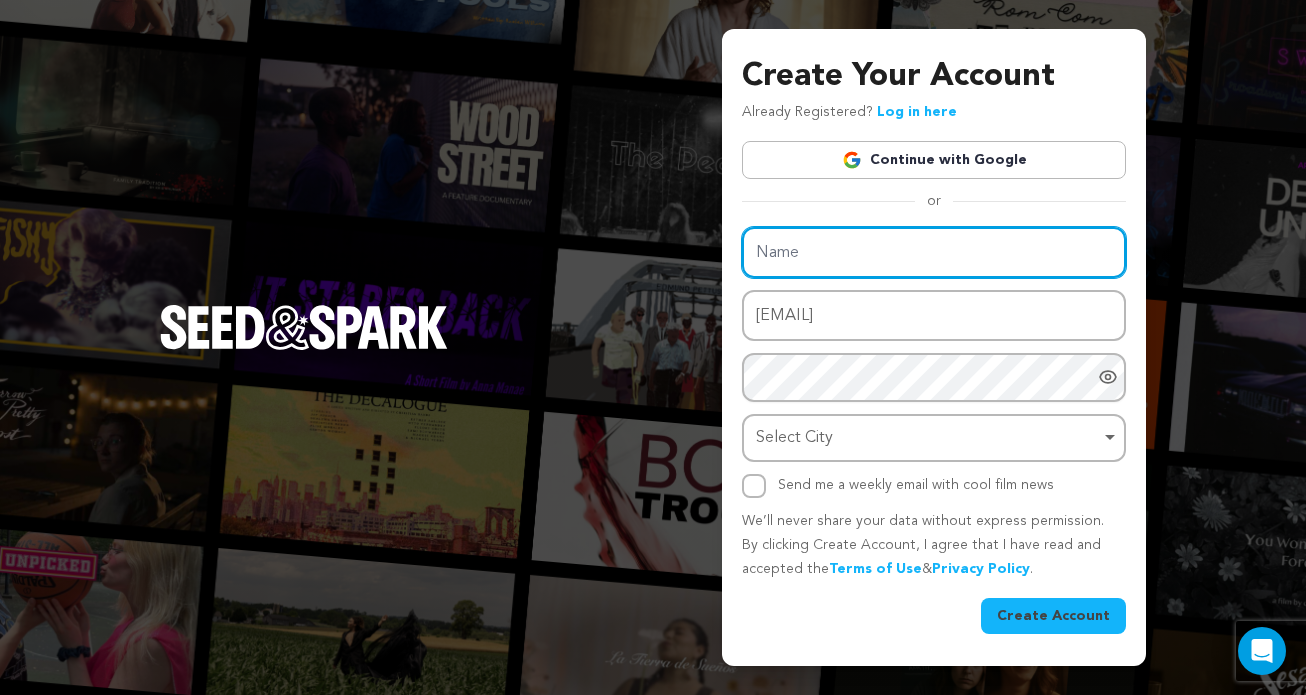 drag, startPoint x: 0, startPoint y: 0, endPoint x: 814, endPoint y: 251, distance: 851.8198 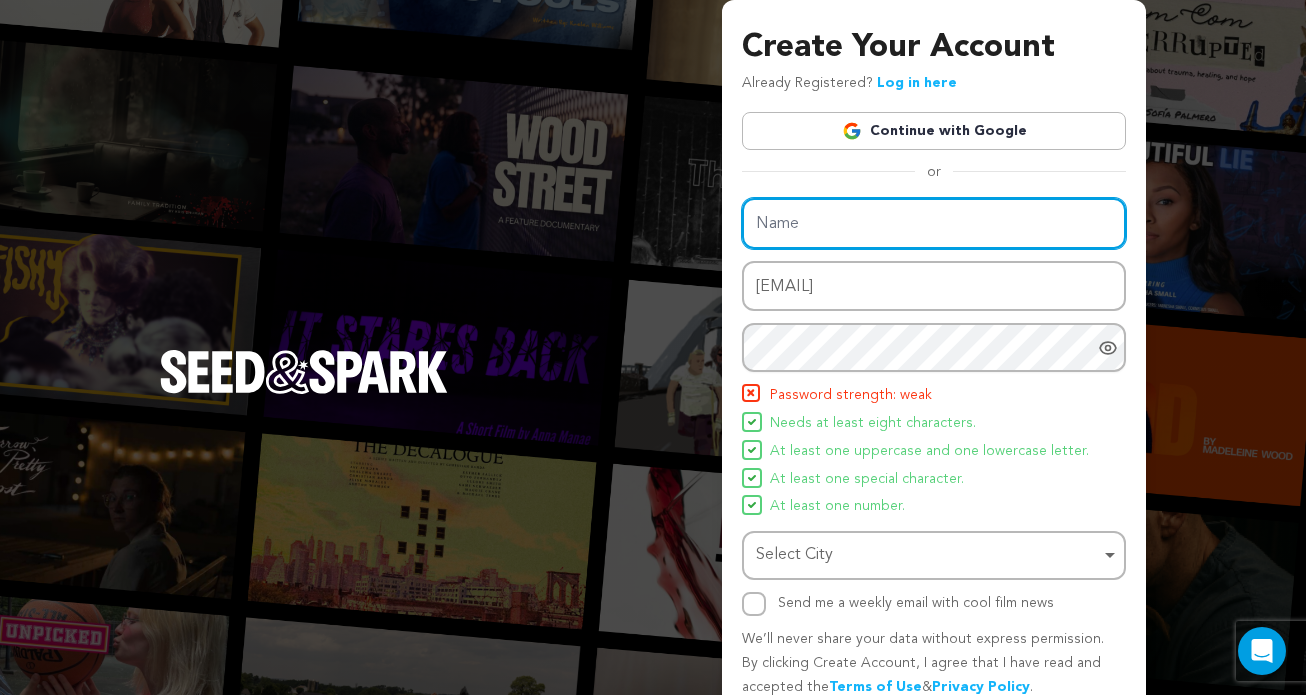 type on "[FIRST] [LAST]" 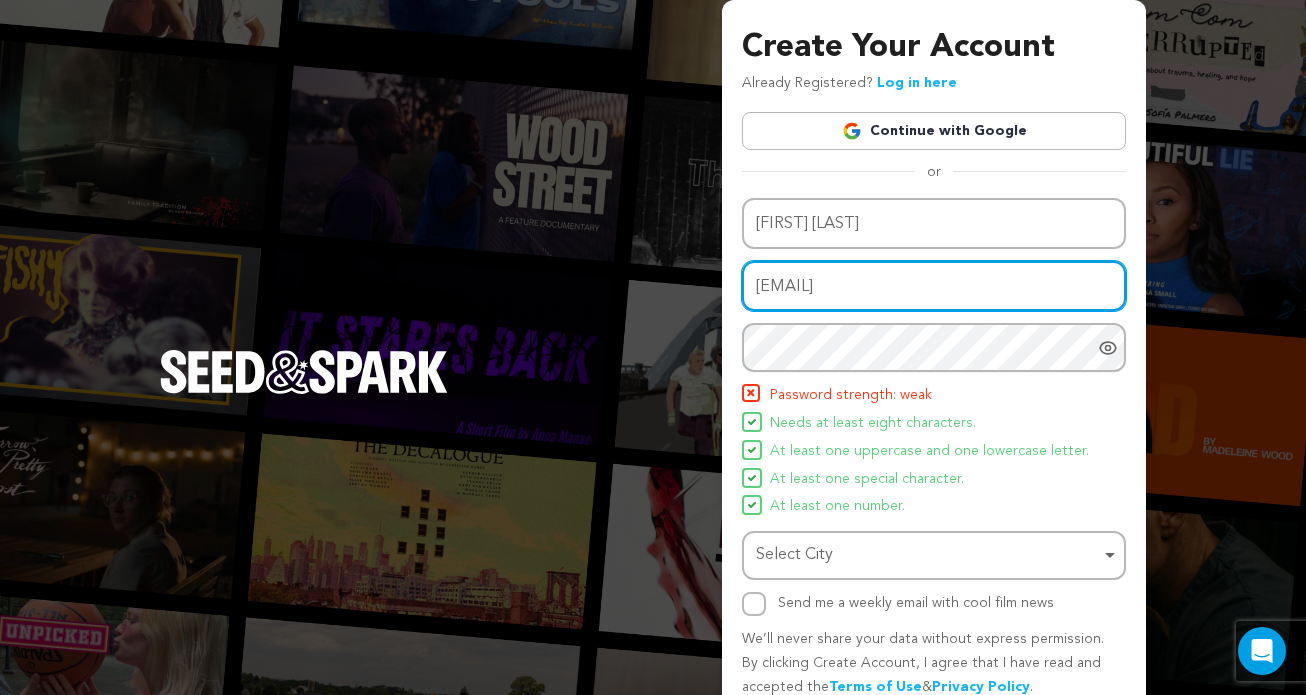 drag, startPoint x: 814, startPoint y: 251, endPoint x: 706, endPoint y: 291, distance: 115.16944 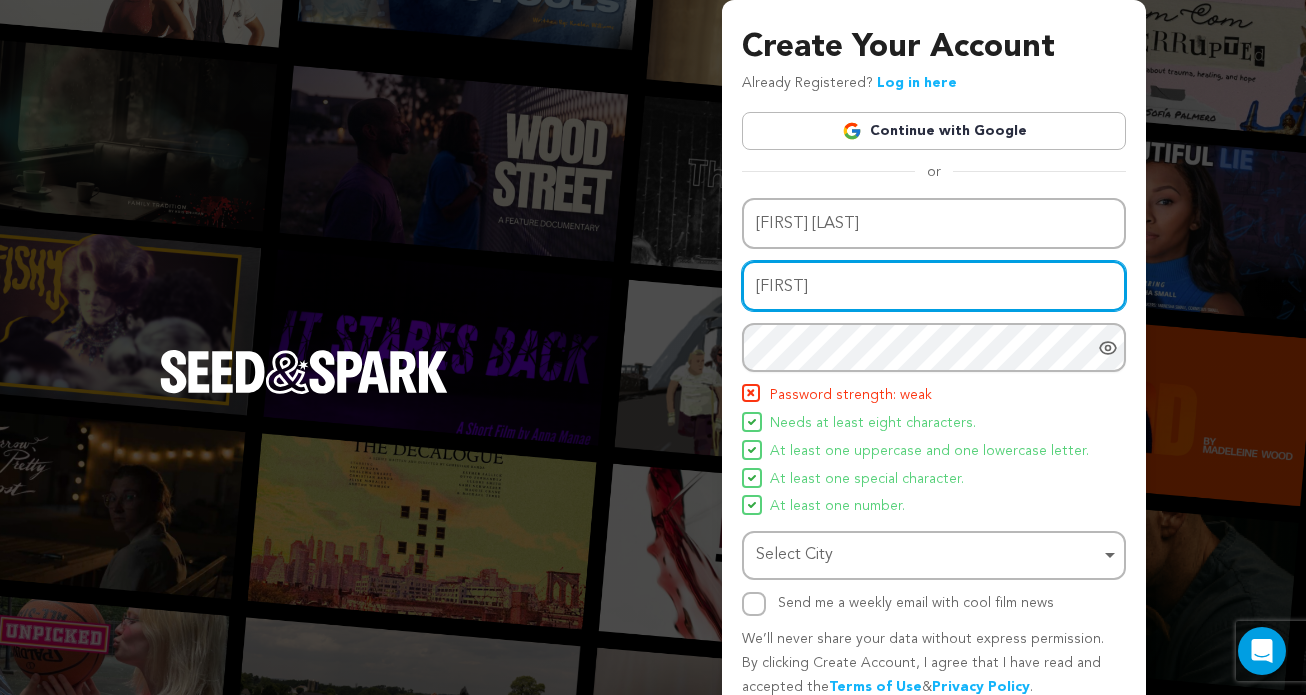 type on "[EMAIL]" 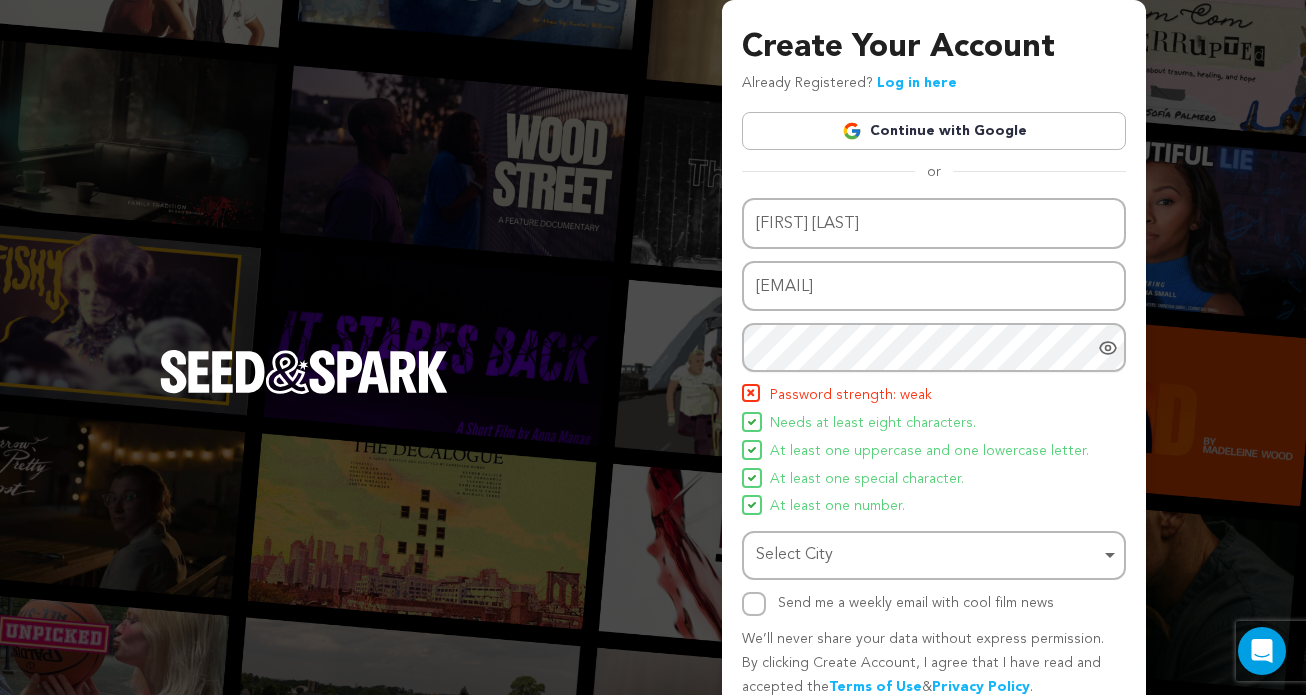 click 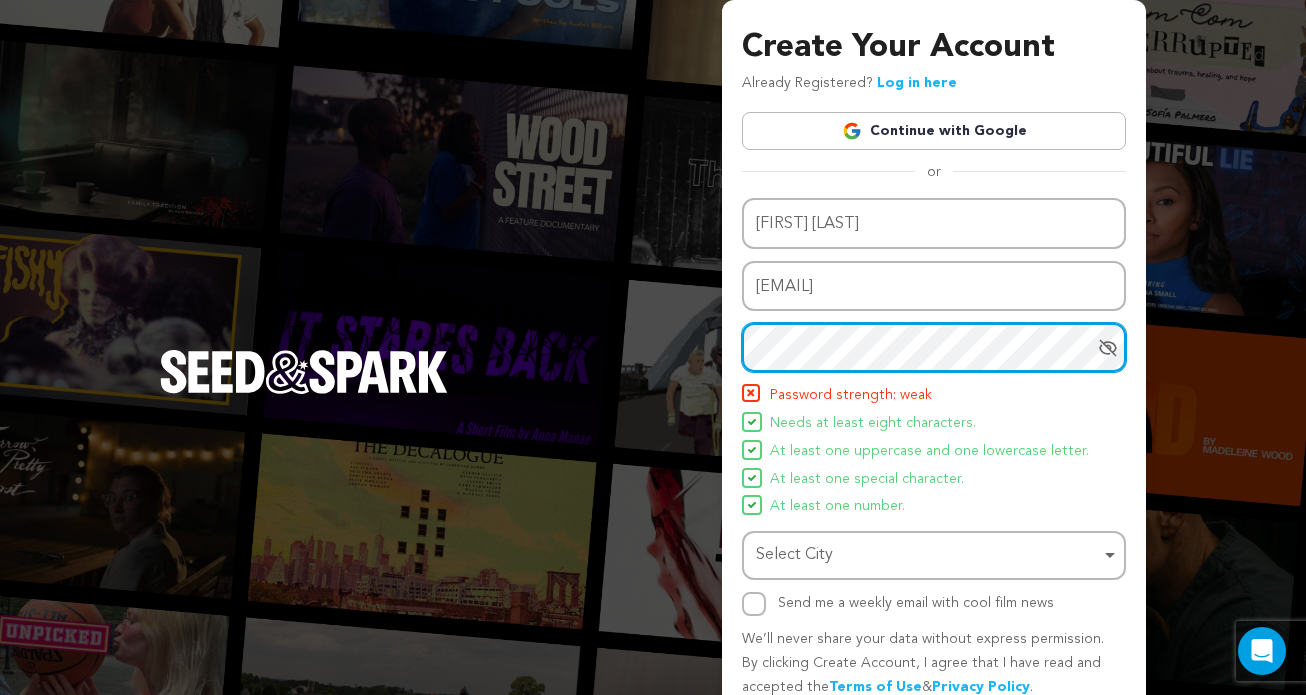 click on "Create Your Account
Already Registered?
Log in here
Continue with Google
or
eyJpdiI6InRlRlJZNHZVQ3E2ME5pZ1ROeVFORUE9PSIsInZhbHVlIjoieWdMOXV0K3NncjZld201WUNrcGkydz09IiwibWFjIjoiMDA5NDI5YmFlNWNjNTM0ZDQ1MGUyYzIxNjhhYWIyODA1ZjYyMDA2ZGI5NjI5YTNiMDk2NTc4MDQzYTk5Yjk5YiIsInRhZyI6IiJ9" at bounding box center (653, 391) 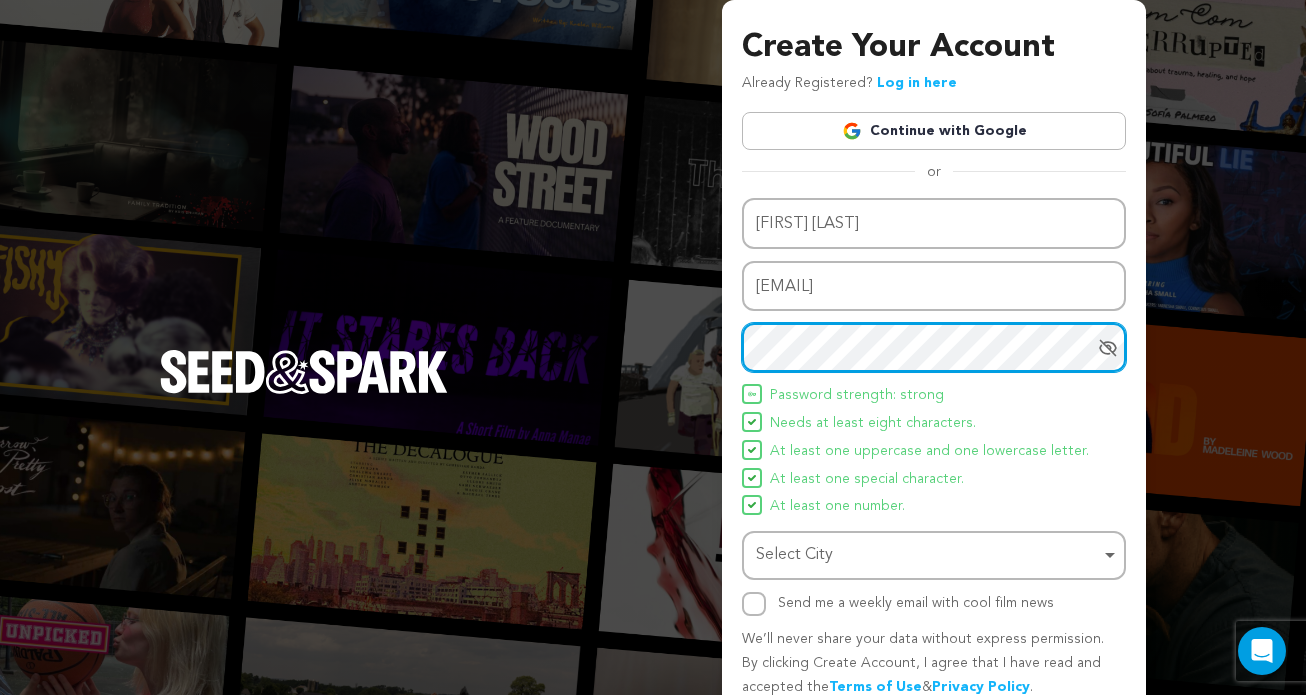 click on "Select City Remove item" at bounding box center (928, 555) 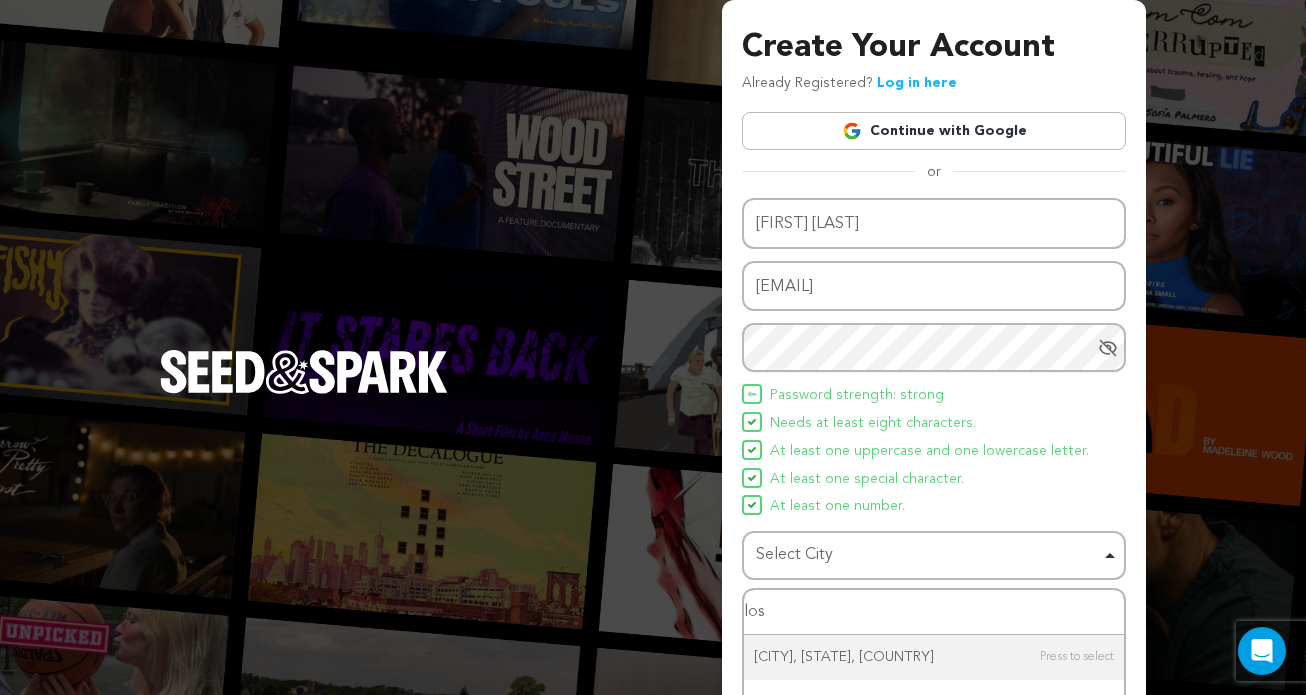 type on "los" 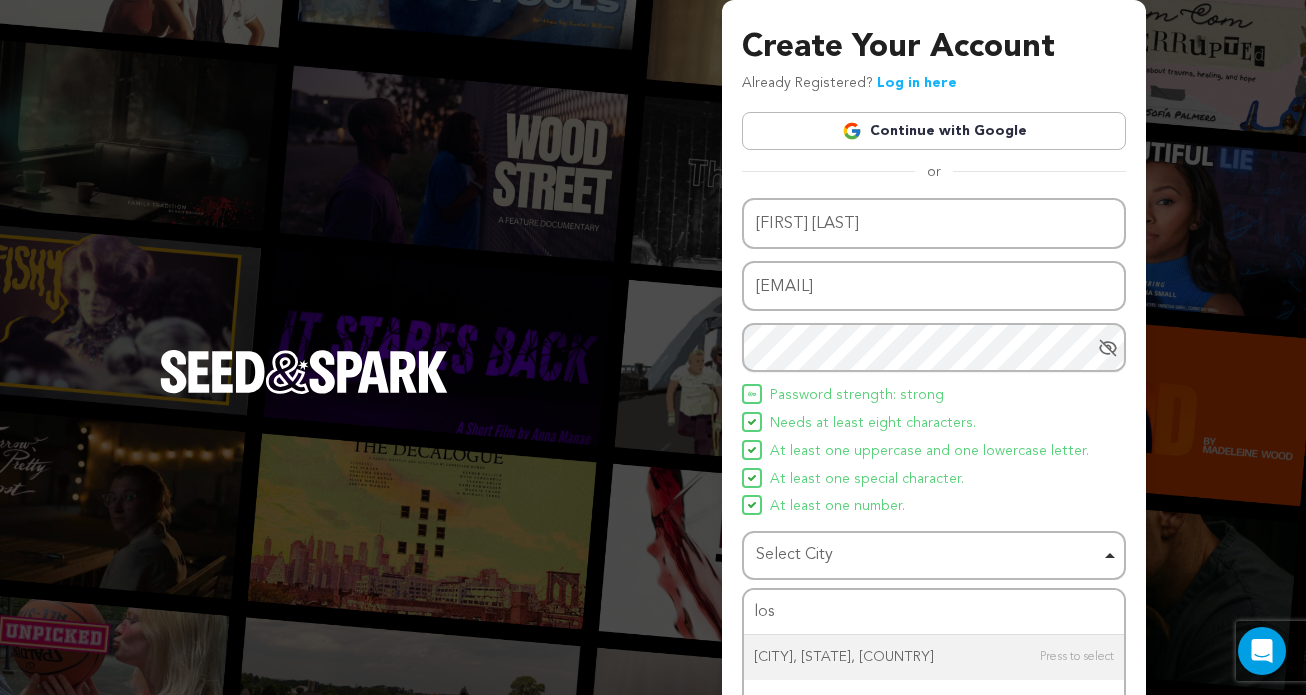 type 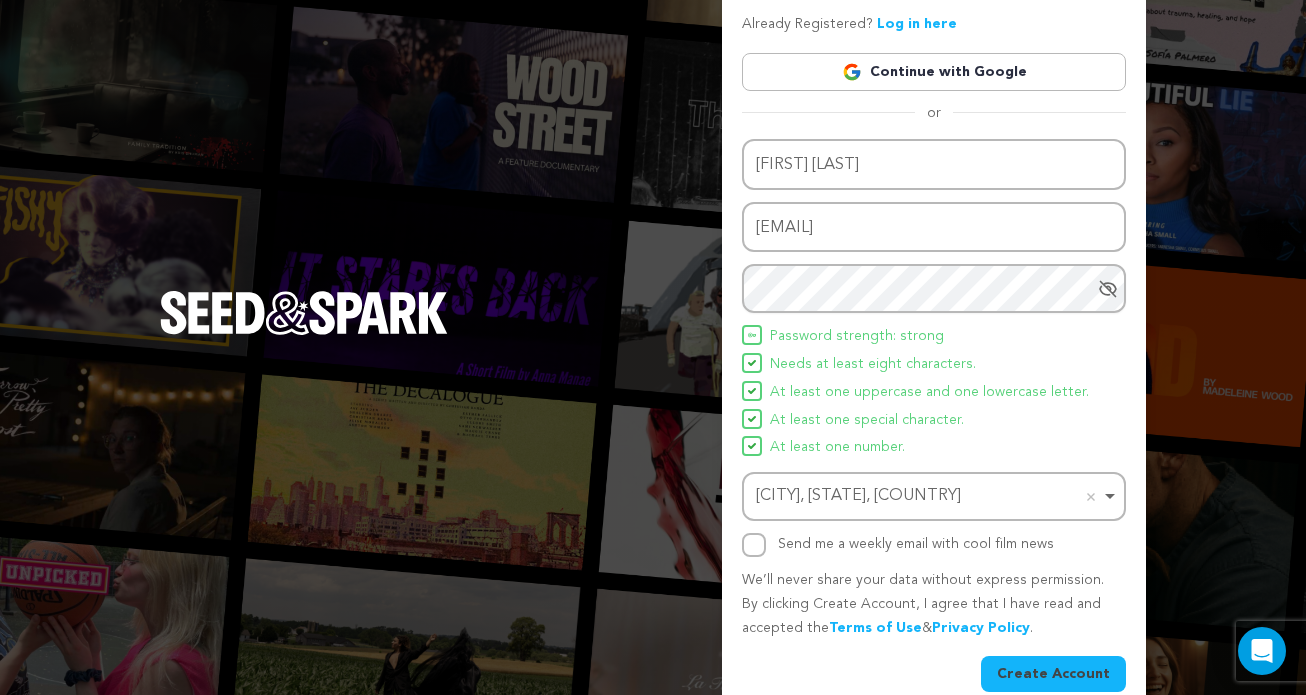 scroll, scrollTop: 88, scrollLeft: 0, axis: vertical 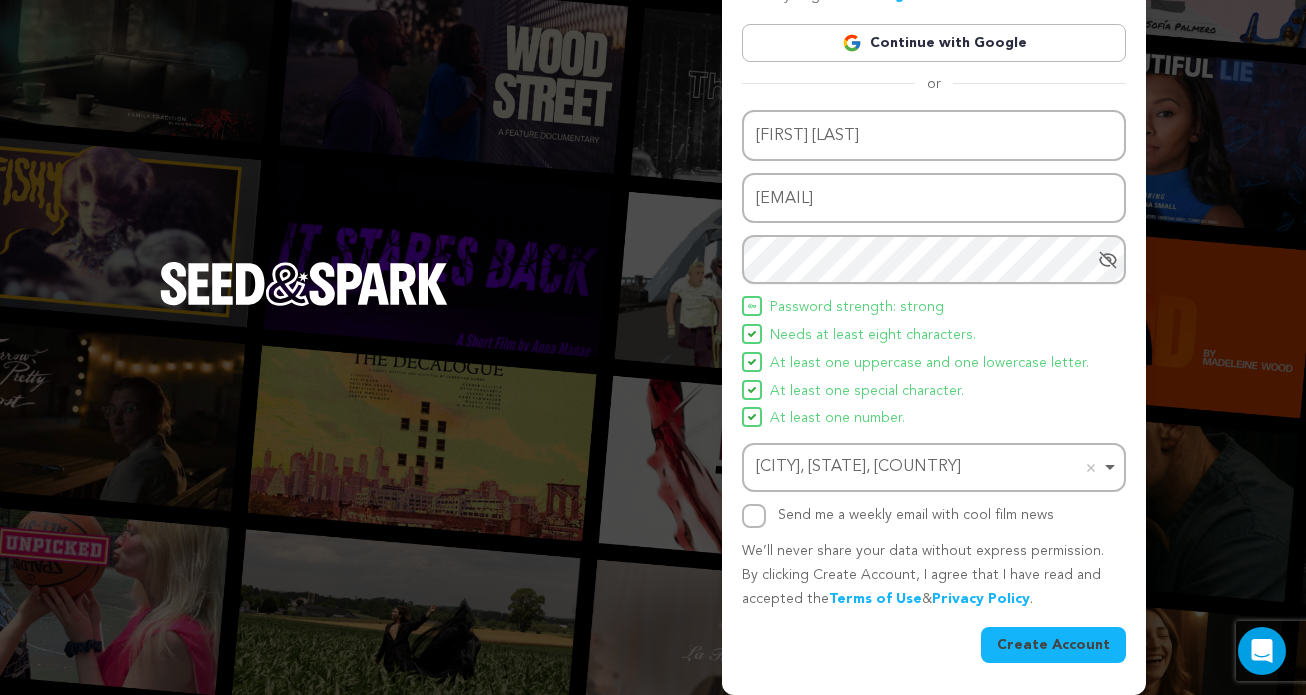 drag, startPoint x: 690, startPoint y: 342, endPoint x: 1030, endPoint y: 644, distance: 454.75708 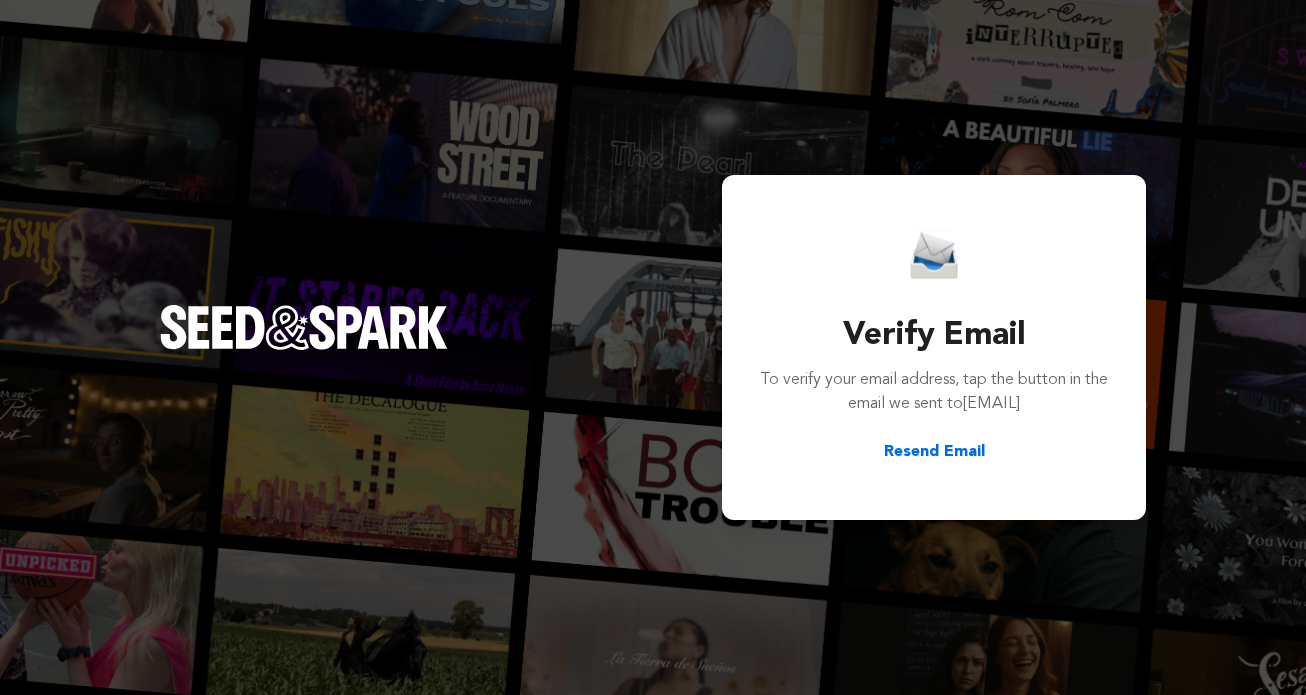 scroll, scrollTop: 0, scrollLeft: 0, axis: both 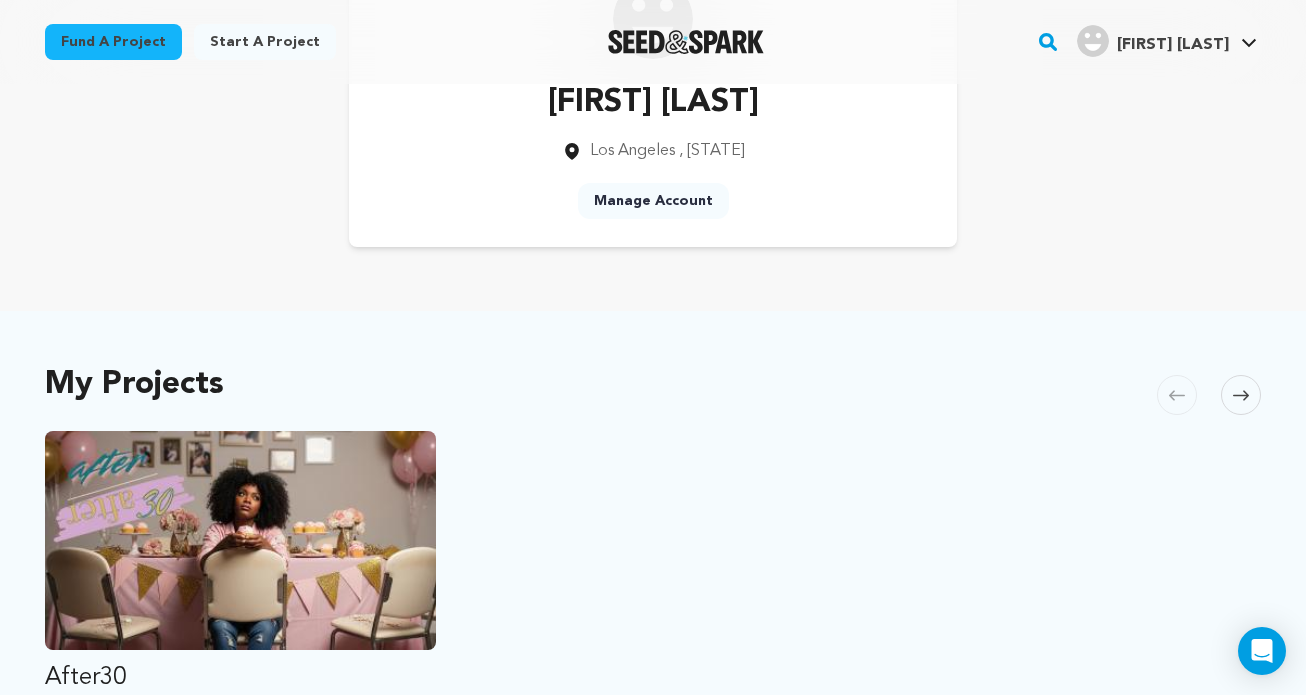 click at bounding box center [240, 540] 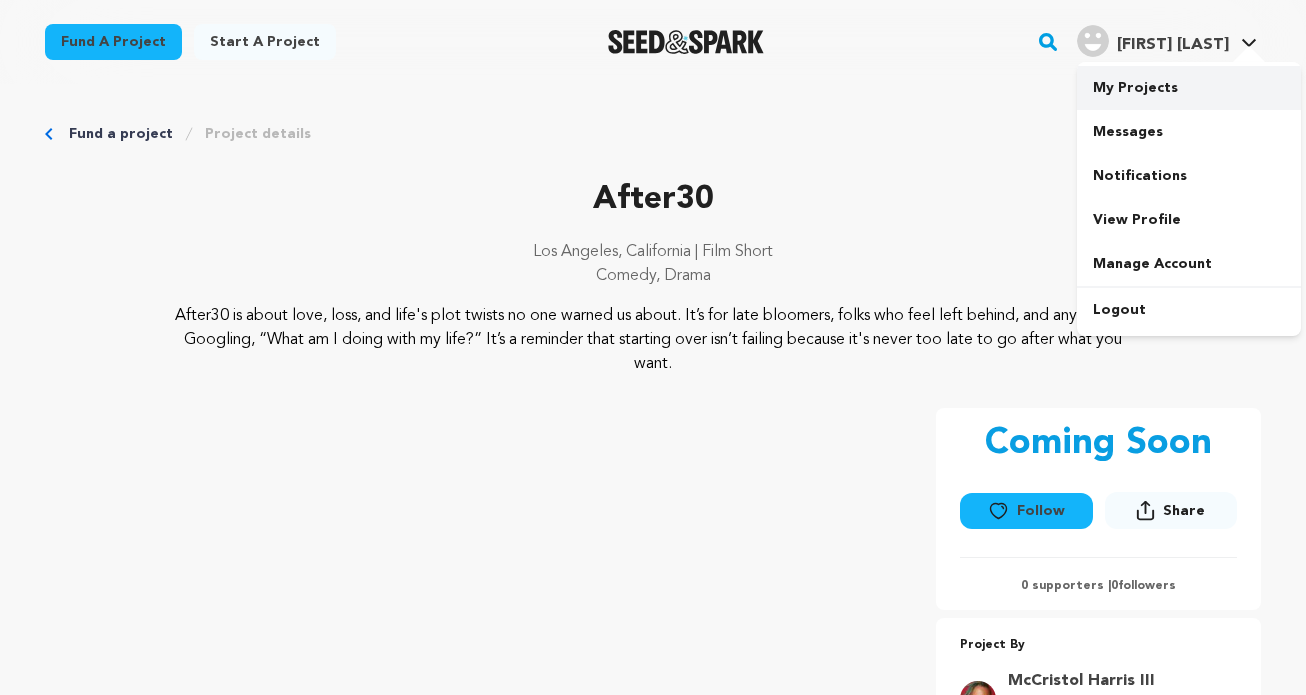 scroll, scrollTop: 0, scrollLeft: 0, axis: both 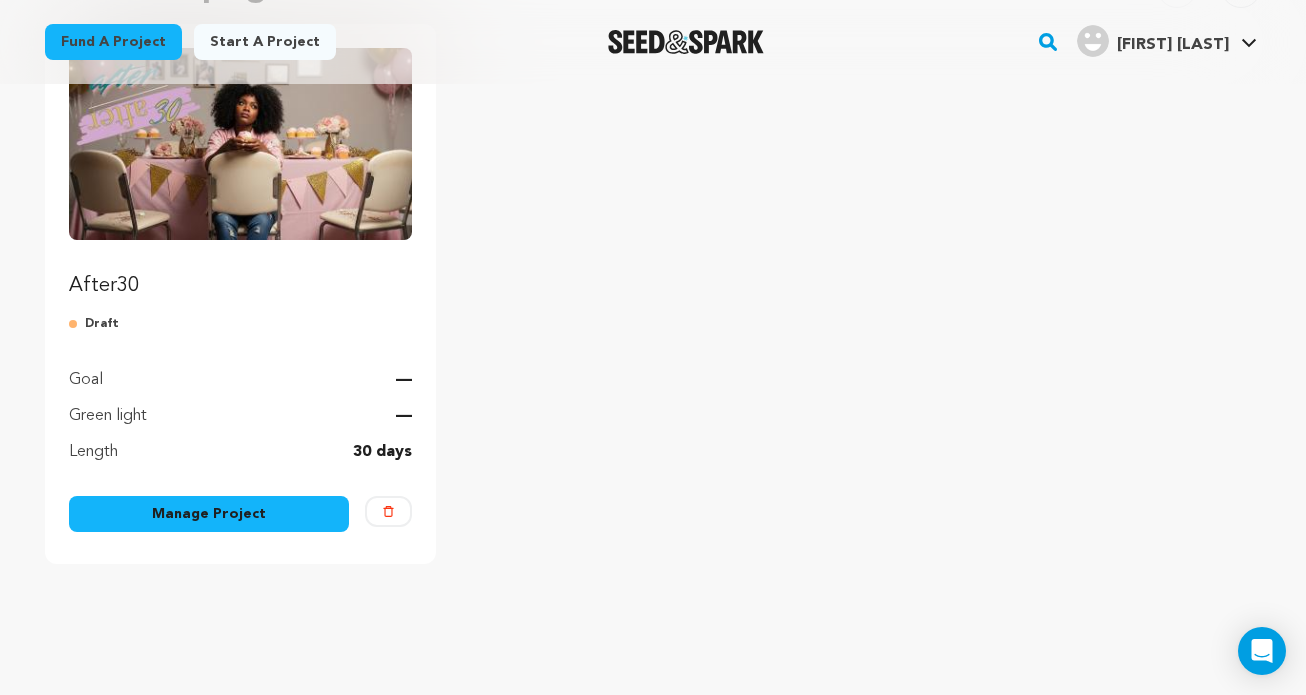 click on "Manage Project" at bounding box center (209, 514) 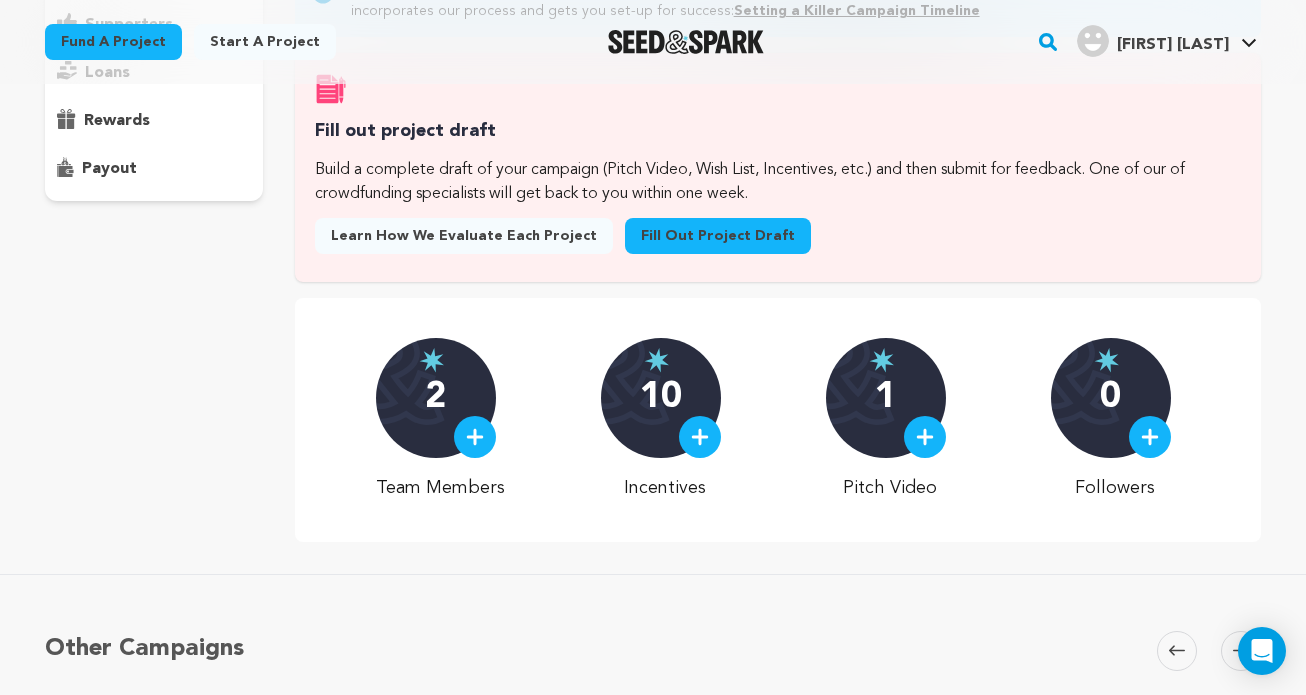 scroll, scrollTop: 333, scrollLeft: 0, axis: vertical 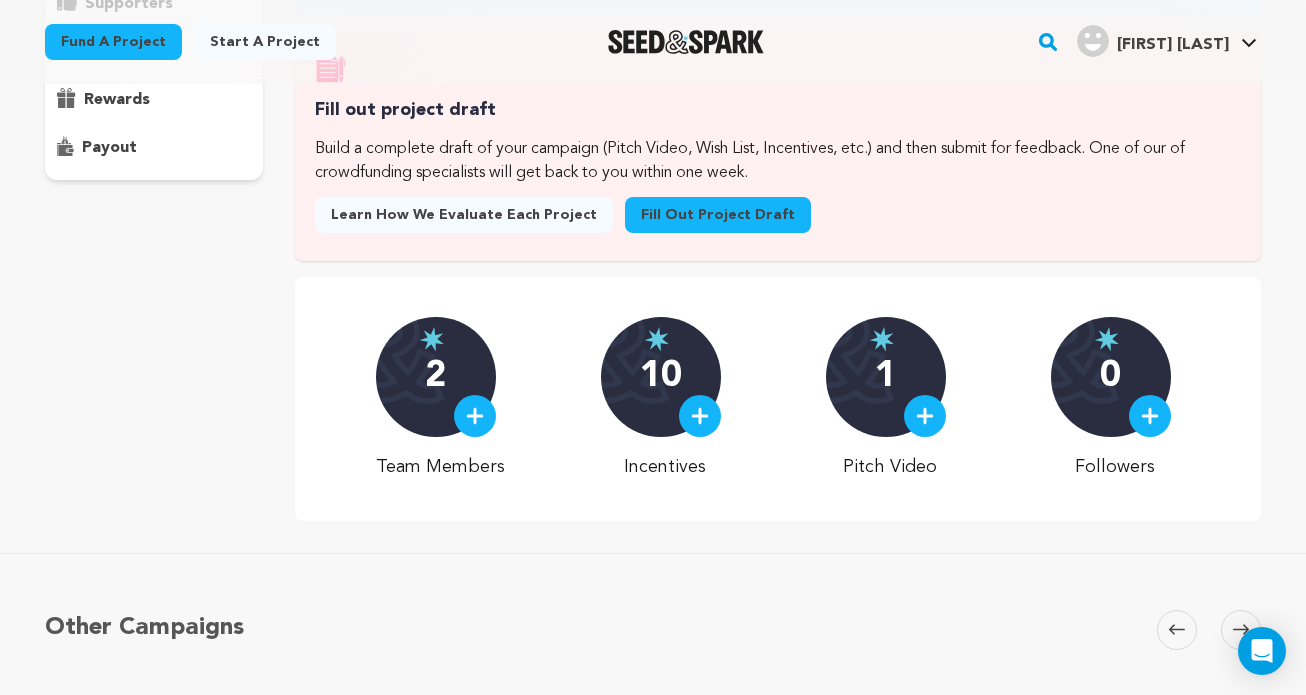 click on "2" at bounding box center [436, 377] 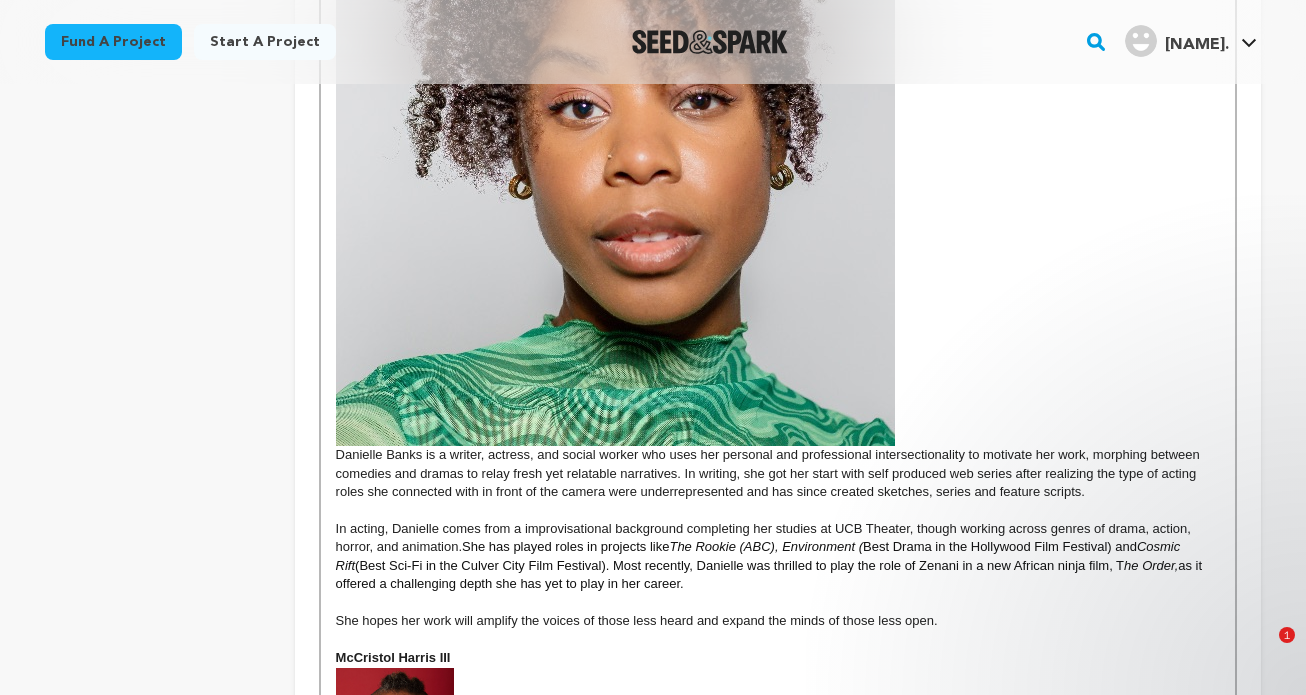 scroll, scrollTop: 1314, scrollLeft: 0, axis: vertical 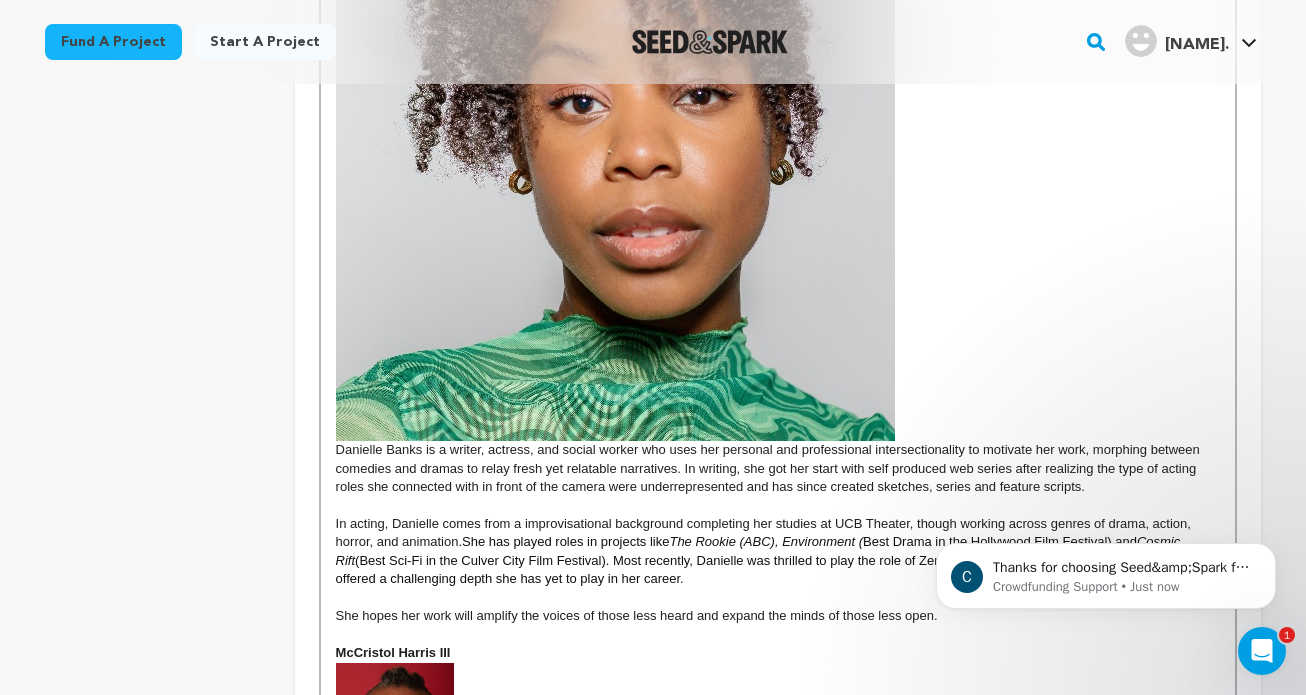 click at bounding box center [615, 56] 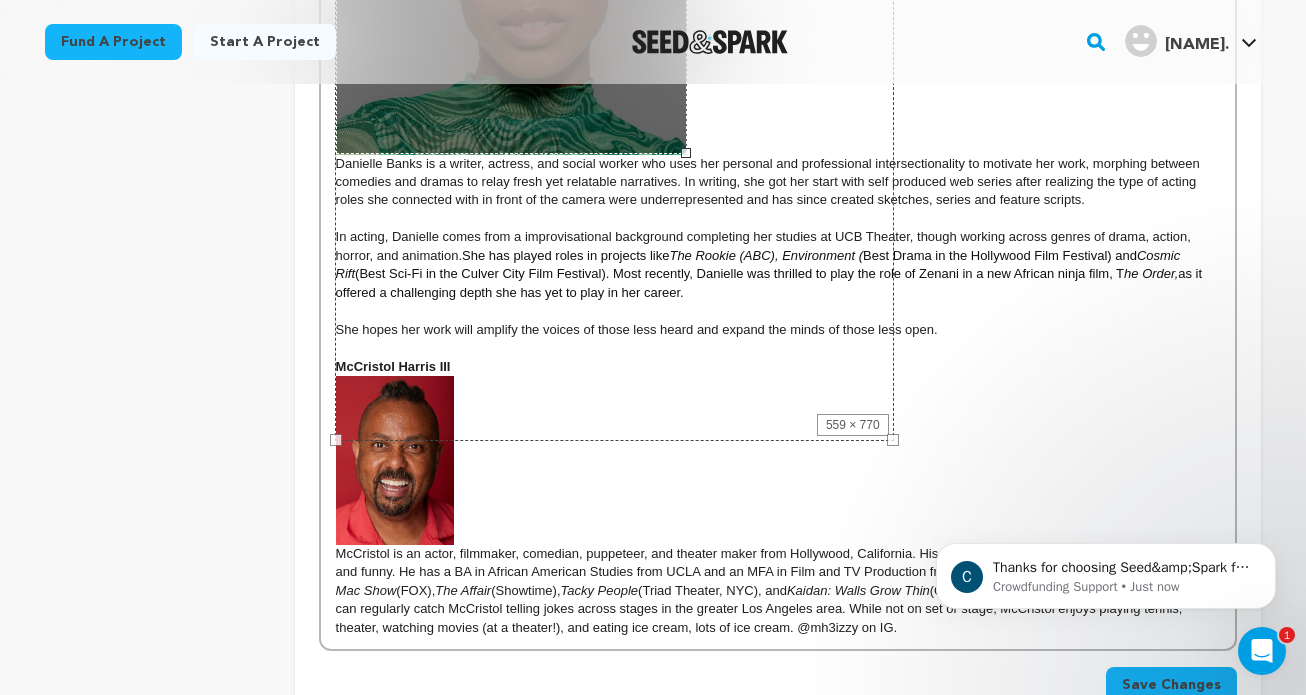 drag, startPoint x: 894, startPoint y: 439, endPoint x: 685, endPoint y: 322, distance: 239.52036 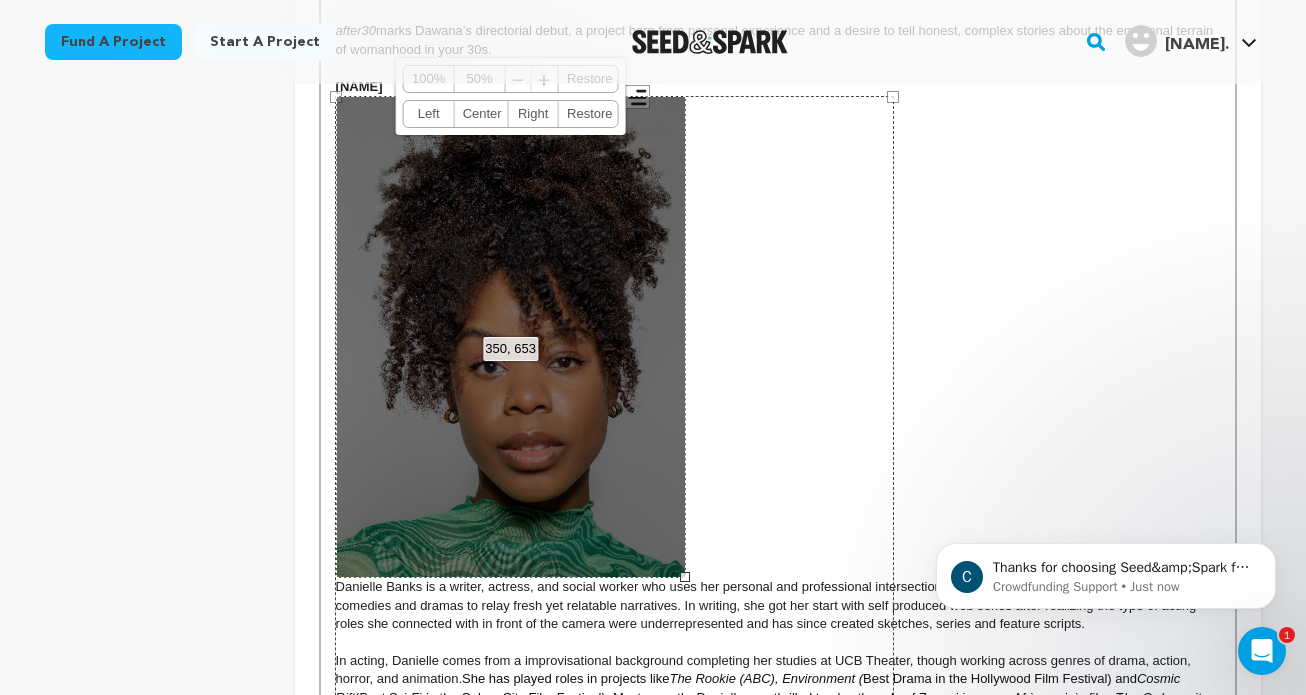 scroll, scrollTop: 884, scrollLeft: 0, axis: vertical 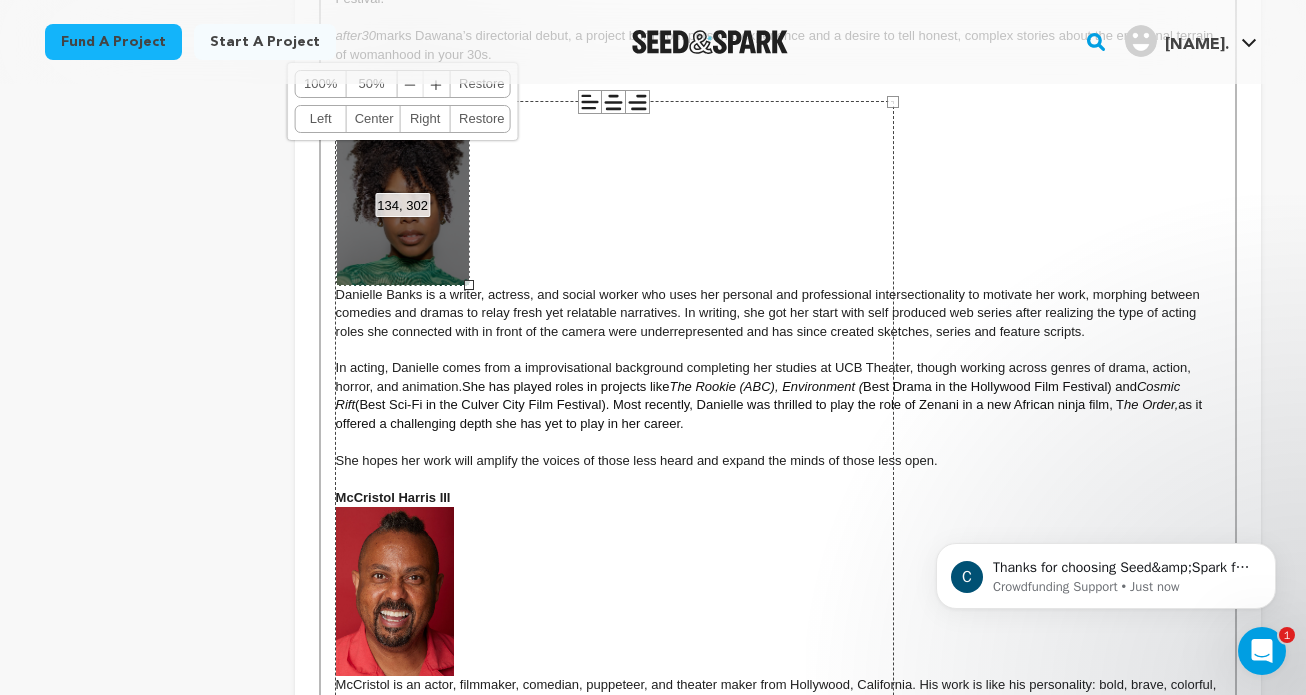 drag, startPoint x: 686, startPoint y: 581, endPoint x: 470, endPoint y: 401, distance: 281.16898 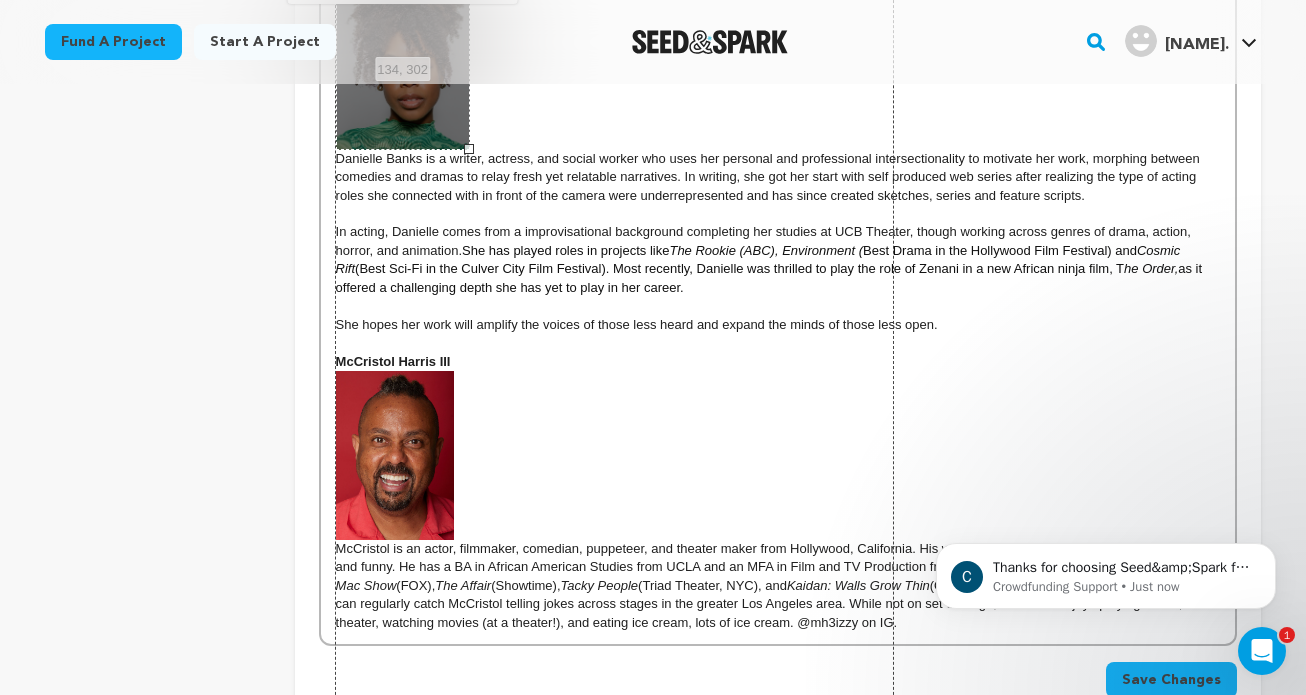 scroll, scrollTop: 1011, scrollLeft: 0, axis: vertical 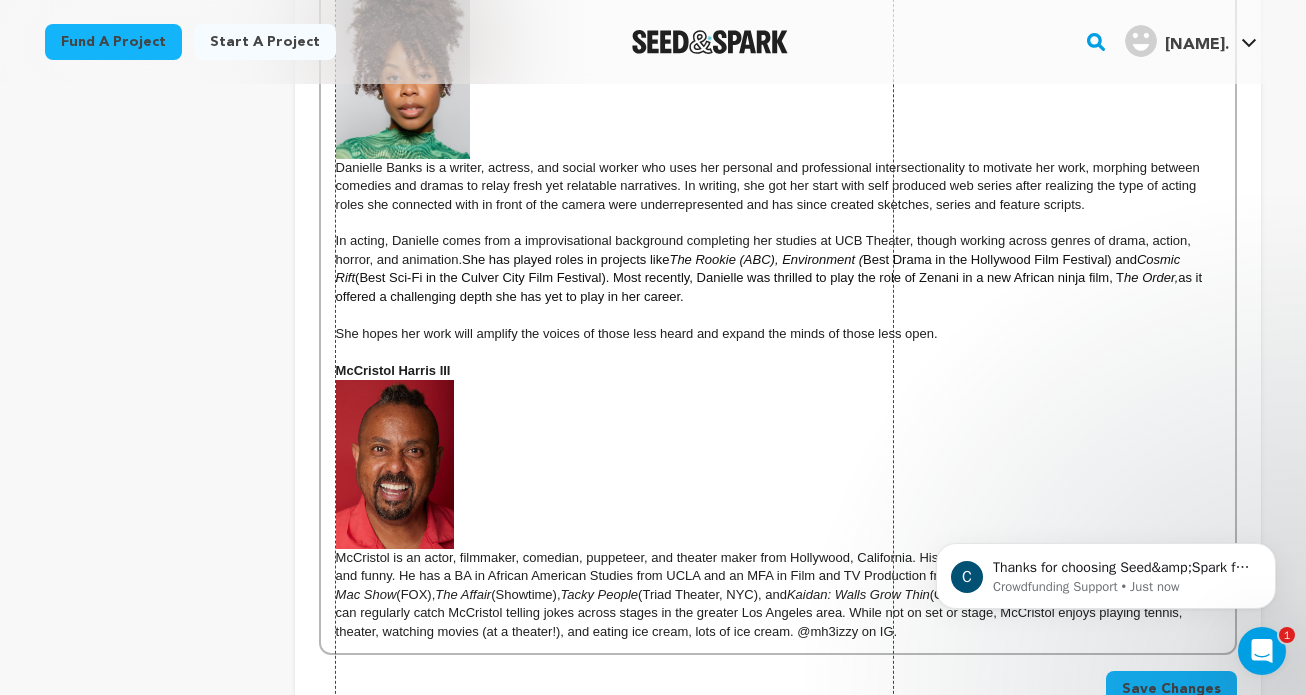 click on "559 × 770" at bounding box center (614, 359) 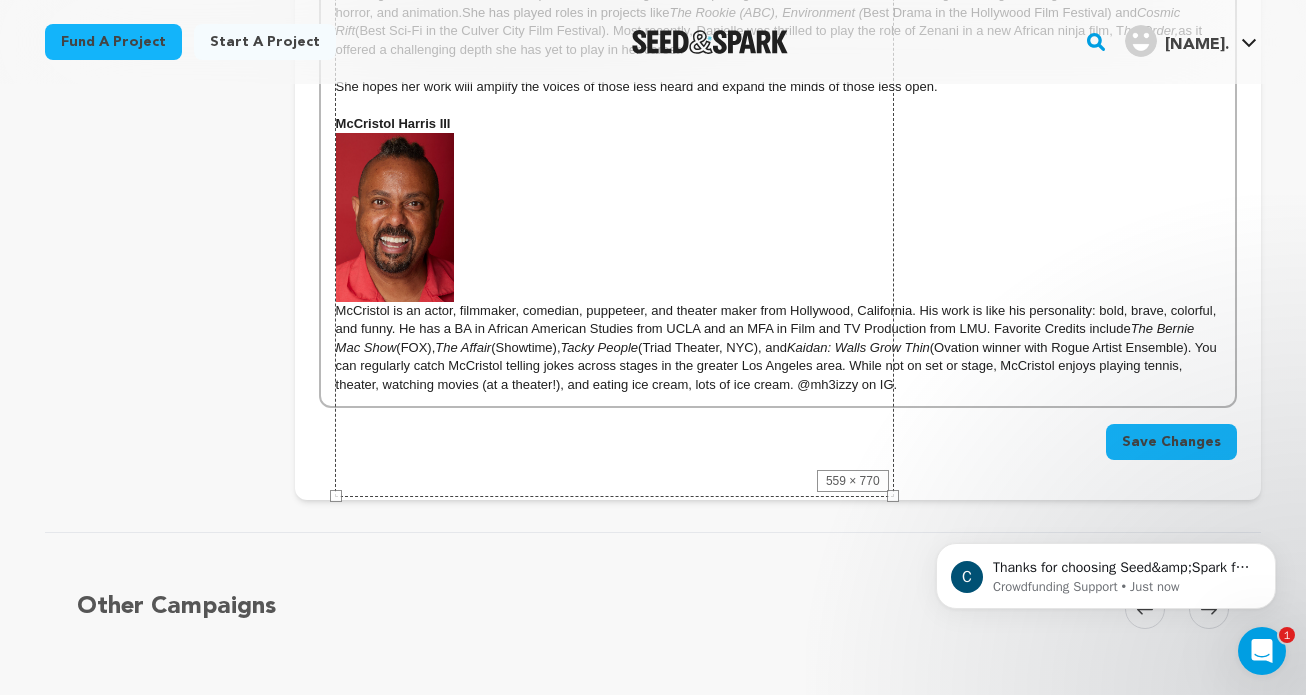 scroll, scrollTop: 1290, scrollLeft: 0, axis: vertical 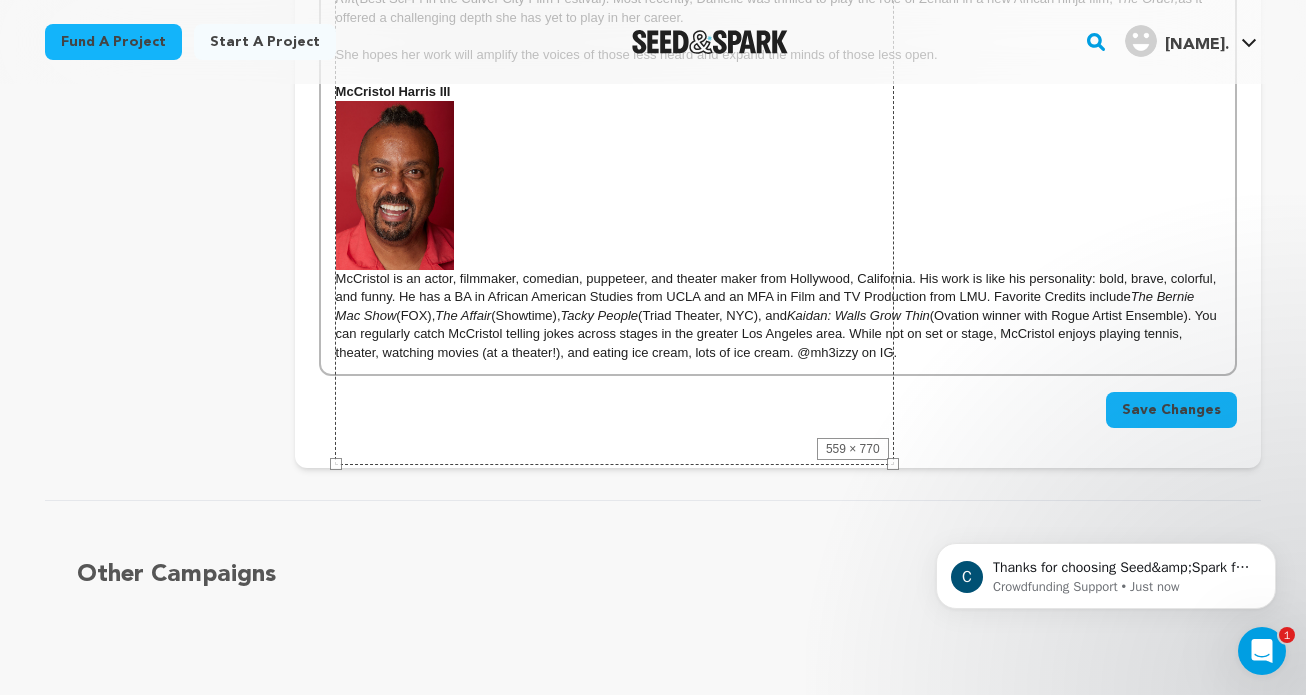 click on "Save Changes" at bounding box center [1171, 410] 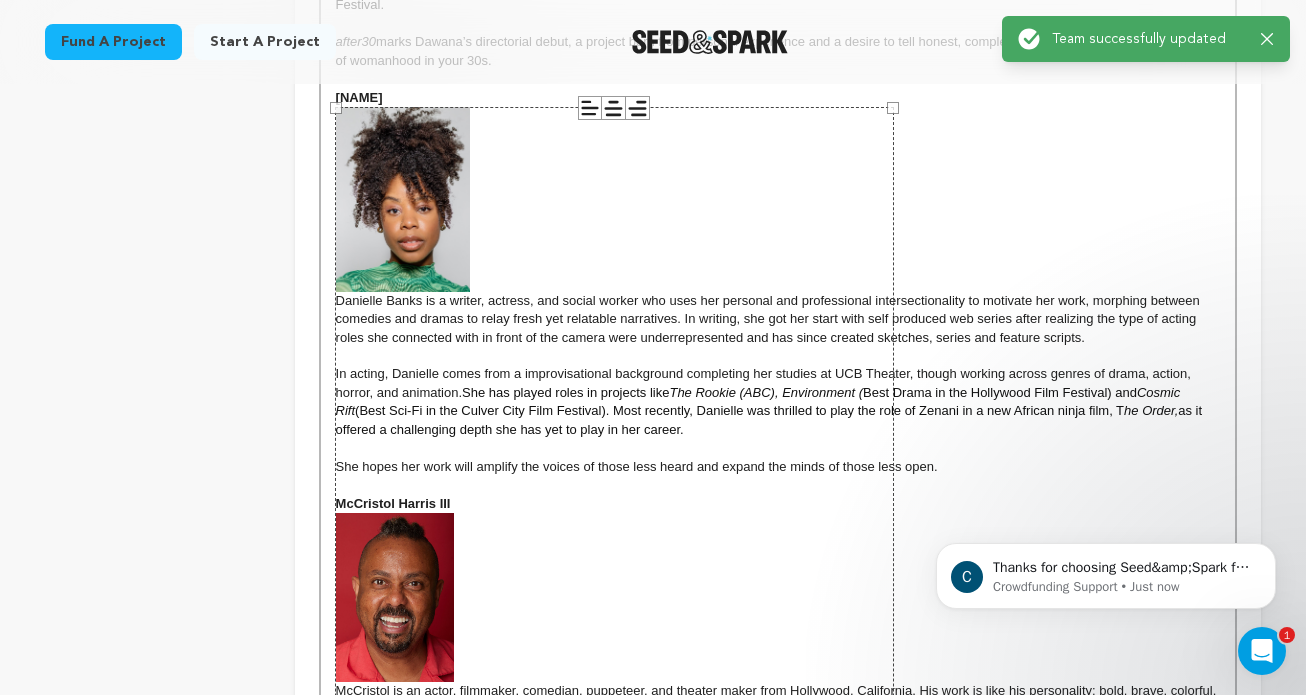 scroll, scrollTop: 889, scrollLeft: 0, axis: vertical 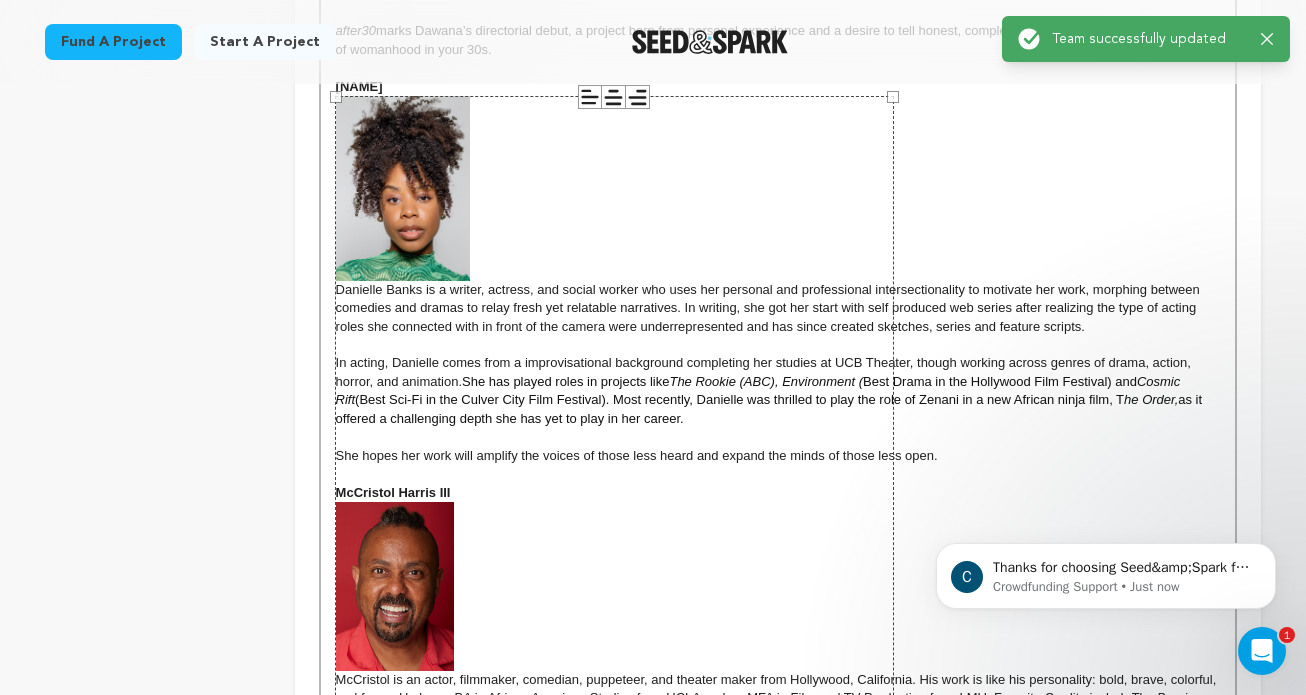 click on "Danielle Banks is a writer, actress, and social worker who uses her personal and professional intersectionality to motivate her work, morphing between comedies and dramas to relay fresh yet relatable narratives. In writing, she got her start with self produced web series after realizing the type of acting roles she connected with in front of the camera were underrepresented and has since created sketches, series and feature scripts." at bounding box center [778, 214] 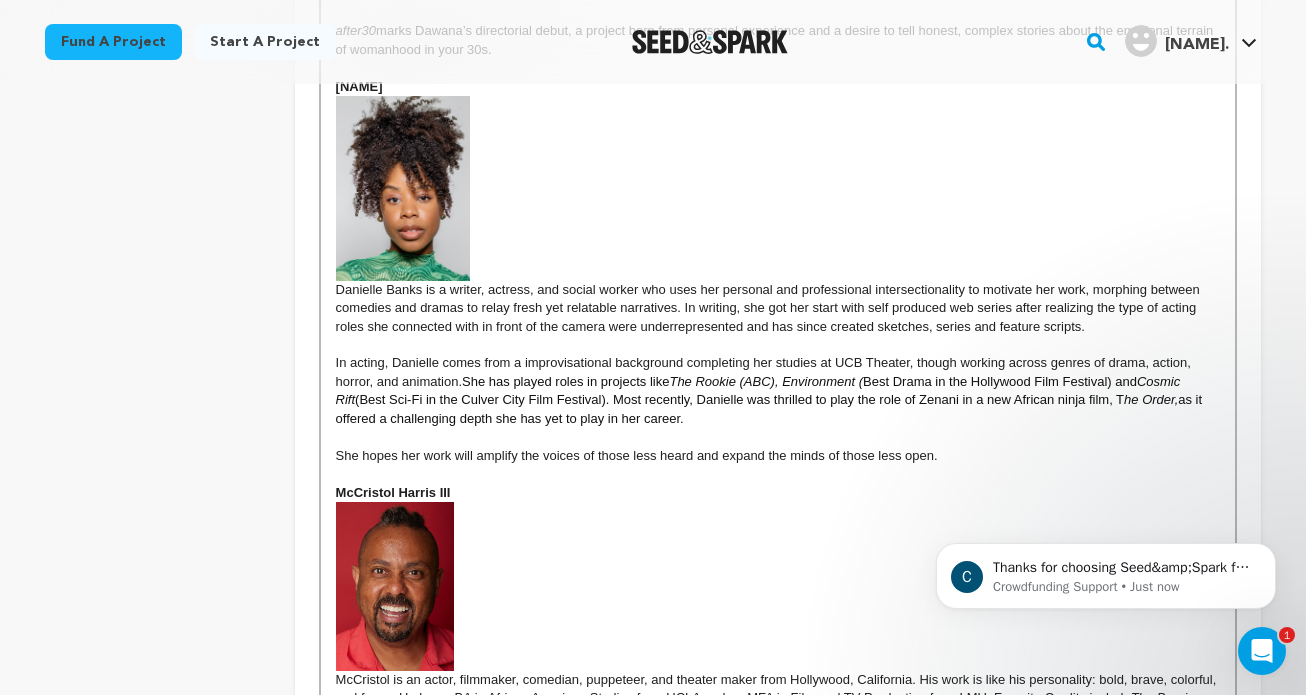 click at bounding box center (403, 188) 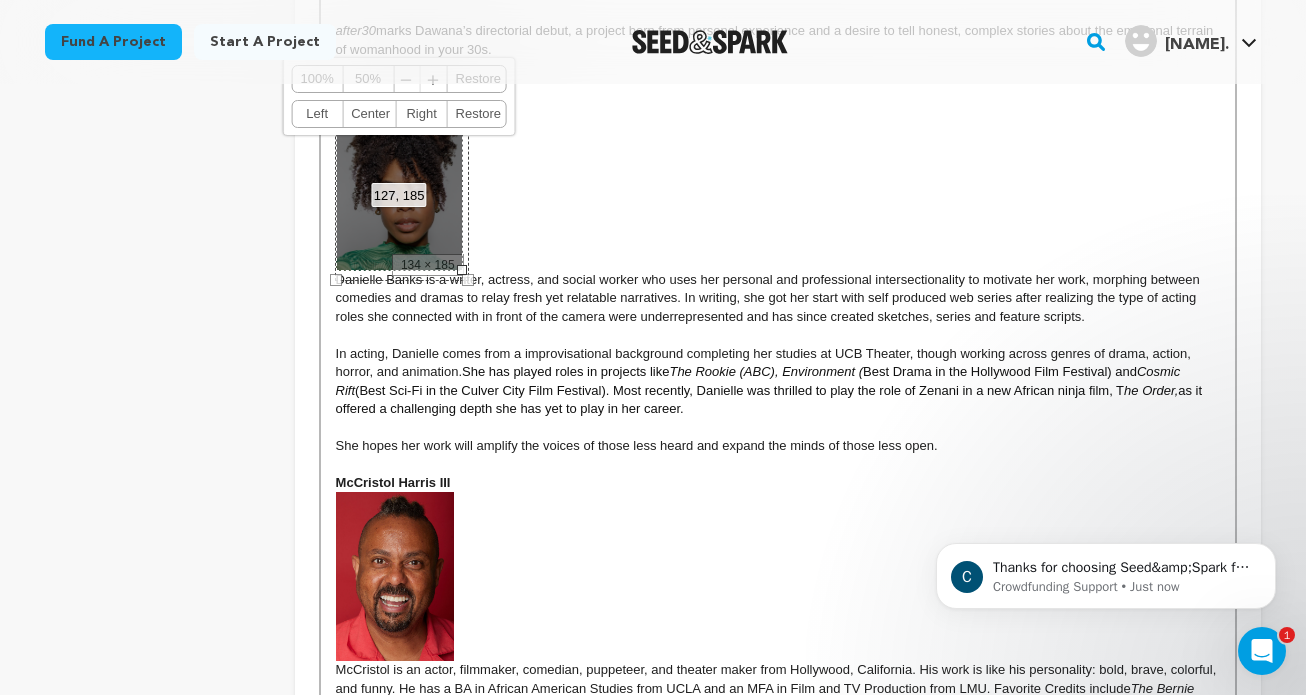click at bounding box center [462, 270] 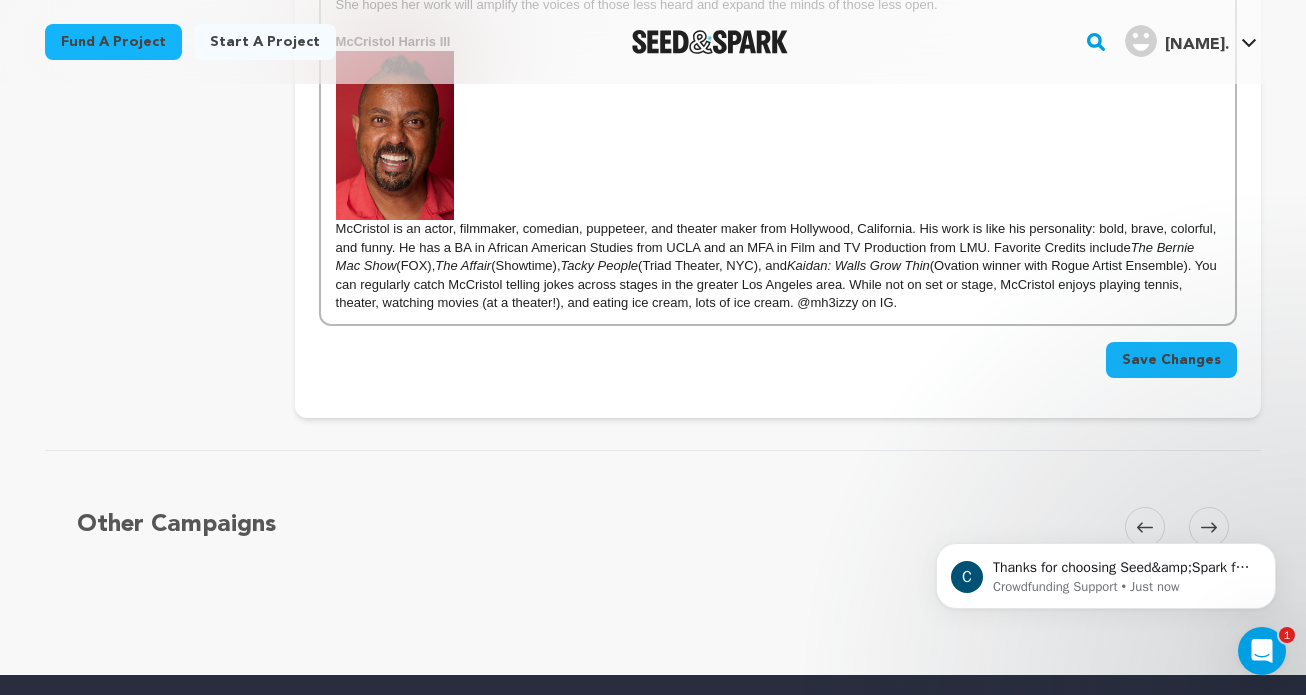 scroll, scrollTop: 1333, scrollLeft: 0, axis: vertical 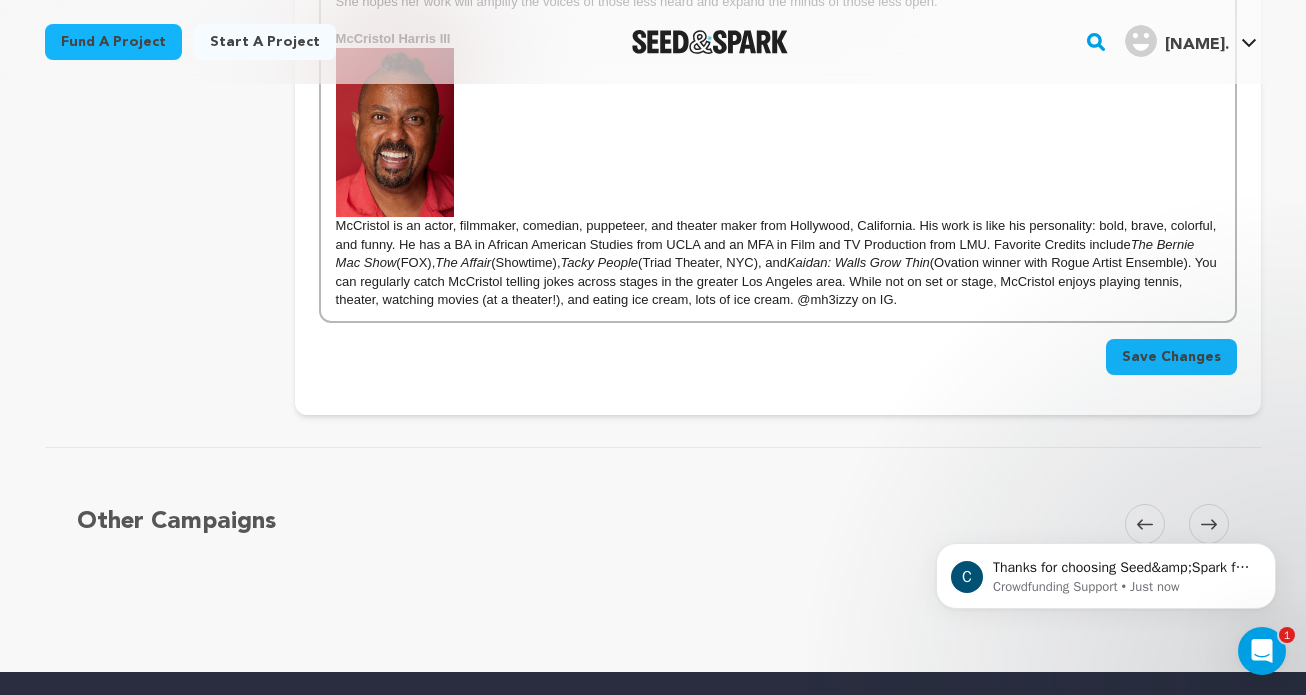 click on "Save Changes" at bounding box center [1171, 357] 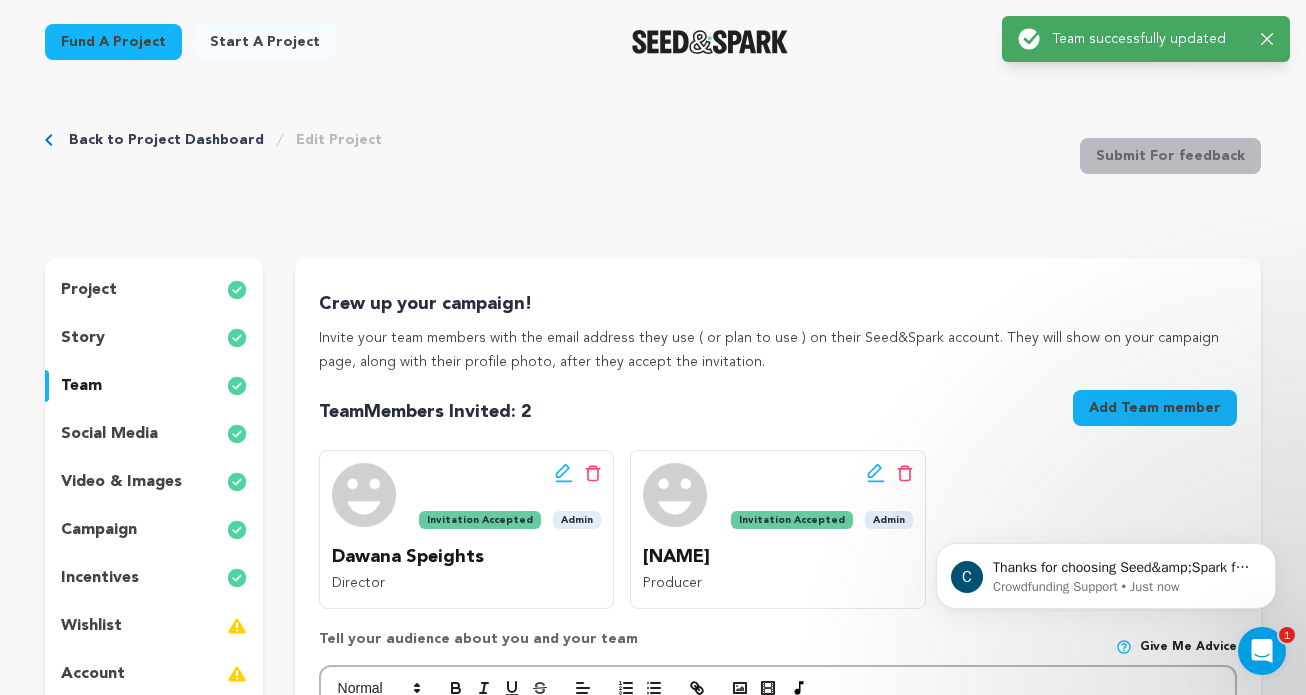 scroll, scrollTop: 0, scrollLeft: 0, axis: both 